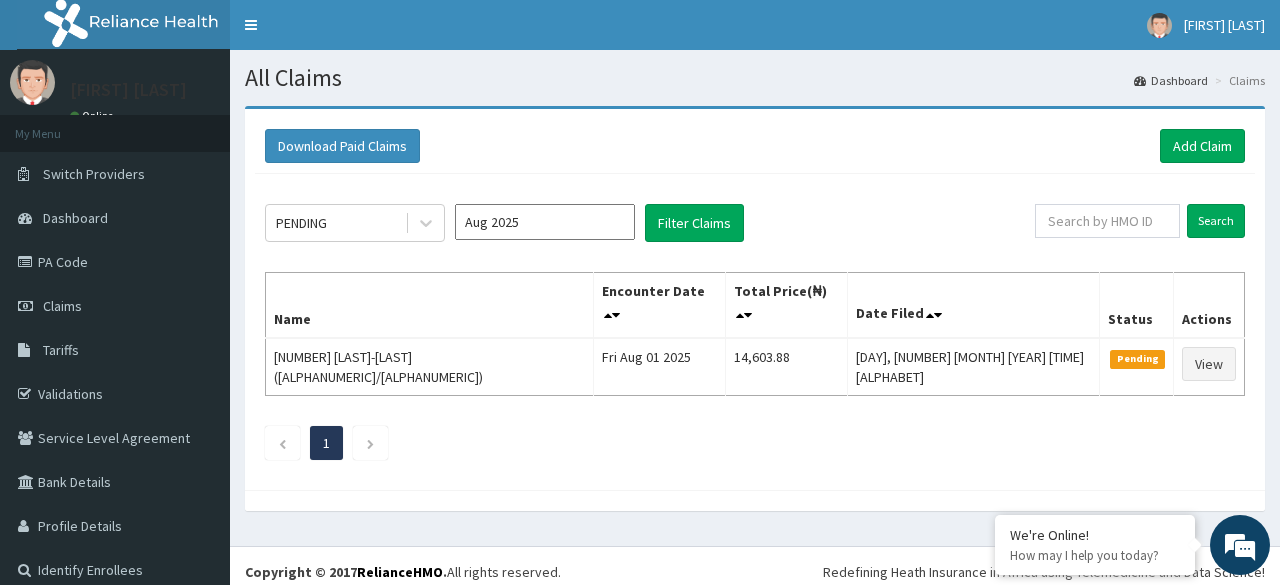 scroll, scrollTop: 0, scrollLeft: 0, axis: both 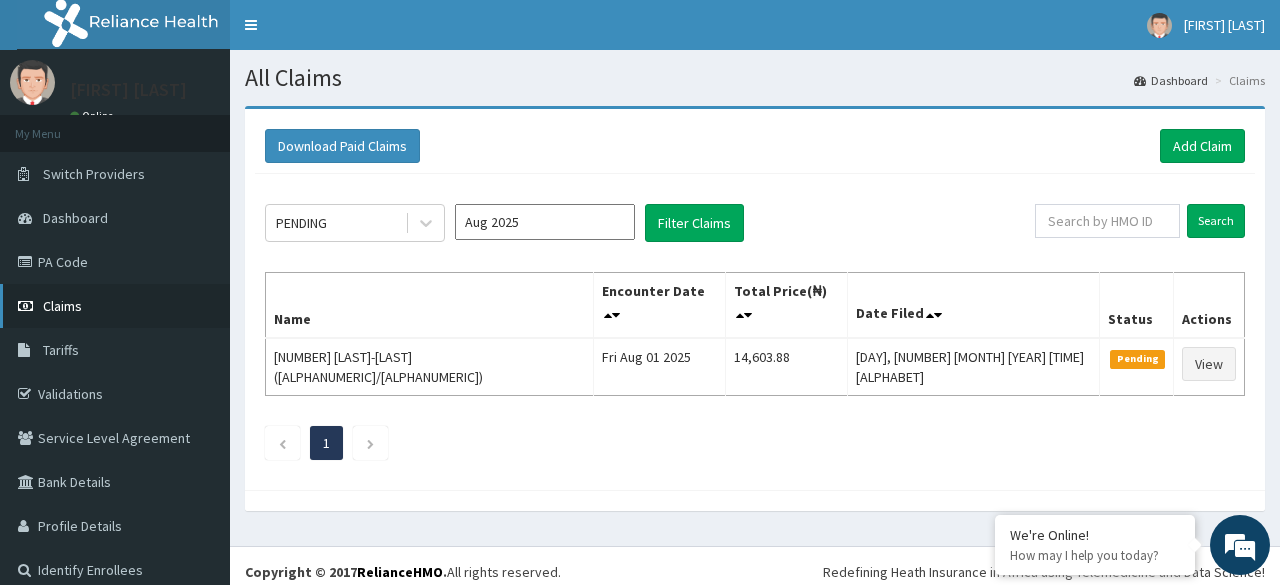 click on "Claims" at bounding box center (115, 306) 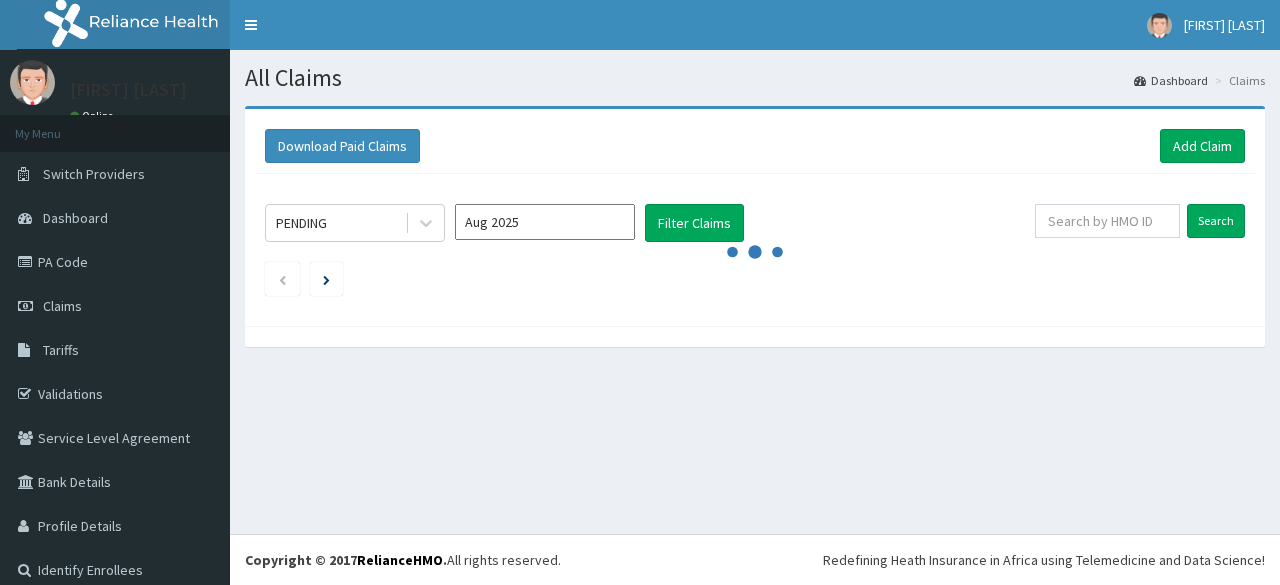 scroll, scrollTop: 0, scrollLeft: 0, axis: both 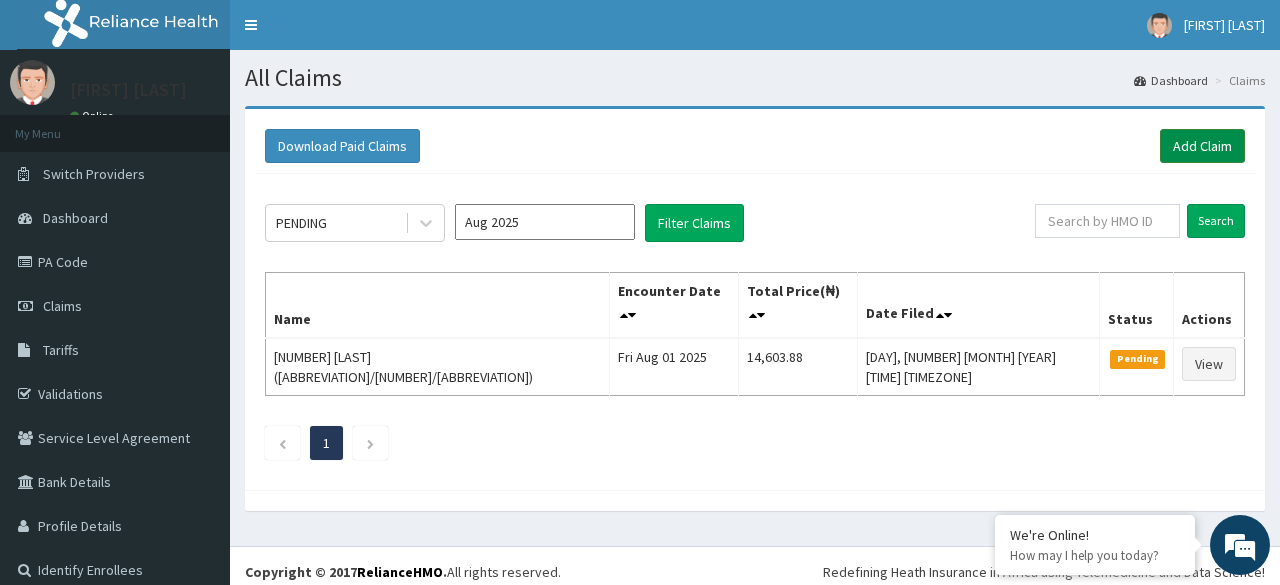 click on "Add Claim" at bounding box center (1202, 146) 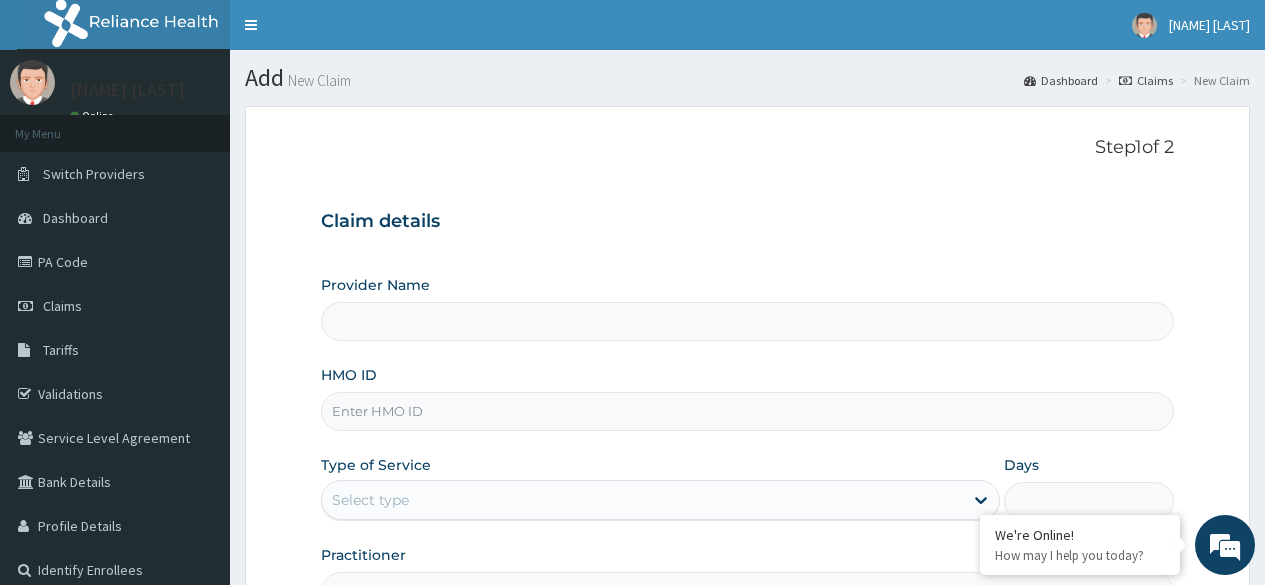 scroll, scrollTop: 0, scrollLeft: 0, axis: both 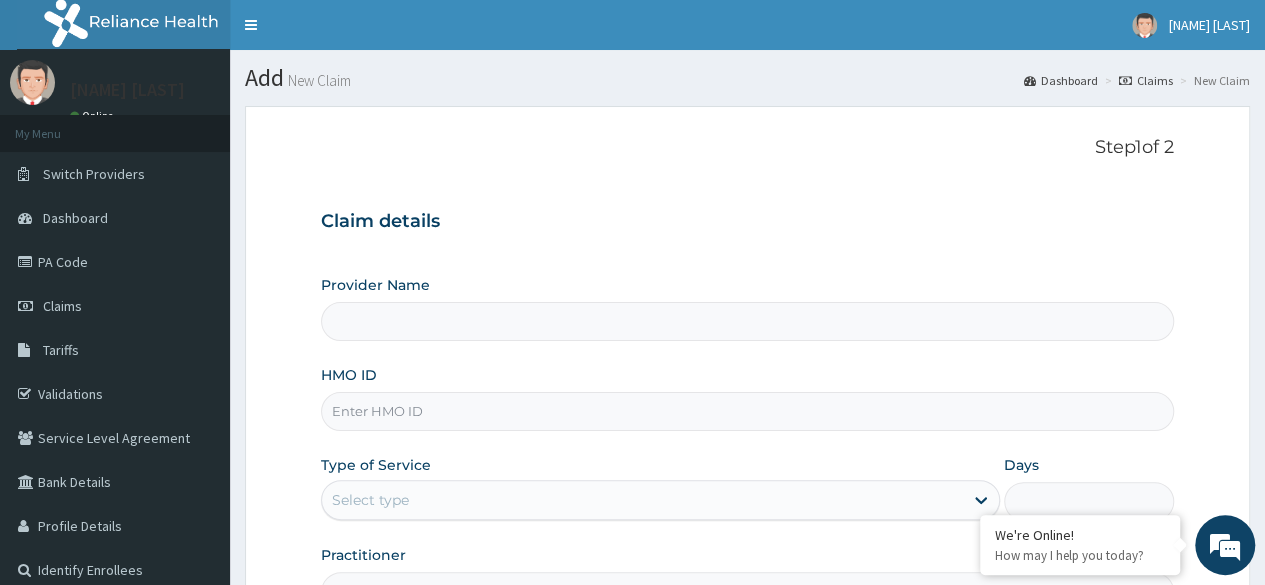 type on "Reliance Family Clinics  (RFC)- Ejigbo" 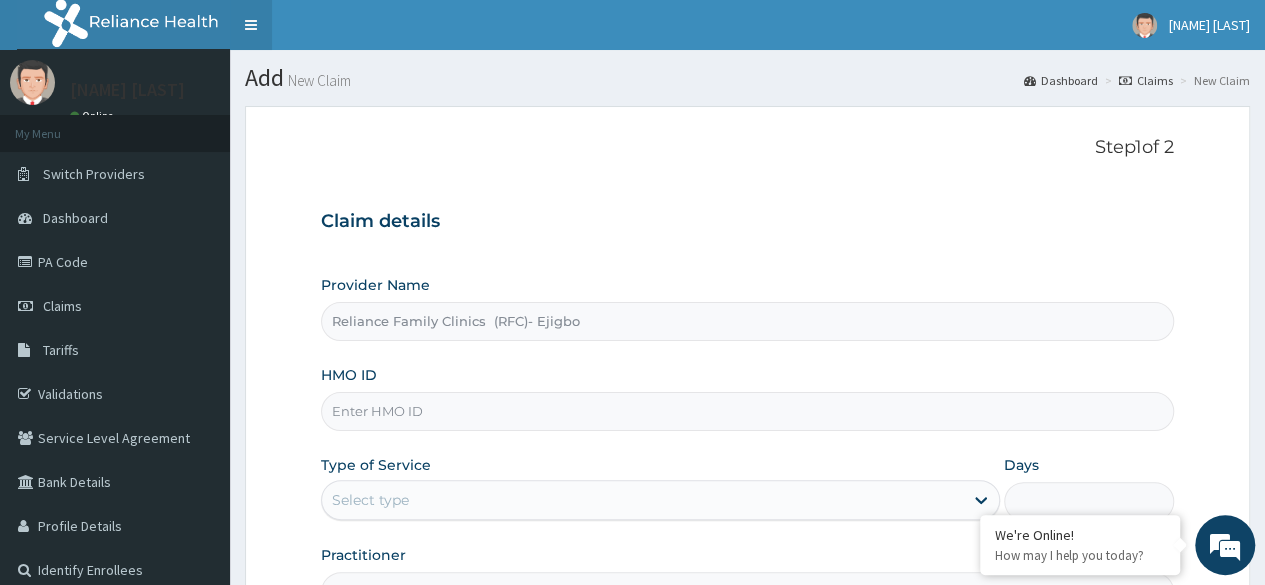 scroll, scrollTop: 0, scrollLeft: 0, axis: both 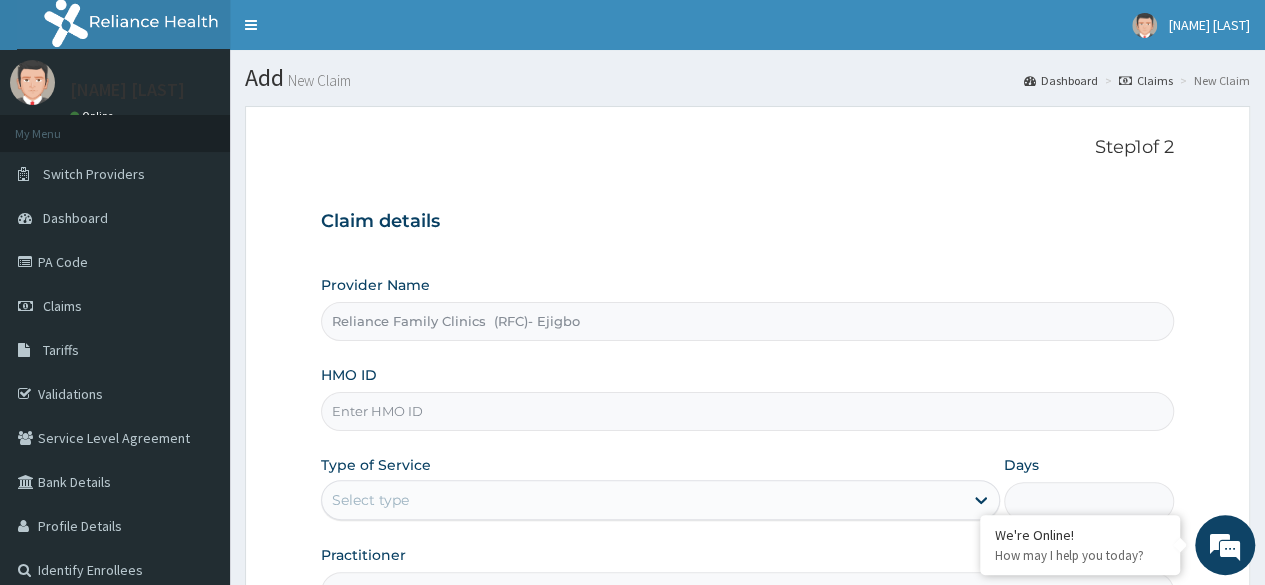 click on "HMO ID" at bounding box center (747, 411) 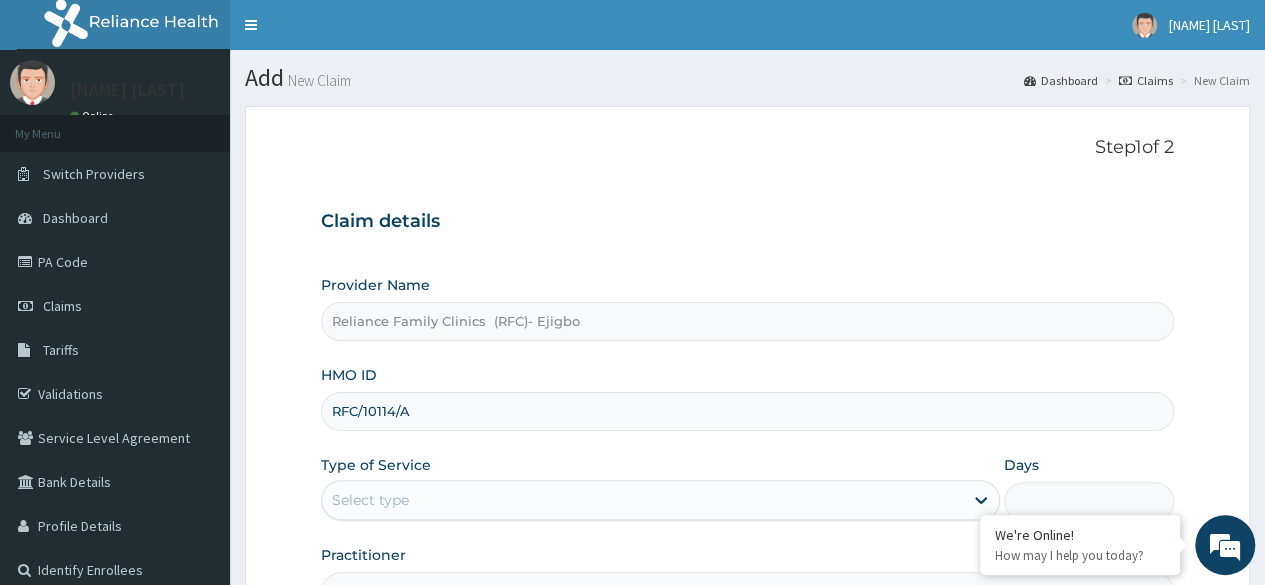 scroll, scrollTop: 232, scrollLeft: 0, axis: vertical 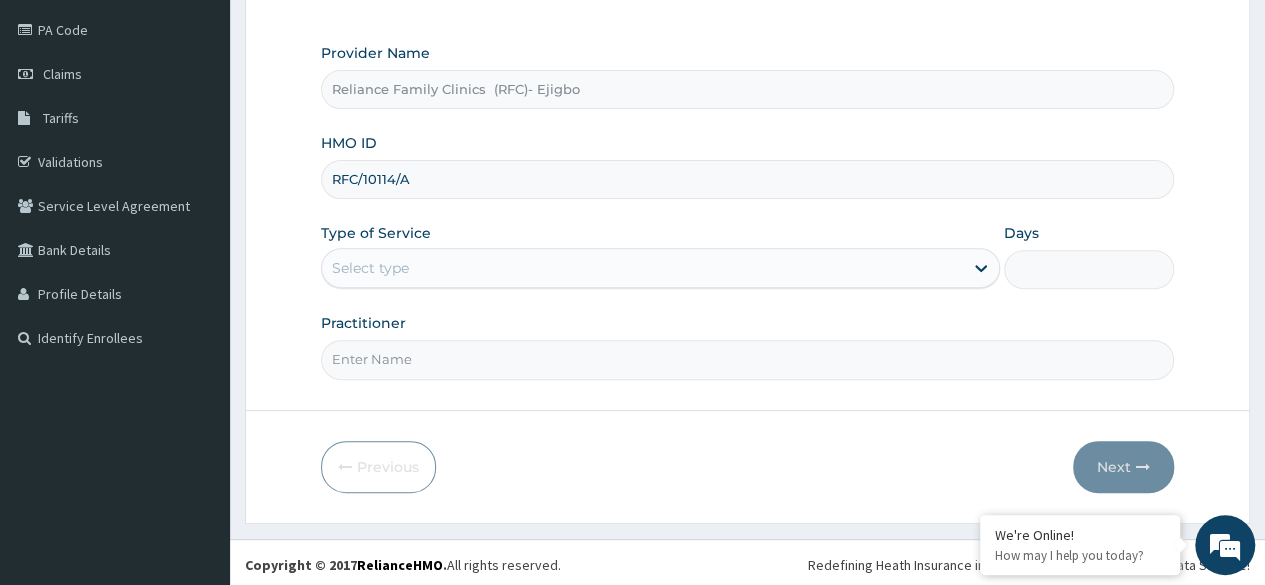 type on "RFC/10114/A" 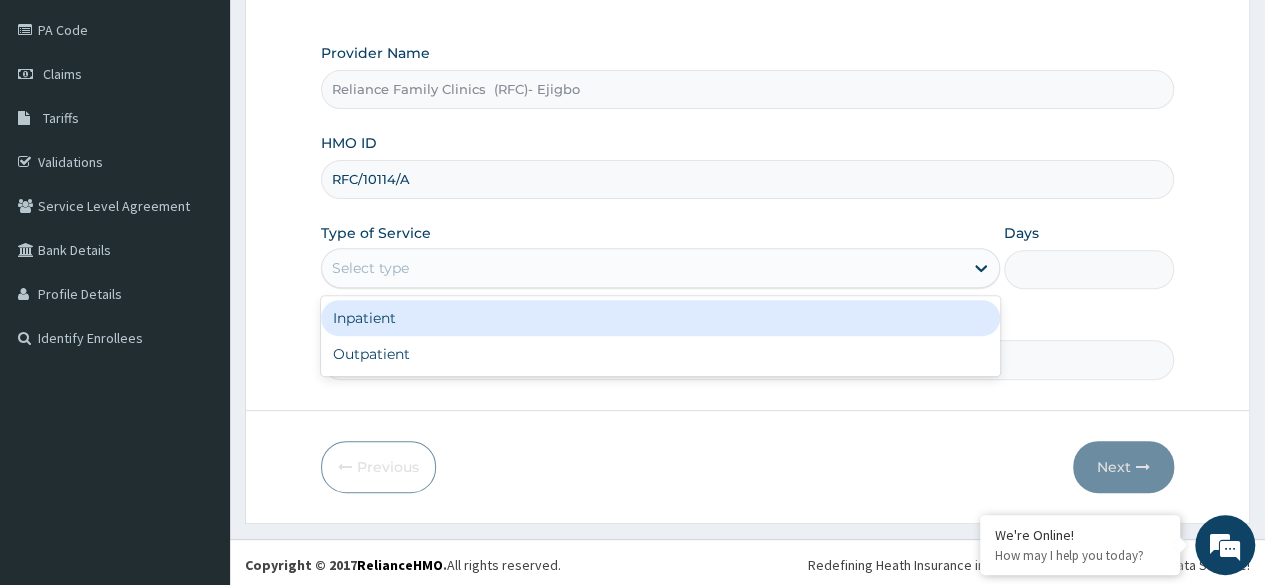 click on "Select type" at bounding box center (642, 268) 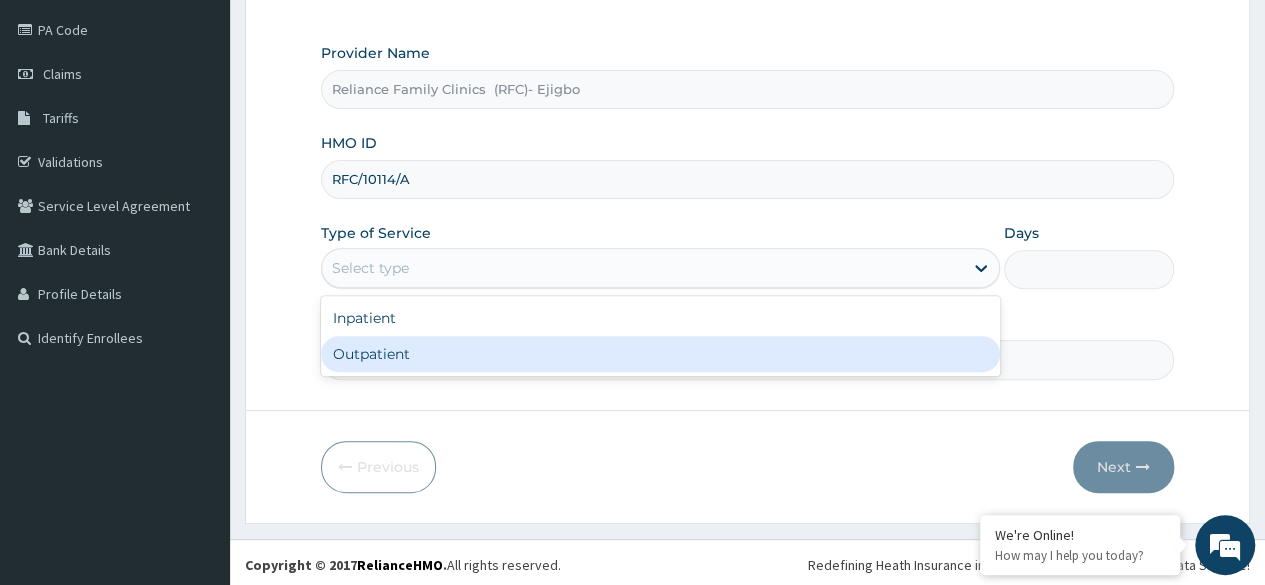 click on "Outpatient" at bounding box center [660, 354] 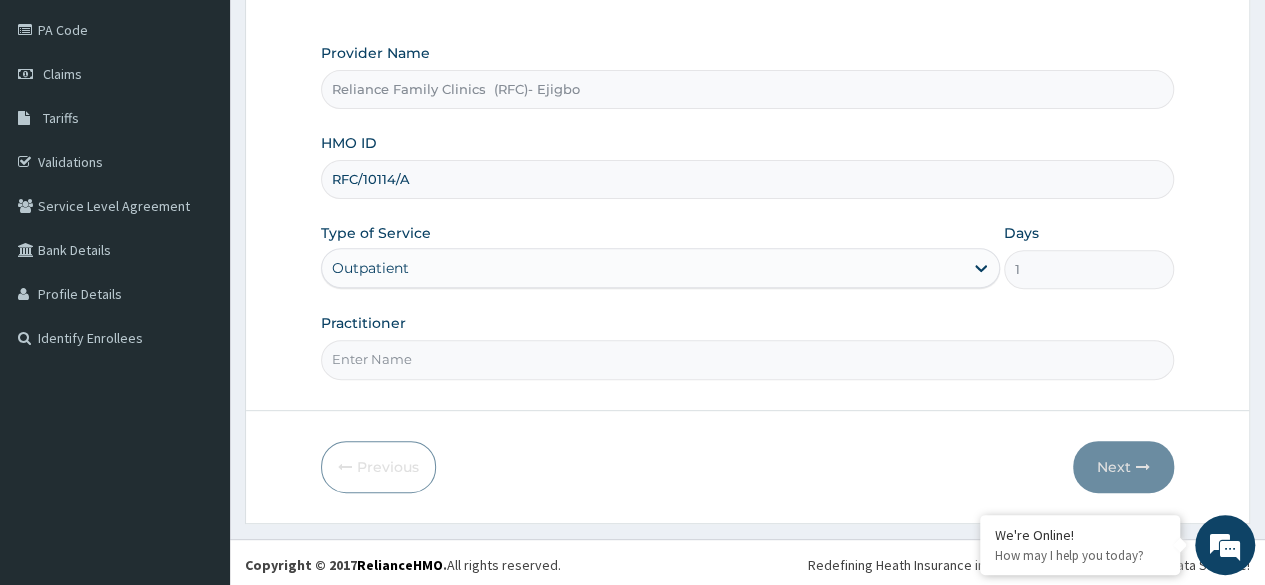 click on "Practitioner" at bounding box center [747, 359] 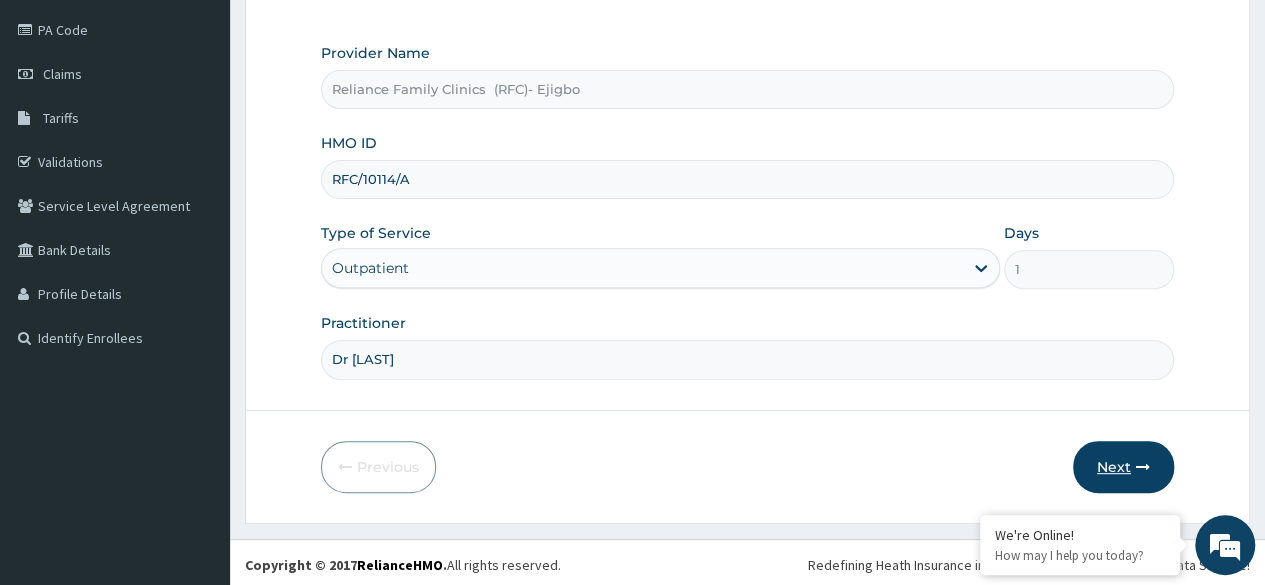 type on "Dr [LAST]" 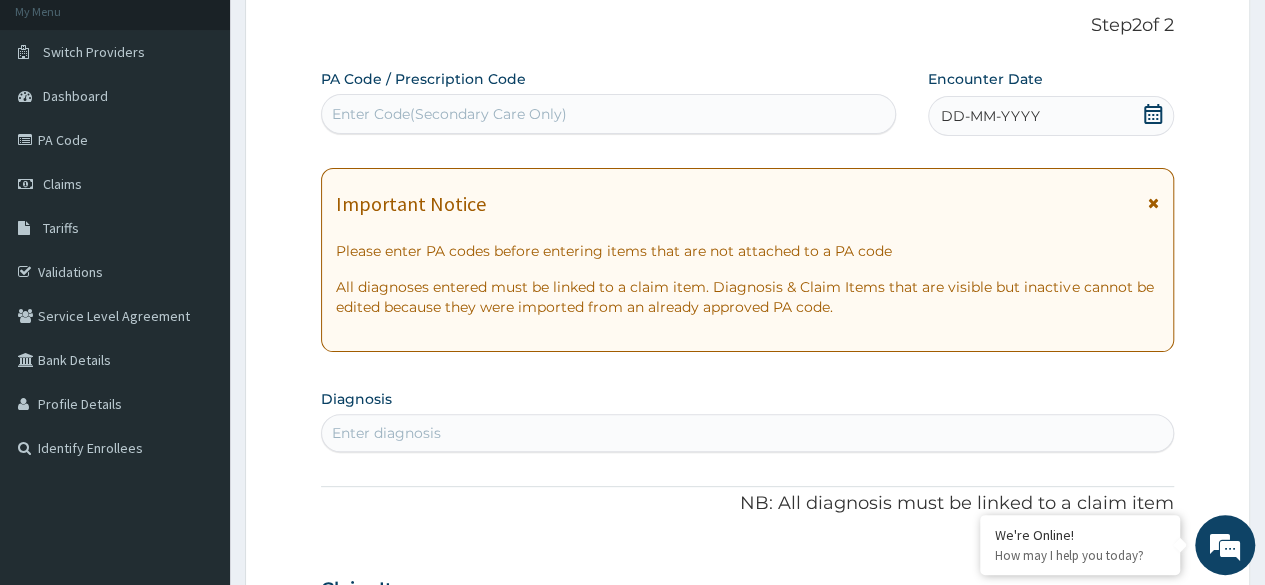 scroll, scrollTop: 114, scrollLeft: 0, axis: vertical 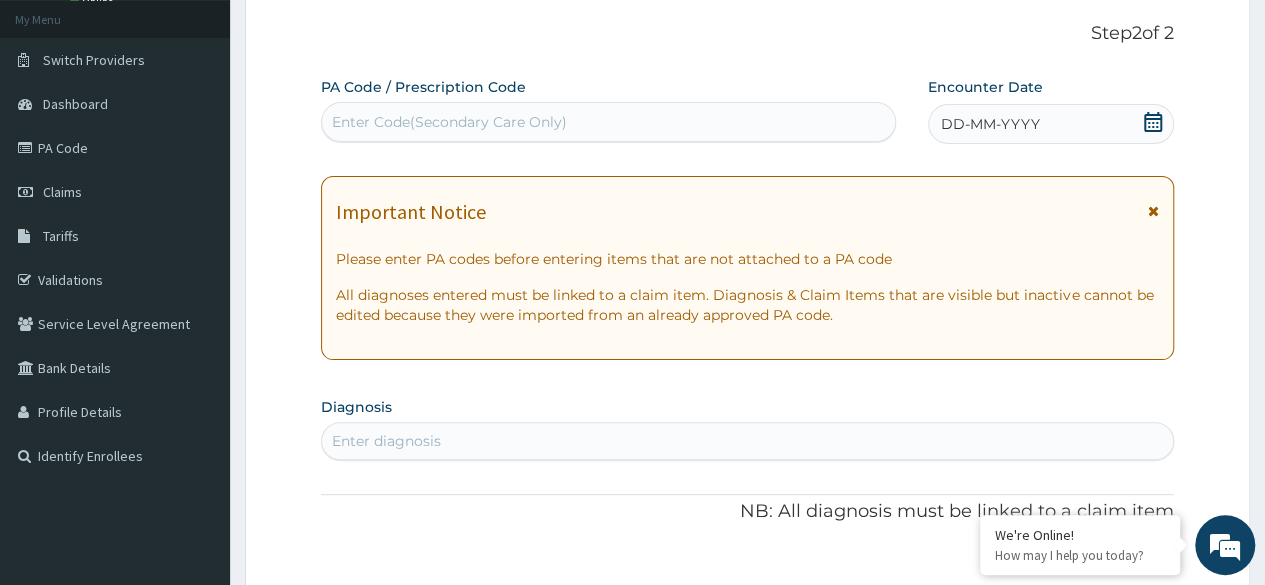 click 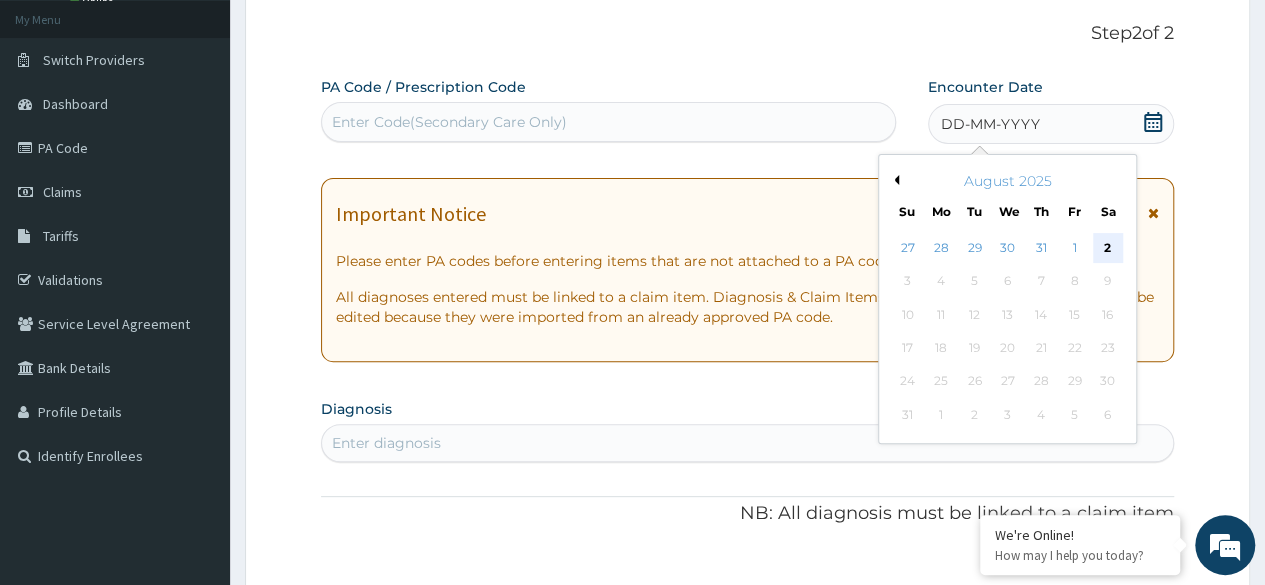 click on "2" at bounding box center (1107, 248) 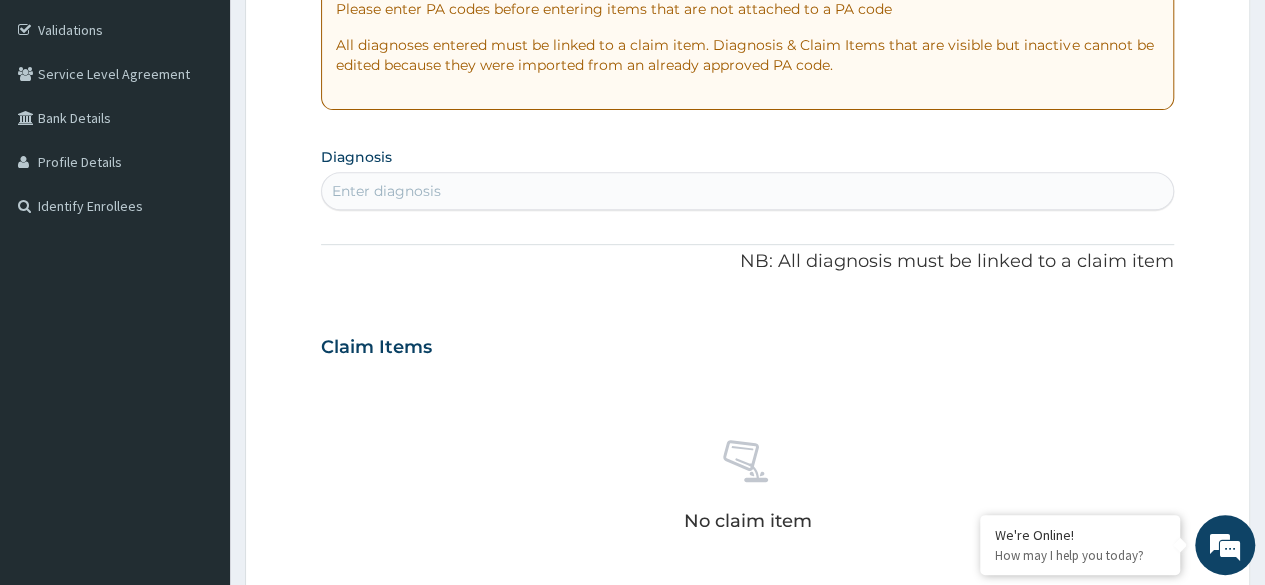 scroll, scrollTop: 366, scrollLeft: 0, axis: vertical 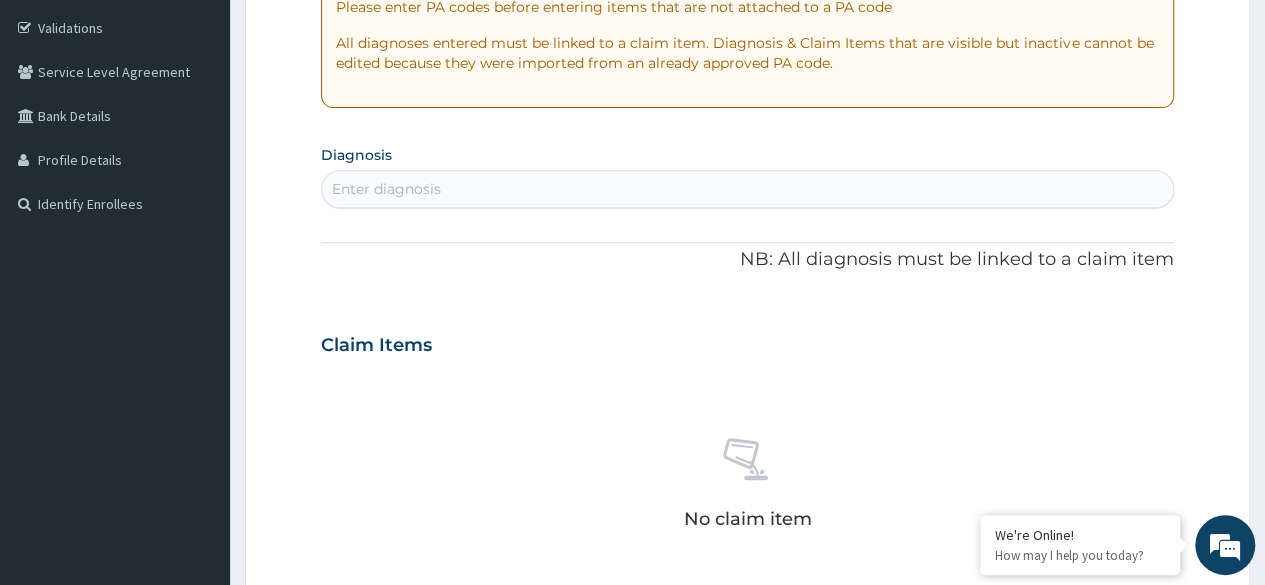 click on "Enter diagnosis" at bounding box center (747, 189) 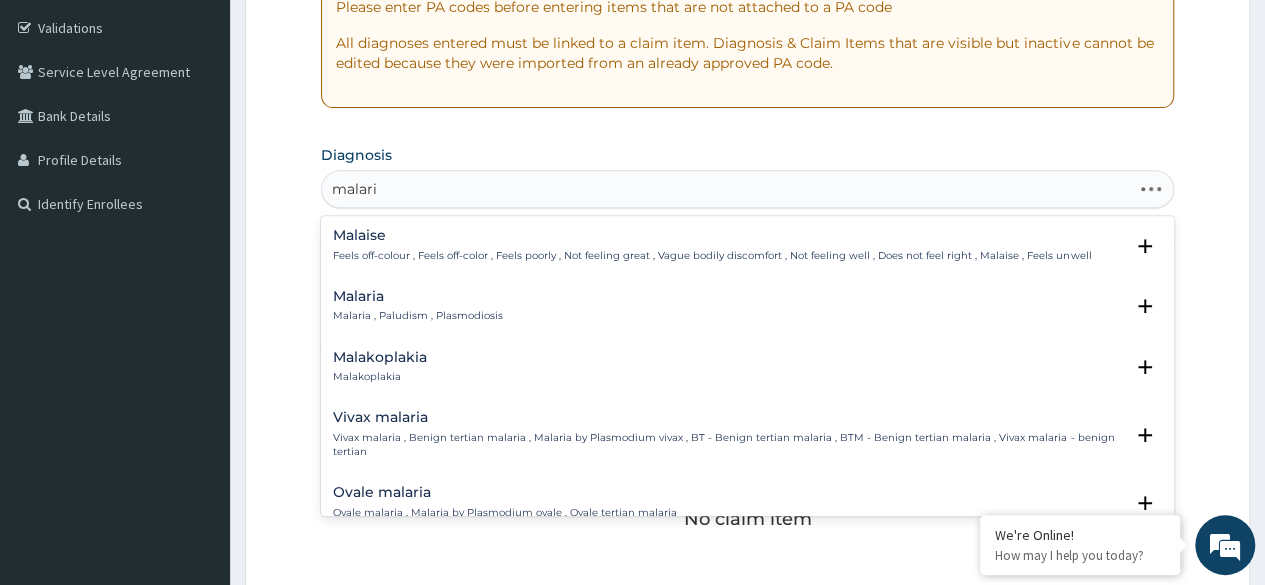 type on "malaria" 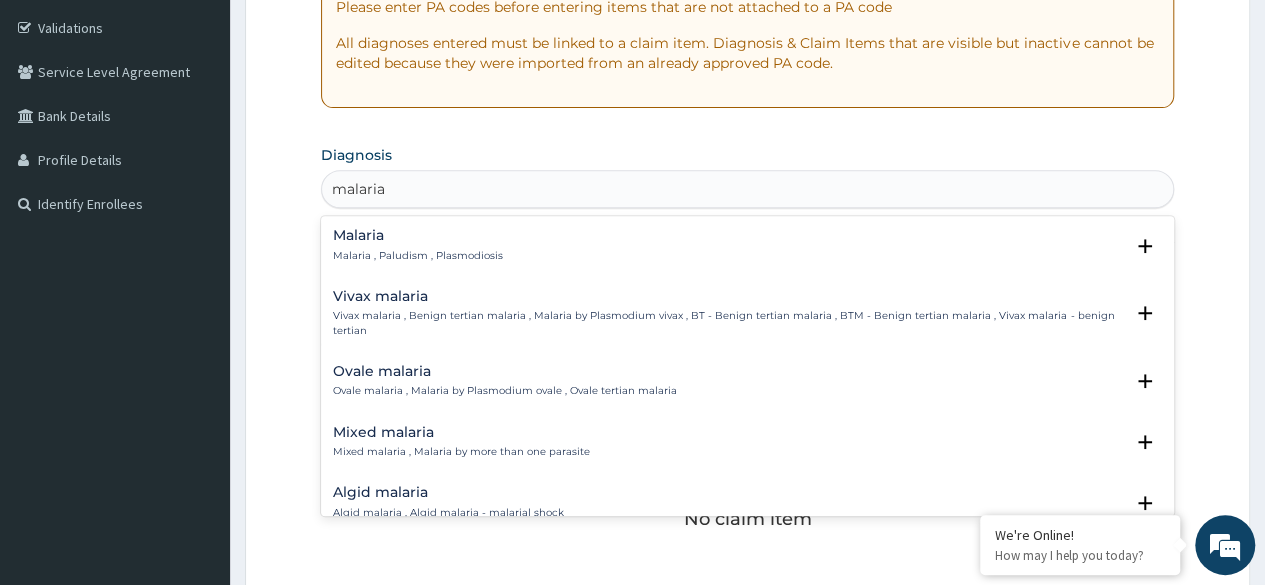 click on "Malaria Malaria , Paludism , Plasmodiosis" at bounding box center [747, 245] 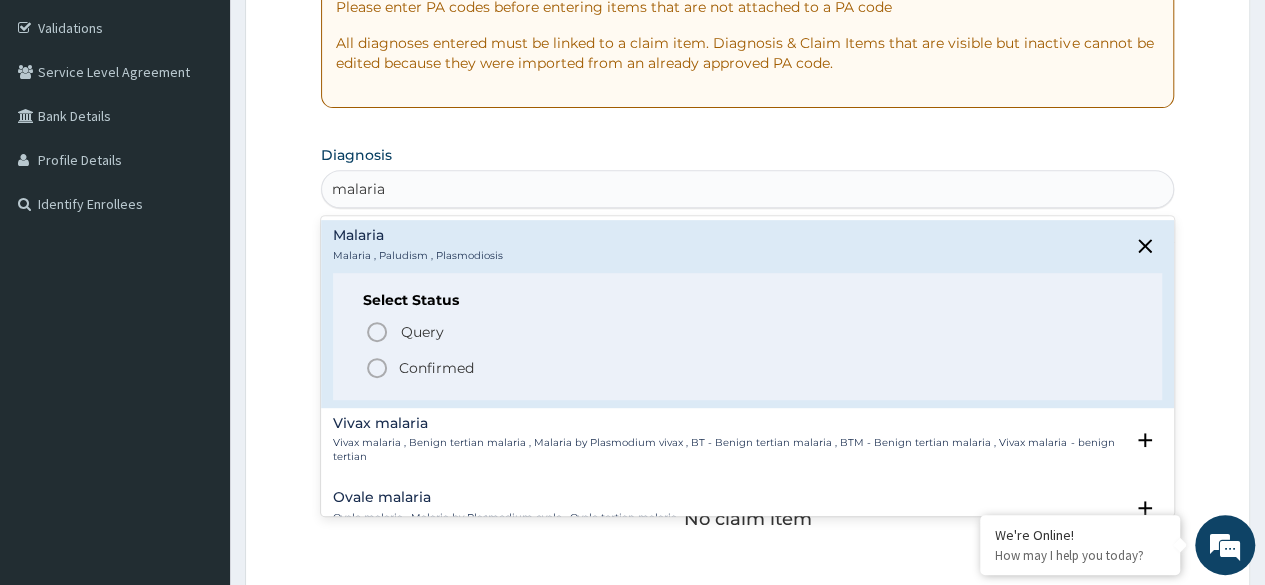 click on "Confirmed" at bounding box center [436, 368] 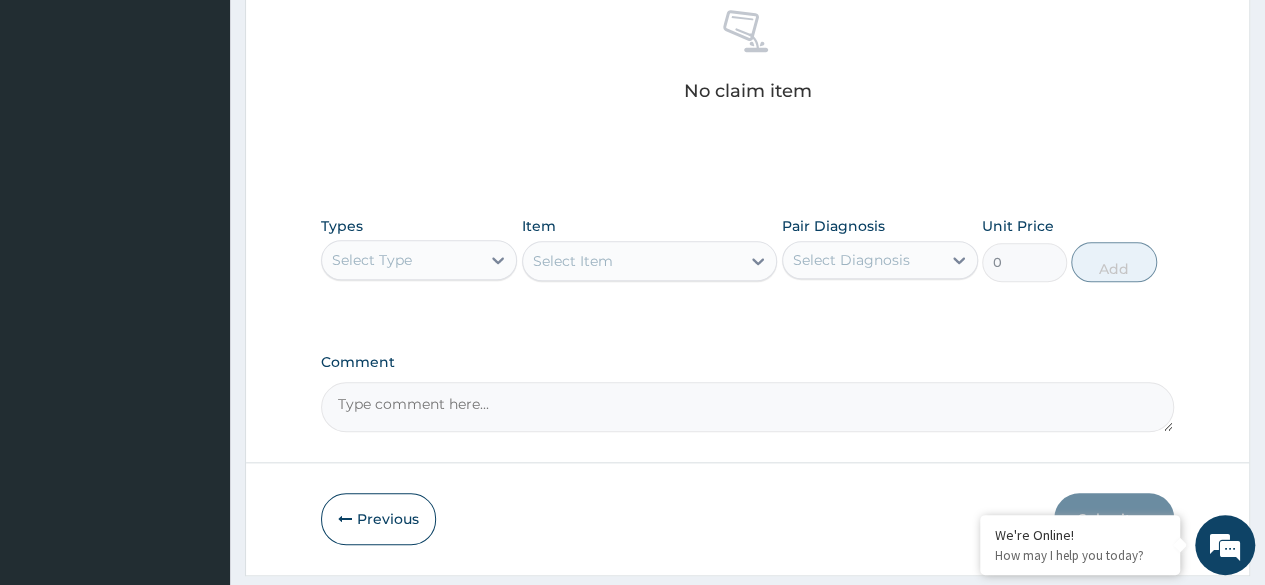 scroll, scrollTop: 853, scrollLeft: 0, axis: vertical 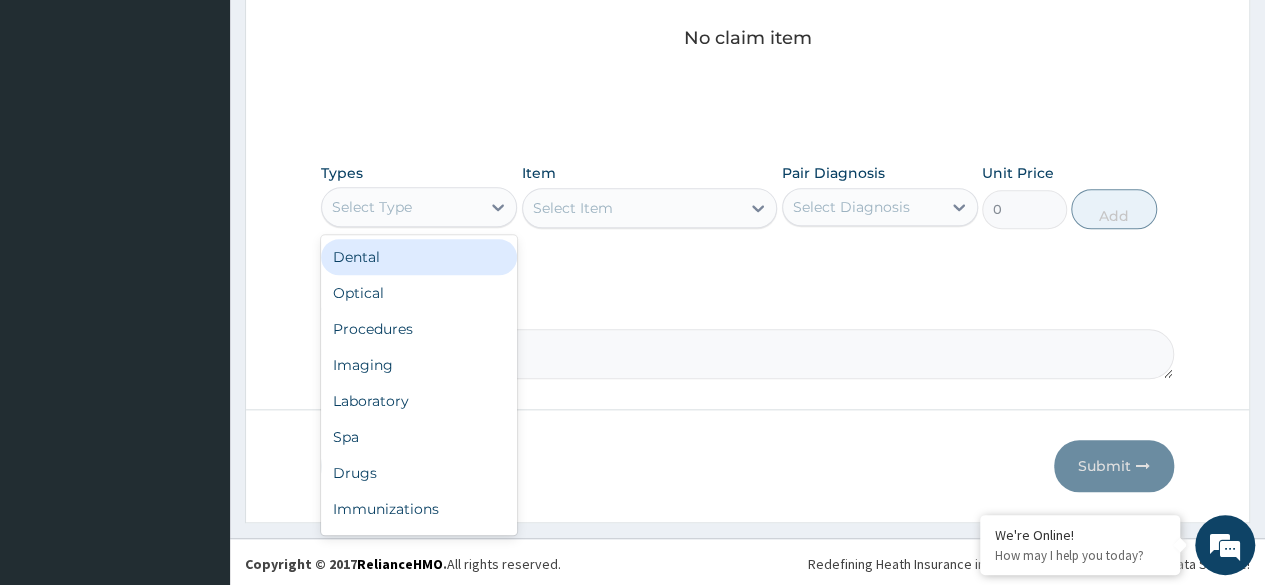 click on "Select Type" at bounding box center (401, 207) 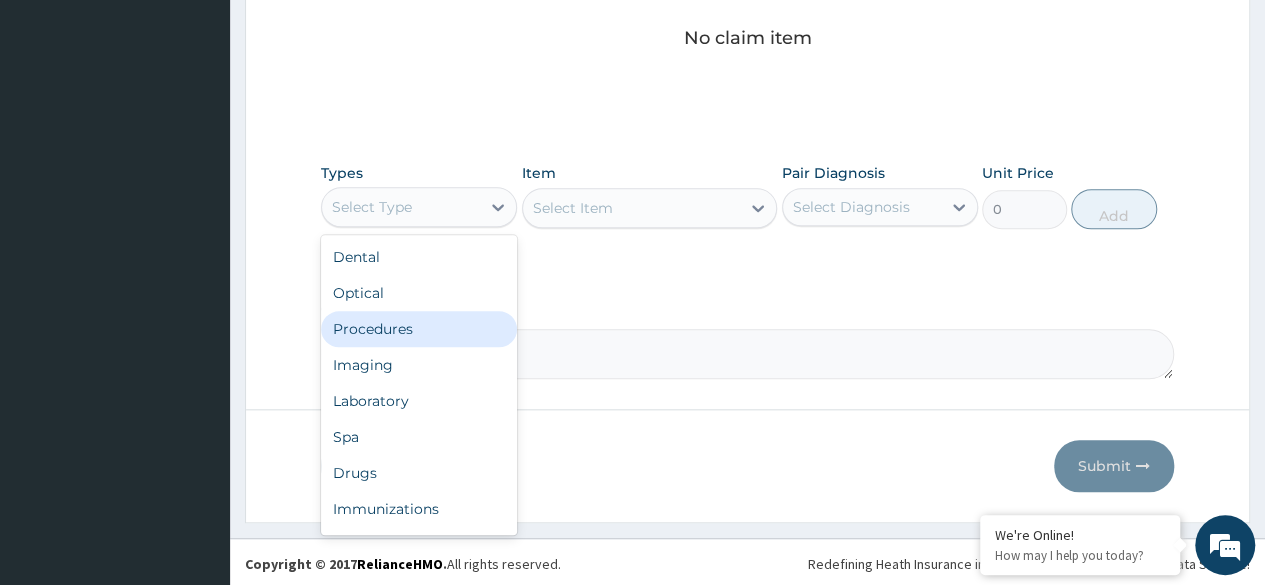 click on "Procedures" at bounding box center (419, 329) 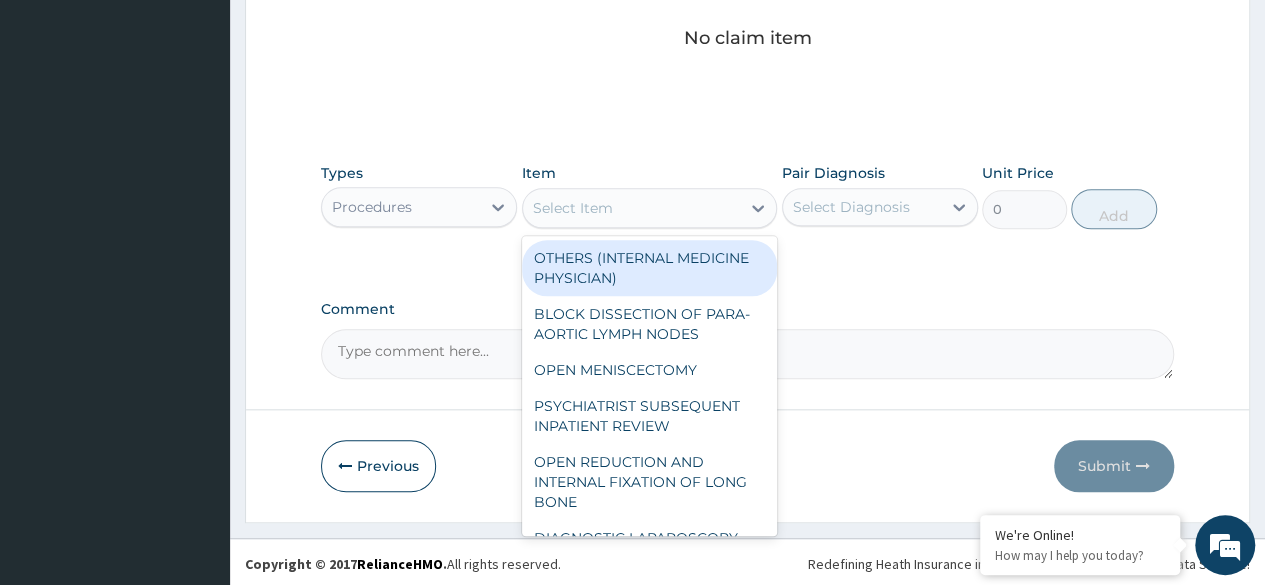 click on "Select Item" at bounding box center (632, 208) 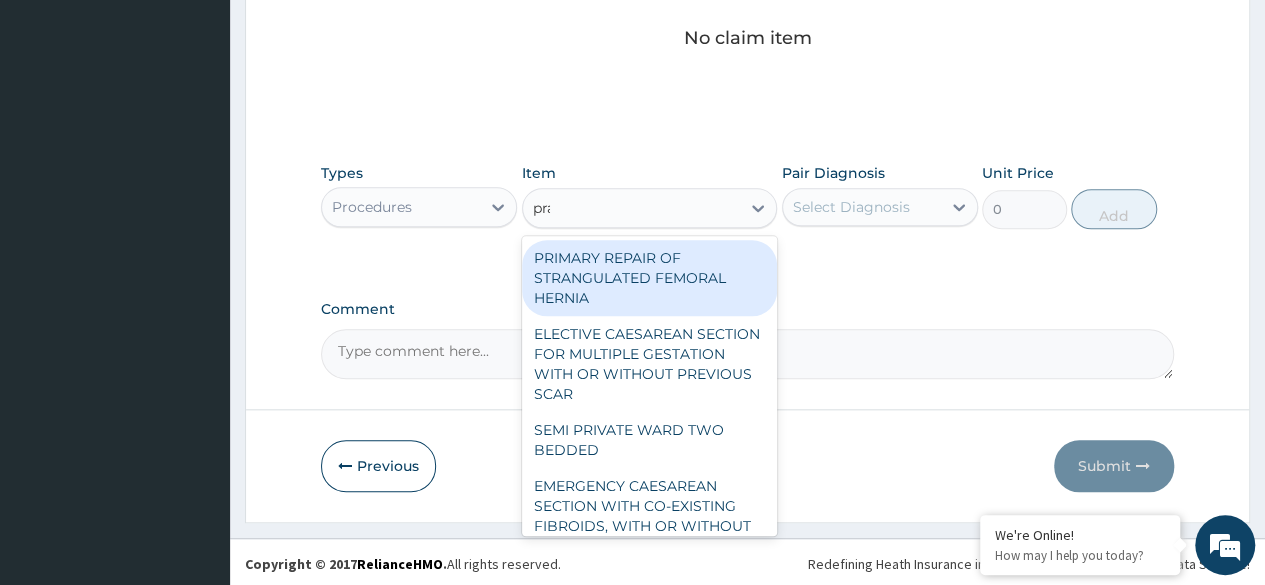 type on "prac" 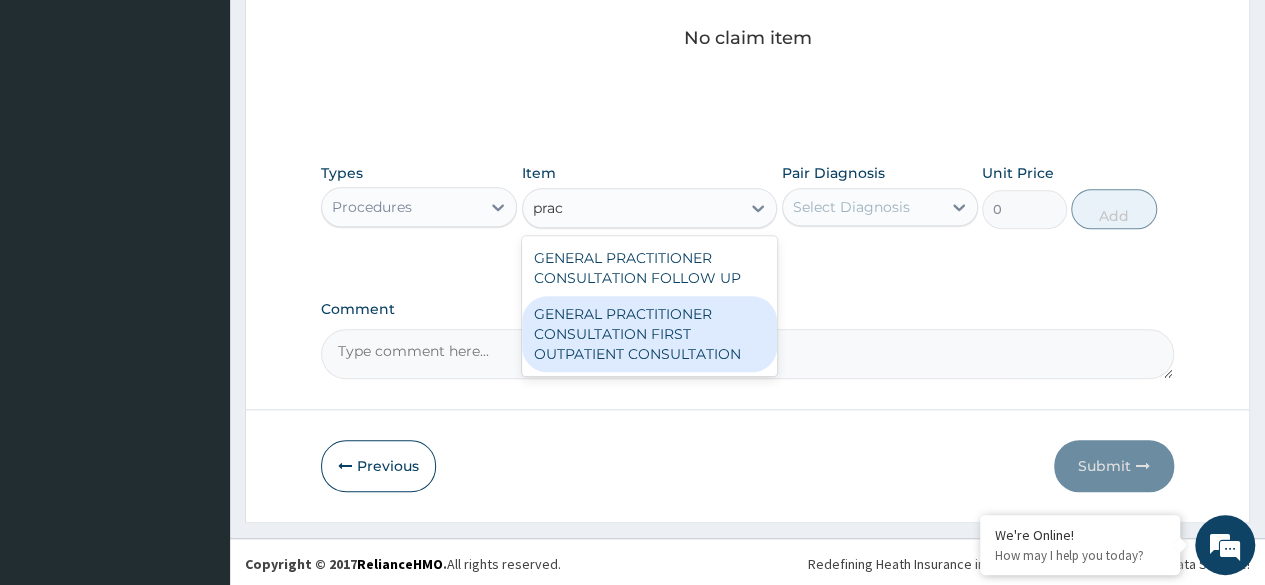 click on "GENERAL PRACTITIONER CONSULTATION FIRST OUTPATIENT CONSULTATION" at bounding box center (650, 334) 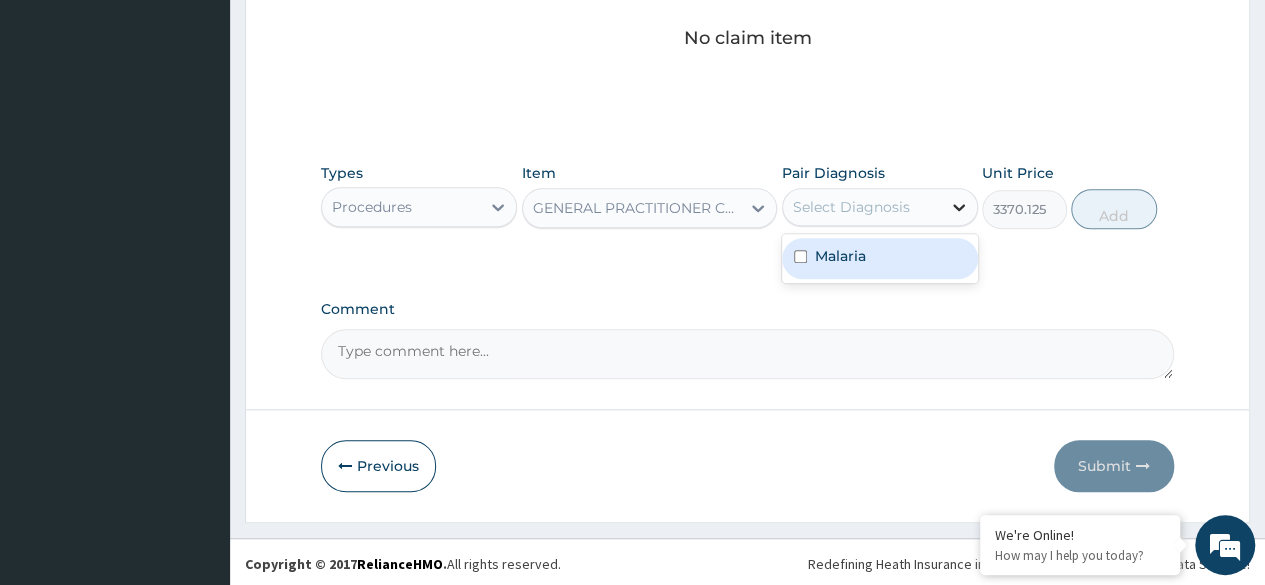 click at bounding box center [959, 207] 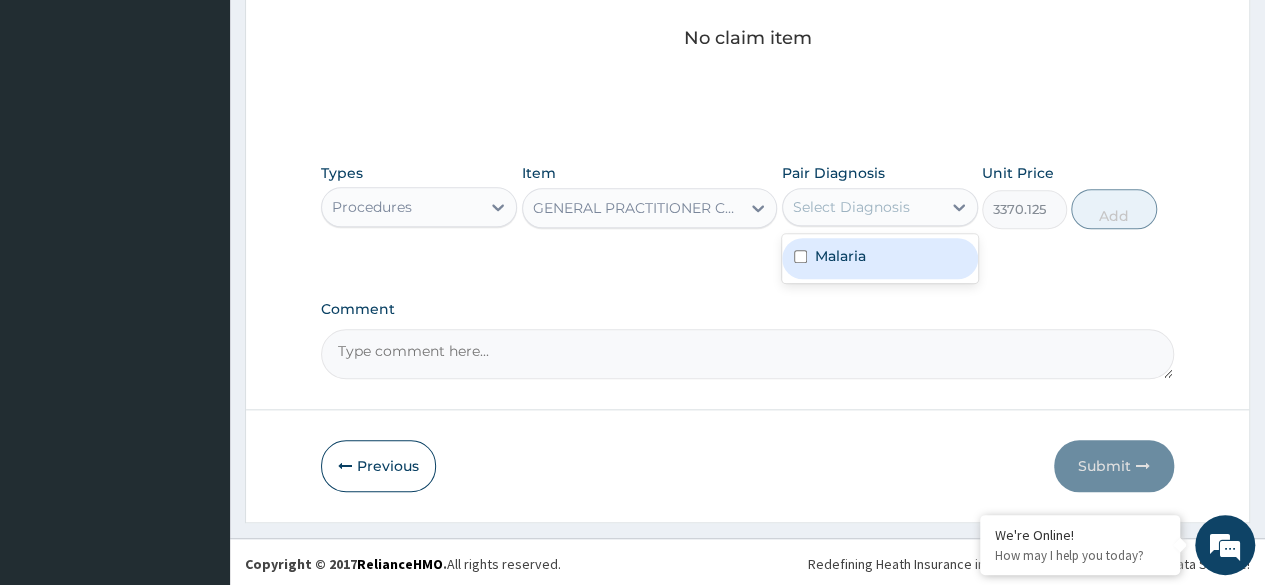 click on "Malaria" at bounding box center [880, 258] 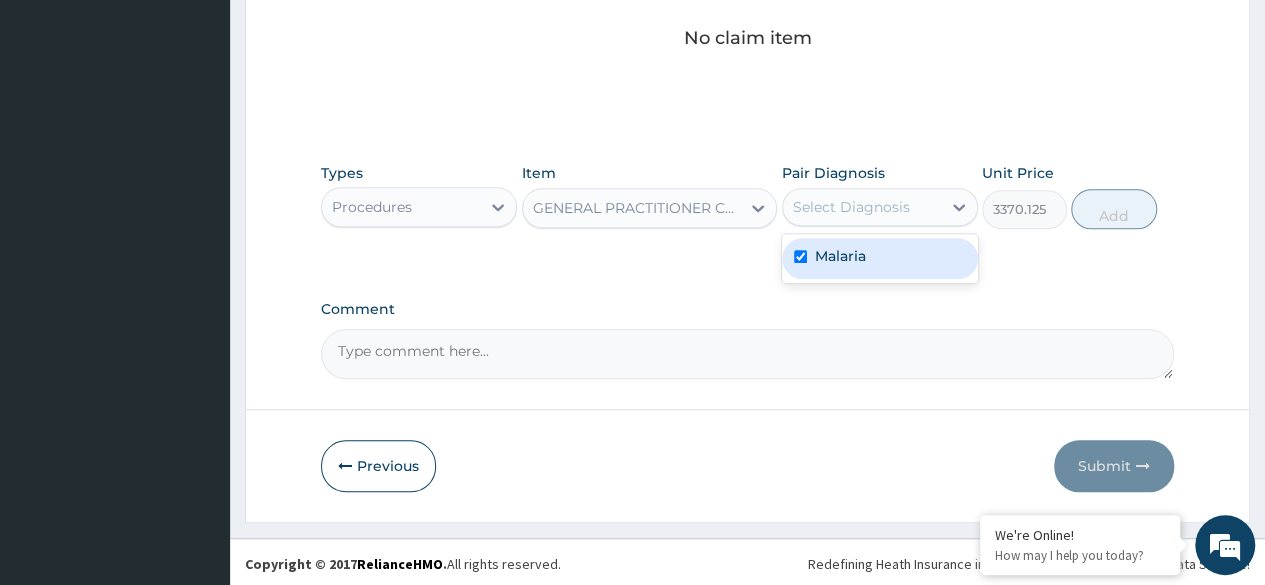 checkbox on "true" 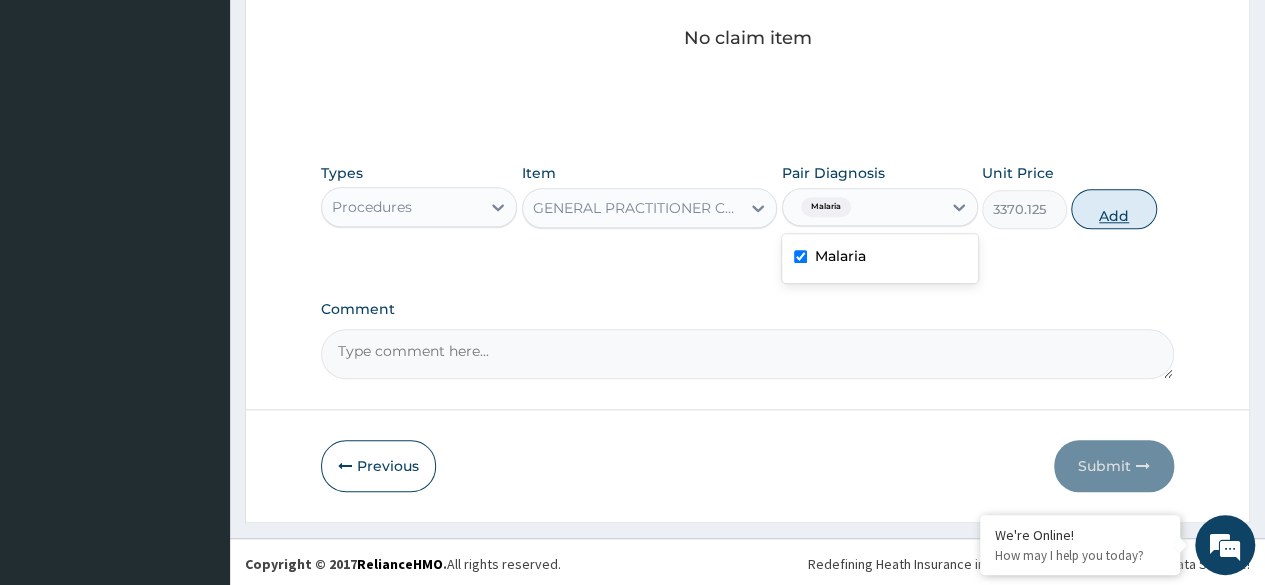 click on "Add" at bounding box center [1113, 209] 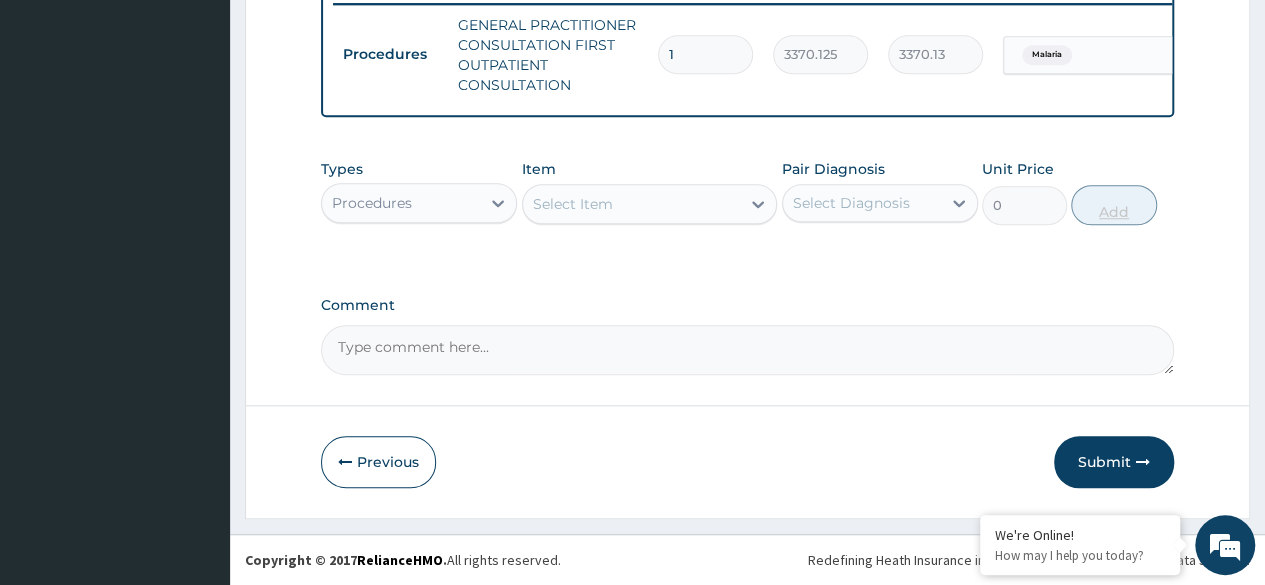 scroll, scrollTop: 804, scrollLeft: 0, axis: vertical 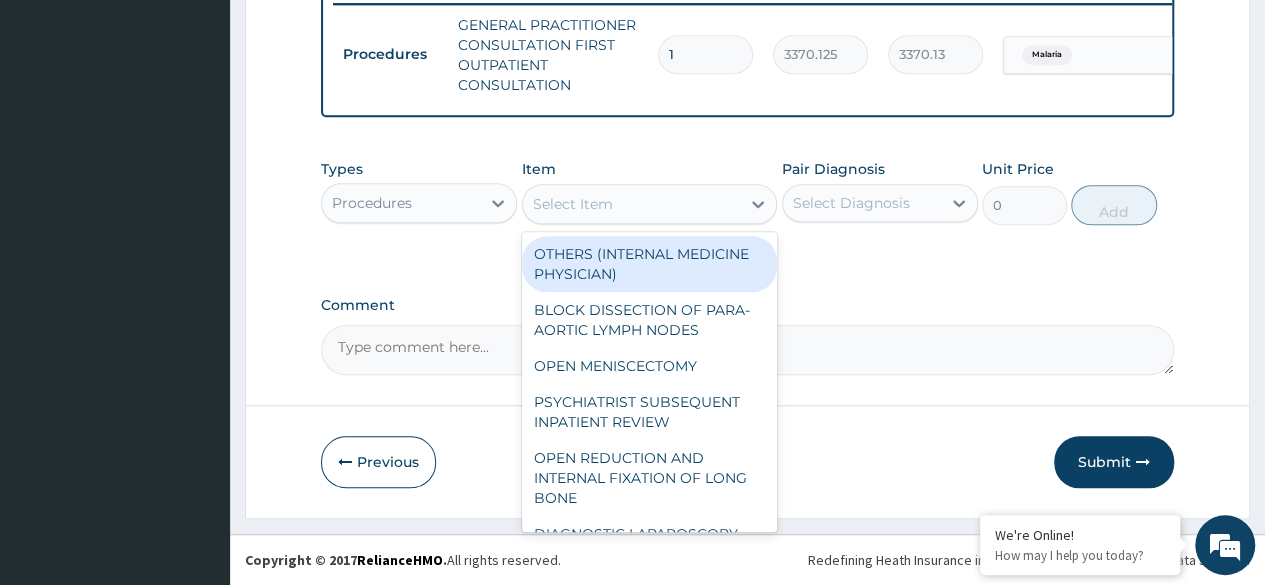 click on "Select Item" at bounding box center (632, 204) 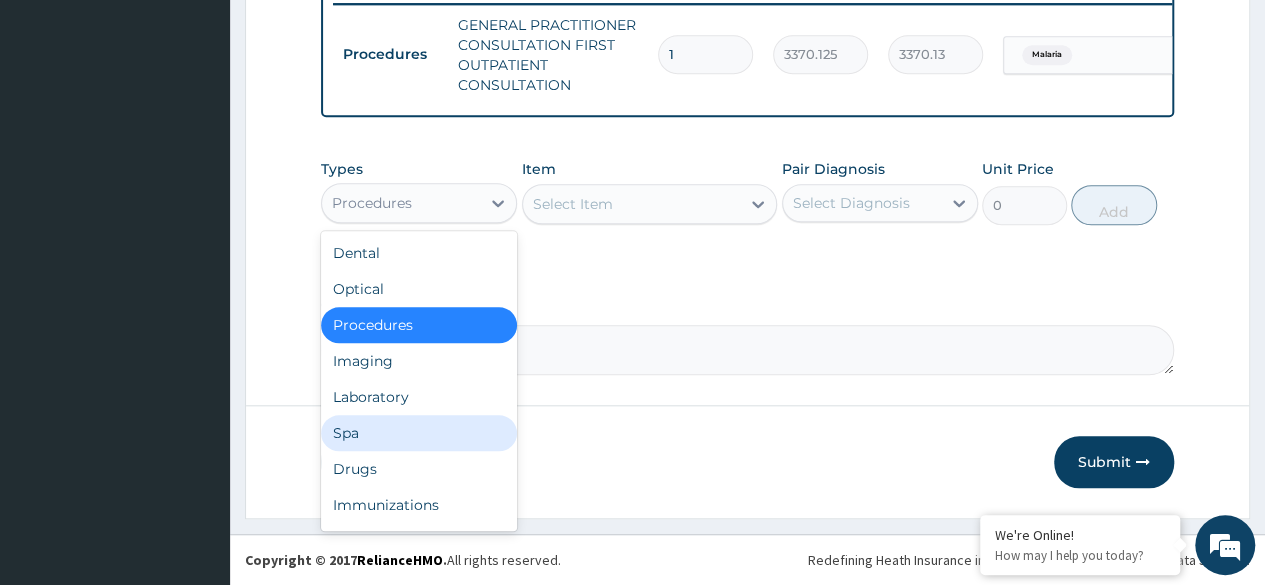 drag, startPoint x: 410, startPoint y: 213, endPoint x: 426, endPoint y: 417, distance: 204.6265 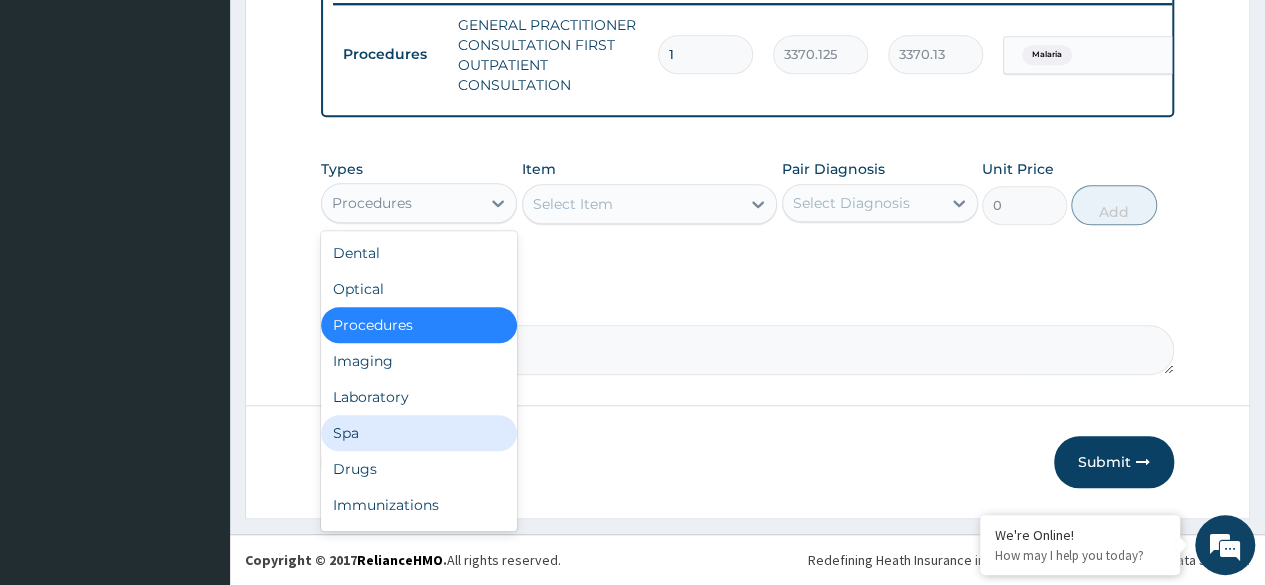 click on "option Procedures, selected. option Spa focused, 6 of 10. 10 results available. Use Up and Down to choose options, press Enter to select the currently focused option, press Escape to exit the menu, press Tab to select the option and exit the menu. Procedures Dental Optical Procedures Imaging Laboratory Spa Drugs Immunizations Others Gym" at bounding box center [419, 203] 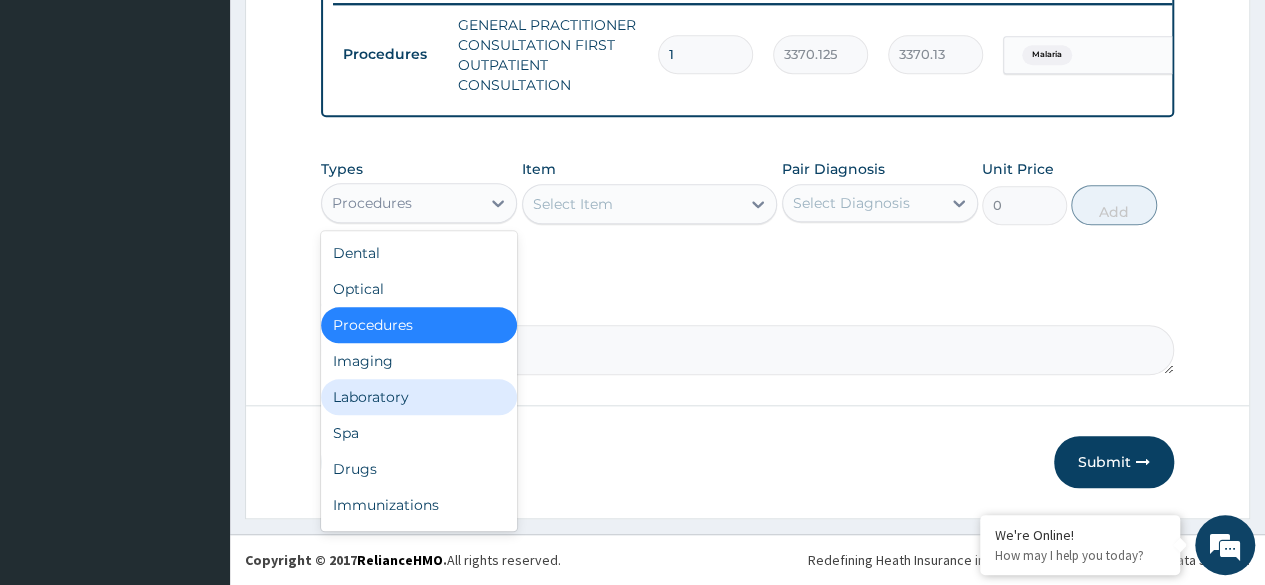 click on "Laboratory" at bounding box center (419, 397) 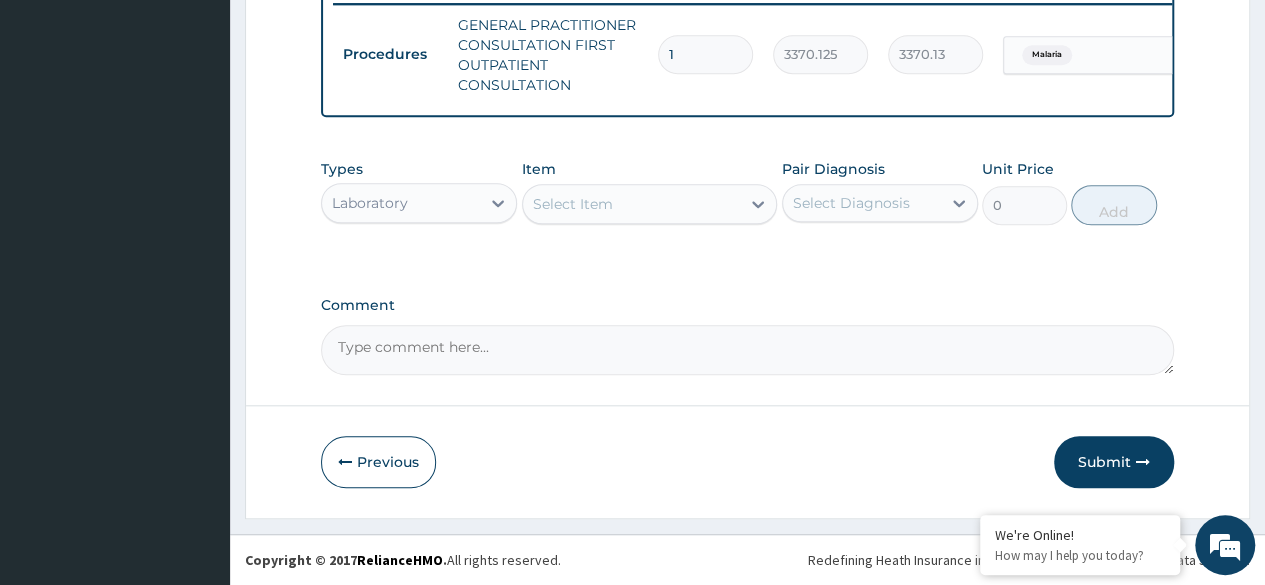 click on "Select Item" at bounding box center (573, 204) 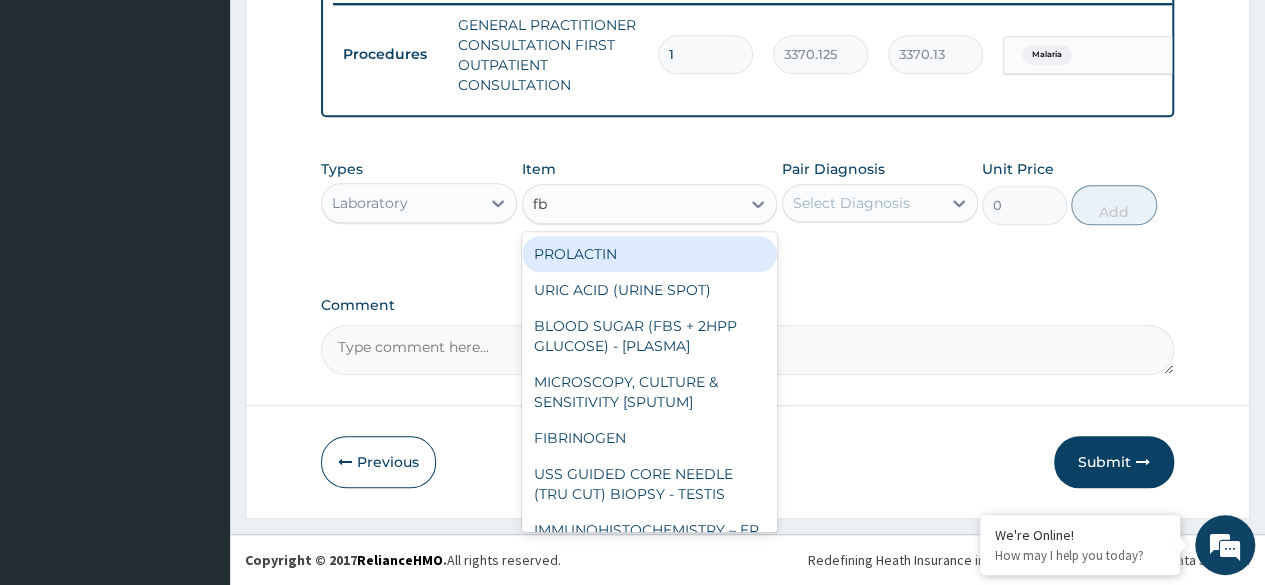 type on "fbc" 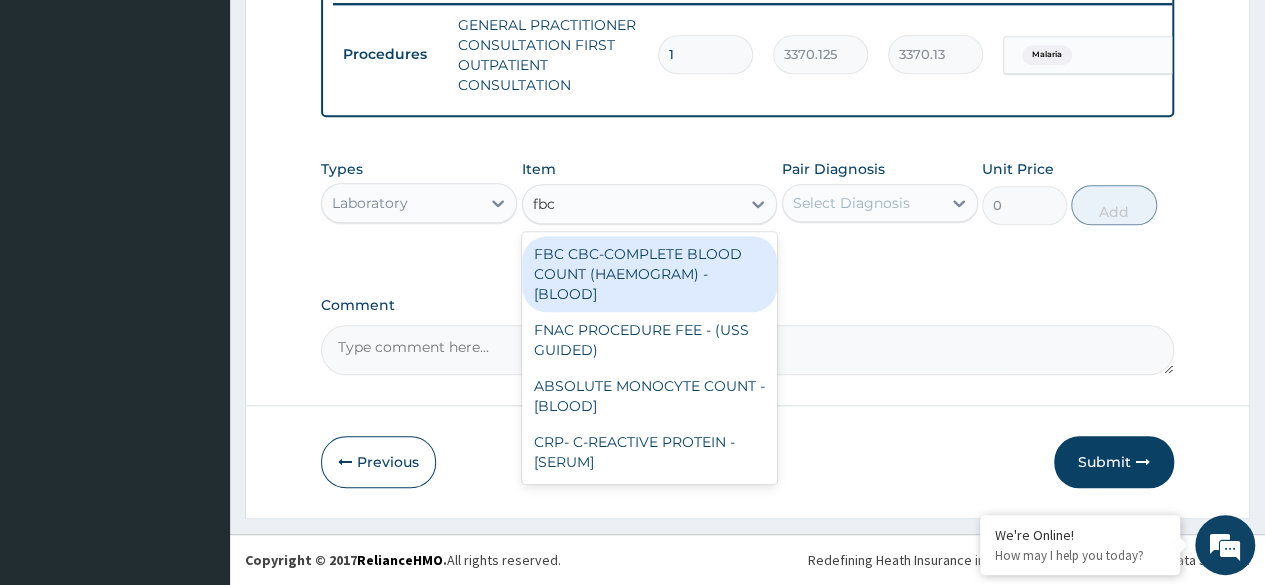 click on "FBC CBC-COMPLETE BLOOD COUNT (HAEMOGRAM) - [BLOOD]" at bounding box center (650, 274) 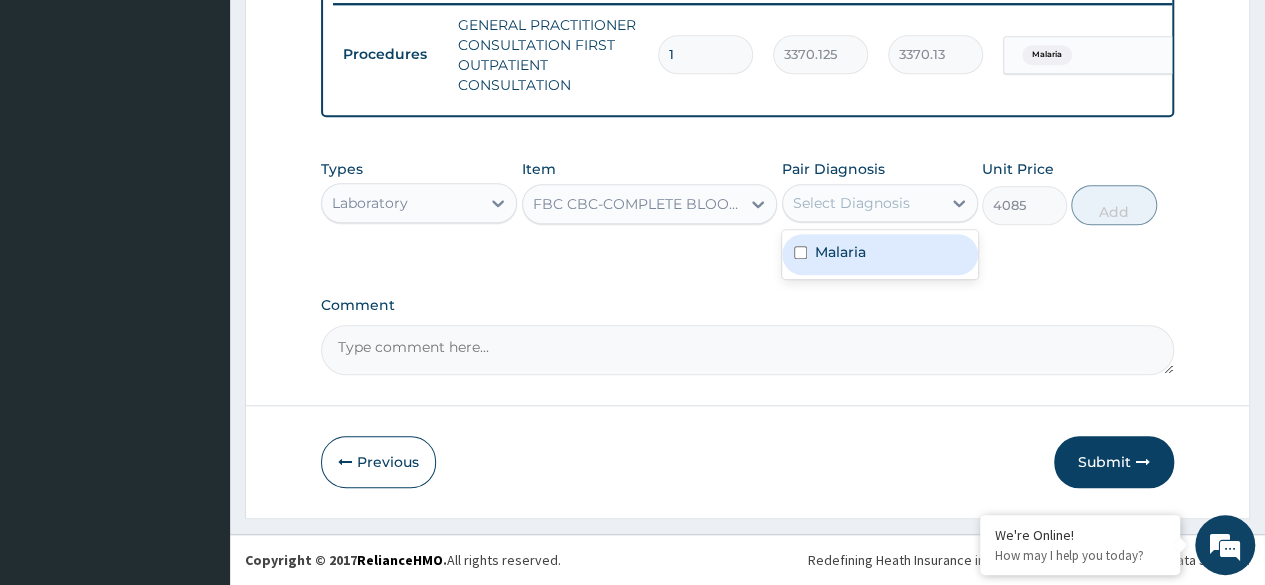 drag, startPoint x: 869, startPoint y: 215, endPoint x: 874, endPoint y: 273, distance: 58.21512 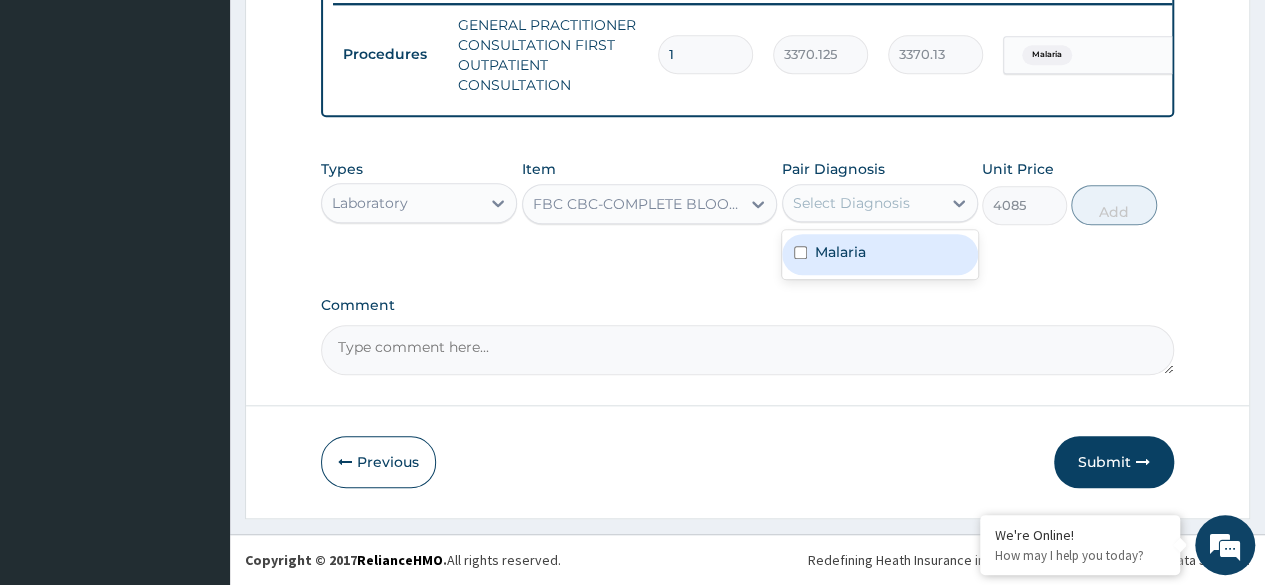 click on "option Malaria, selected. option Malaria focused, 1 of 1. 1 result available. Use Up and Down to choose options, press Enter to select the currently focused option, press Escape to exit the menu, press Tab to select the option and exit the menu. Select Diagnosis Malaria" at bounding box center (880, 203) 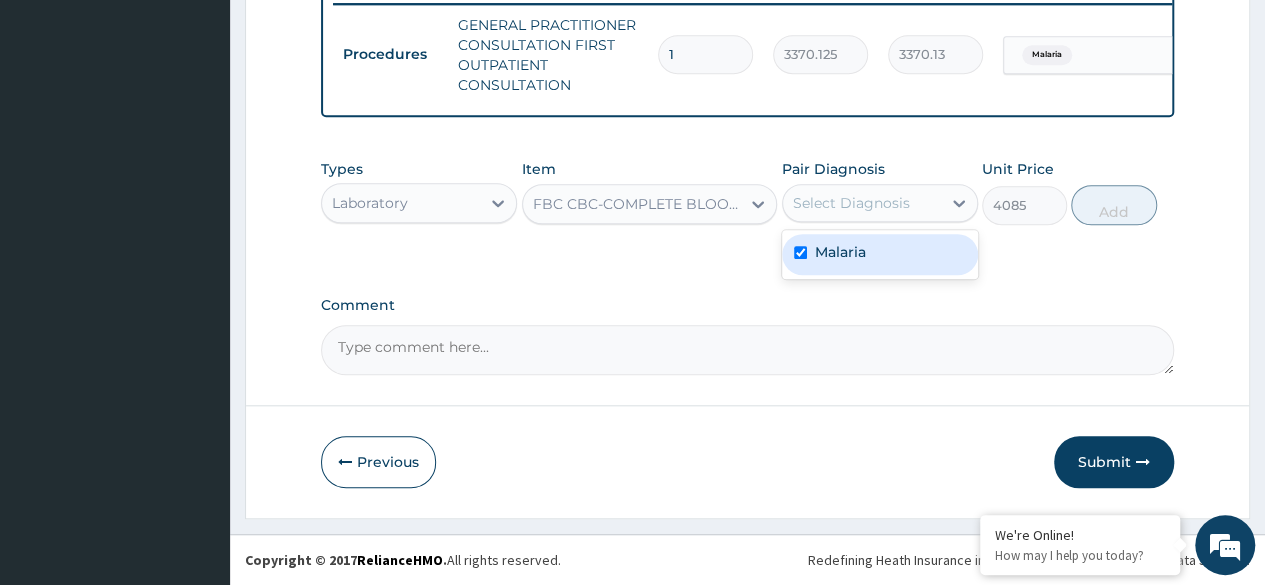 checkbox on "true" 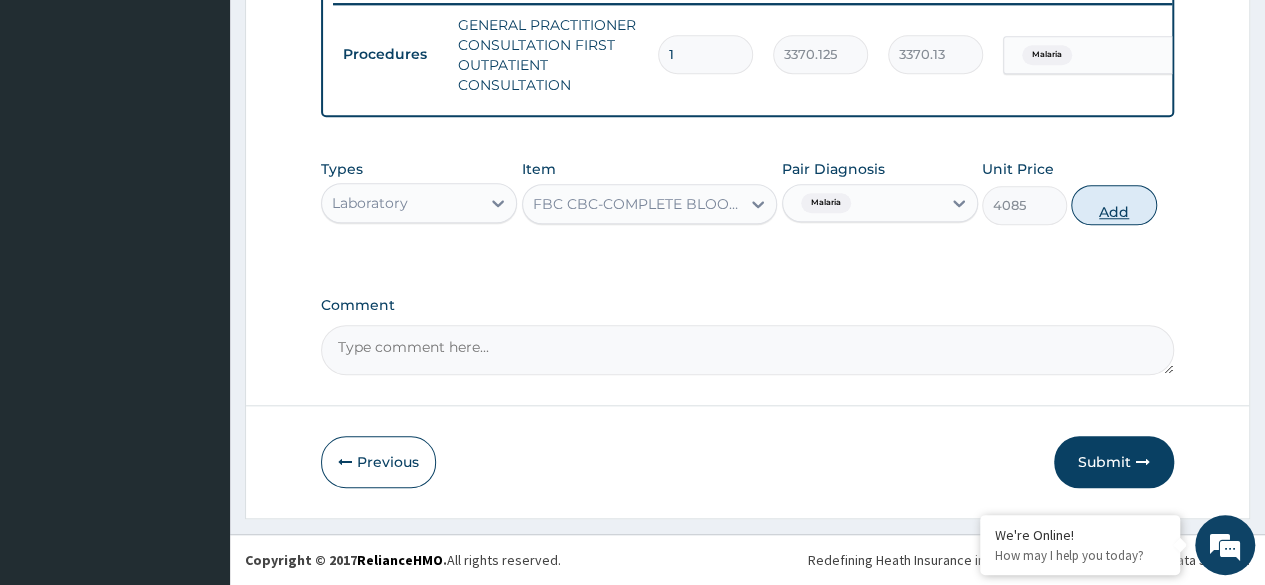 click on "Add" at bounding box center (1113, 205) 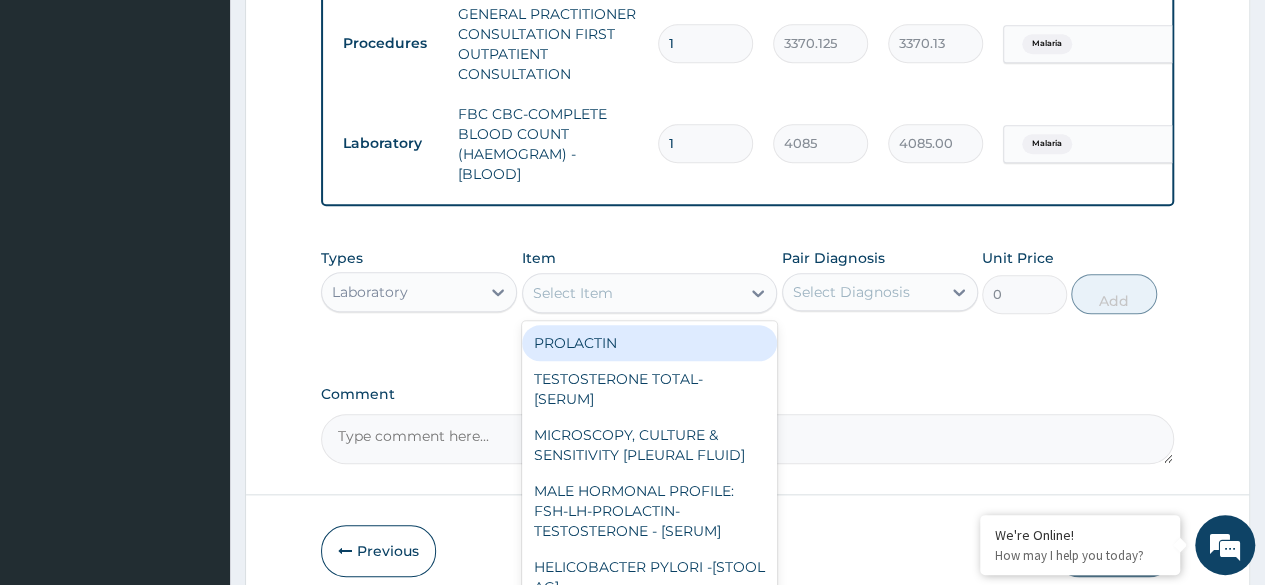 click on "Select Item" at bounding box center (632, 293) 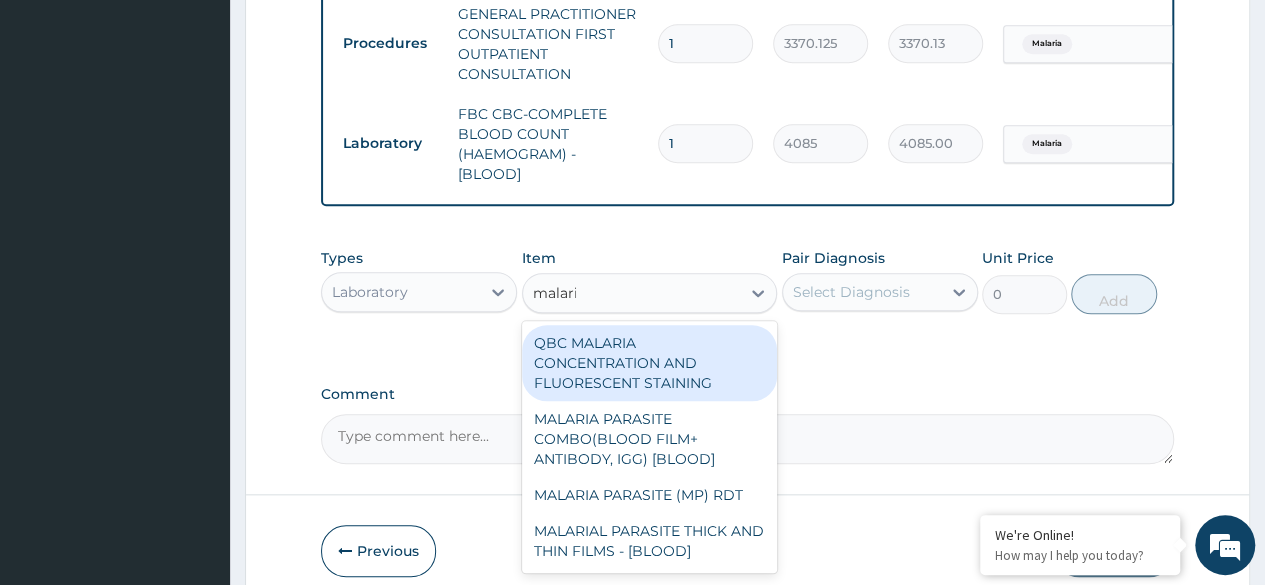 type on "malaria" 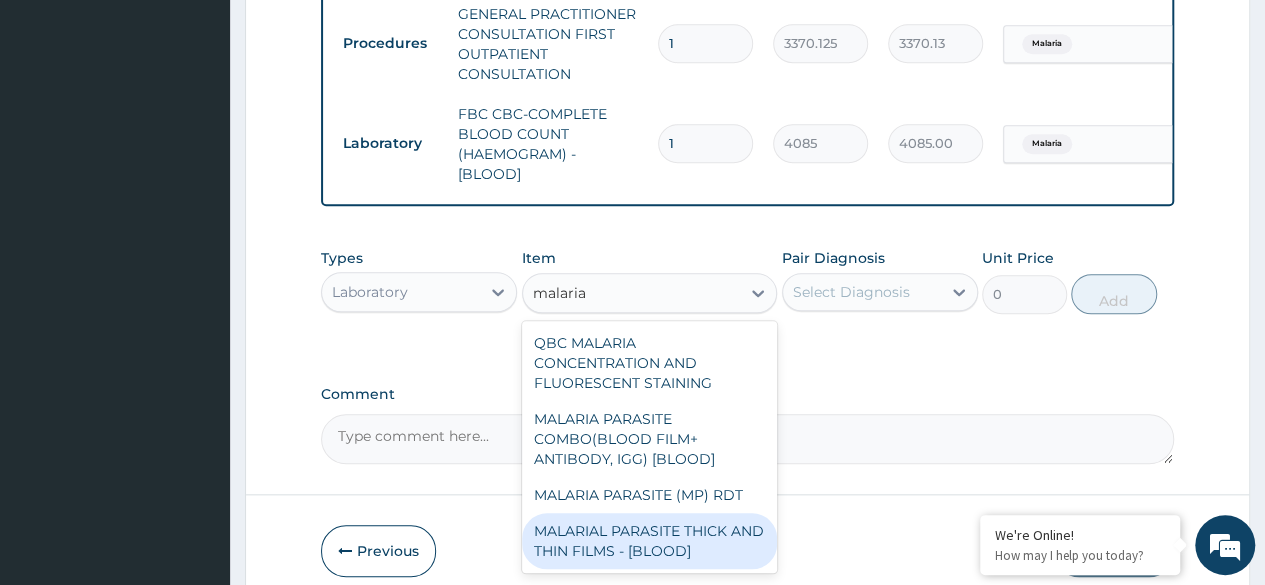 click on "MALARIAL PARASITE THICK AND THIN FILMS - [BLOOD]" at bounding box center [650, 541] 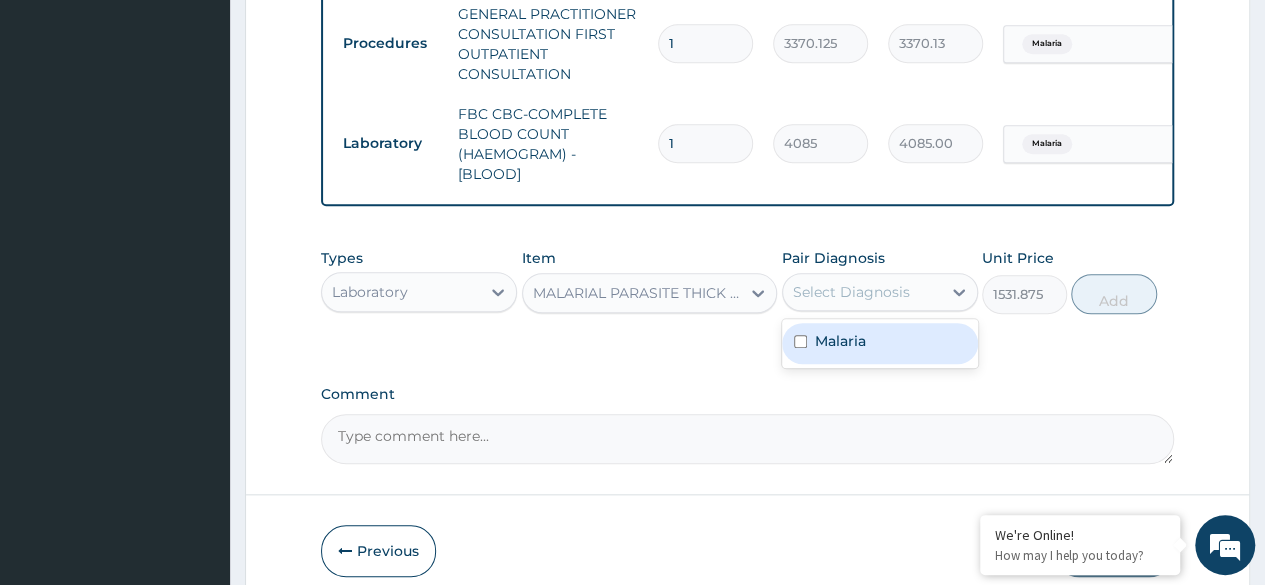 drag, startPoint x: 894, startPoint y: 294, endPoint x: 880, endPoint y: 373, distance: 80.23092 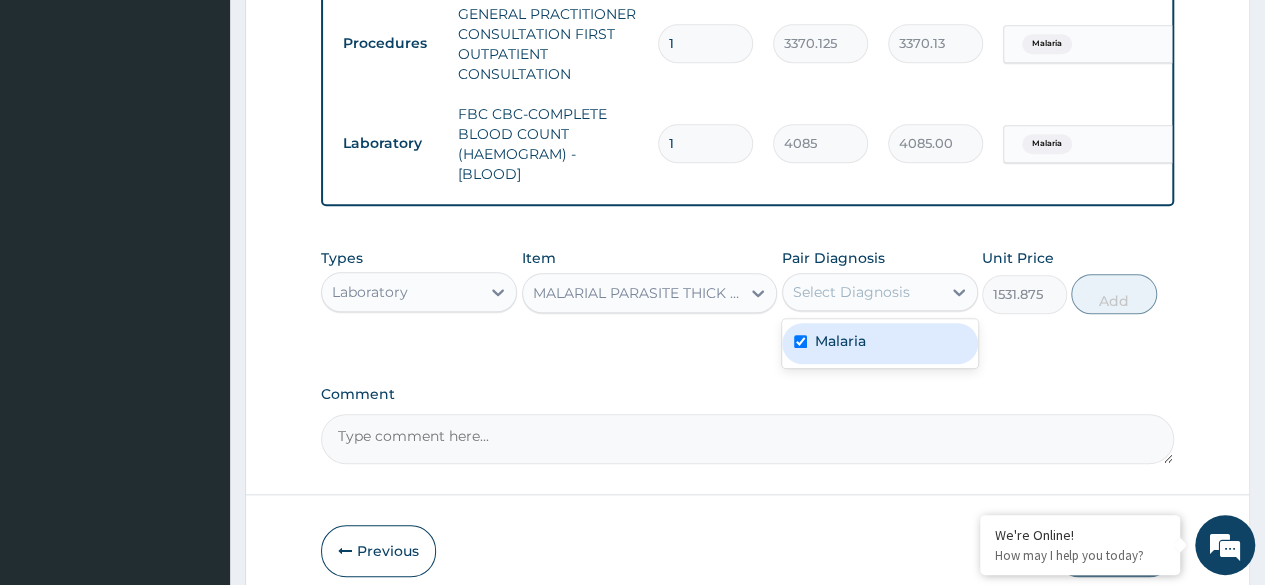 checkbox on "true" 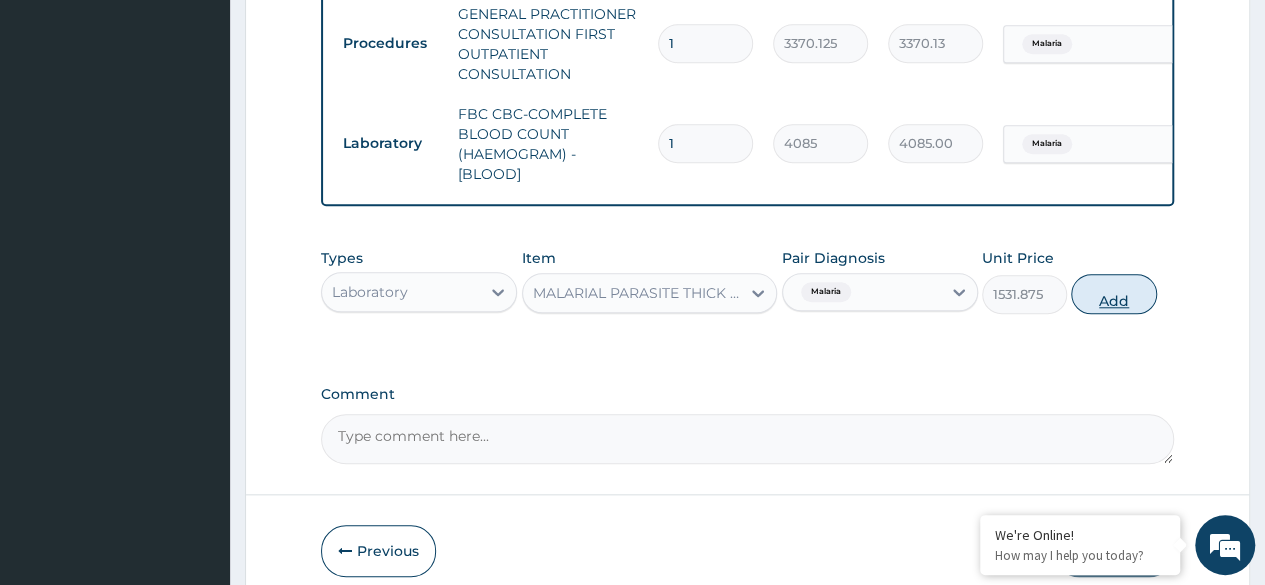 click on "Add" at bounding box center (1113, 294) 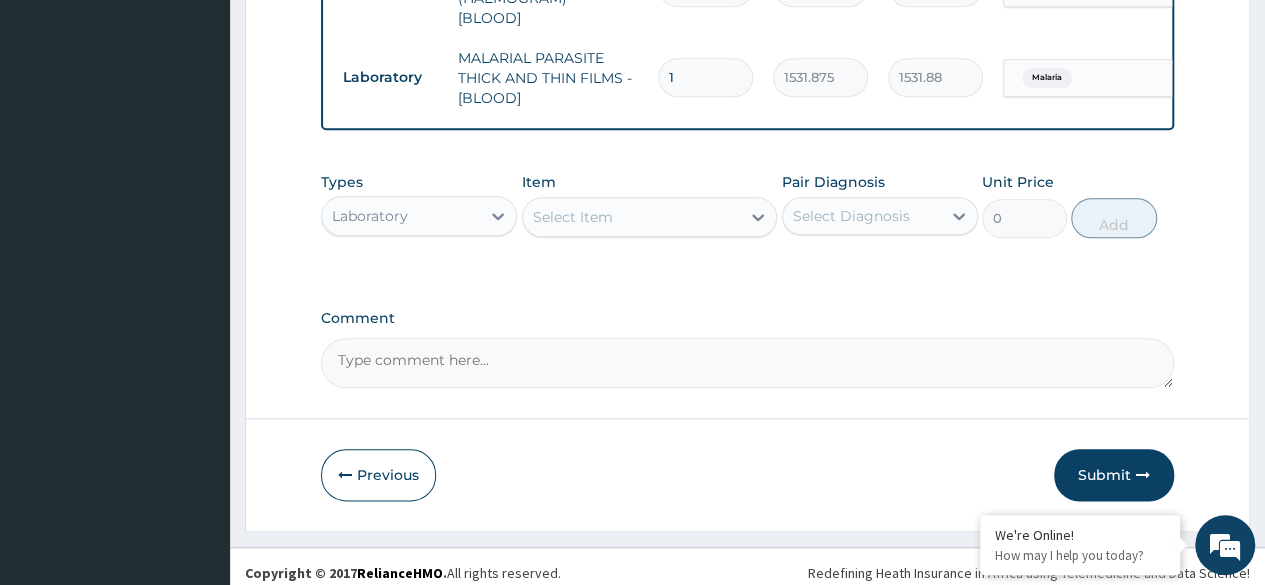 scroll, scrollTop: 984, scrollLeft: 0, axis: vertical 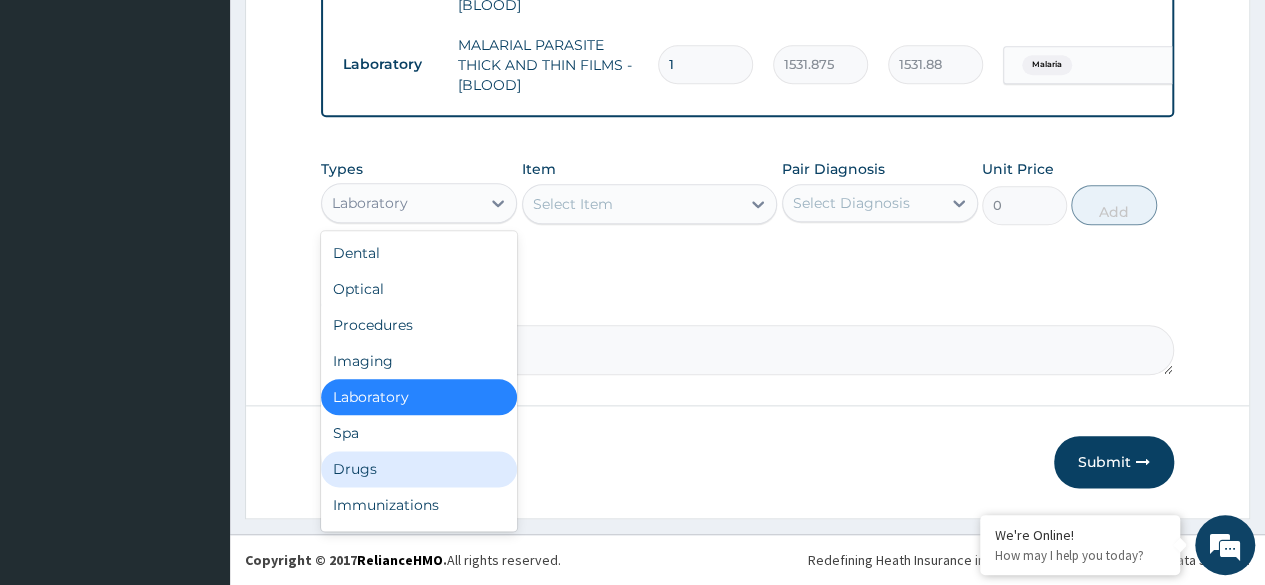 drag, startPoint x: 394, startPoint y: 187, endPoint x: 410, endPoint y: 486, distance: 299.4278 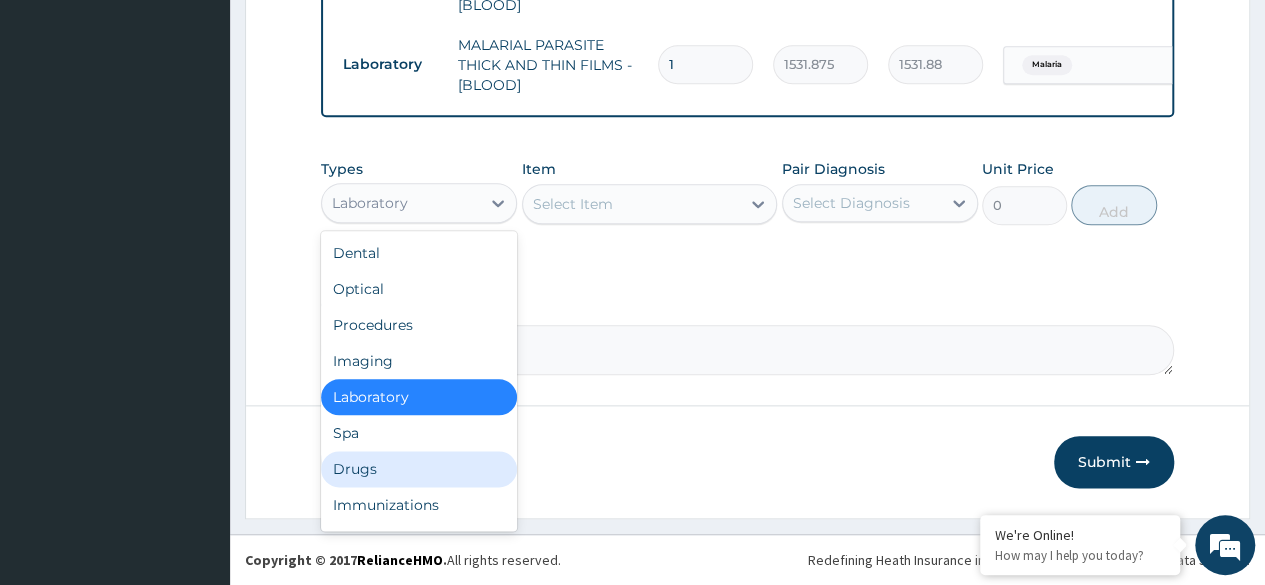 click on "option Laboratory, selected. option Drugs focused, 7 of 10. 10 results available. Use Up and Down to choose options, press Enter to select the currently focused option, press Escape to exit the menu, press Tab to select the option and exit the menu. Laboratory Dental Optical Procedures Imaging Laboratory Spa Drugs Immunizations Others Gym" at bounding box center [419, 203] 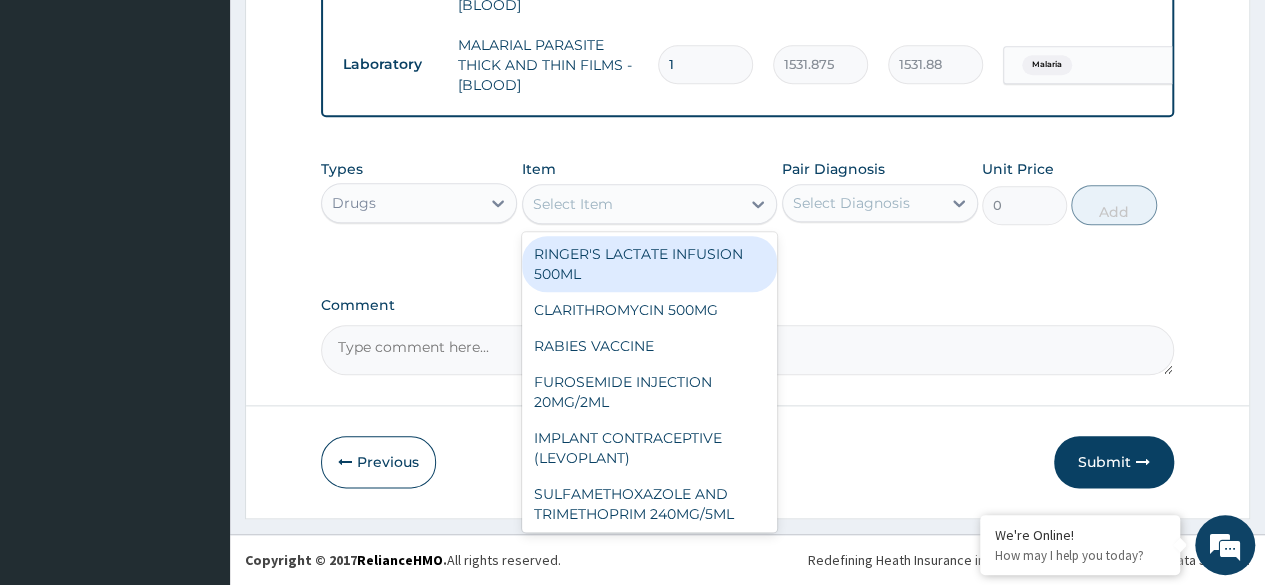click on "Select Item" at bounding box center [632, 204] 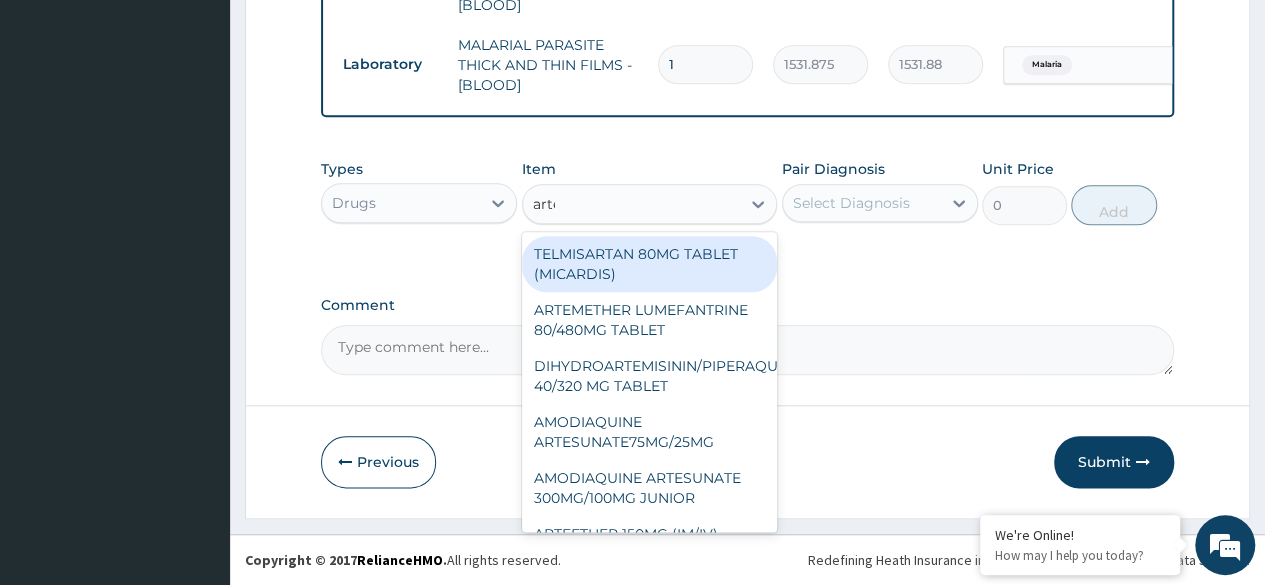 type on "artee" 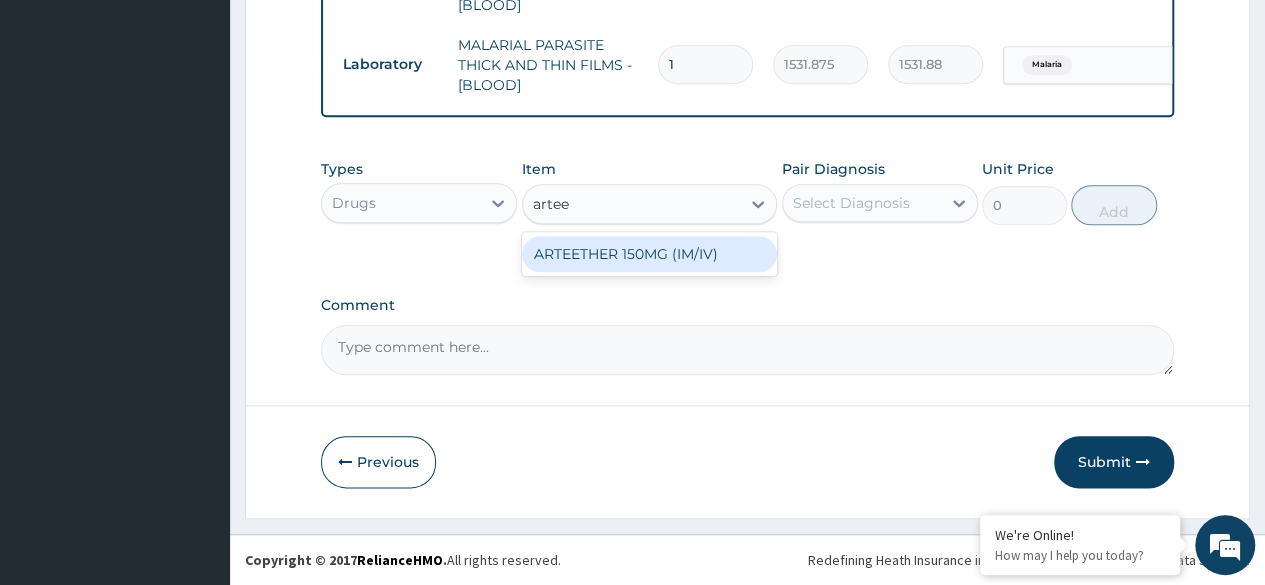 click on "ARTEETHER 150MG (IM/IV)" at bounding box center [650, 254] 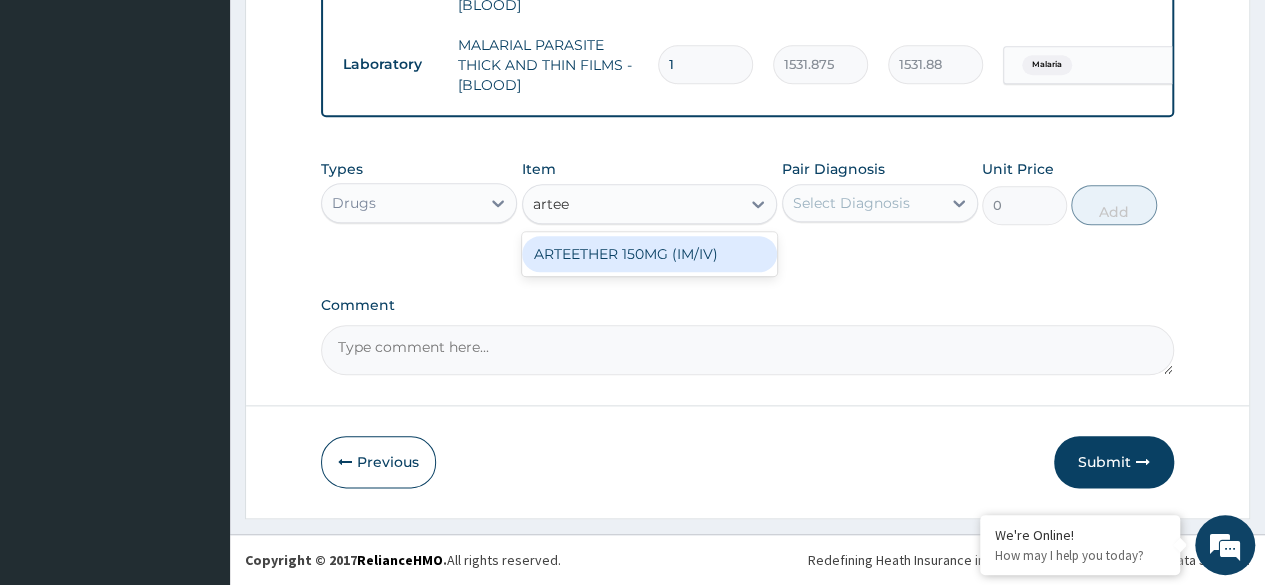 type 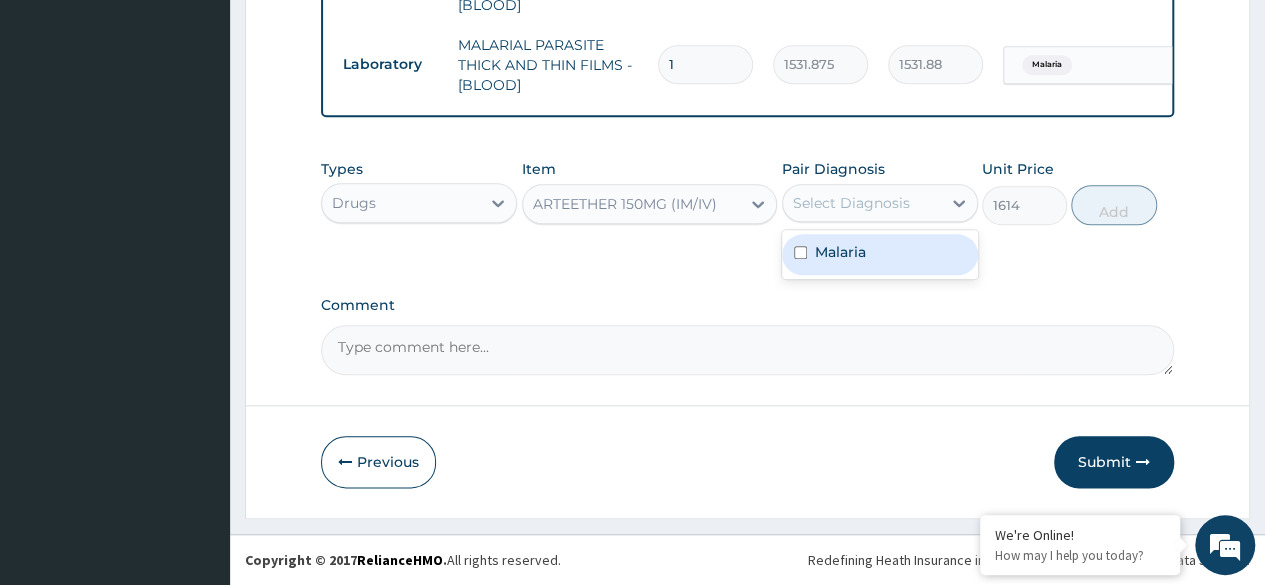 drag, startPoint x: 871, startPoint y: 199, endPoint x: 876, endPoint y: 253, distance: 54.230988 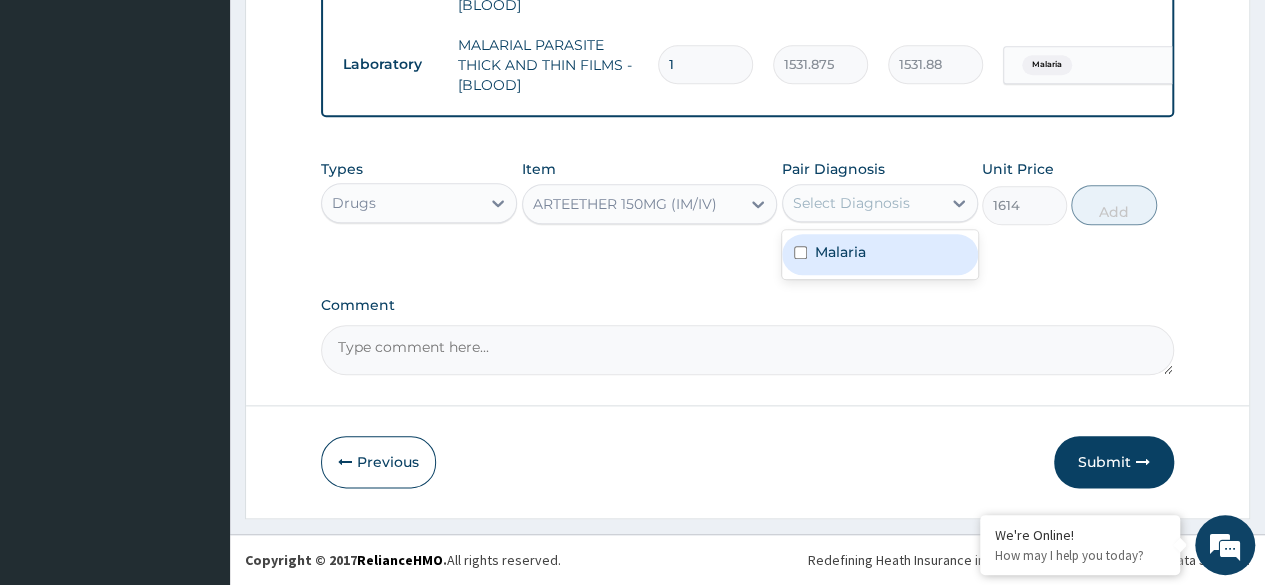 click on "option Malaria, selected. option Malaria focused, 1 of 1. 1 result available. Use Up and Down to choose options, press Enter to select the currently focused option, press Escape to exit the menu, press Tab to select the option and exit the menu. Select Diagnosis Malaria" at bounding box center [880, 203] 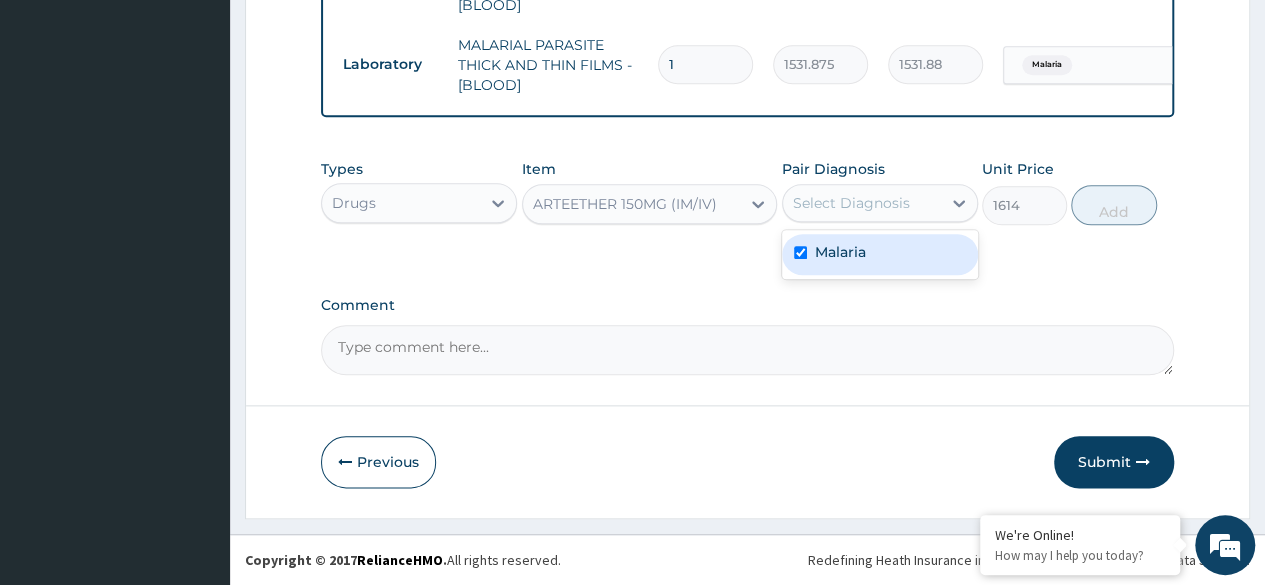 checkbox on "true" 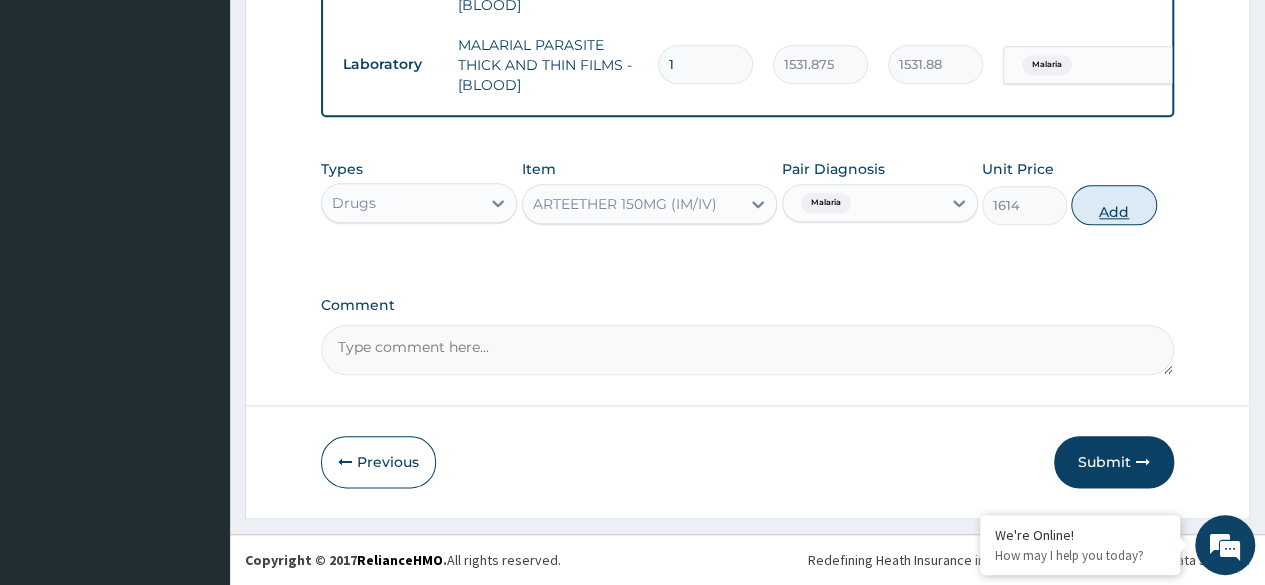 click on "Add" at bounding box center (1113, 205) 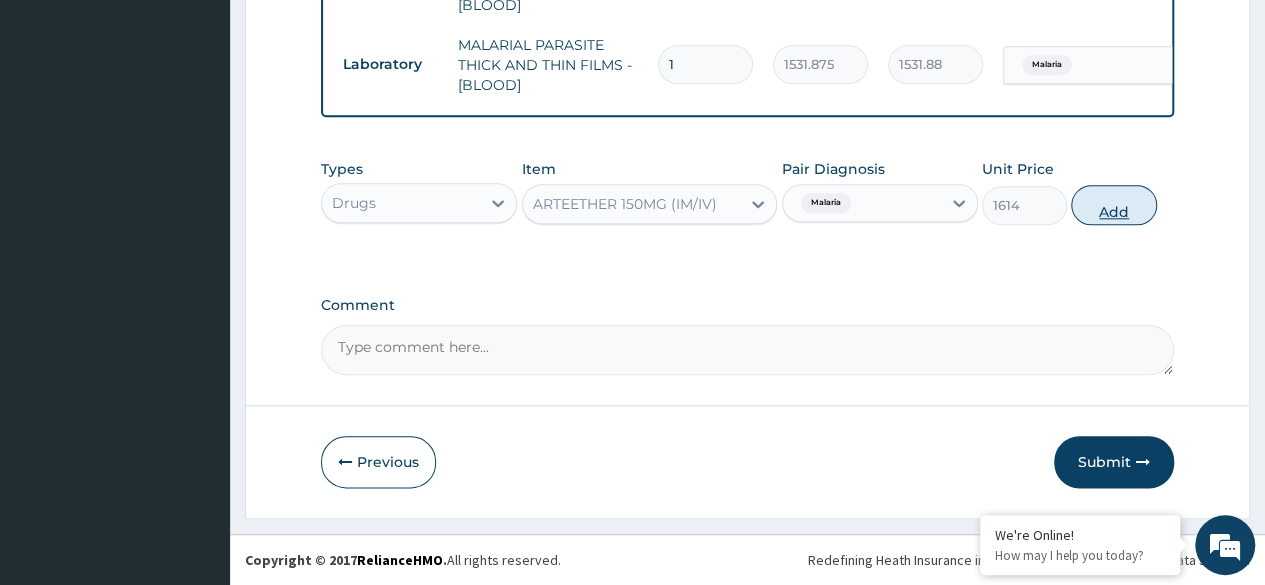 type on "0" 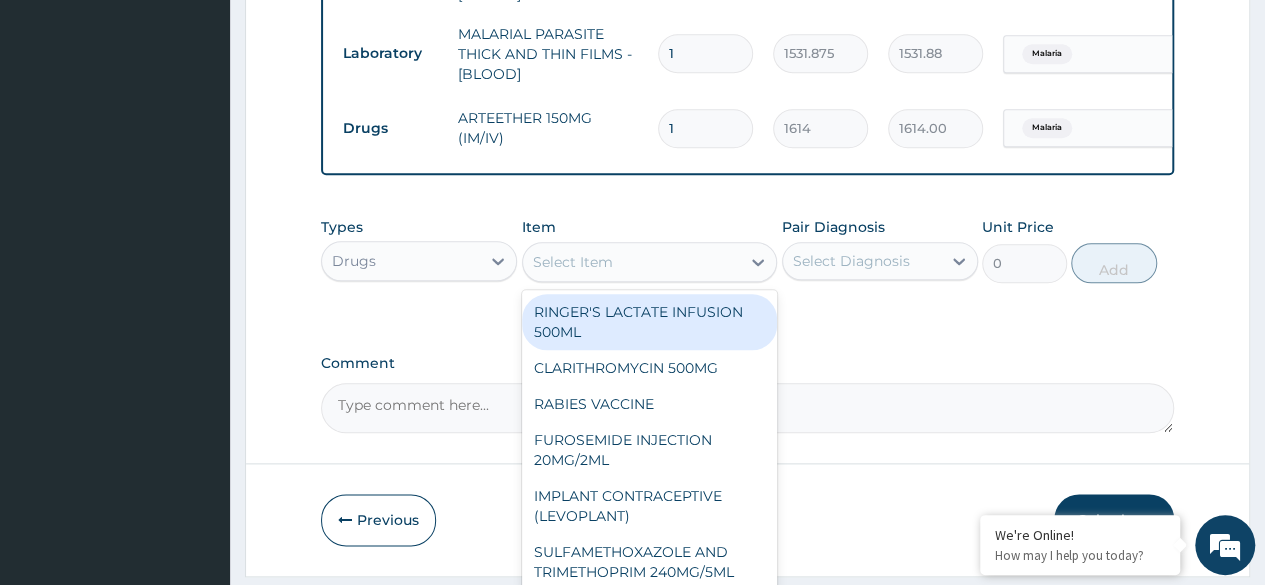 click on "Select Item" at bounding box center (632, 262) 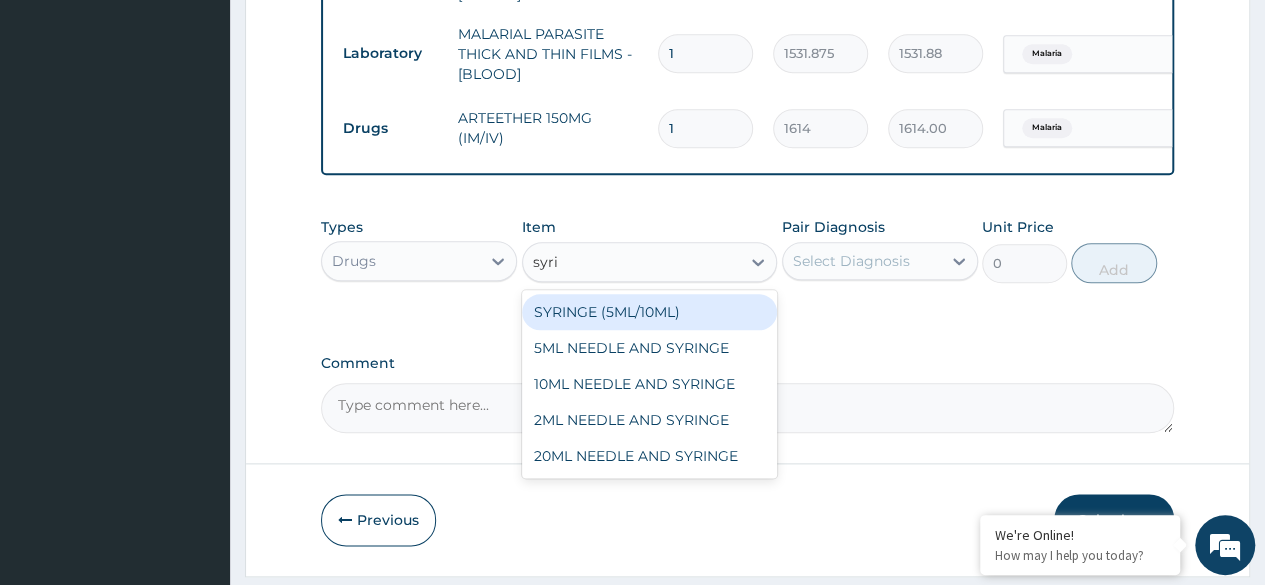 type on "syrin" 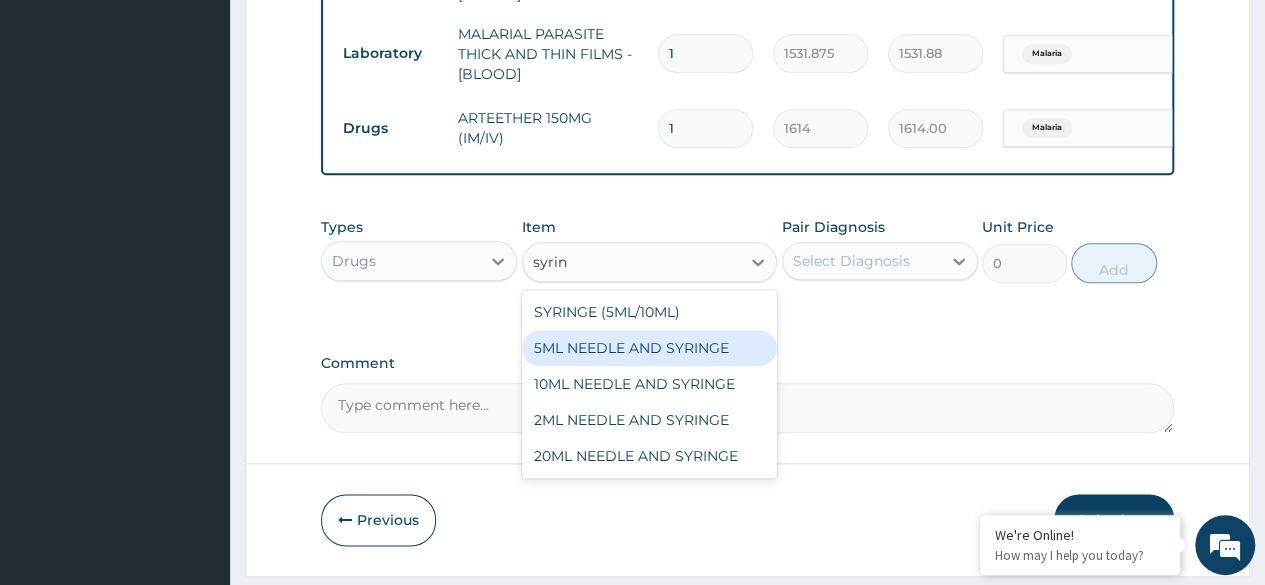 click on "5ML NEEDLE AND SYRINGE" at bounding box center (650, 348) 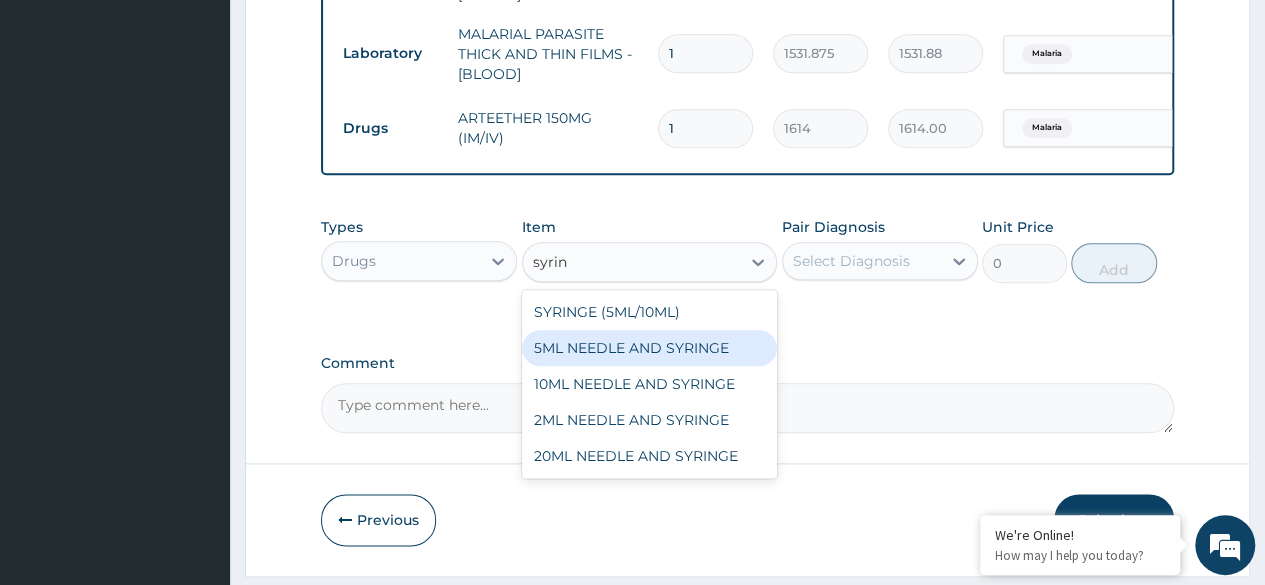 type 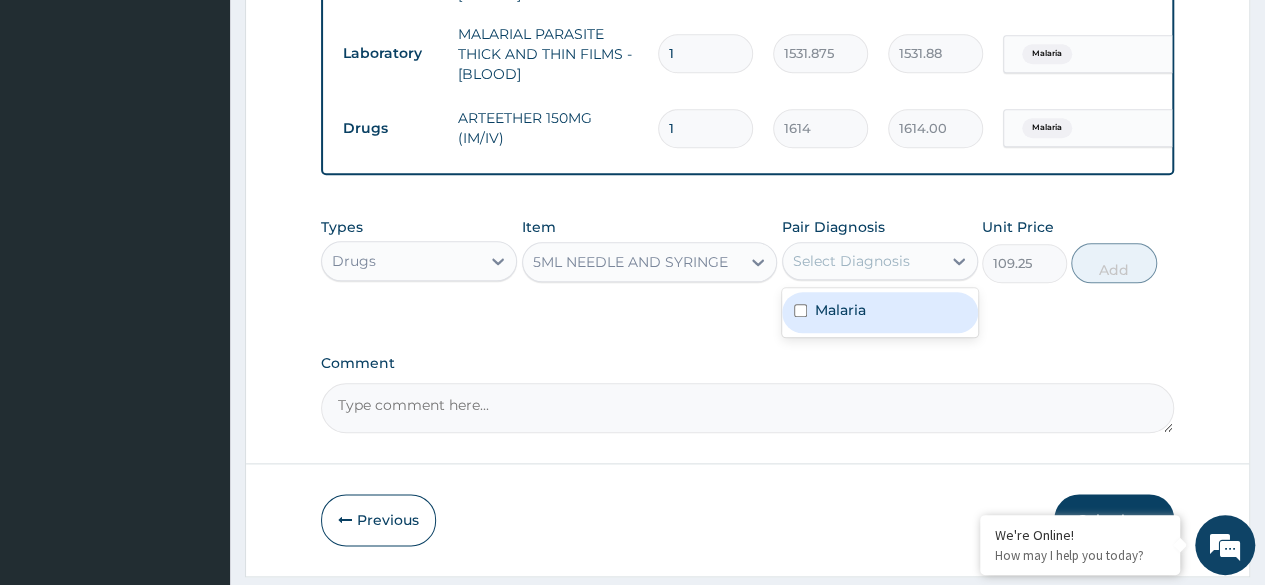 drag, startPoint x: 873, startPoint y: 275, endPoint x: 884, endPoint y: 321, distance: 47.296936 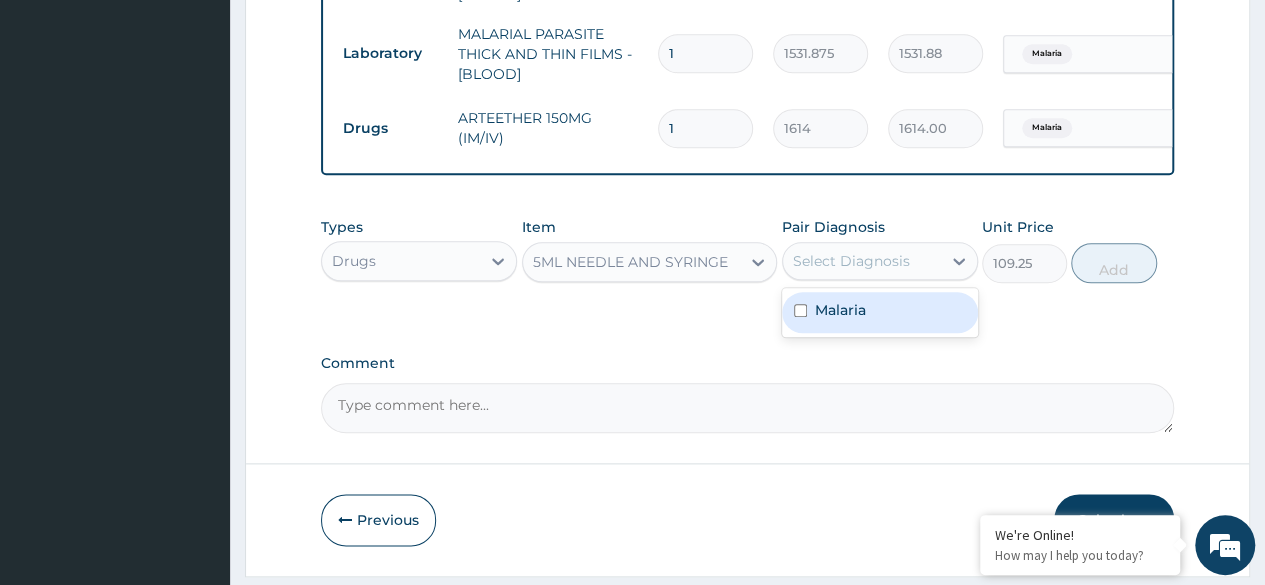 click on "option Malaria, selected. option Malaria focused, 1 of 1. 1 result available. Use Up and Down to choose options, press Enter to select the currently focused option, press Escape to exit the menu, press Tab to select the option and exit the menu. Select Diagnosis Malaria" at bounding box center (880, 261) 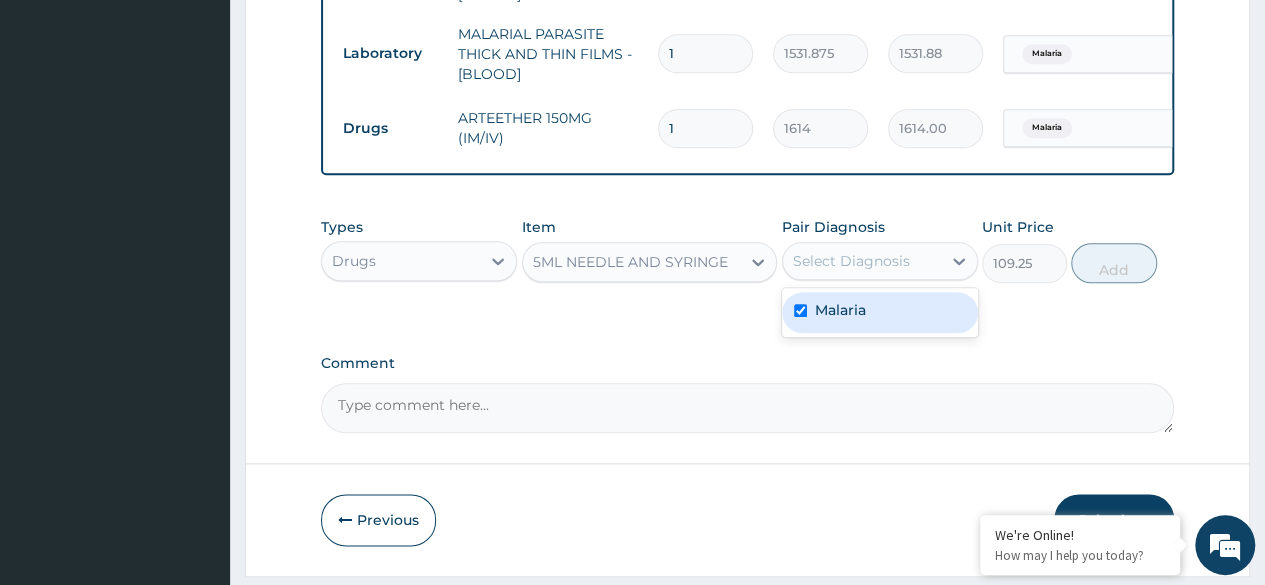 checkbox on "true" 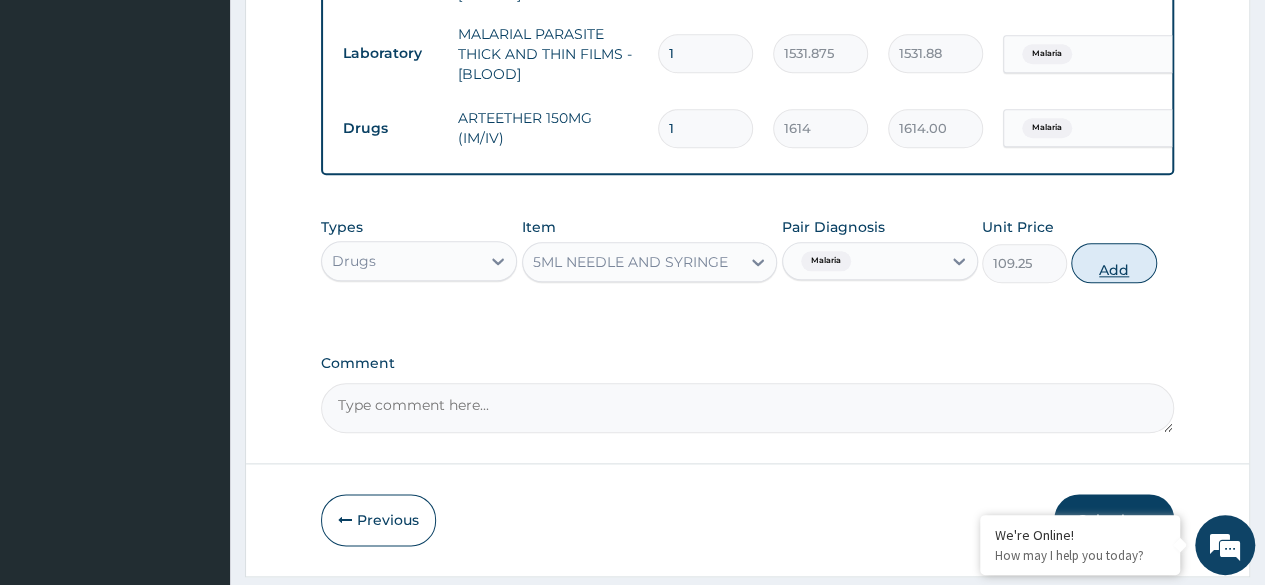 click on "Add" at bounding box center (1113, 263) 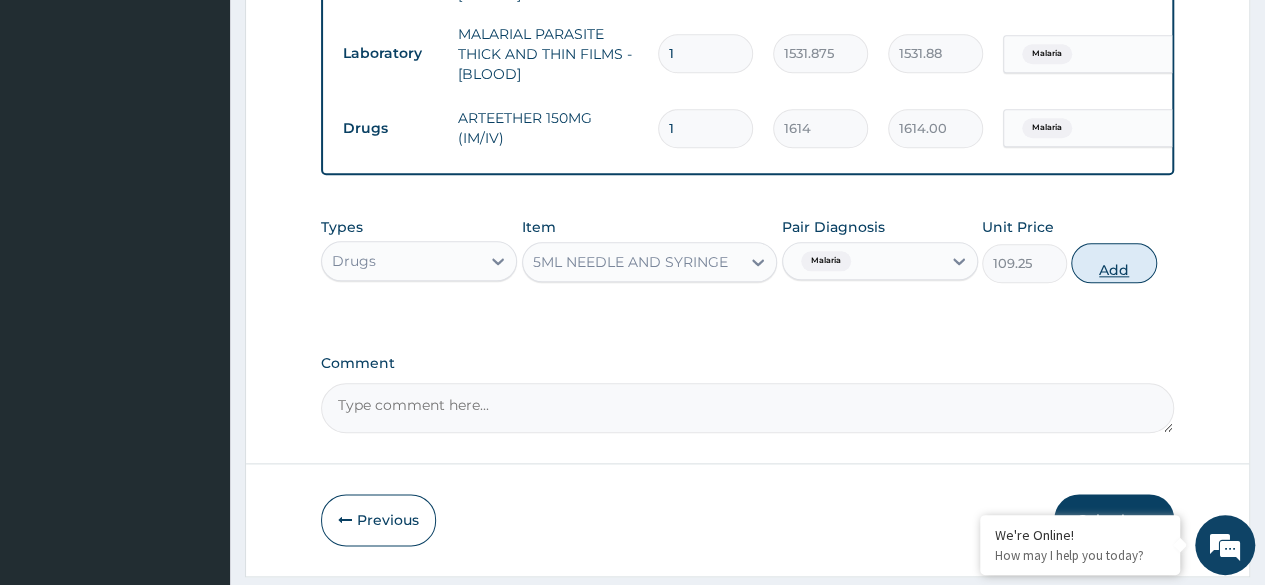 type on "0" 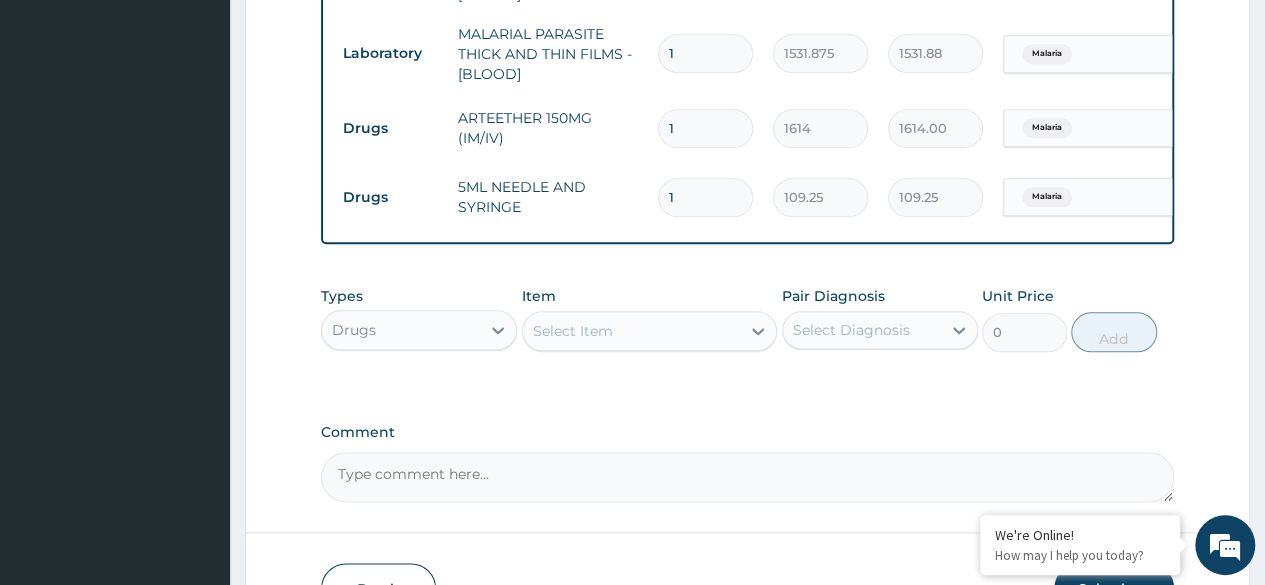 type 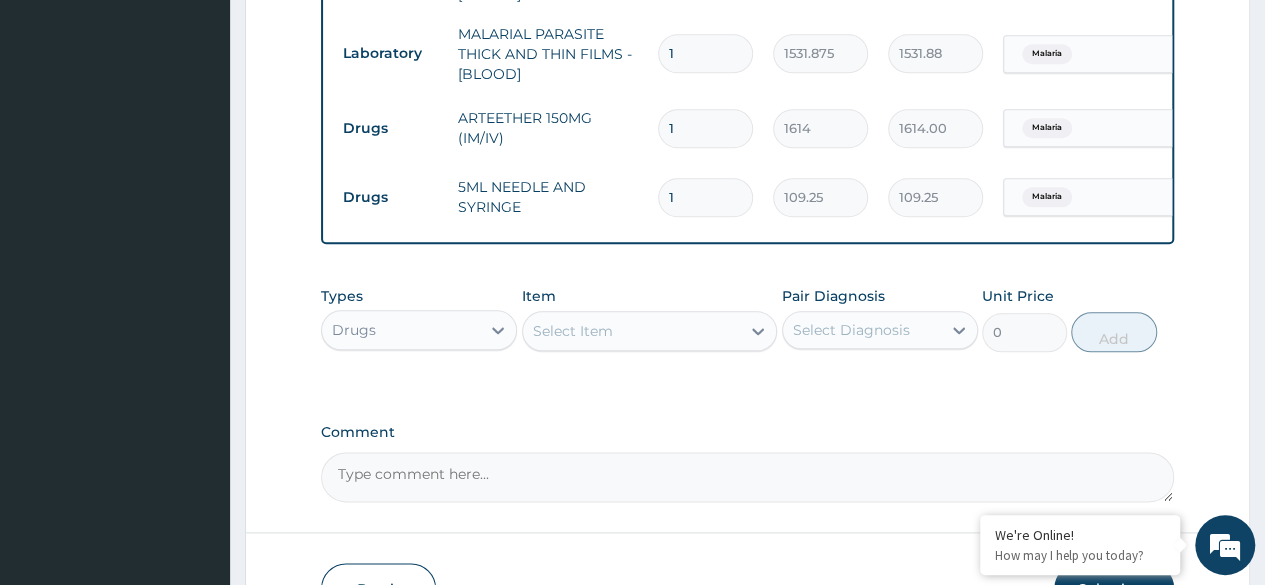 type on "0.00" 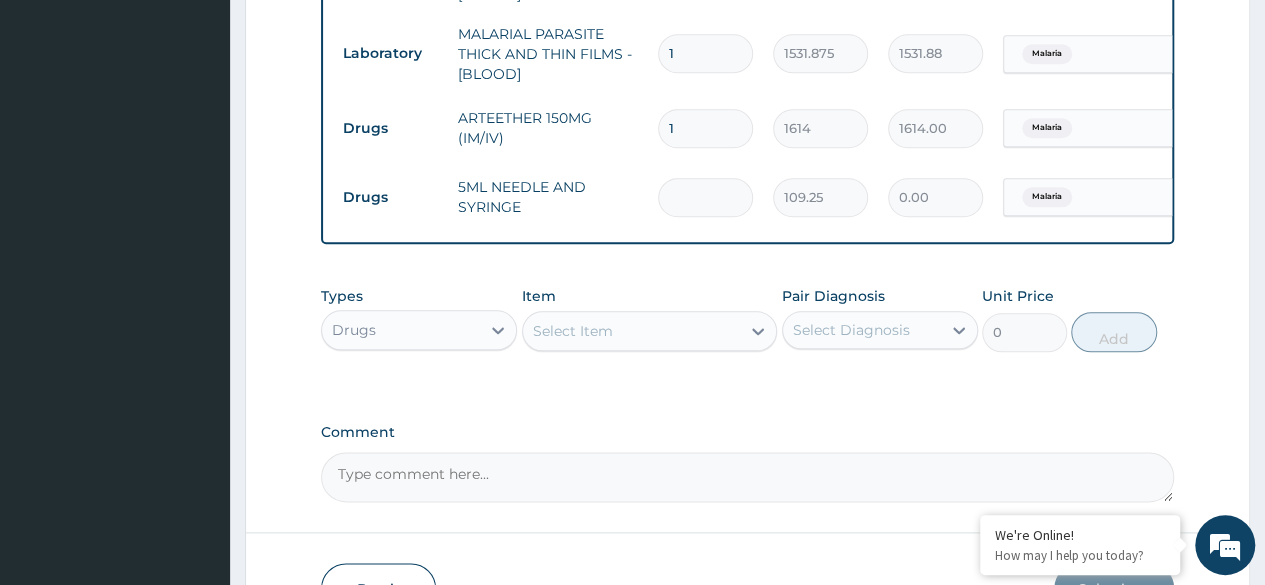 type on "3" 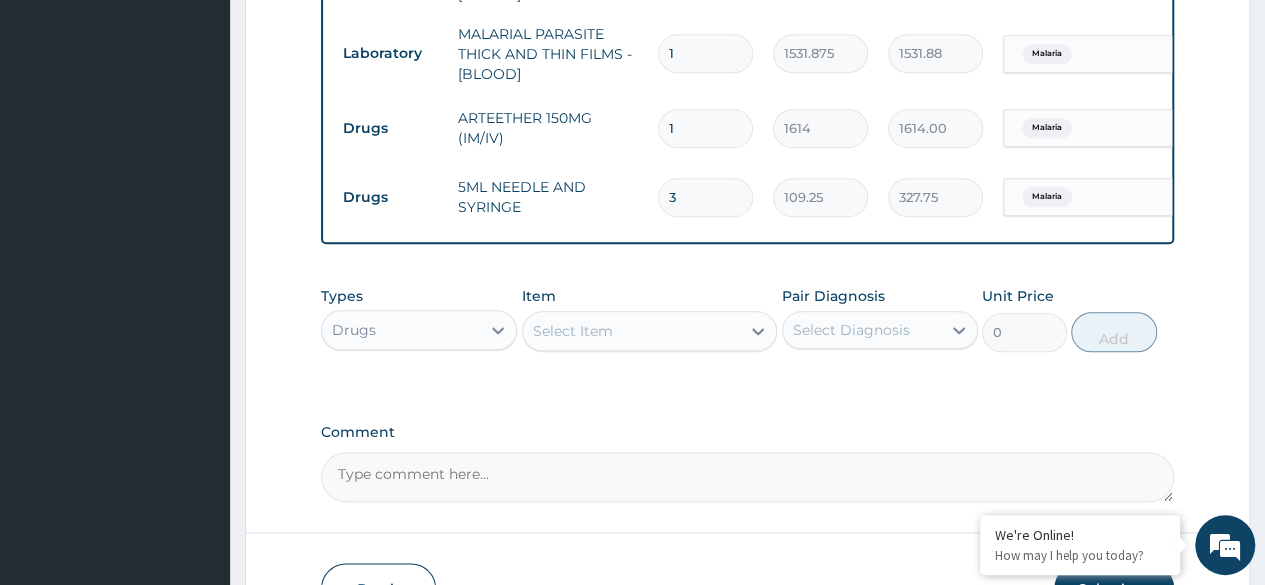 type on "3" 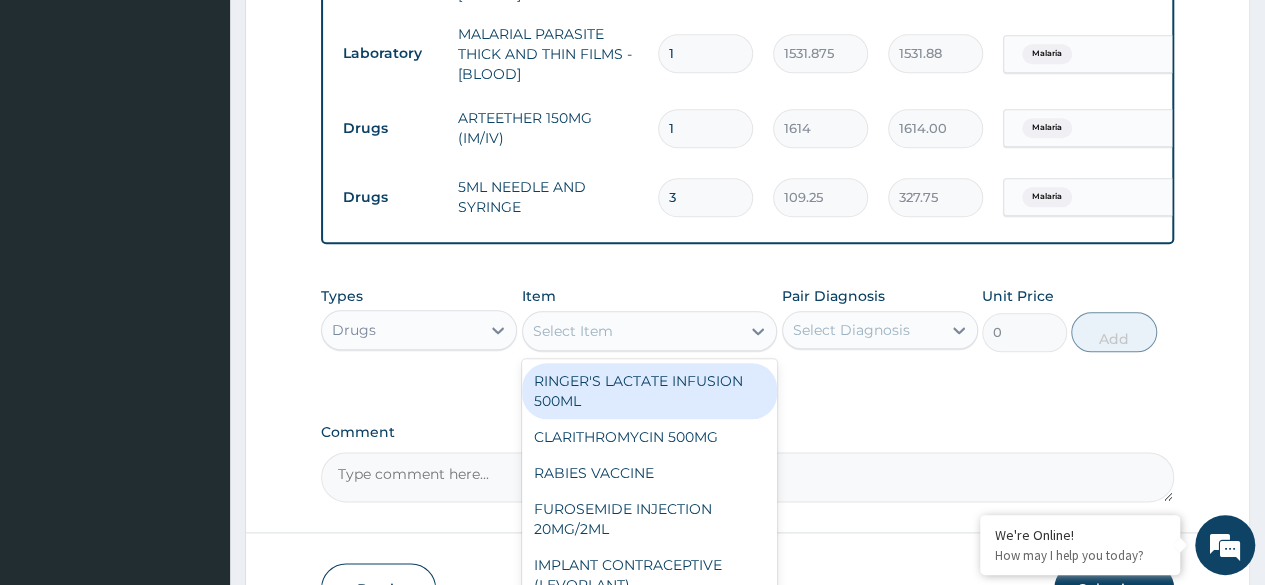 click on "Select Item" at bounding box center (573, 331) 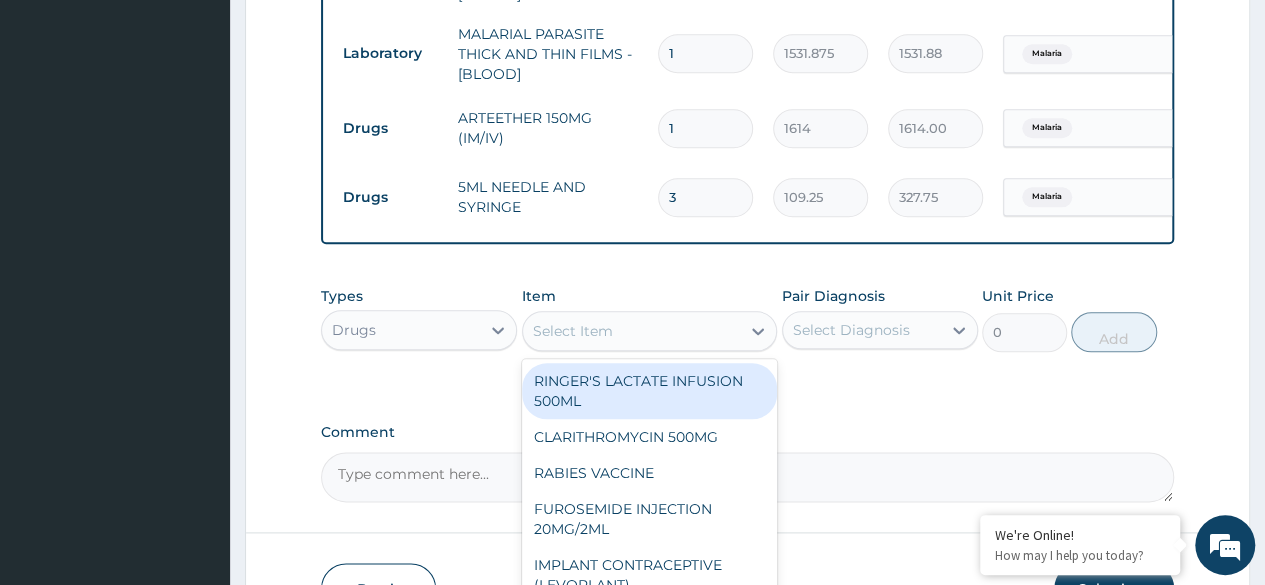 type on "p" 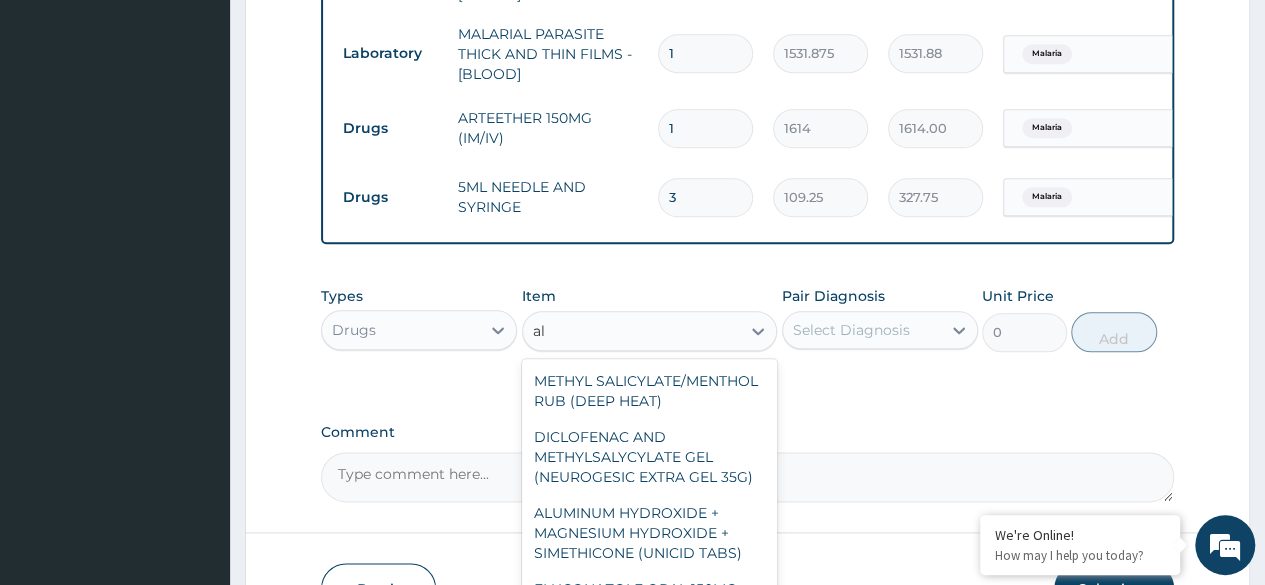 type on "a" 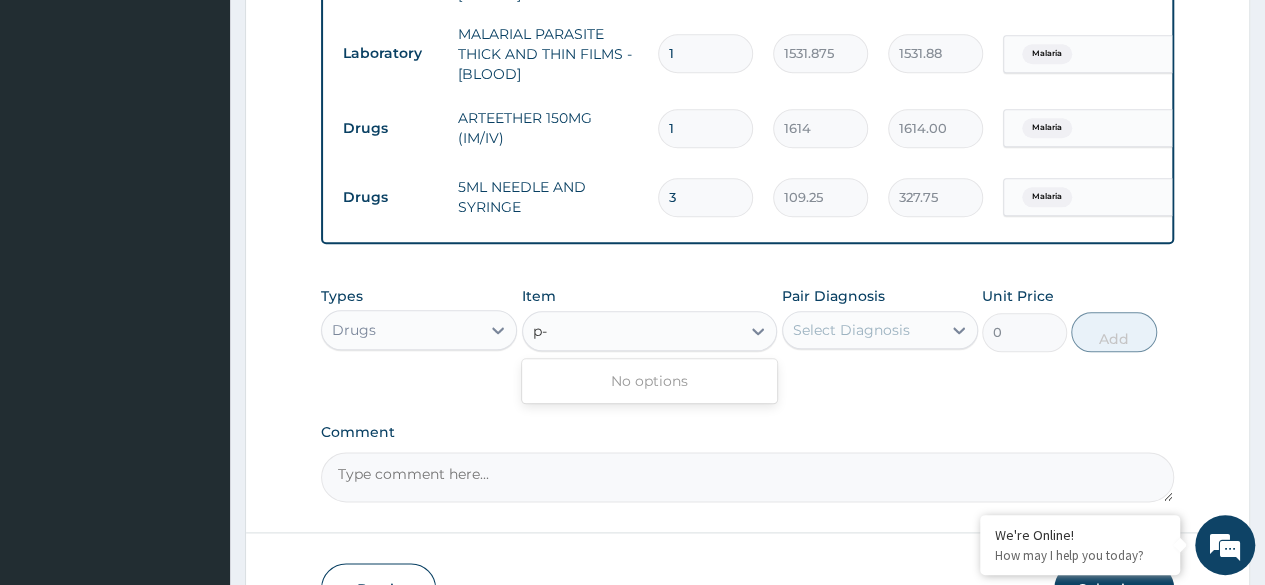 type on "p" 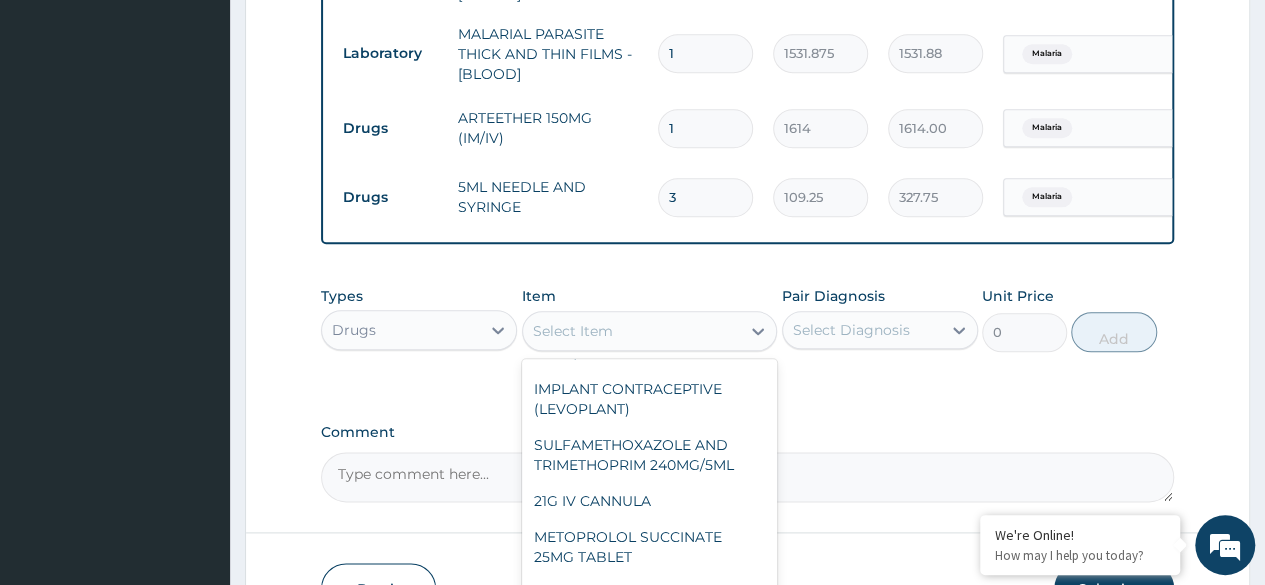 scroll, scrollTop: 183, scrollLeft: 0, axis: vertical 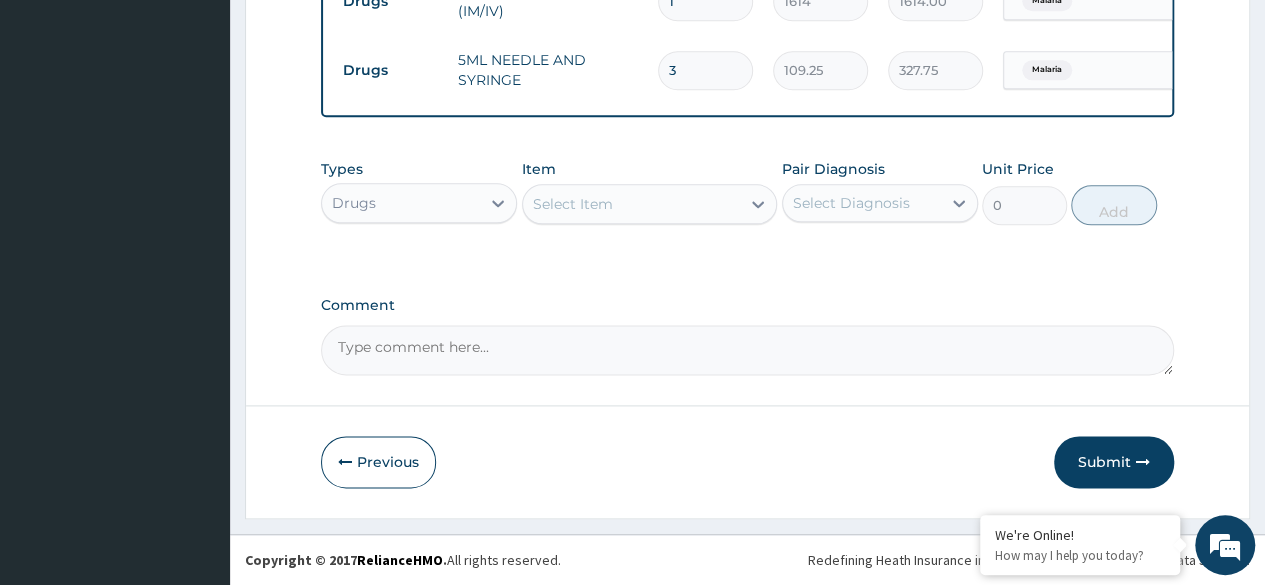 click on "Comment" at bounding box center (747, 350) 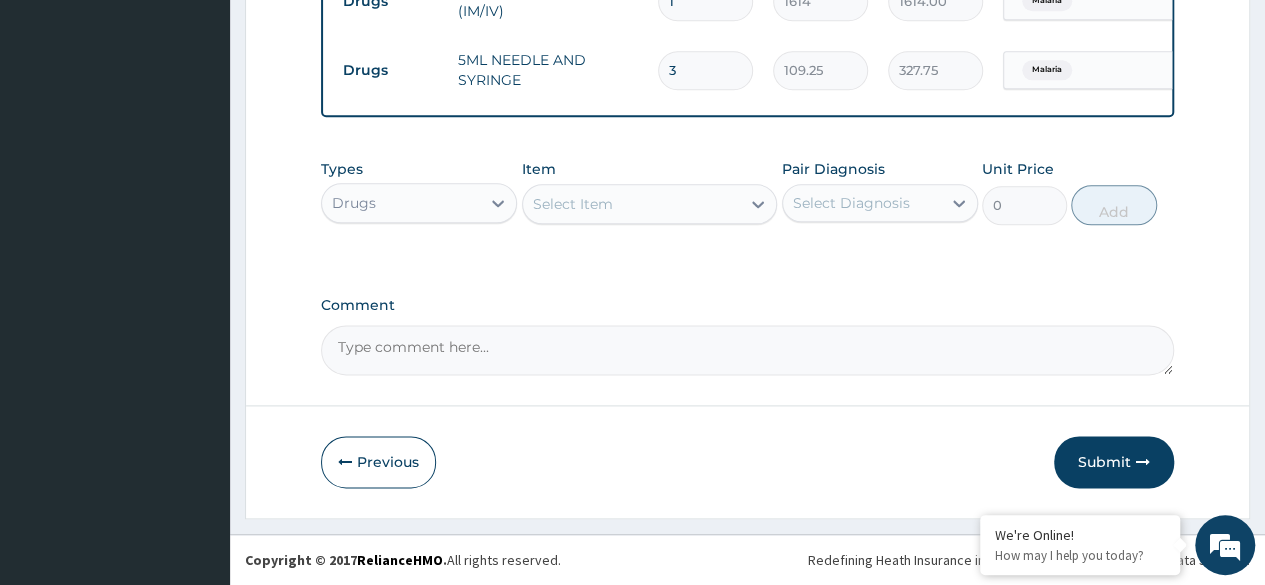 click on "Select Item" at bounding box center (632, 204) 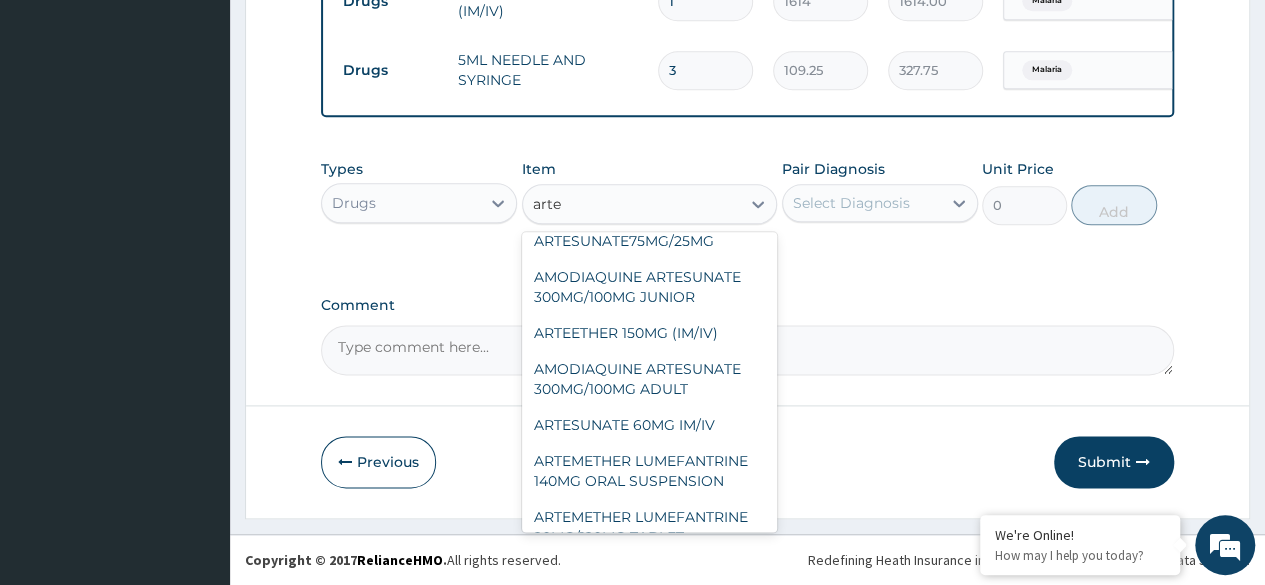 scroll, scrollTop: 0, scrollLeft: 0, axis: both 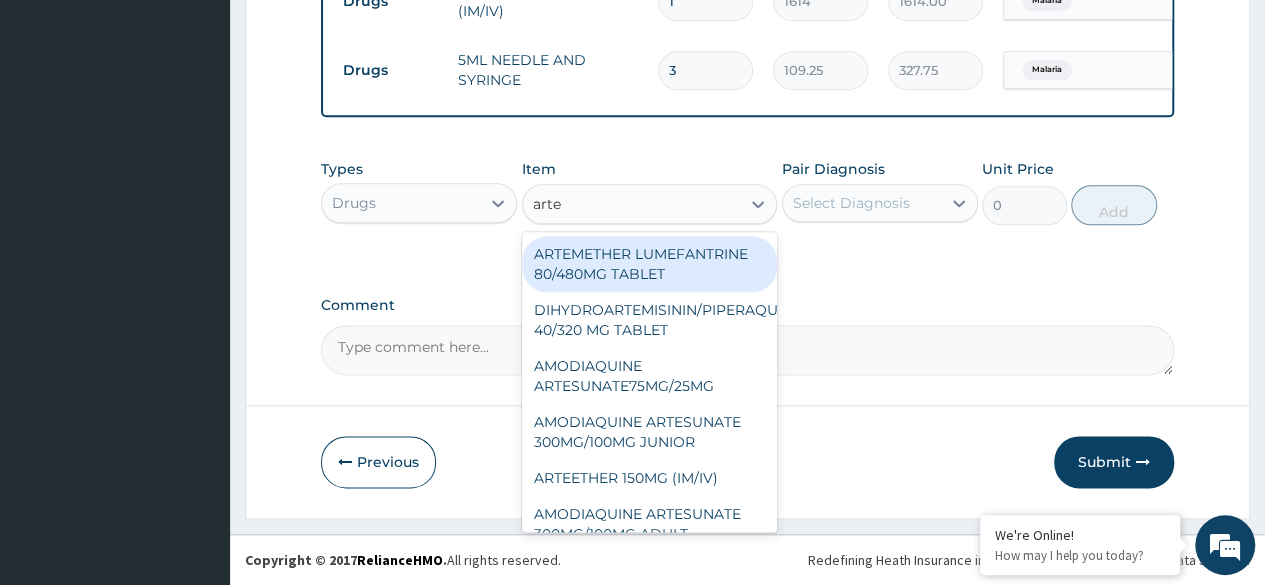 drag, startPoint x: 770, startPoint y: 255, endPoint x: 659, endPoint y: 191, distance: 128.12885 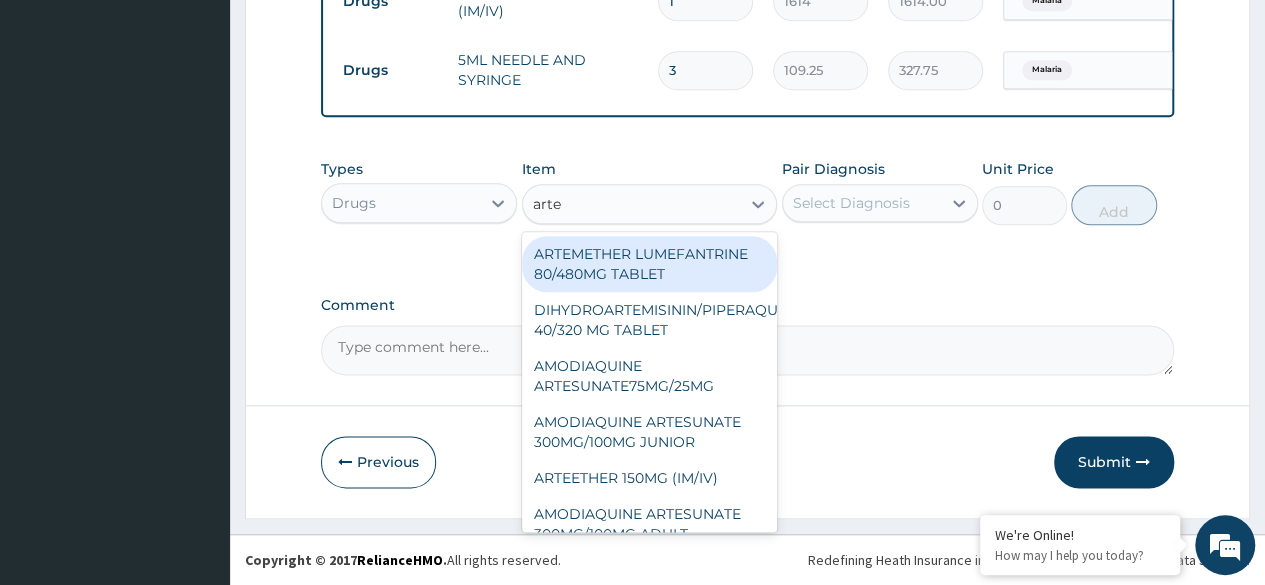 click on "option 5ML NEEDLE AND SYRINGE, selected. option ARTEMETHER LUMEFANTRINE 80/480MG TABLET focused, 89 of 425. 12 results available for search term arte. Use Up and Down to choose options, press Enter to select the currently focused option, press Escape to exit the menu, press Tab to select the option and exit the menu. arte arte ARTEMETHER LUMEFANTRINE 80/480MG TABLET DIHYDROARTEMISININ/PIPERAQUINE 40/320 MG TABLET AMODIAQUINE ARTESUNATE75MG/25MG AMODIAQUINE ARTESUNATE 300MG/100MG JUNIOR ARTEETHER 150MG (IM/IV) AMODIAQUINE ARTESUNATE 300MG/100MG ADULT ARTESUNATE 60MG IM/IV ARTEMETHER LUMEFANTRINE 140MG ORAL SUSPENSION ARTEMETHER LUMEFANTRINE 20MG/120MG TABLET ARTEMETHER 160MG (IM) ARTESUNATE 120MG IM/IV AMODIAQUINE ARTESUNATE150MG/50MG" at bounding box center (650, 204) 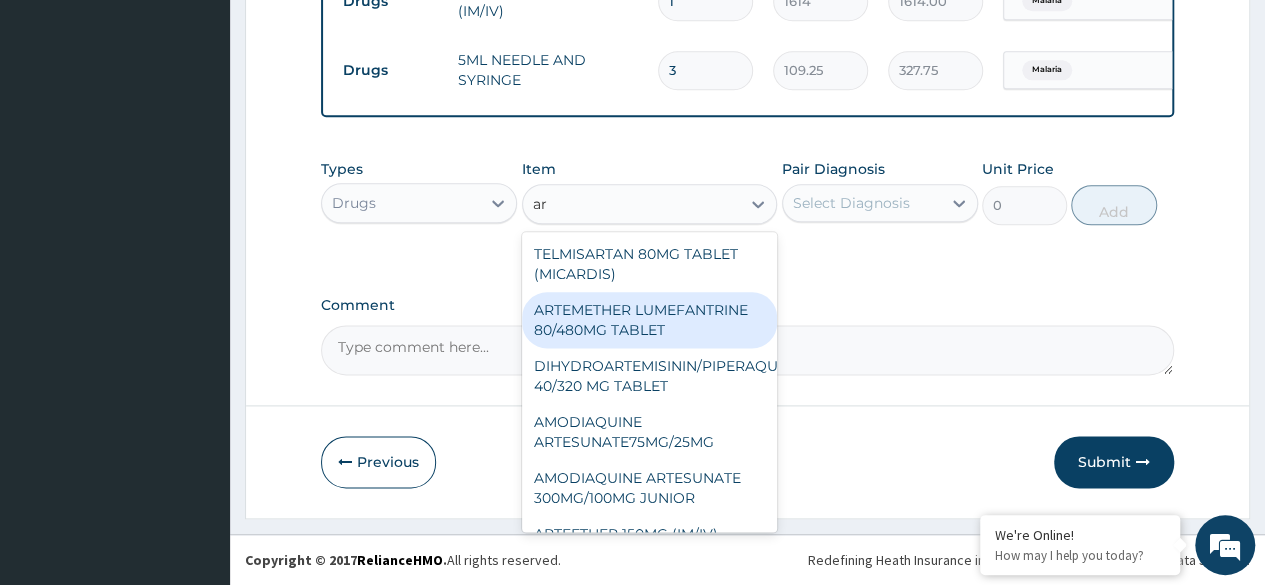 type on "a" 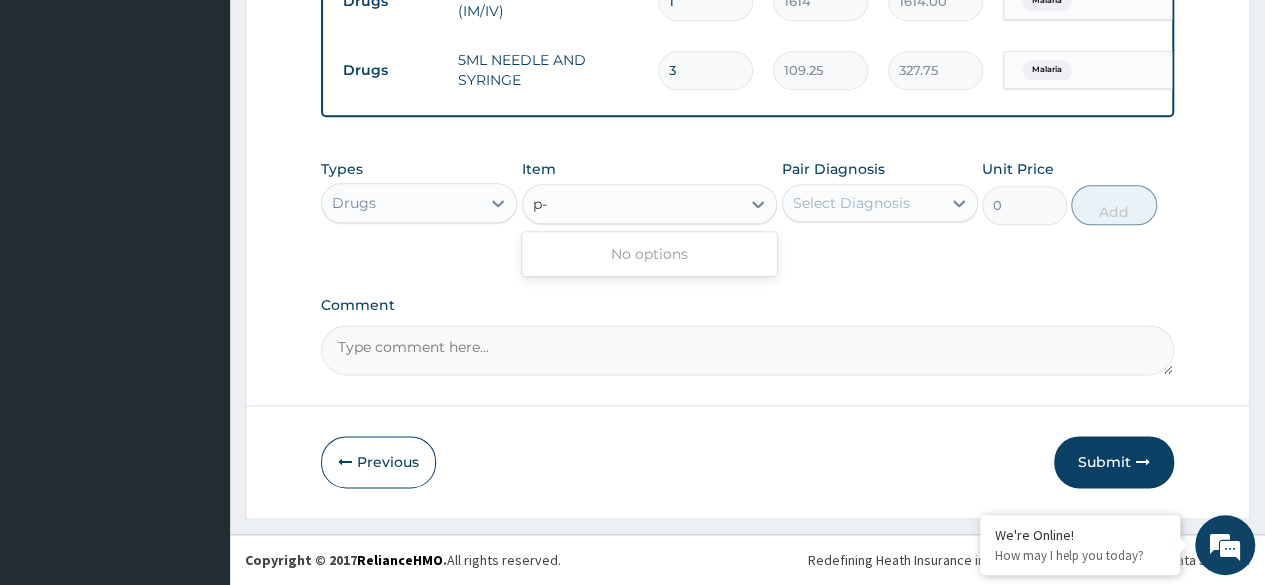 type on "p" 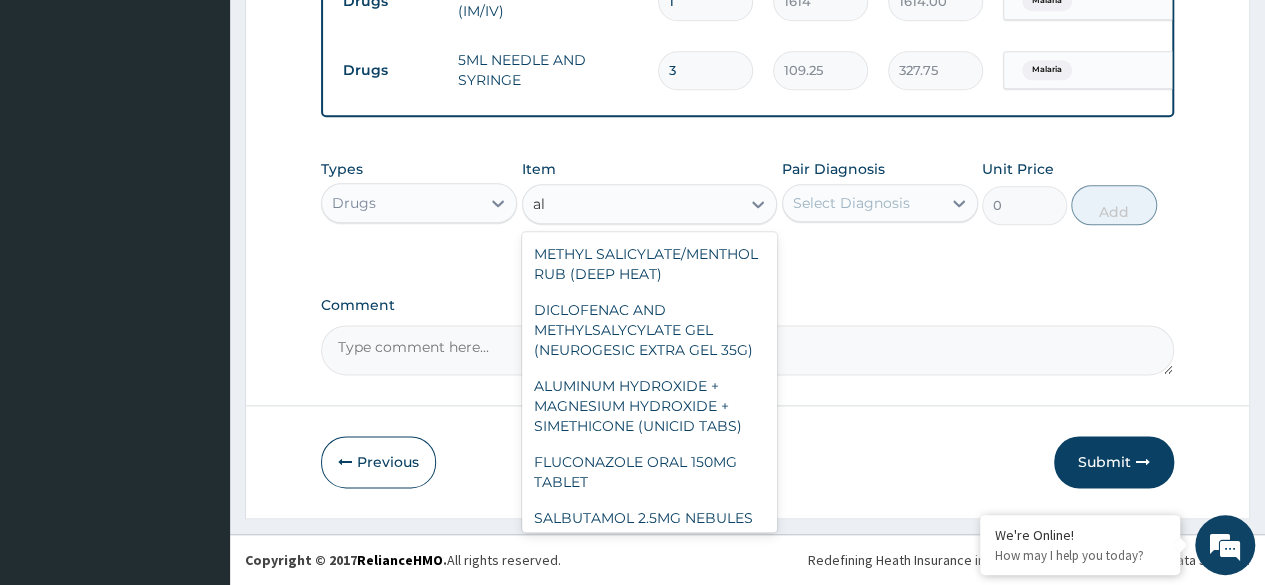 type on "a" 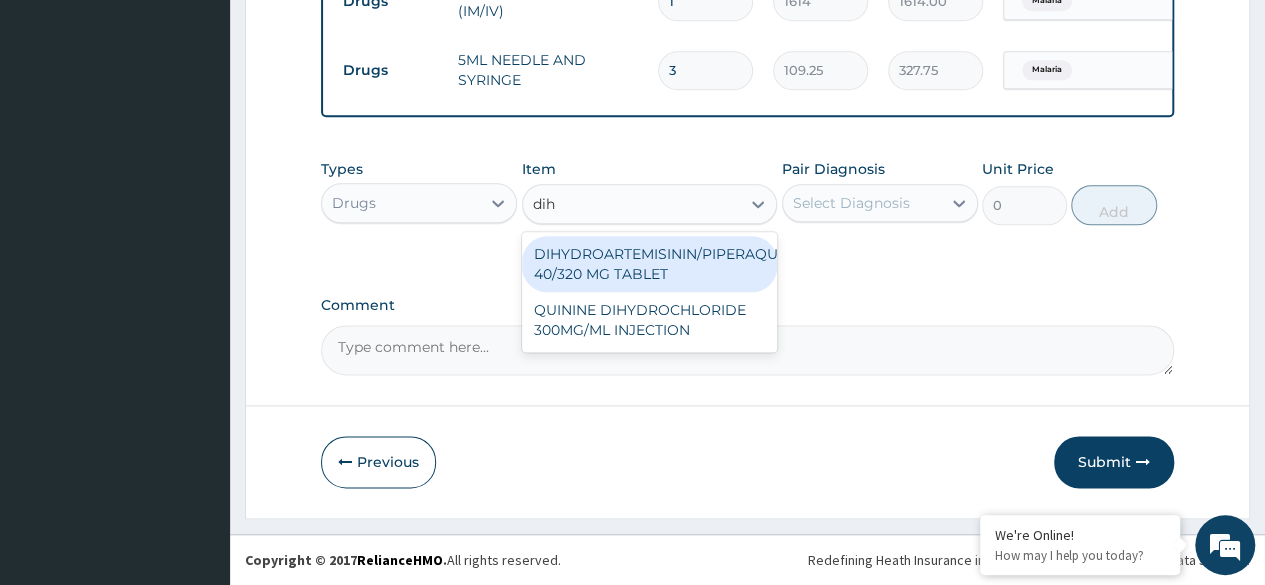 type on "dihy" 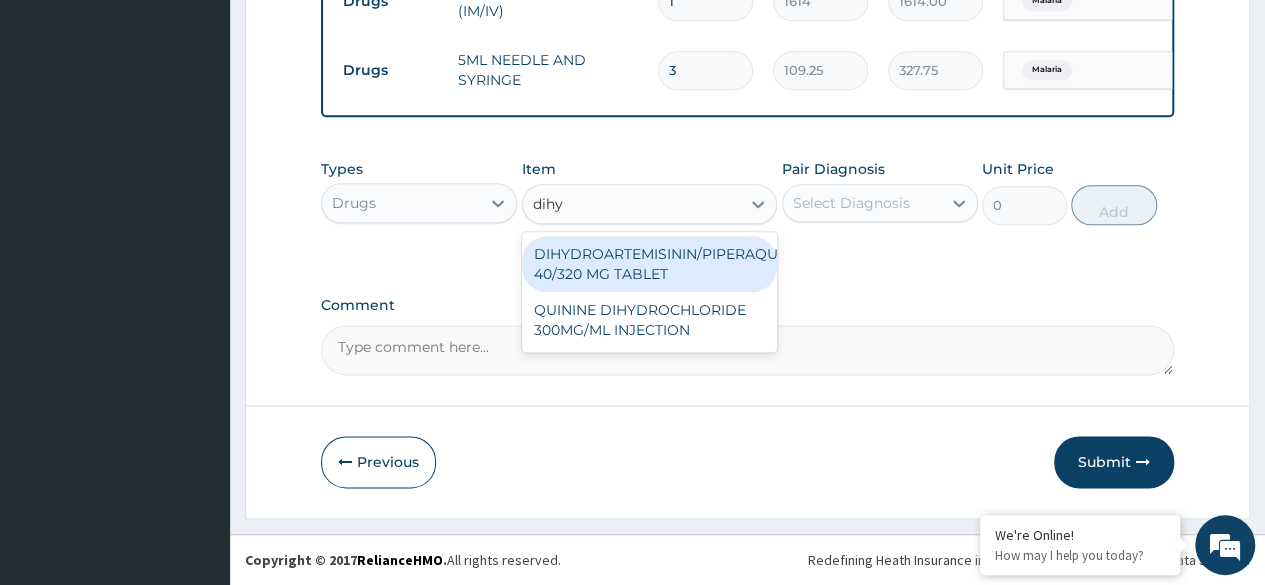 click on "DIHYDROARTEMISININ/PIPERAQUINE 40/320 MG TABLET" at bounding box center (650, 264) 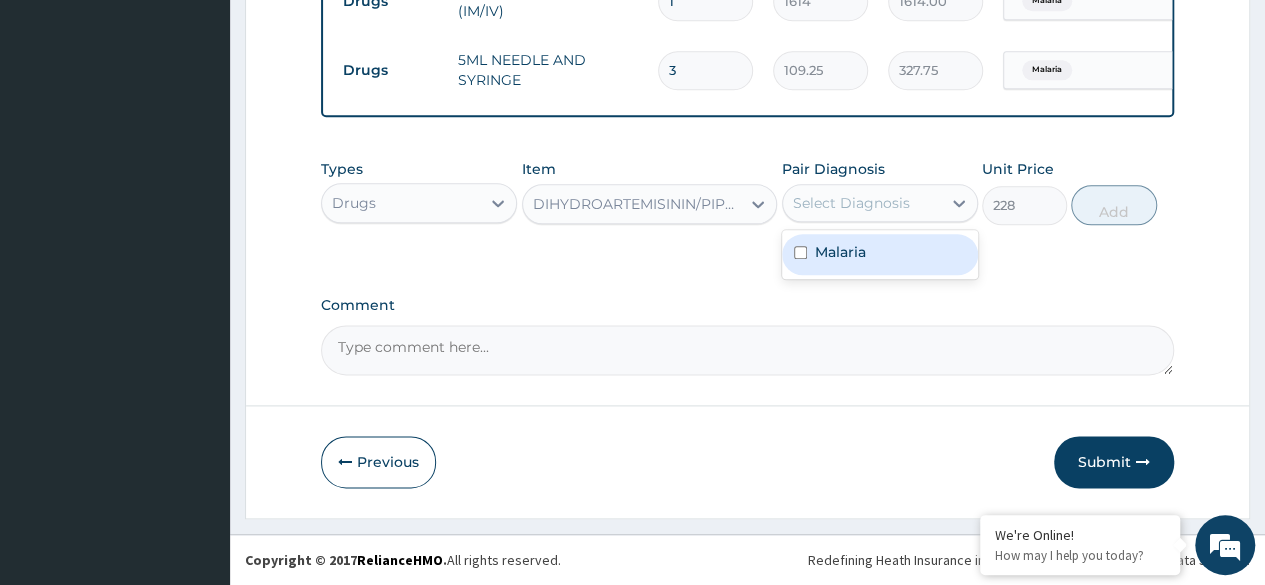 click on "Select Diagnosis" at bounding box center [862, 203] 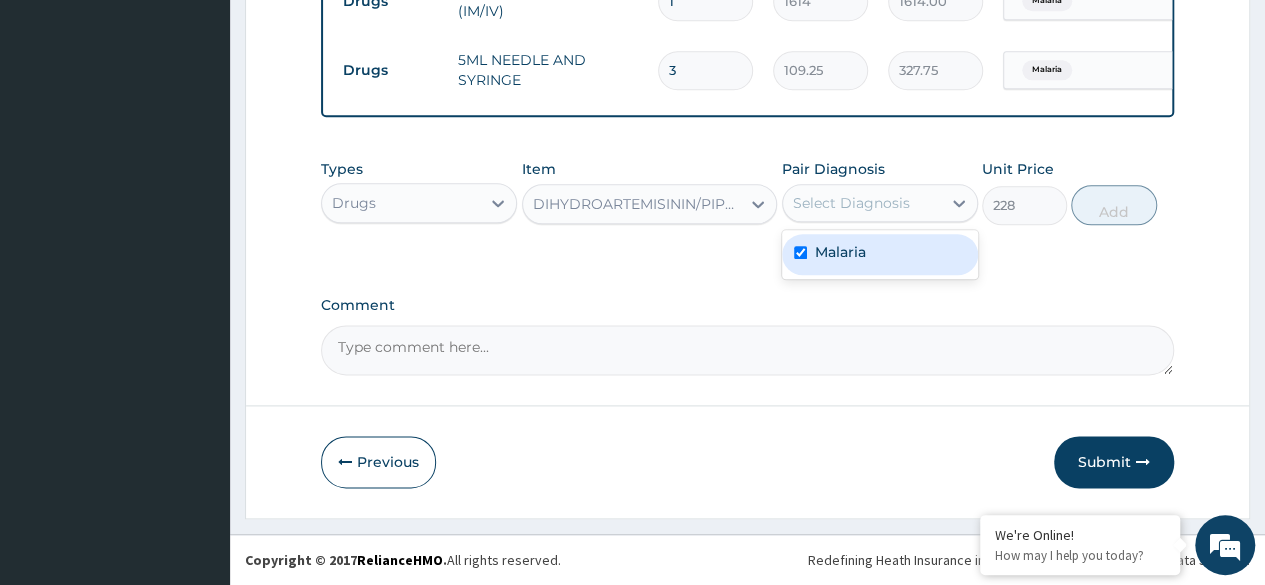 checkbox on "true" 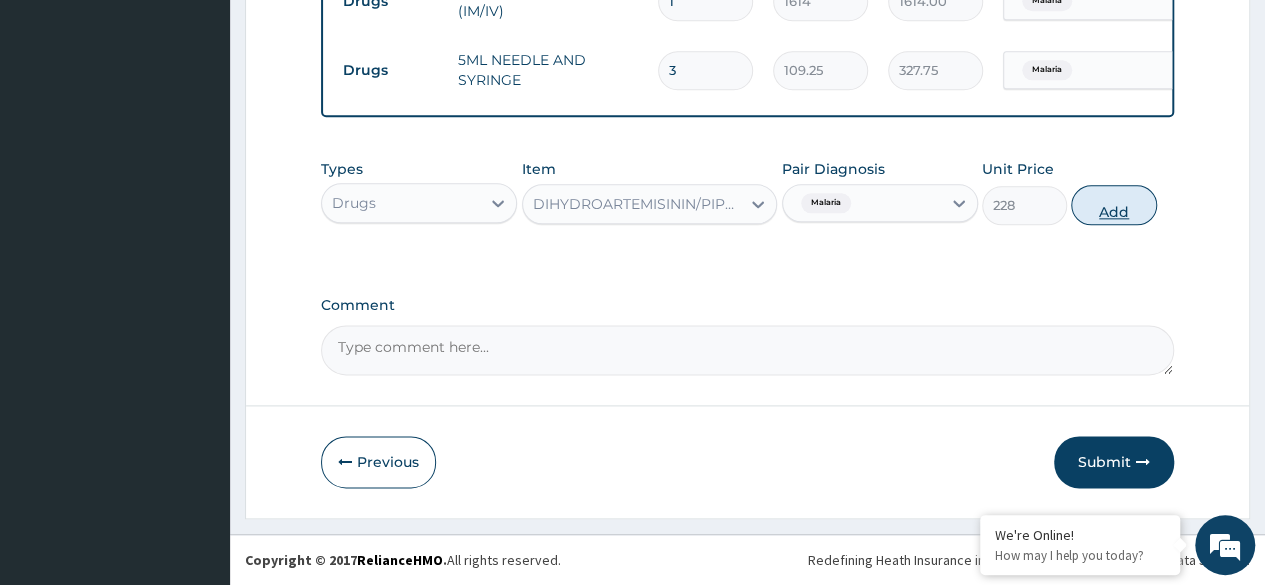 click on "Add" at bounding box center [1113, 205] 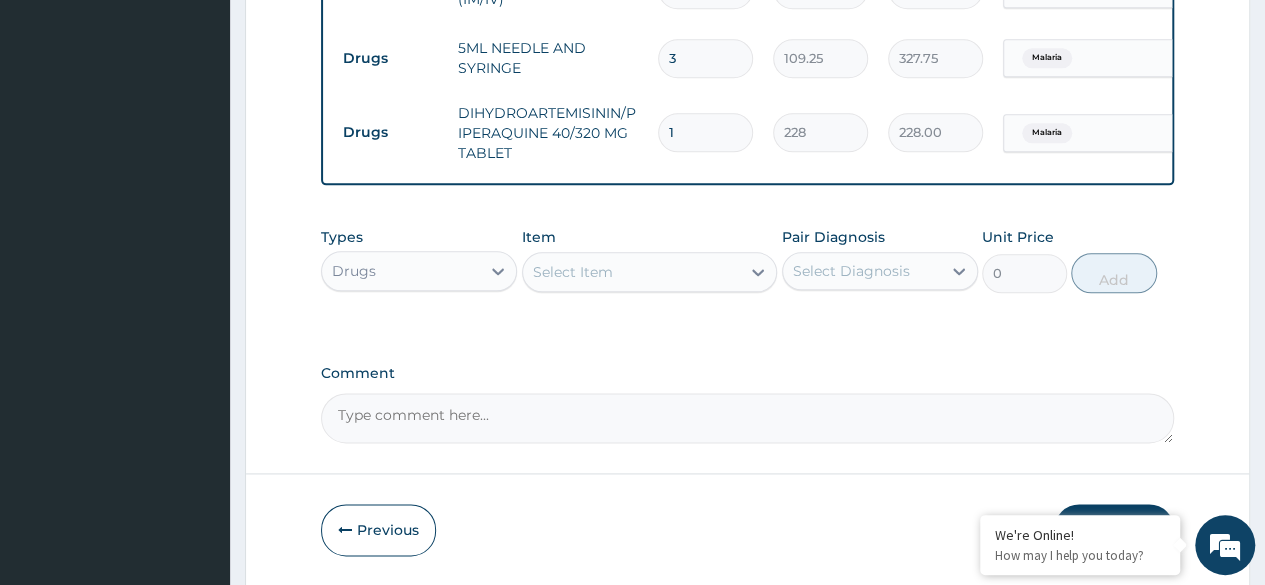 type on "2" 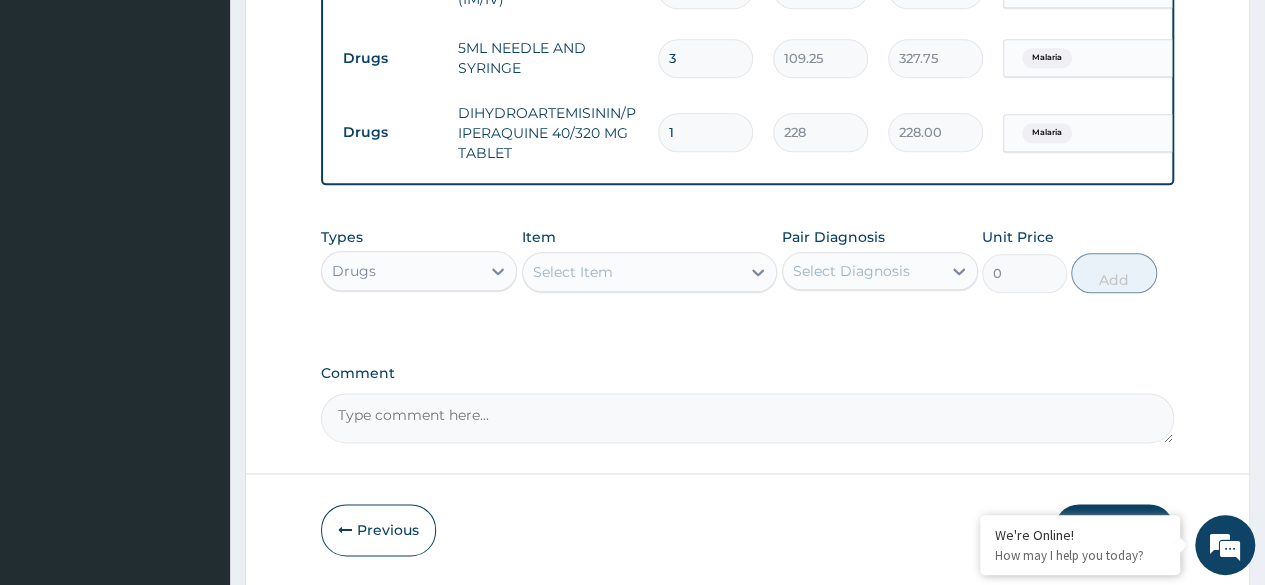 type on "456.00" 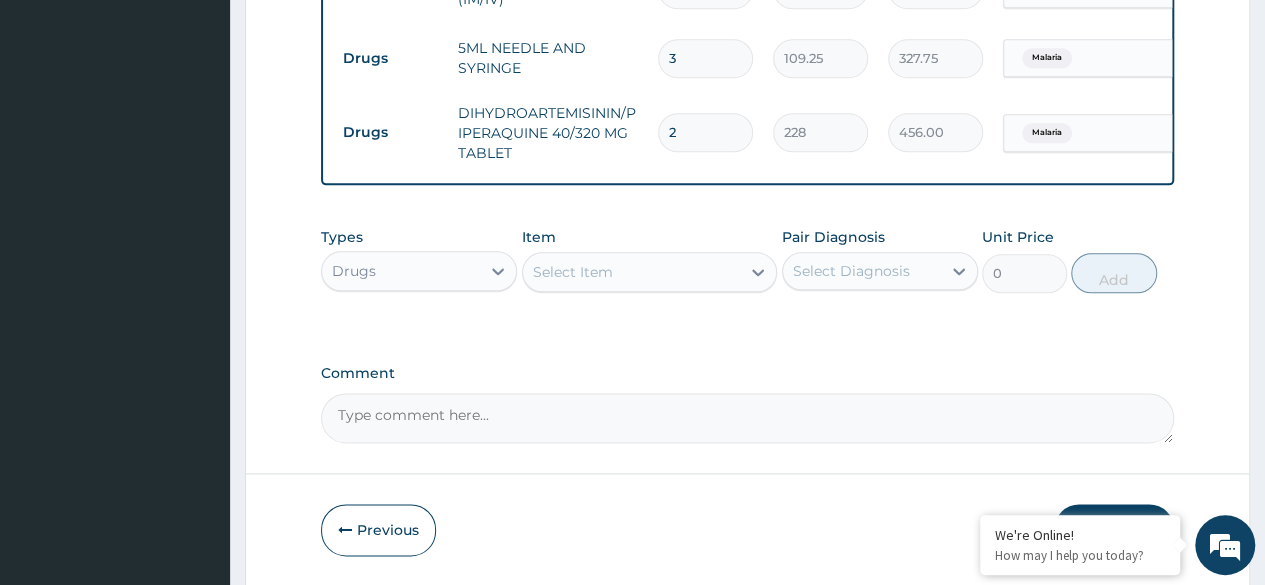 type on "3" 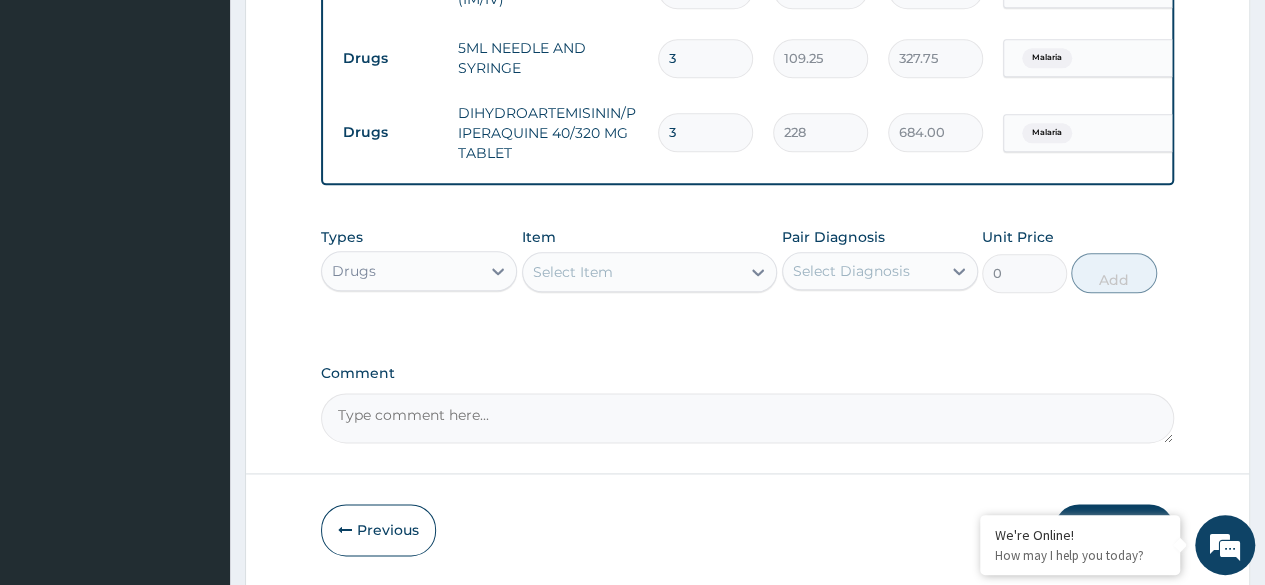 type on "4" 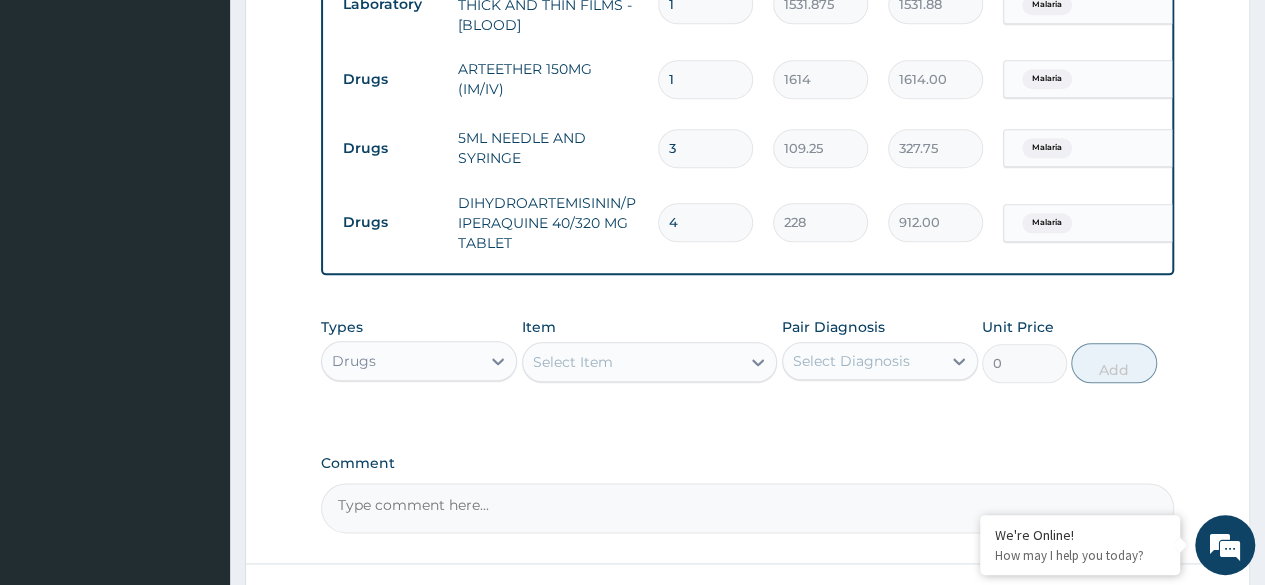 scroll, scrollTop: 1009, scrollLeft: 0, axis: vertical 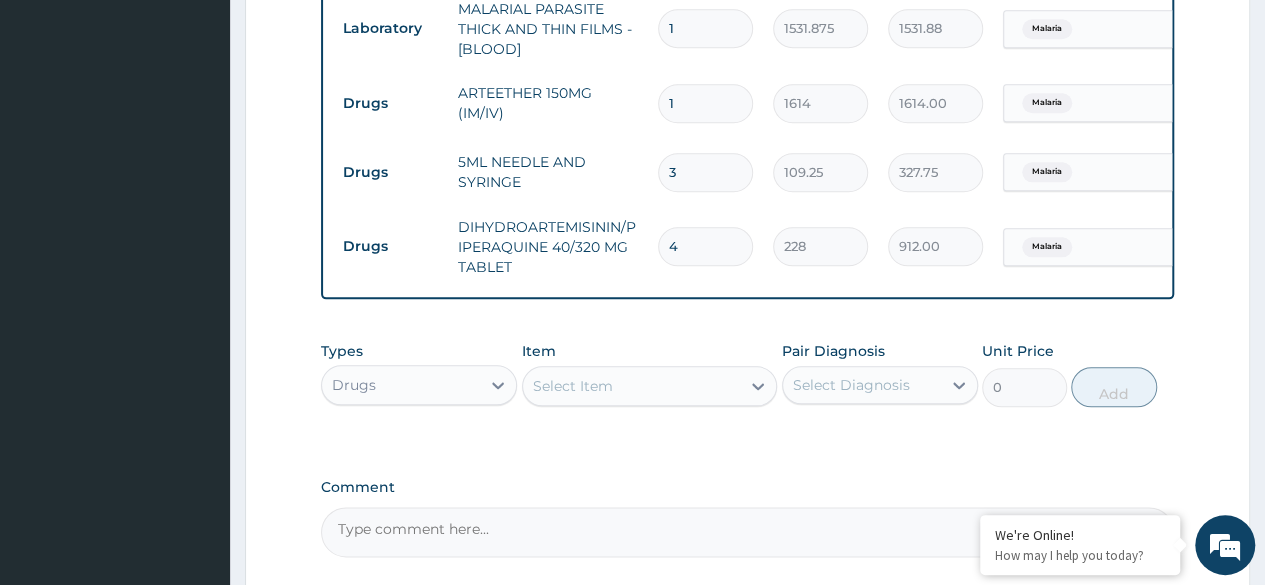 type 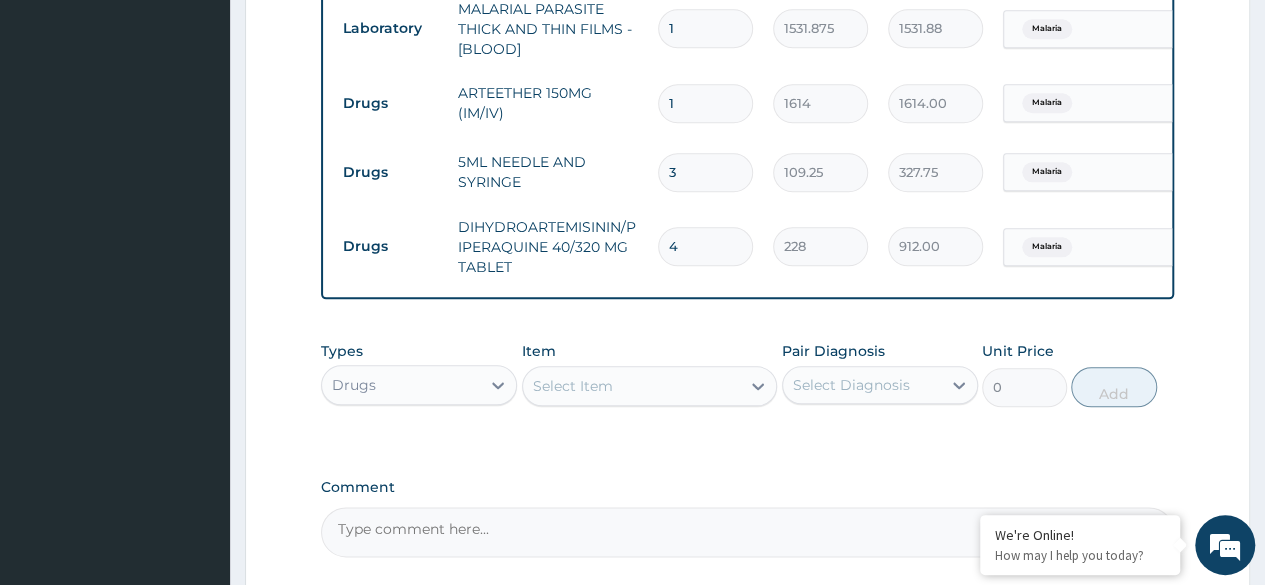type on "0.00" 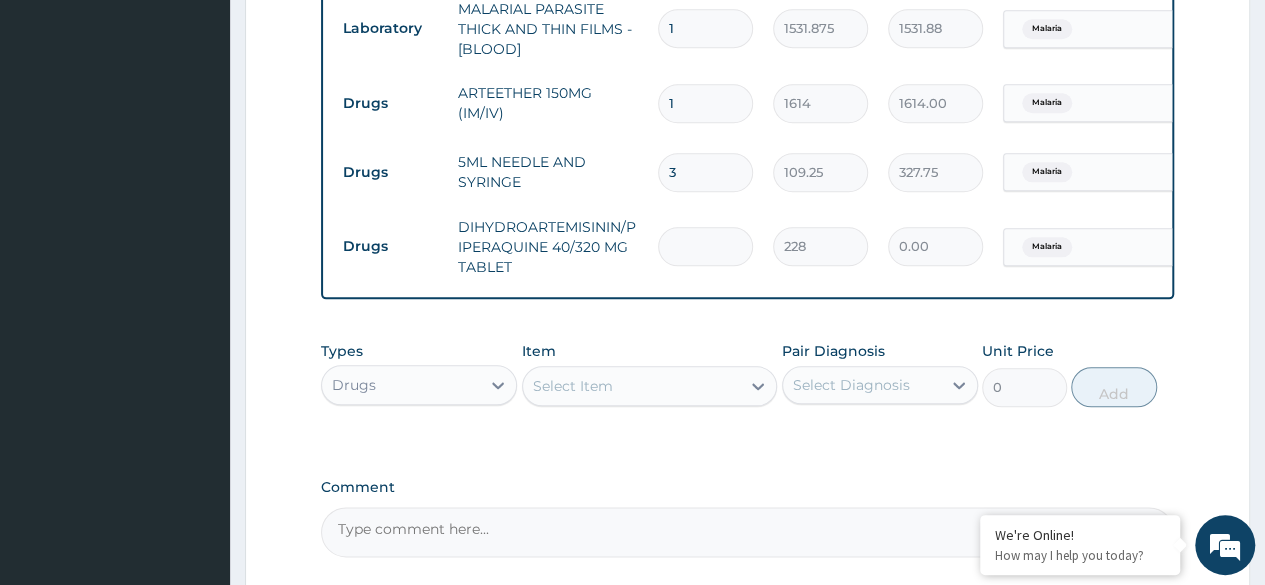 type on "9" 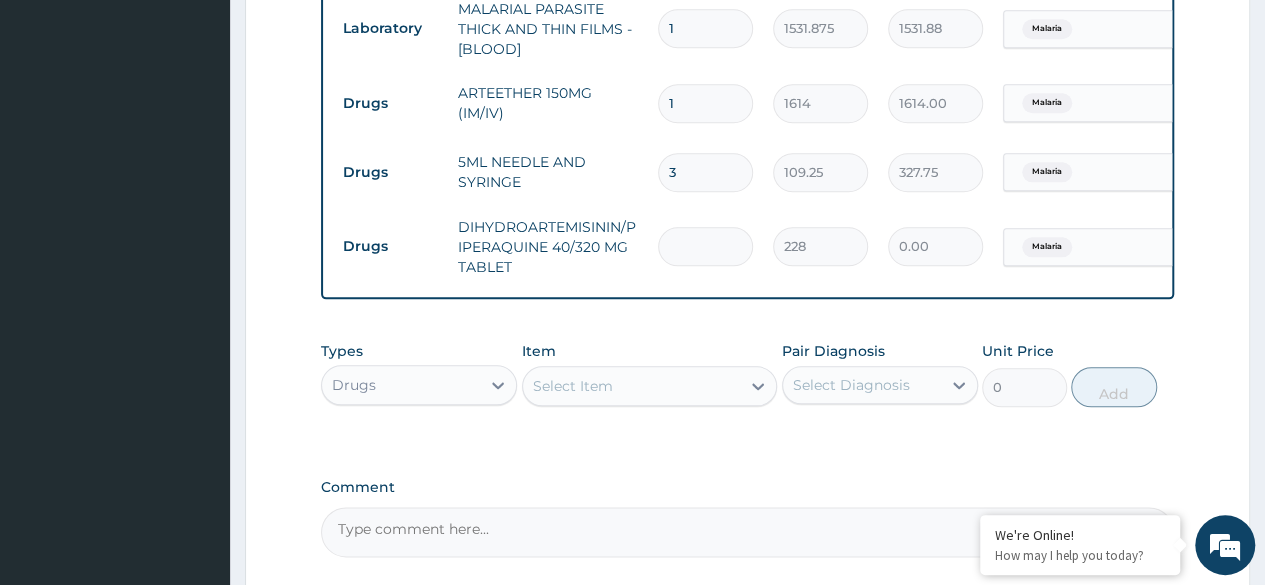 type on "2052.00" 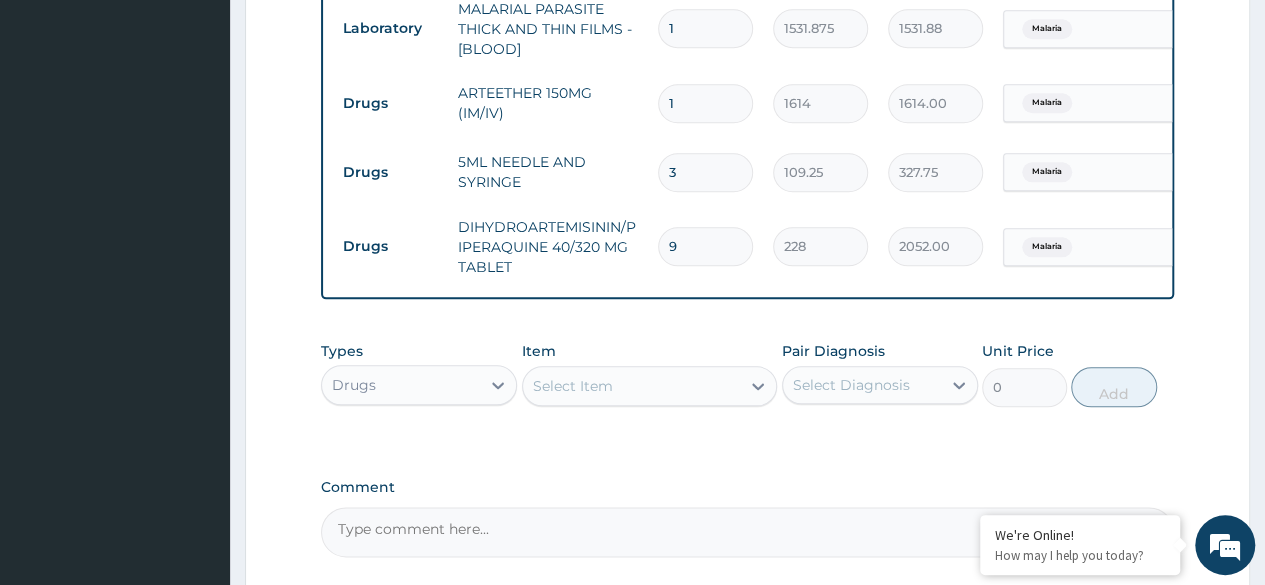 scroll, scrollTop: 1203, scrollLeft: 0, axis: vertical 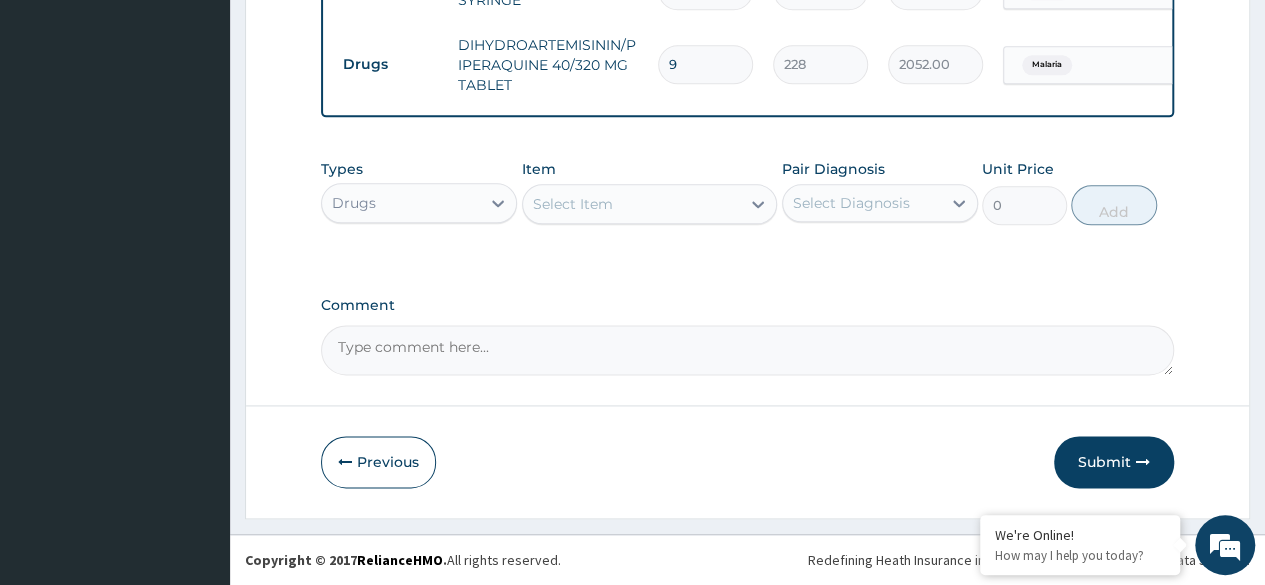 type on "9" 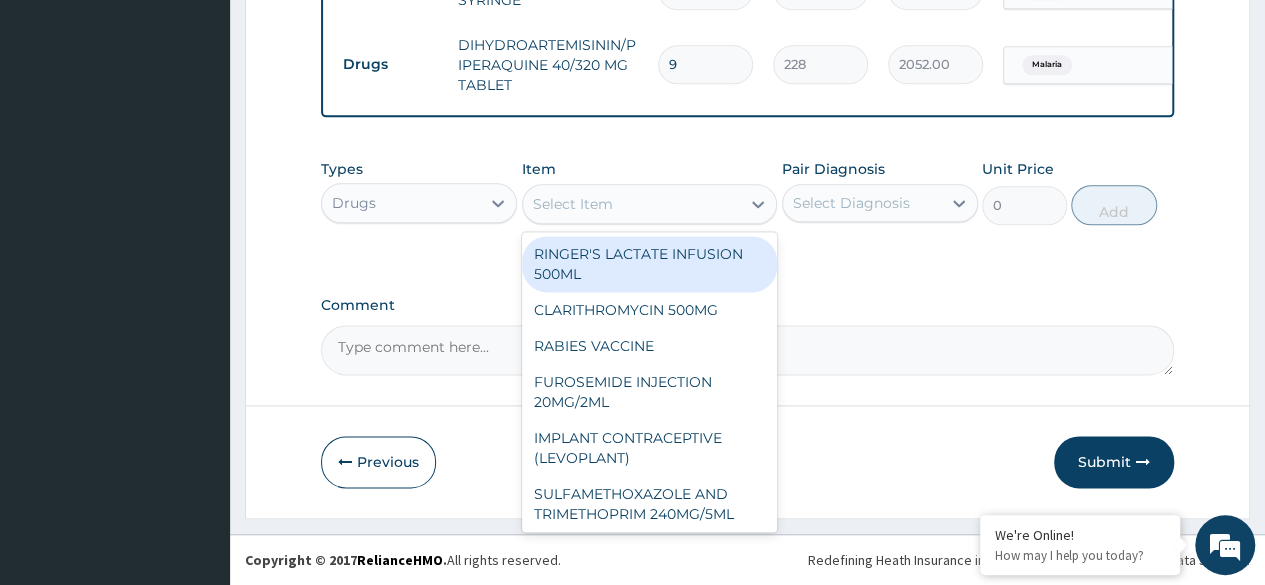 click on "Select Item" at bounding box center [632, 204] 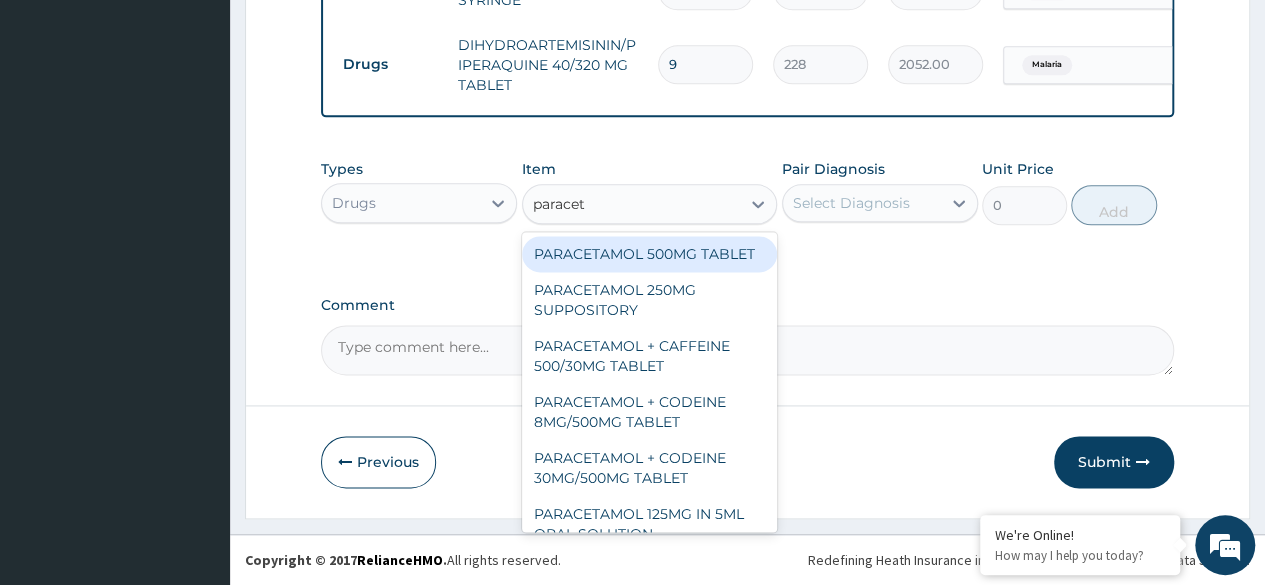 type on "paraceta" 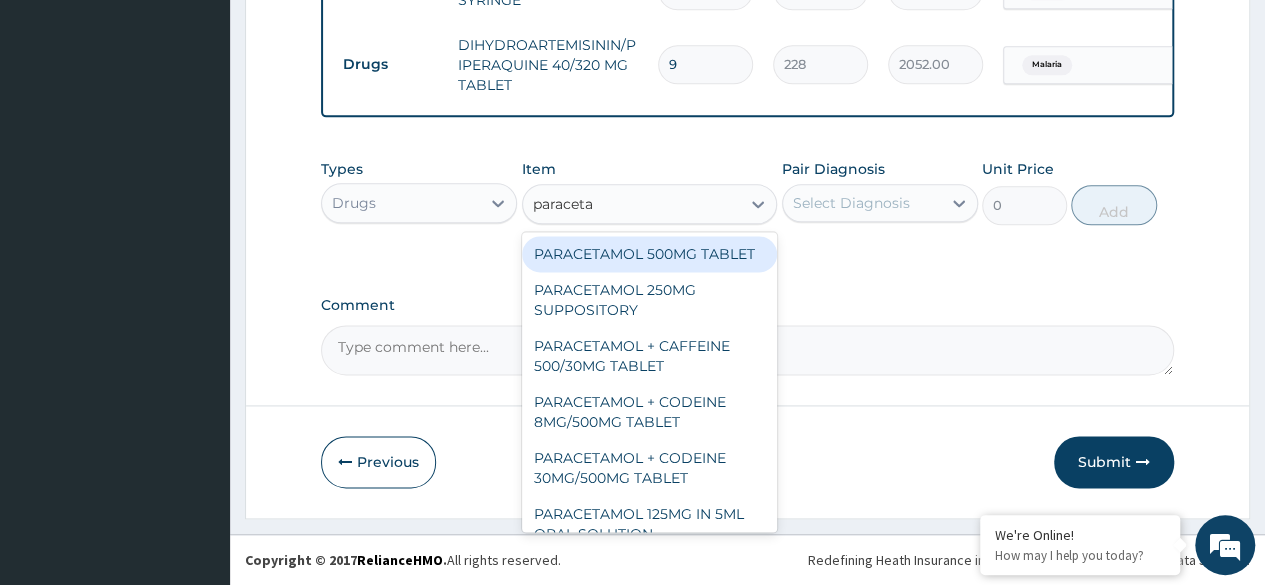 click on "PARACETAMOL 500MG TABLET" at bounding box center [650, 254] 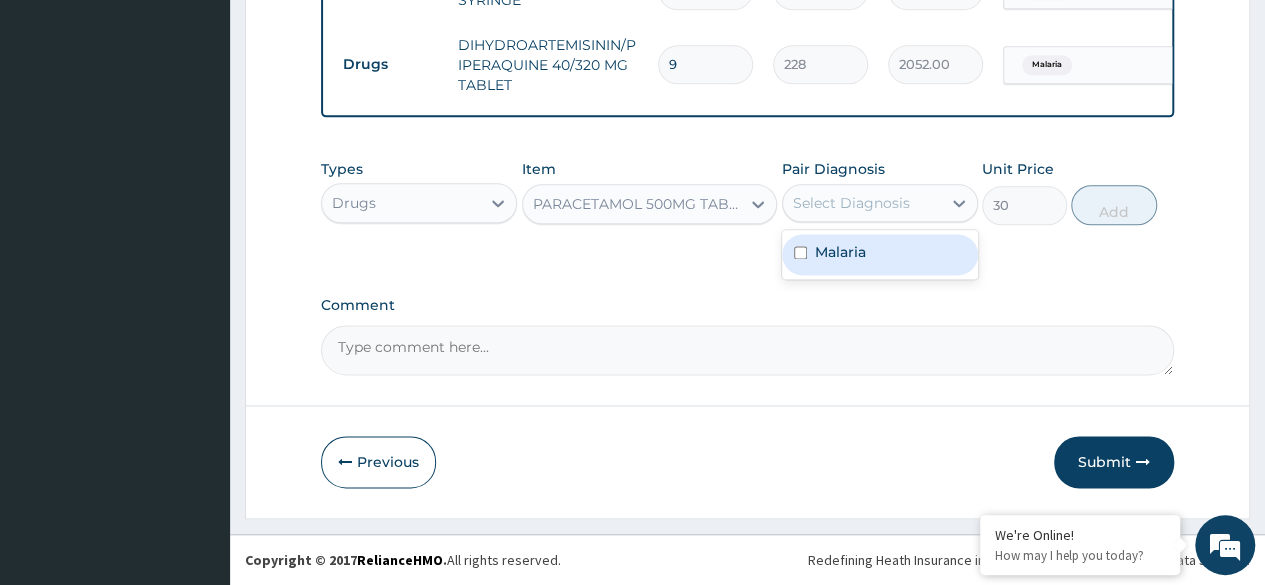 click on "Select Diagnosis" at bounding box center [851, 203] 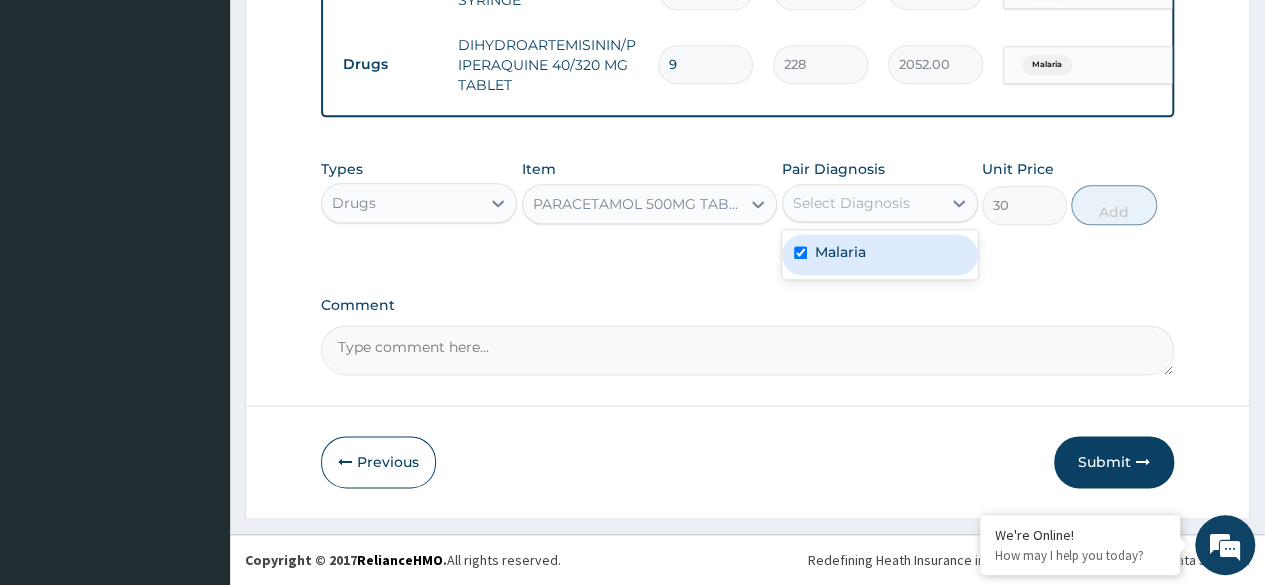 checkbox on "true" 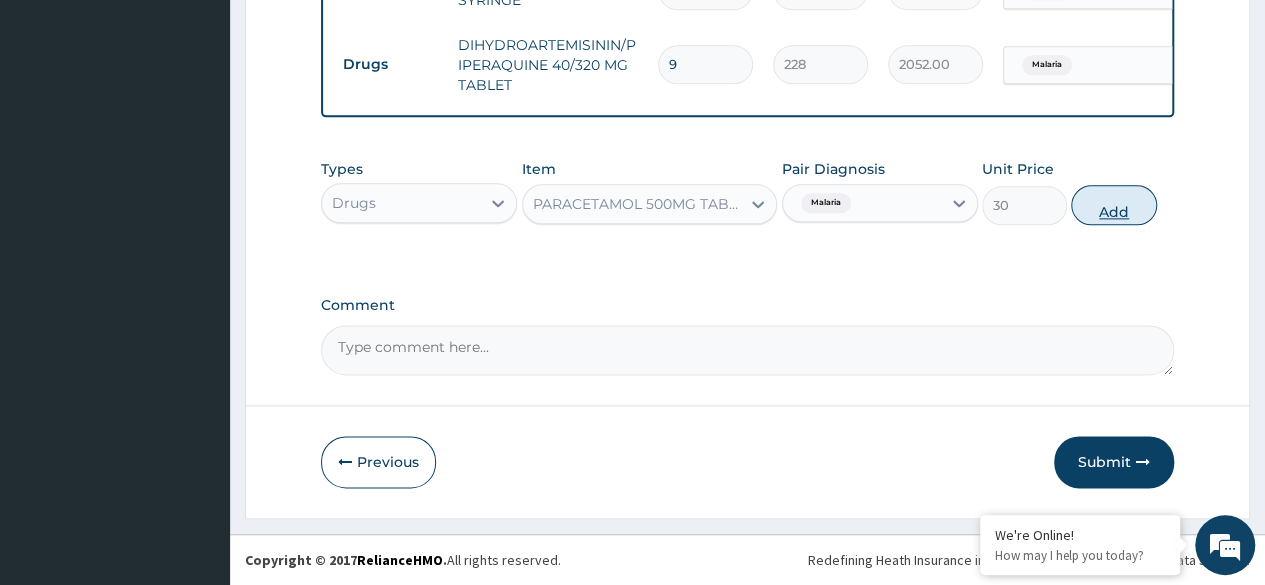 click on "Add" at bounding box center [1113, 205] 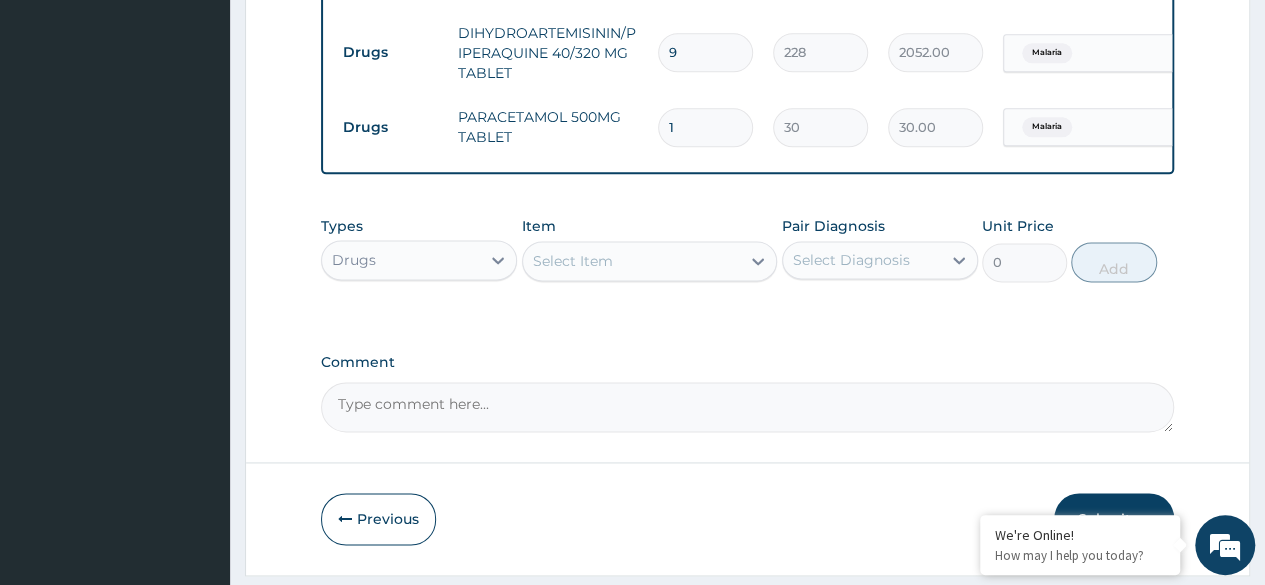 type on "18" 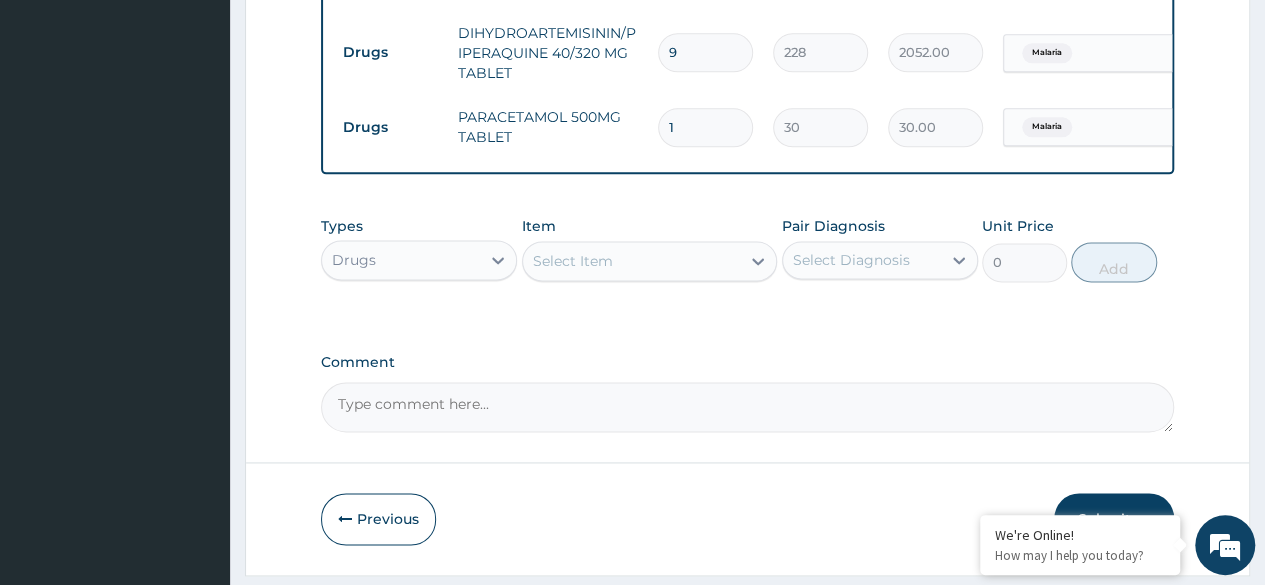 type on "540.00" 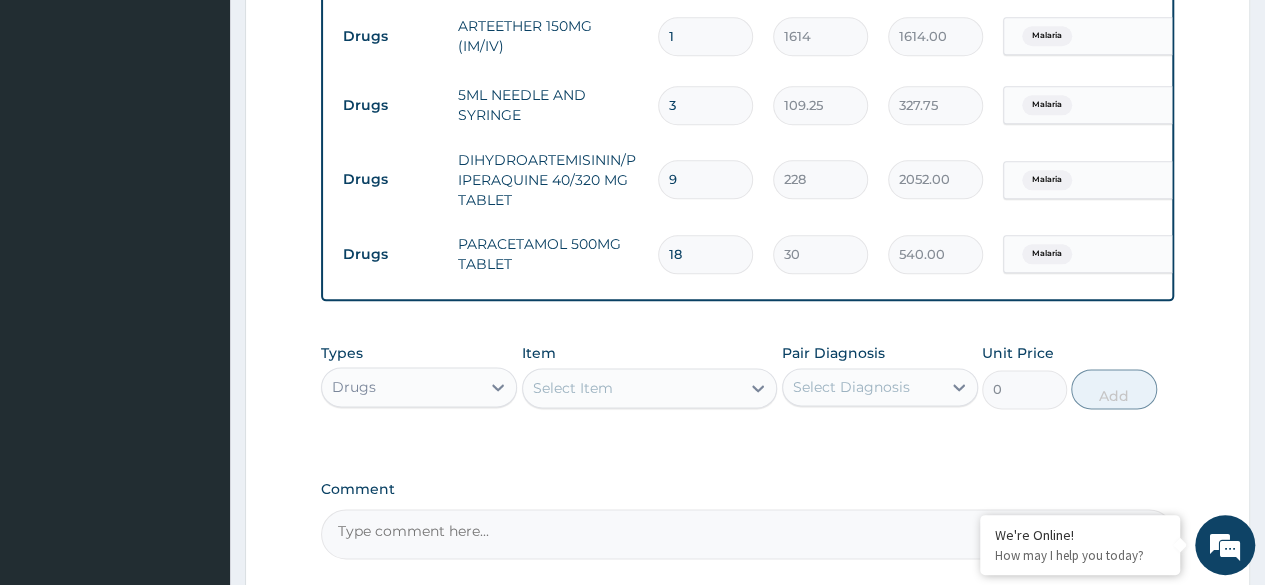 scroll, scrollTop: 1272, scrollLeft: 0, axis: vertical 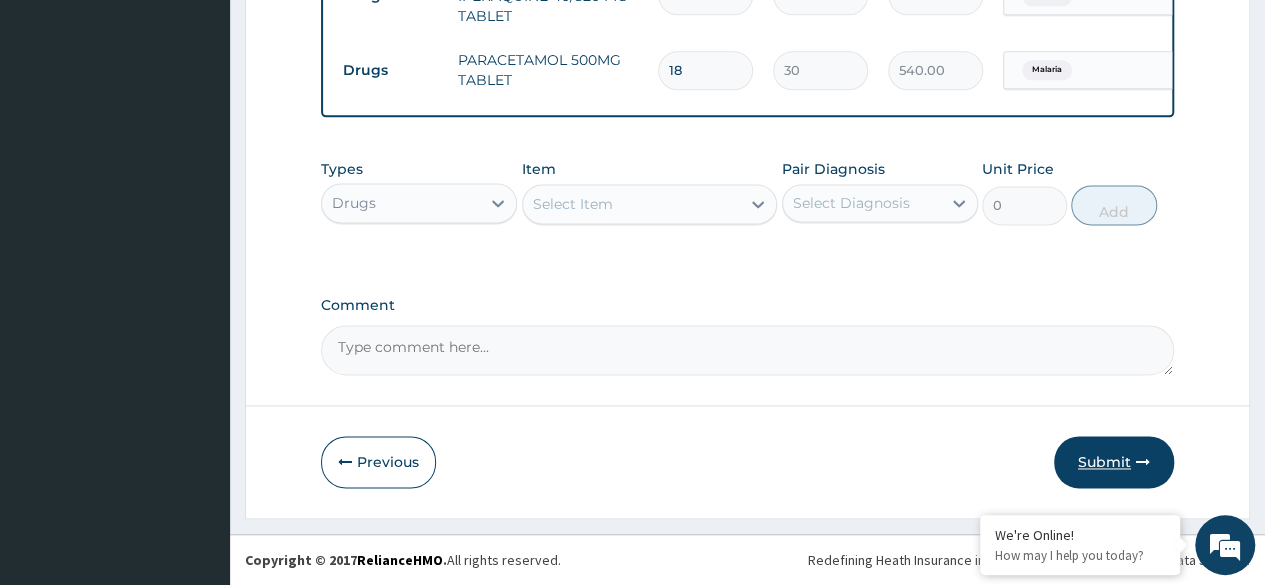 type on "18" 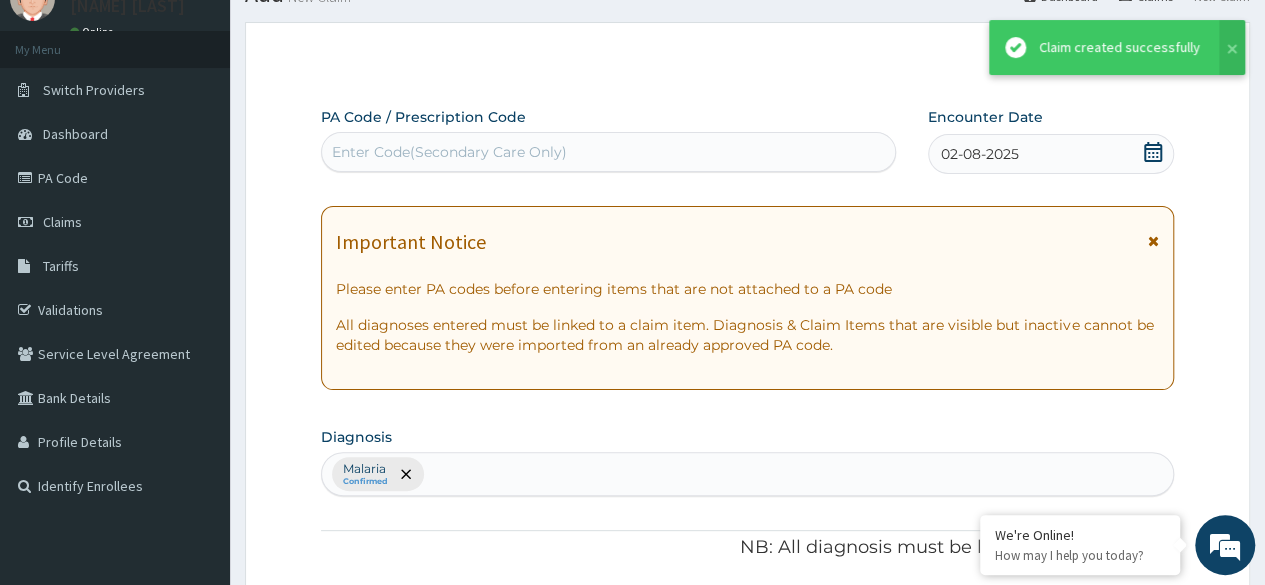 scroll, scrollTop: 1272, scrollLeft: 0, axis: vertical 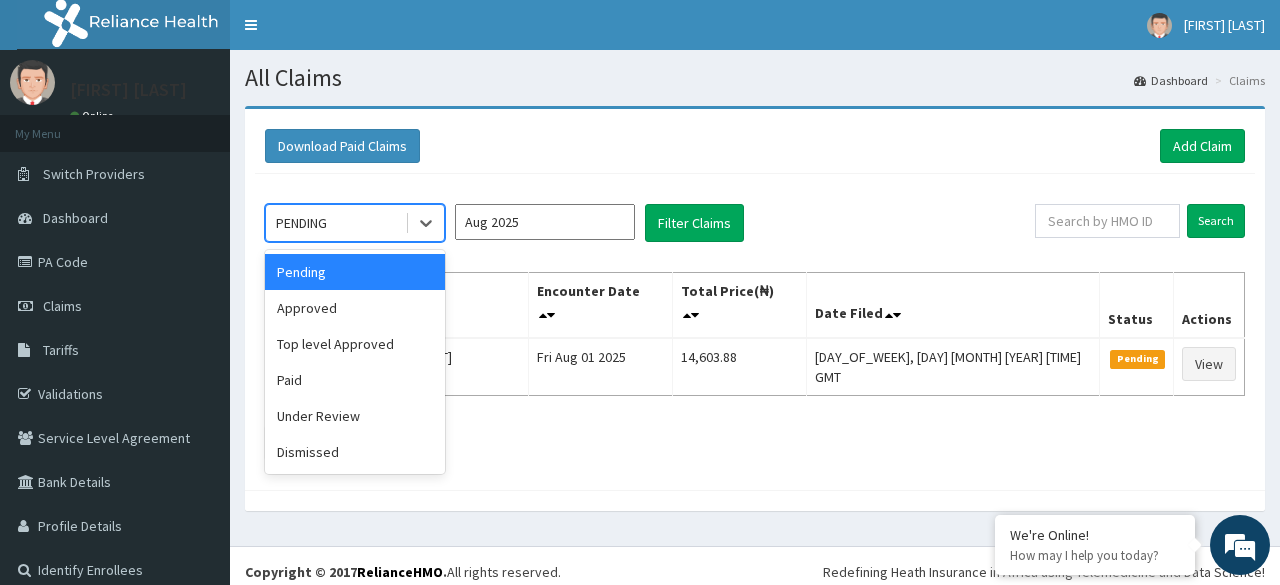 click on "PENDING" at bounding box center (335, 223) 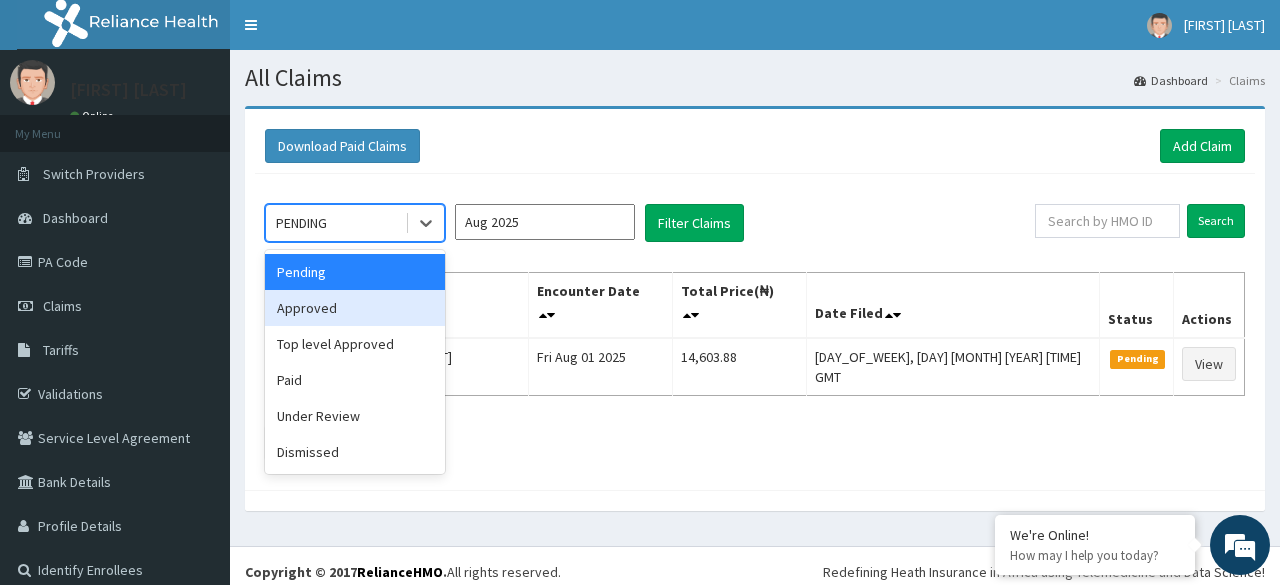 click on "Approved" at bounding box center (355, 308) 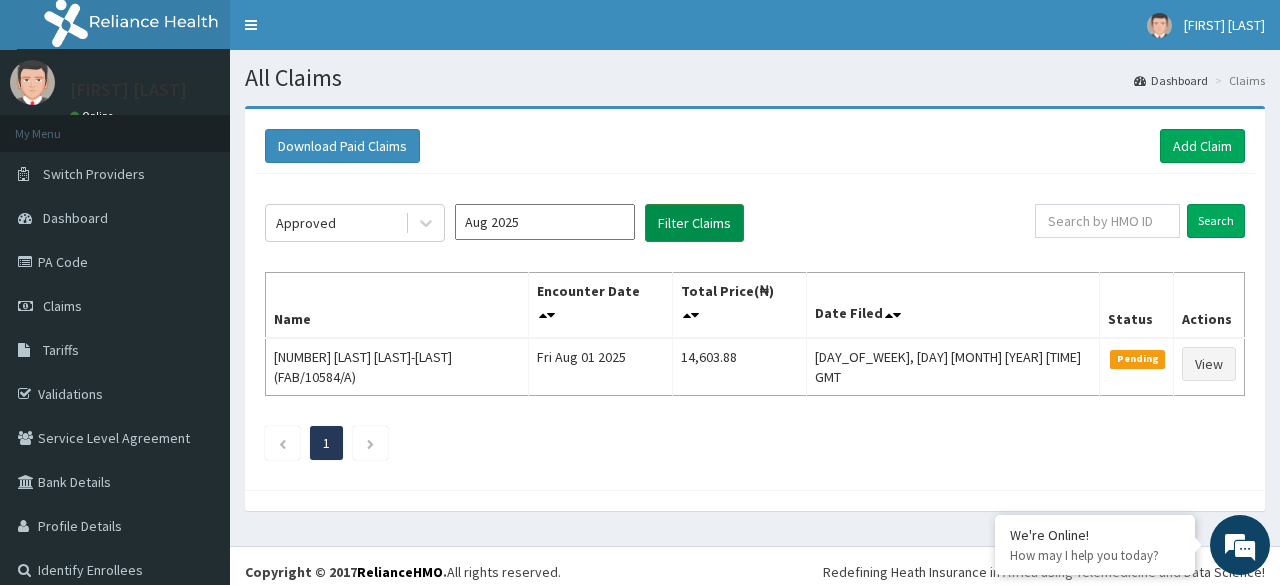 click on "Filter Claims" at bounding box center (694, 223) 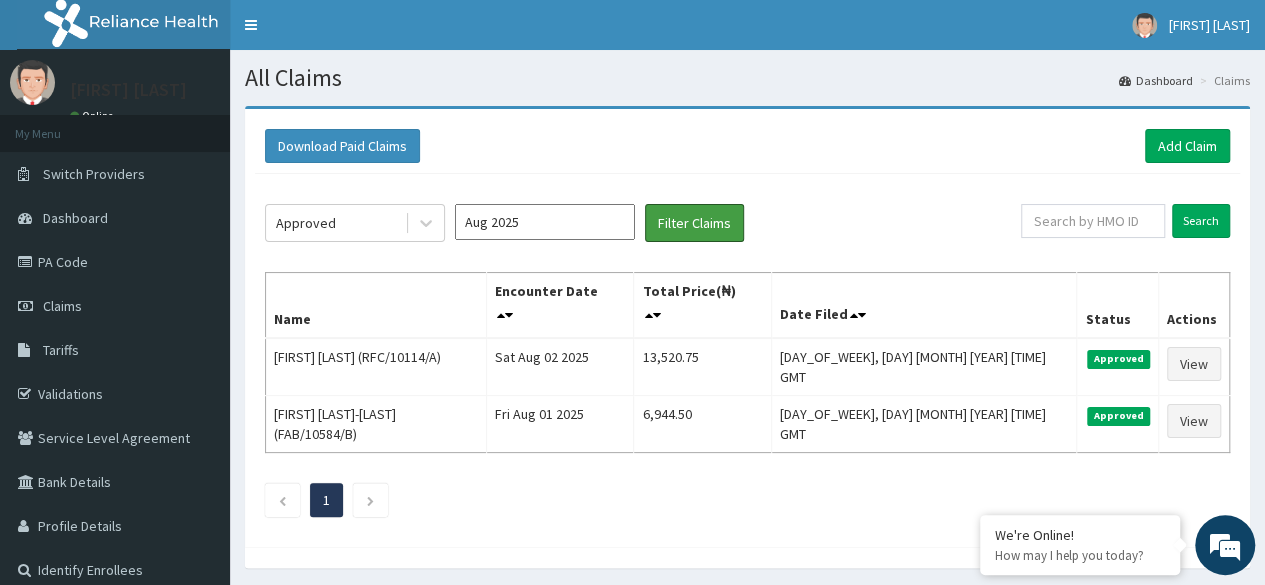 scroll, scrollTop: 0, scrollLeft: 0, axis: both 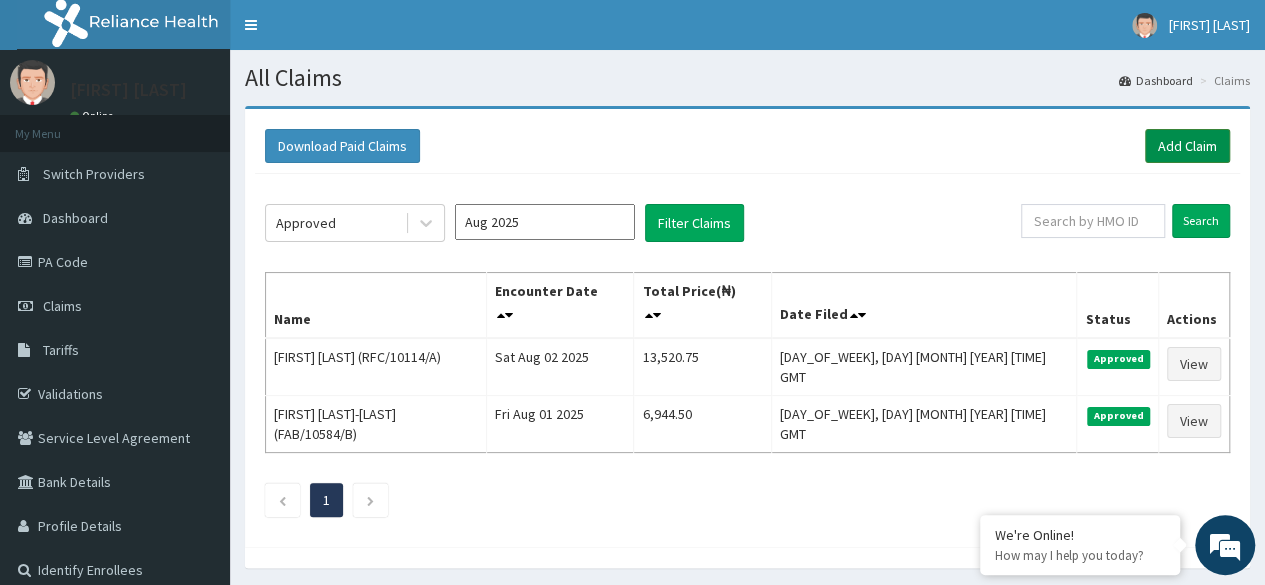 click on "Add Claim" at bounding box center [1187, 146] 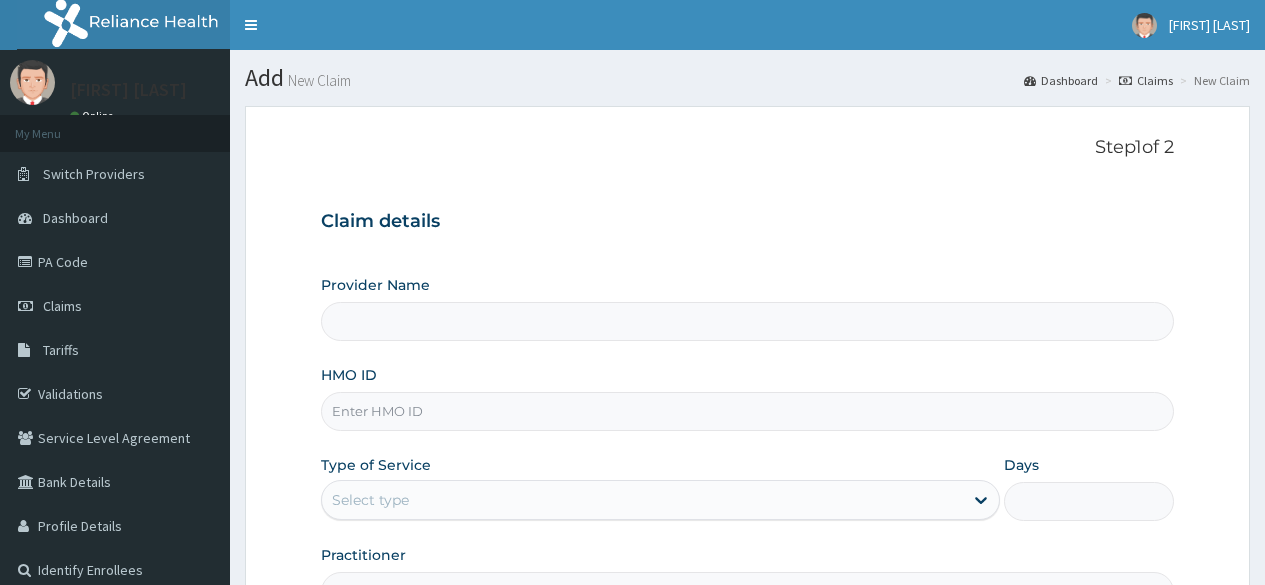 scroll, scrollTop: 0, scrollLeft: 0, axis: both 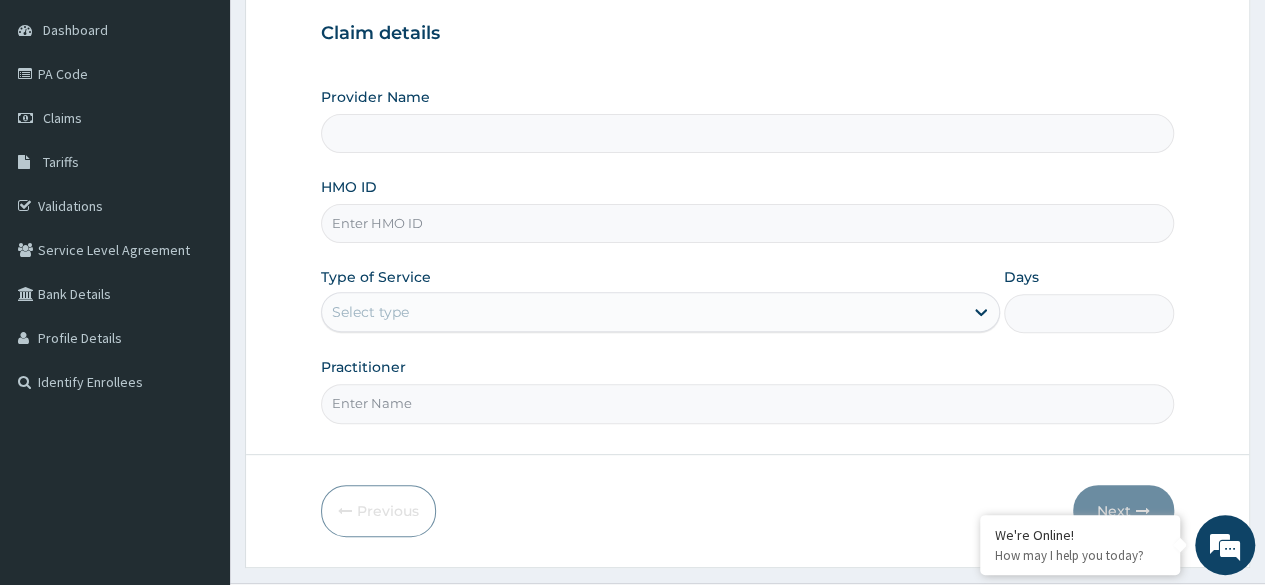 type on "Reliance Family Clinics  (RFC)- Ejigbo" 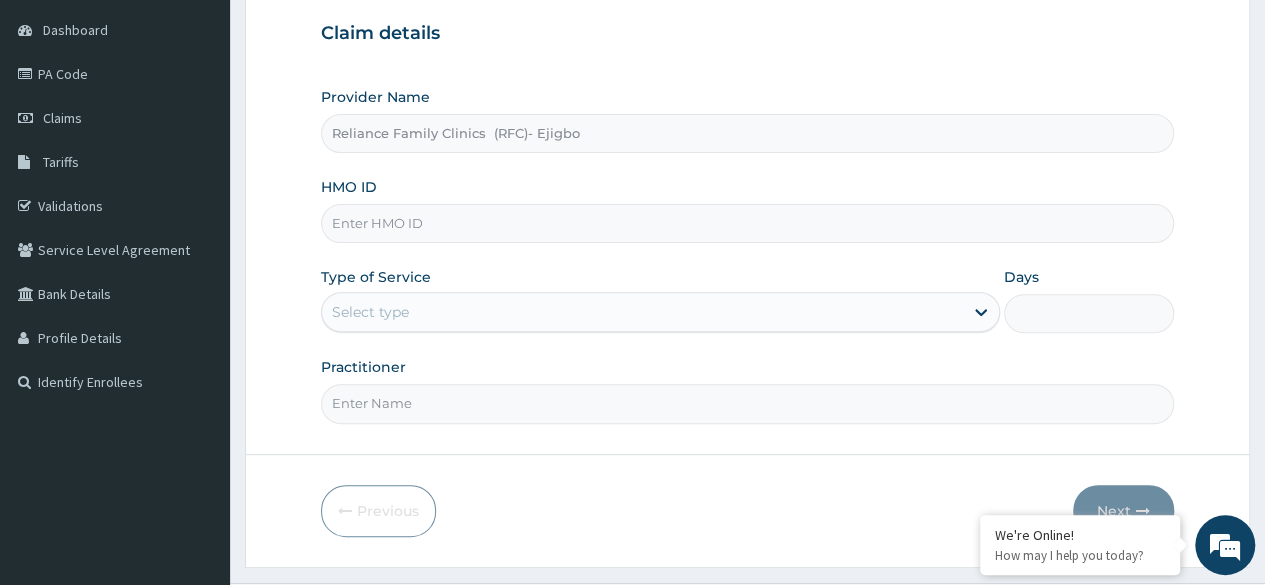 click on "HMO ID" at bounding box center [747, 223] 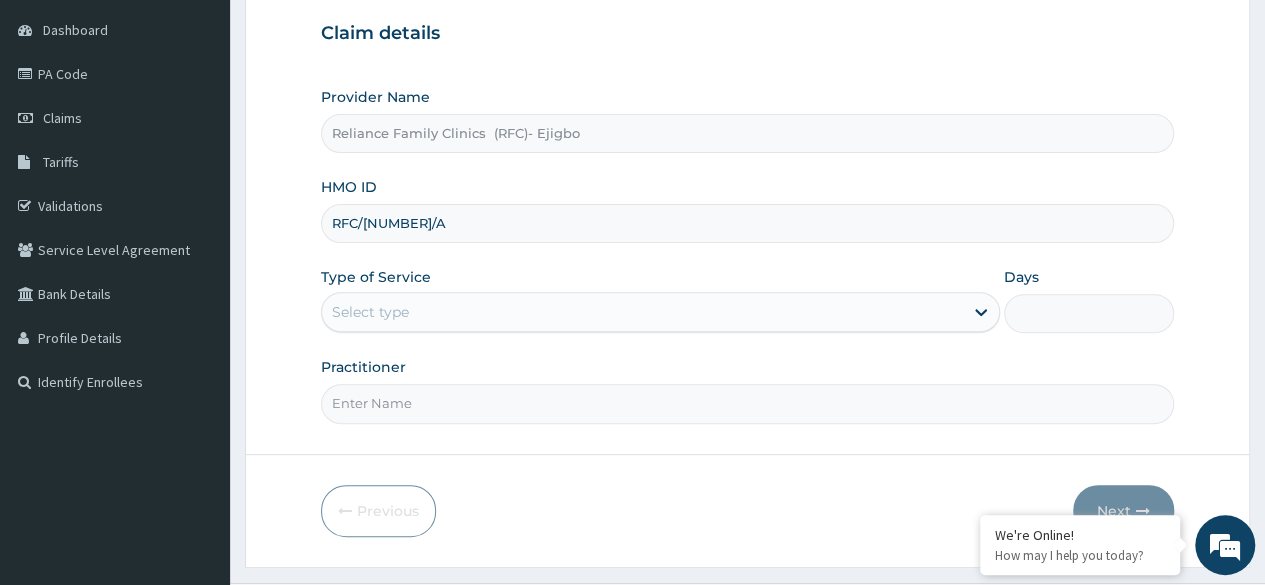 type on "RFC/10115/A" 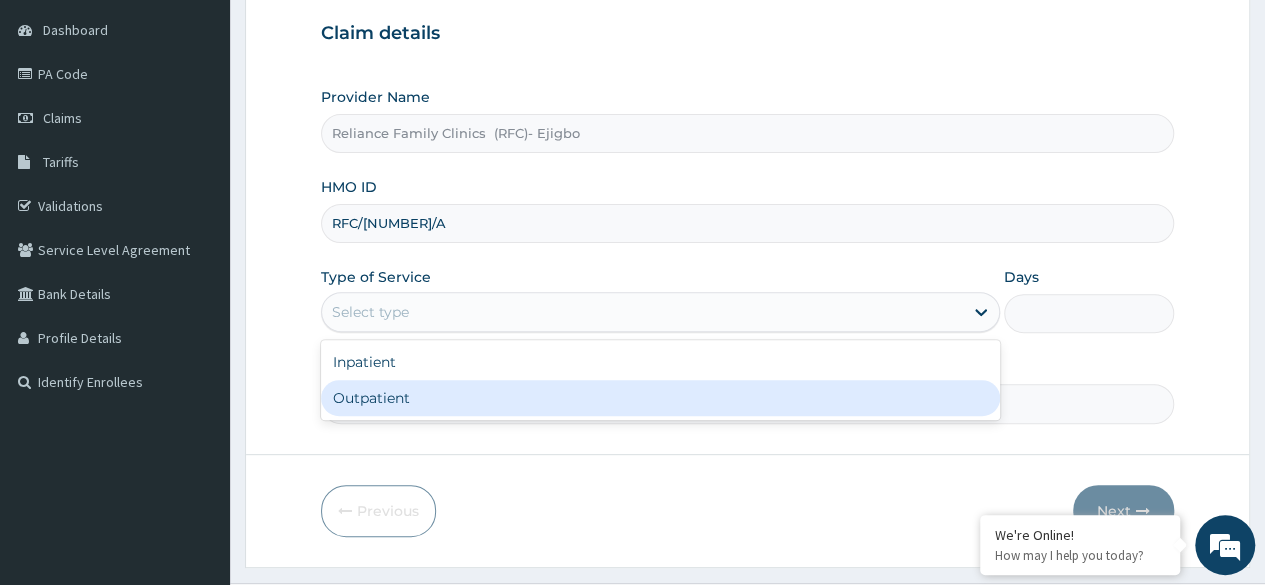 drag, startPoint x: 458, startPoint y: 325, endPoint x: 462, endPoint y: 397, distance: 72.11102 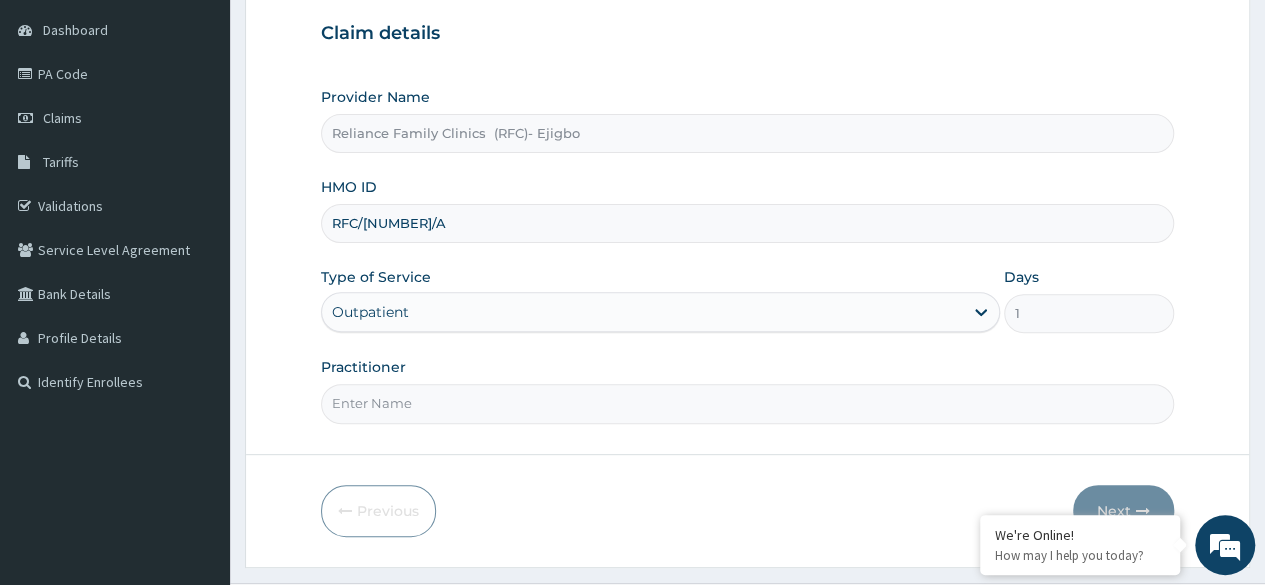 click on "Practitioner" at bounding box center [747, 403] 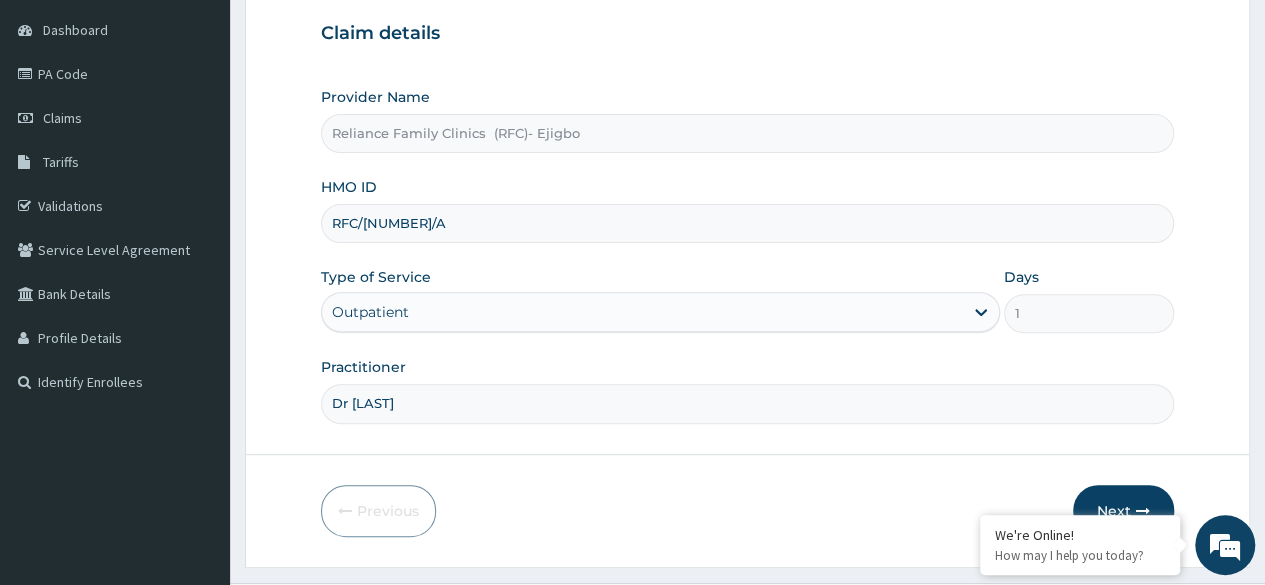 scroll, scrollTop: 232, scrollLeft: 0, axis: vertical 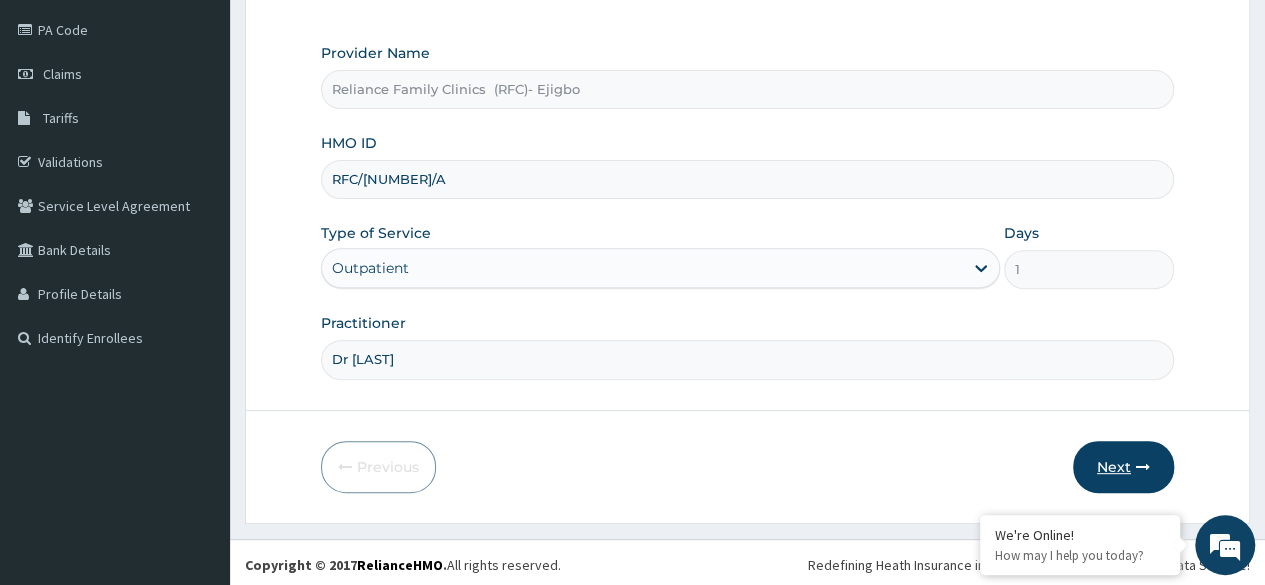 type on "Dr Chiazom" 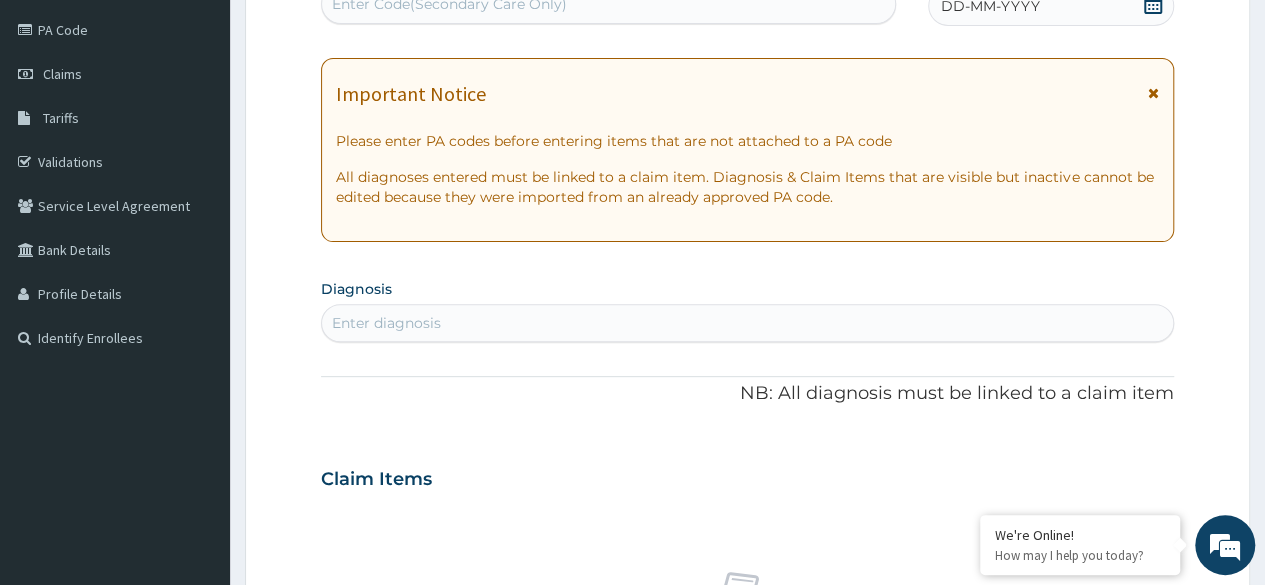 click 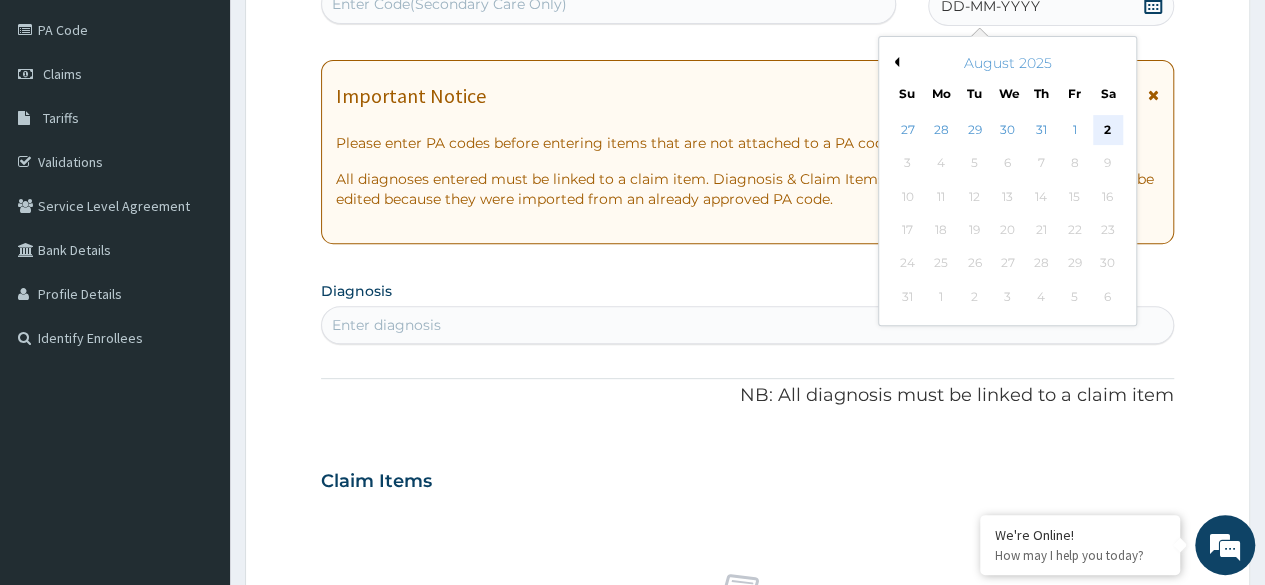 click on "2" at bounding box center (1107, 130) 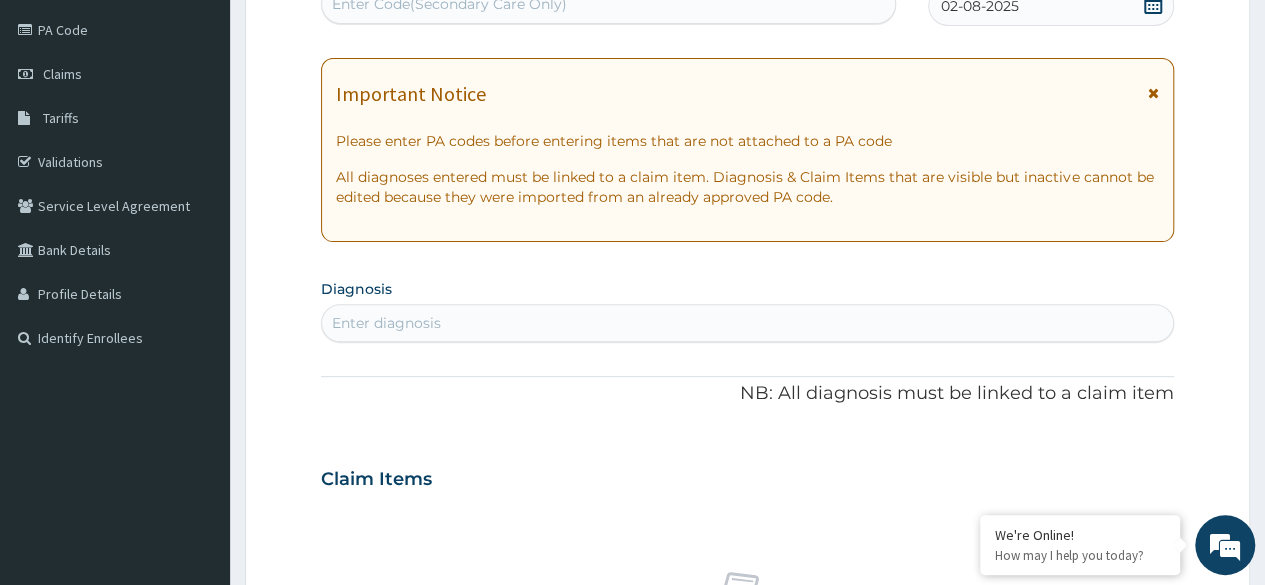 click on "Enter diagnosis" at bounding box center [747, 323] 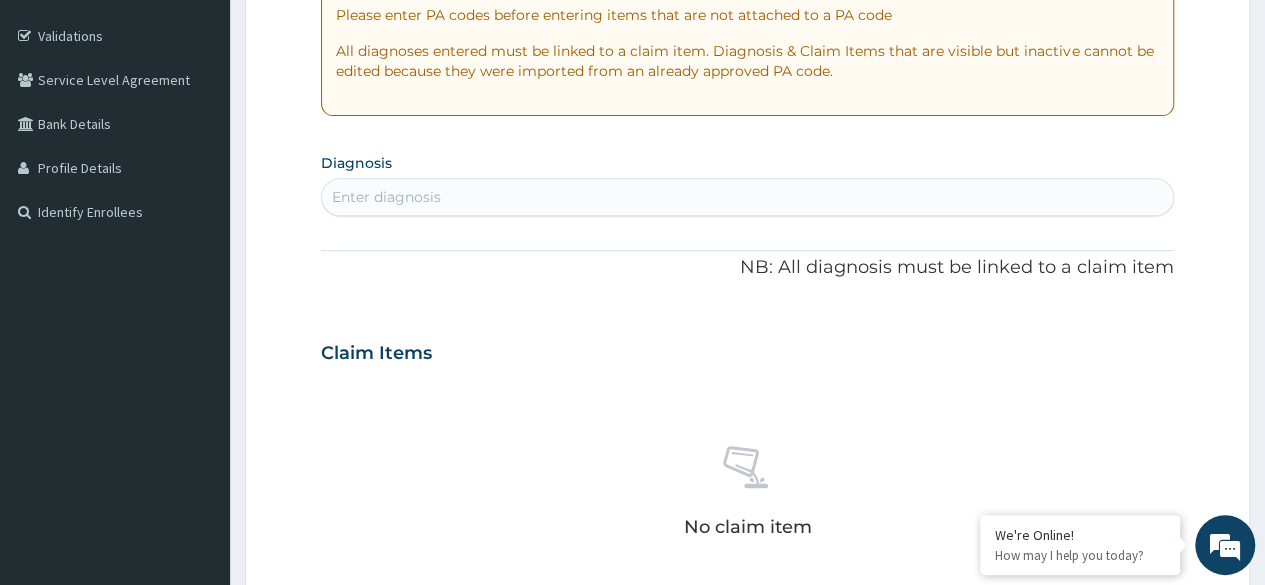scroll, scrollTop: 352, scrollLeft: 0, axis: vertical 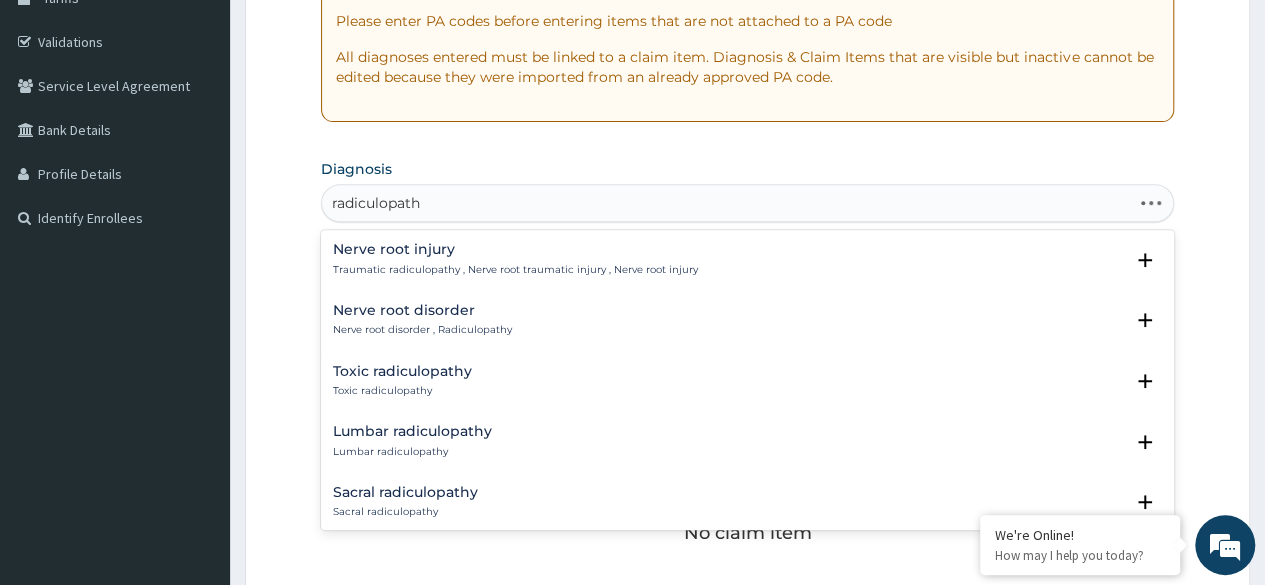 type on "radiculopathy" 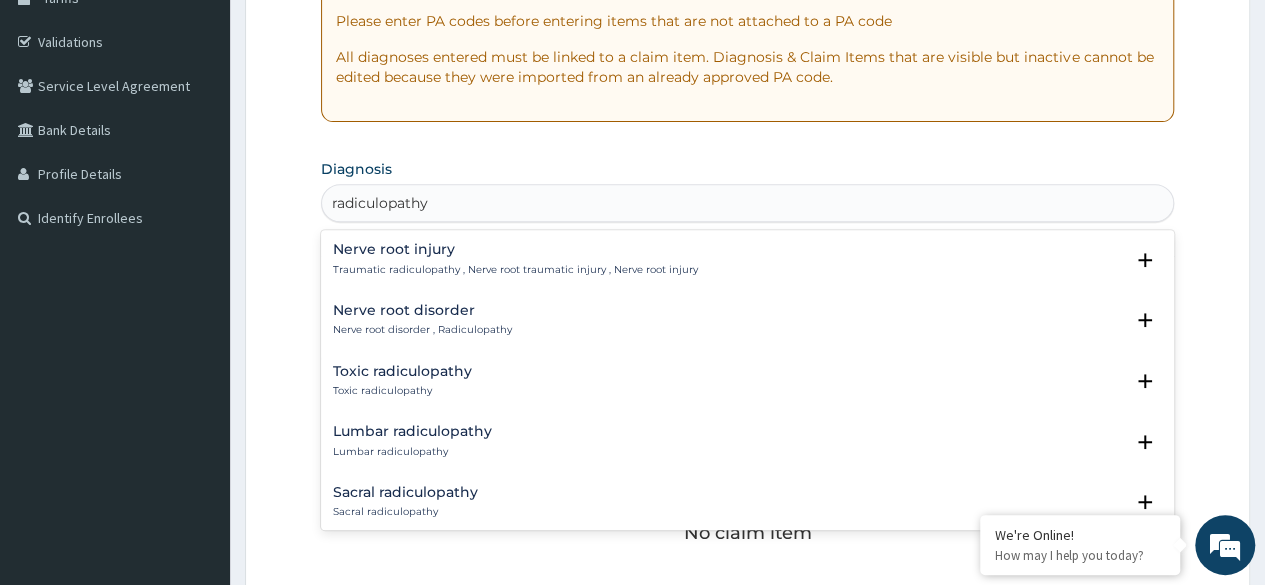 click on "Nerve root disorder Nerve root disorder , Radiculopathy" at bounding box center (422, 320) 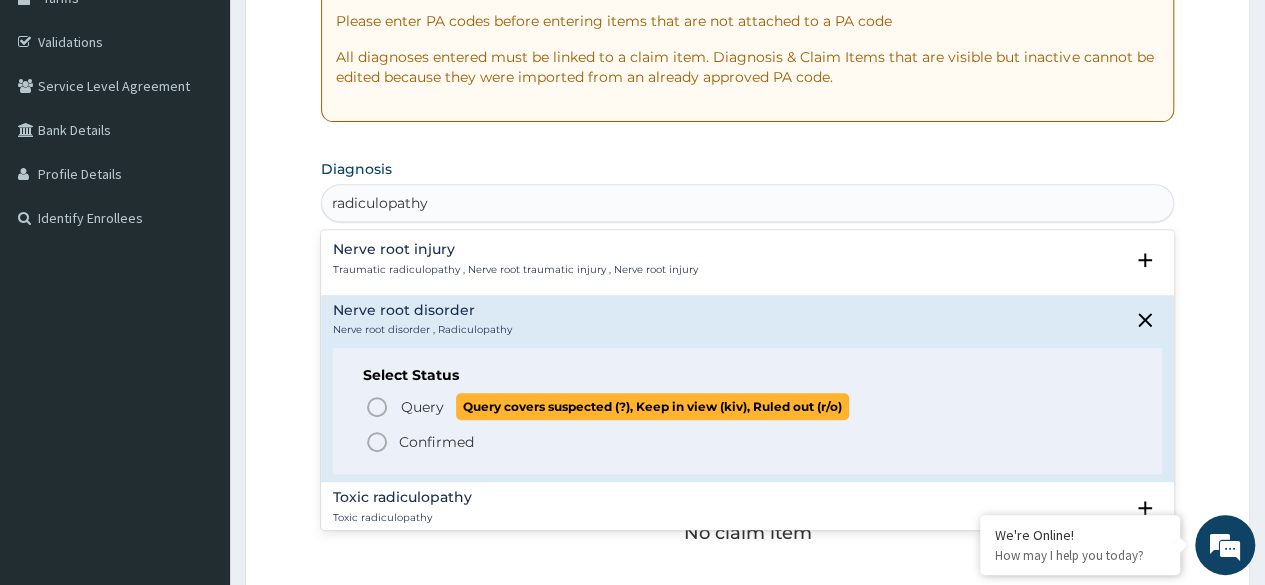 click on "Query" at bounding box center [422, 407] 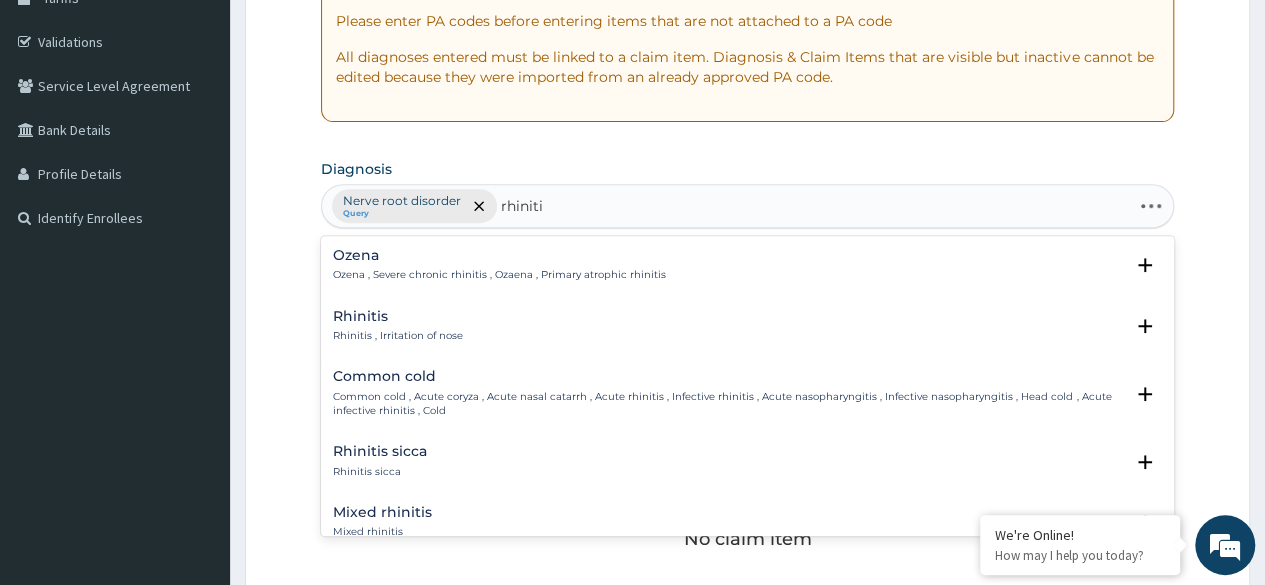 type on "rhinitis" 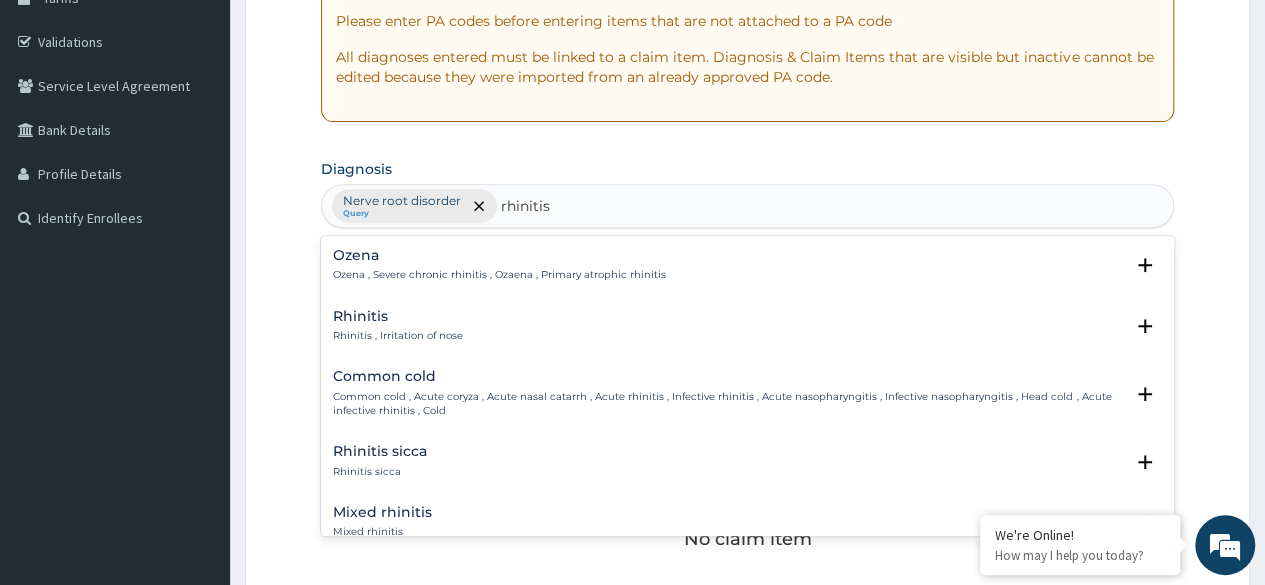 click on "Rhinitis Rhinitis , Irritation of nose" at bounding box center (747, 326) 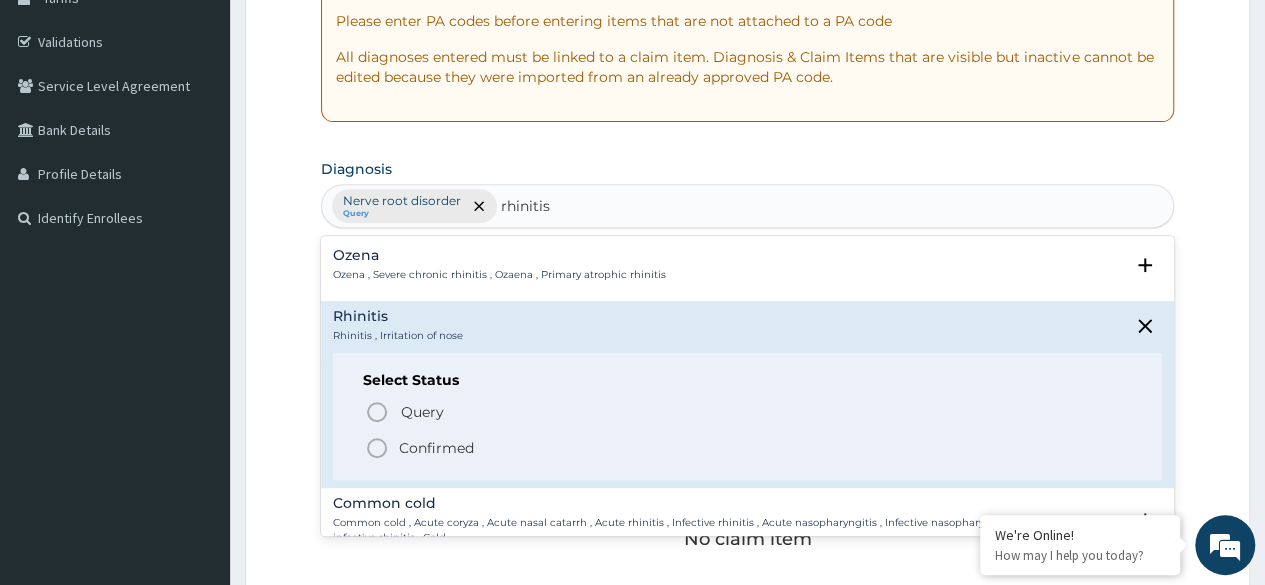 click on "Confirmed" at bounding box center (436, 448) 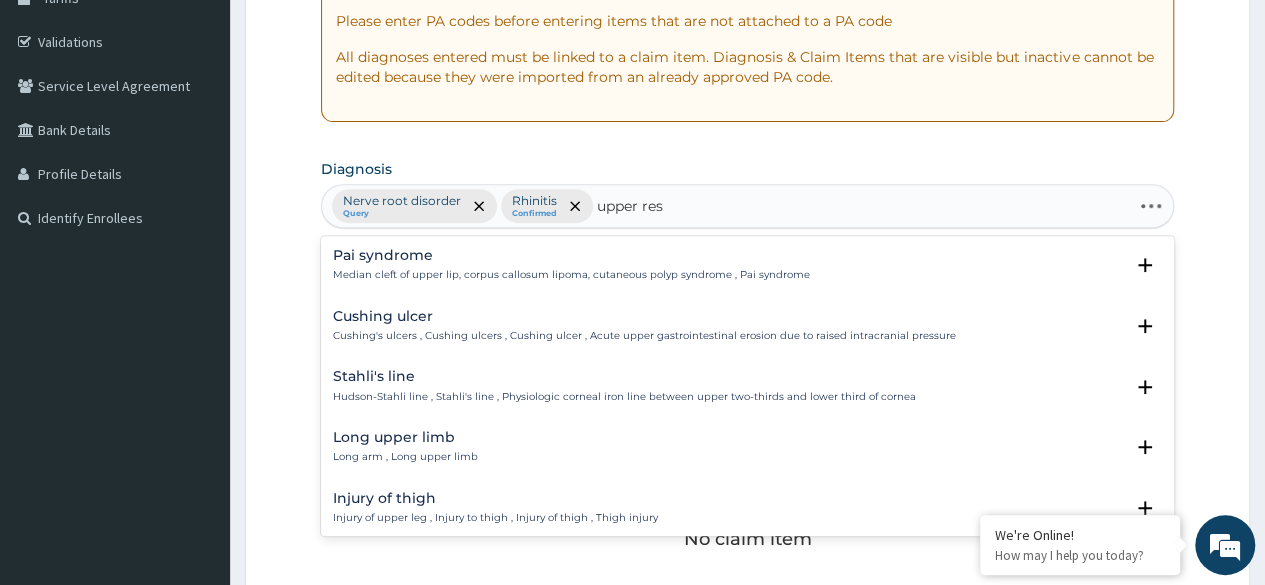 type on "upper resp" 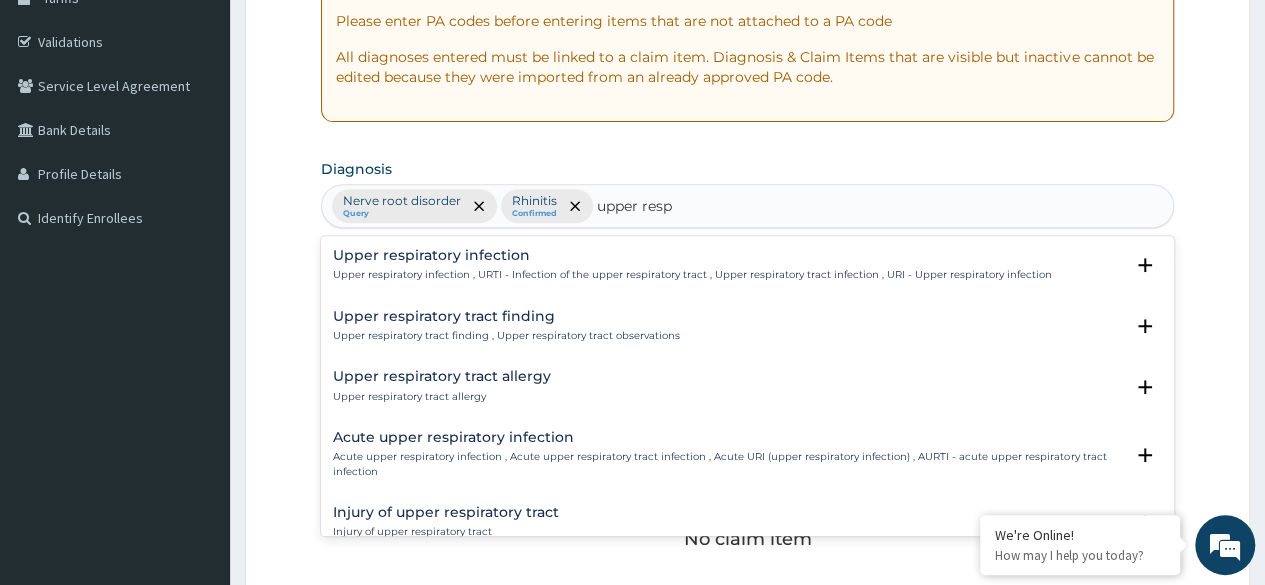 click on "Upper respiratory infection Upper respiratory infection , URTI - Infection of the upper respiratory tract , Upper respiratory tract infection , URI - Upper respiratory infection Select Status Query Query covers suspected (?), Keep in view (kiv), Ruled out (r/o) Confirmed" at bounding box center (747, 270) 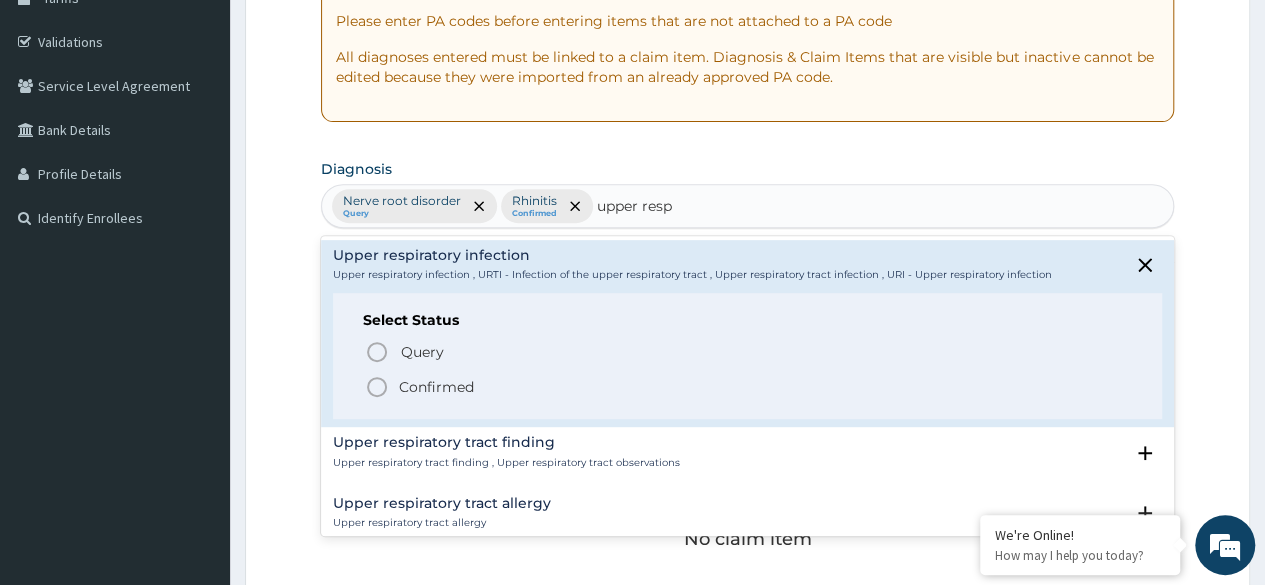 click on "Confirmed" at bounding box center [436, 387] 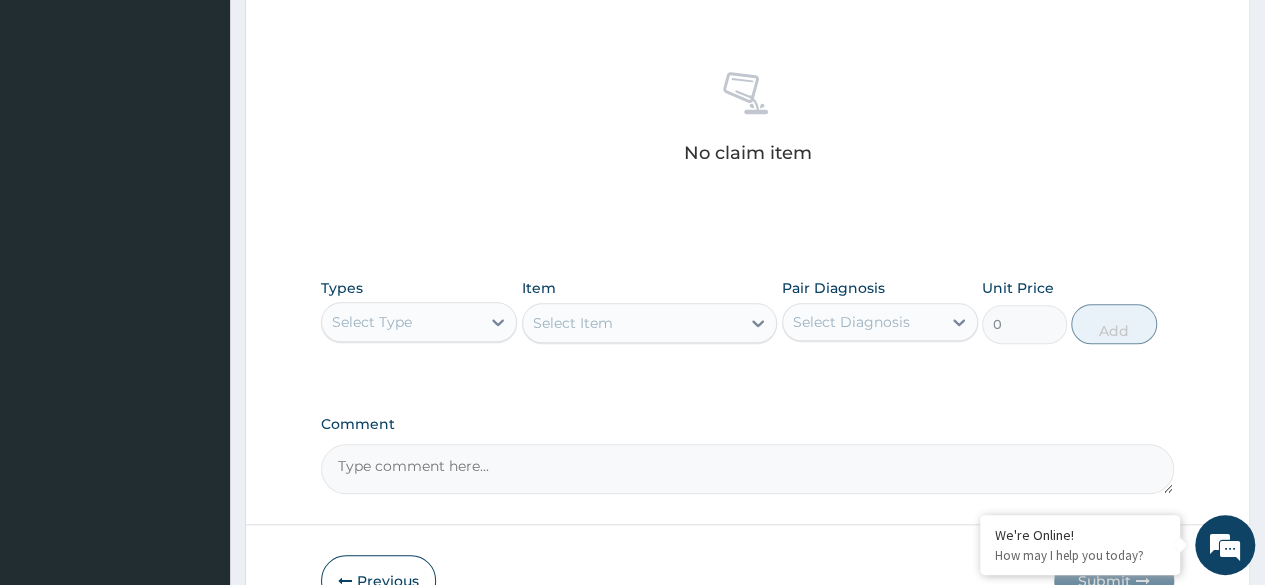 scroll, scrollTop: 738, scrollLeft: 0, axis: vertical 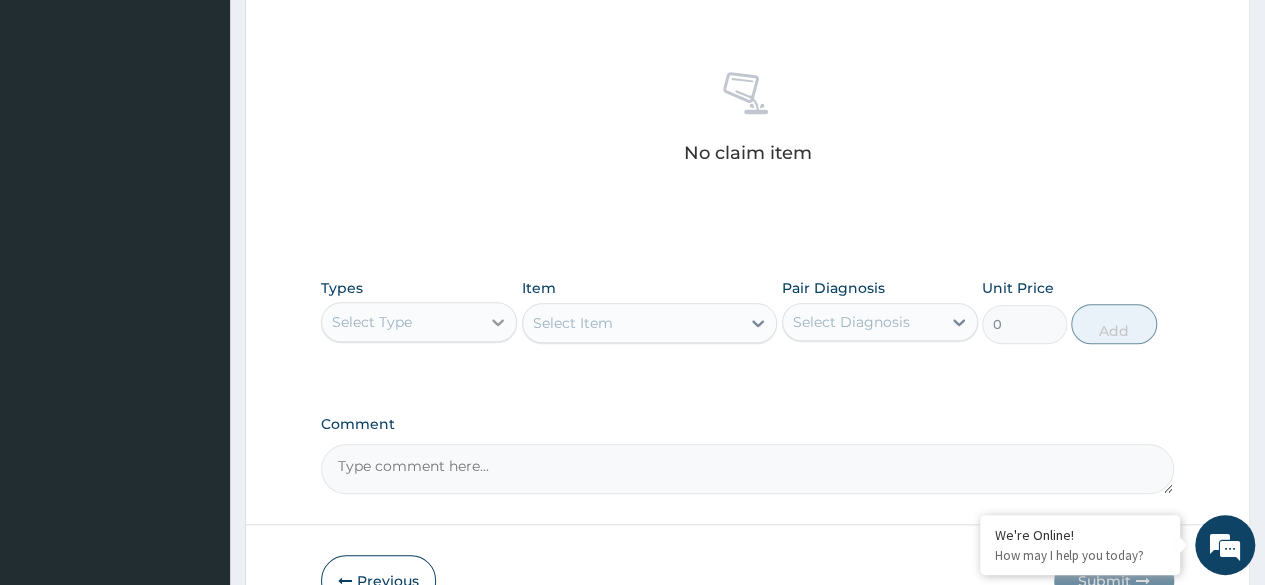 click at bounding box center (498, 322) 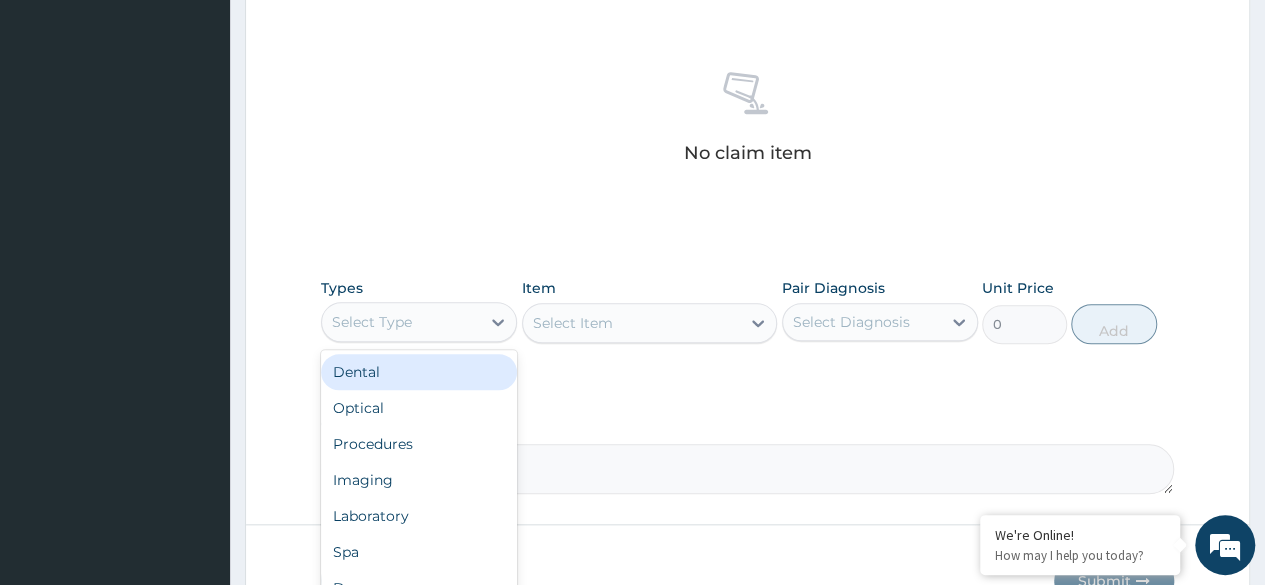 scroll, scrollTop: 853, scrollLeft: 0, axis: vertical 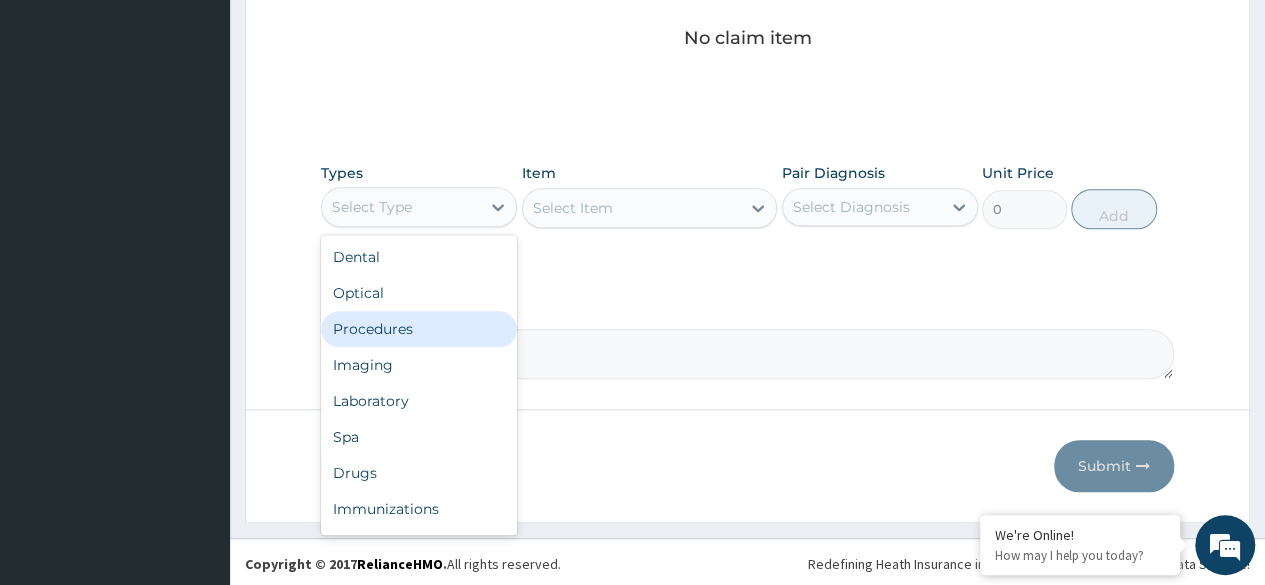 click on "Procedures" at bounding box center [419, 329] 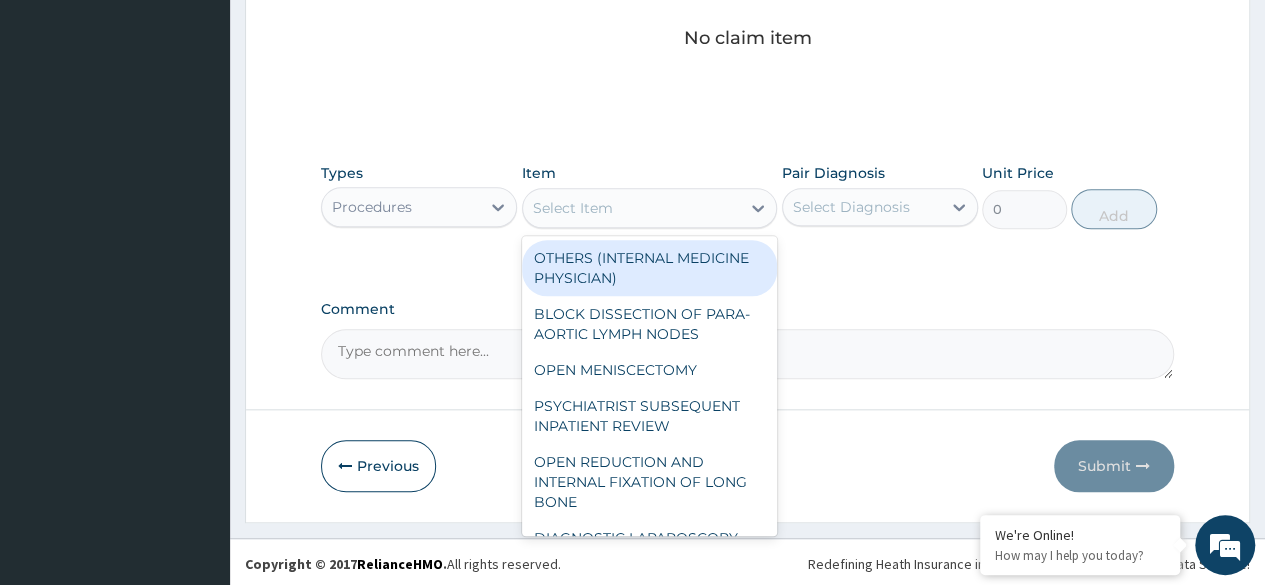 click on "Select Item" at bounding box center [573, 208] 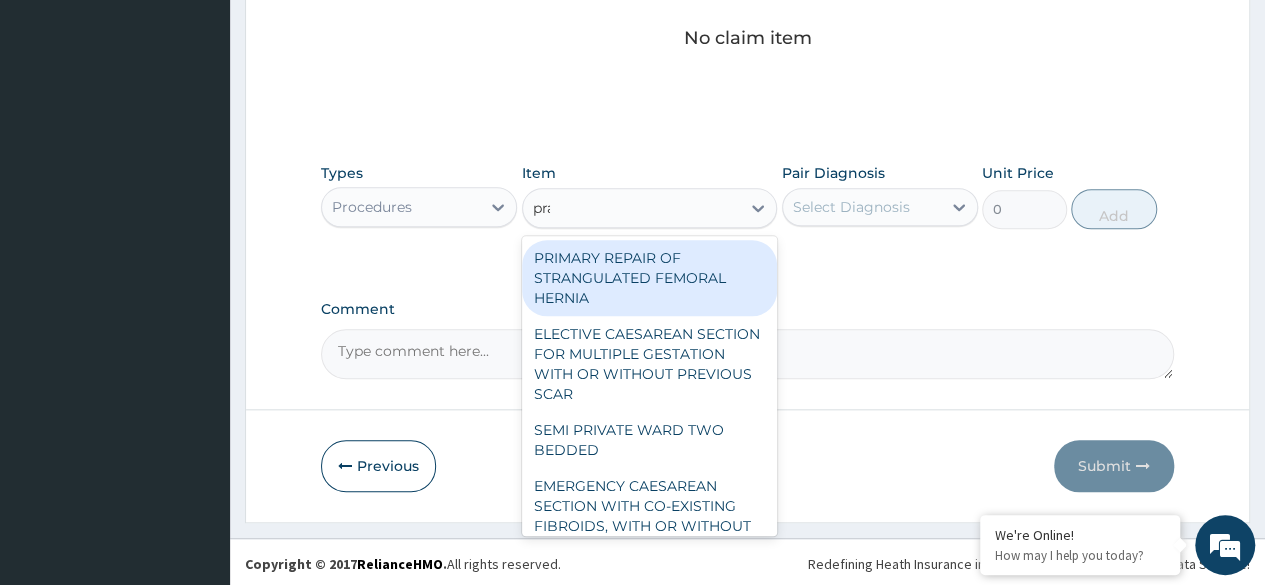 type on "prac" 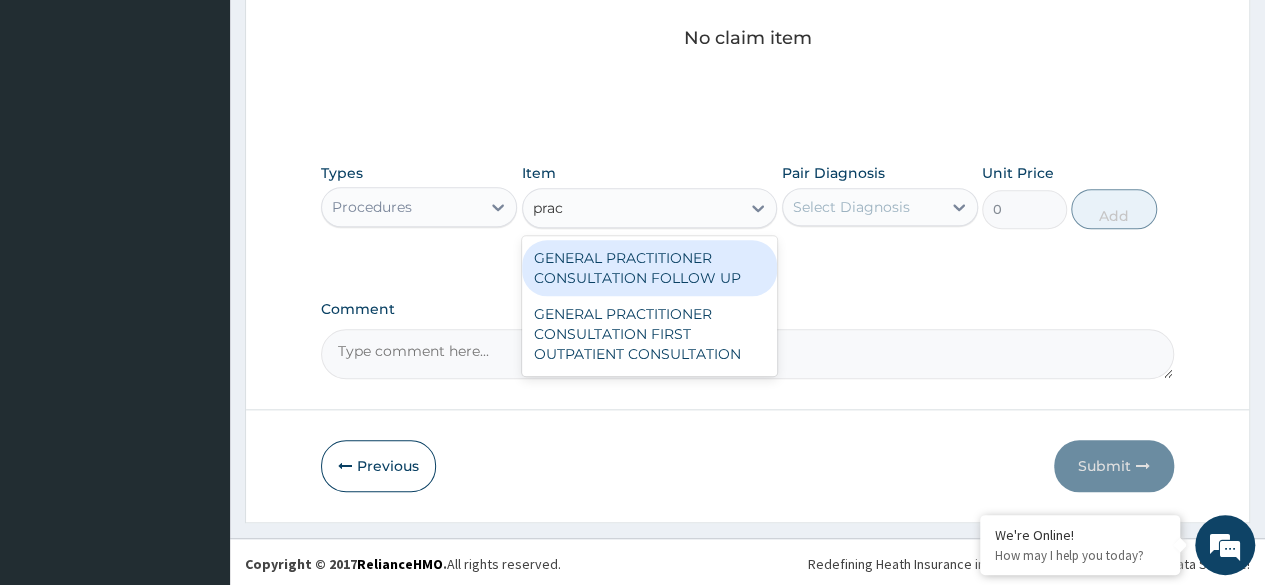 click on "GENERAL PRACTITIONER CONSULTATION FOLLOW UP" at bounding box center (650, 268) 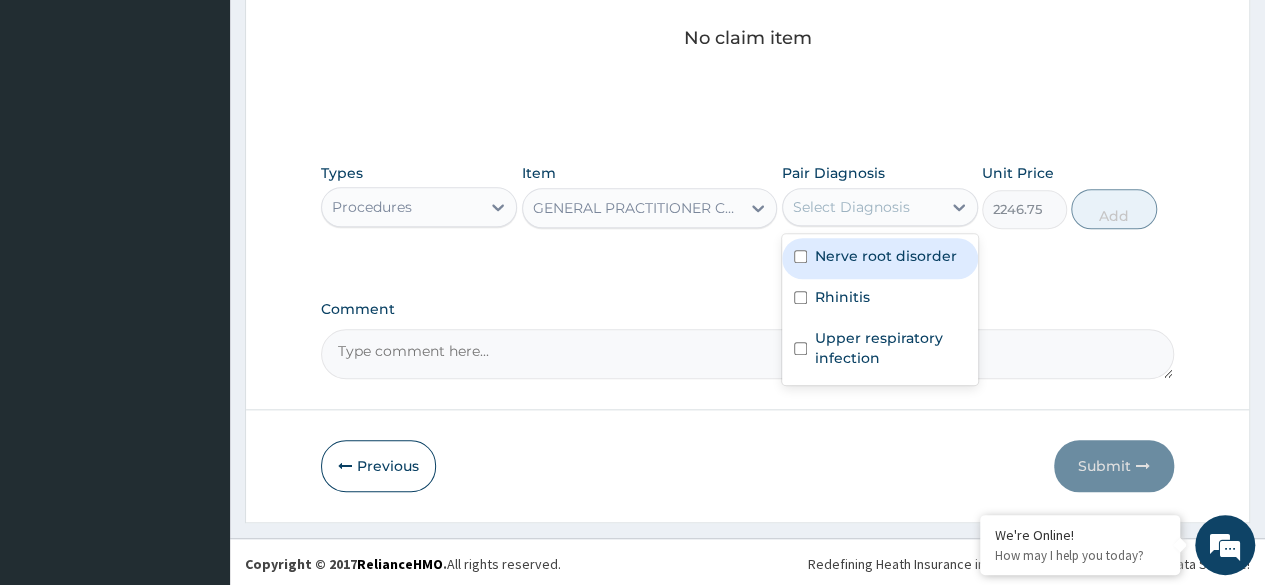 drag, startPoint x: 841, startPoint y: 220, endPoint x: 844, endPoint y: 243, distance: 23.194826 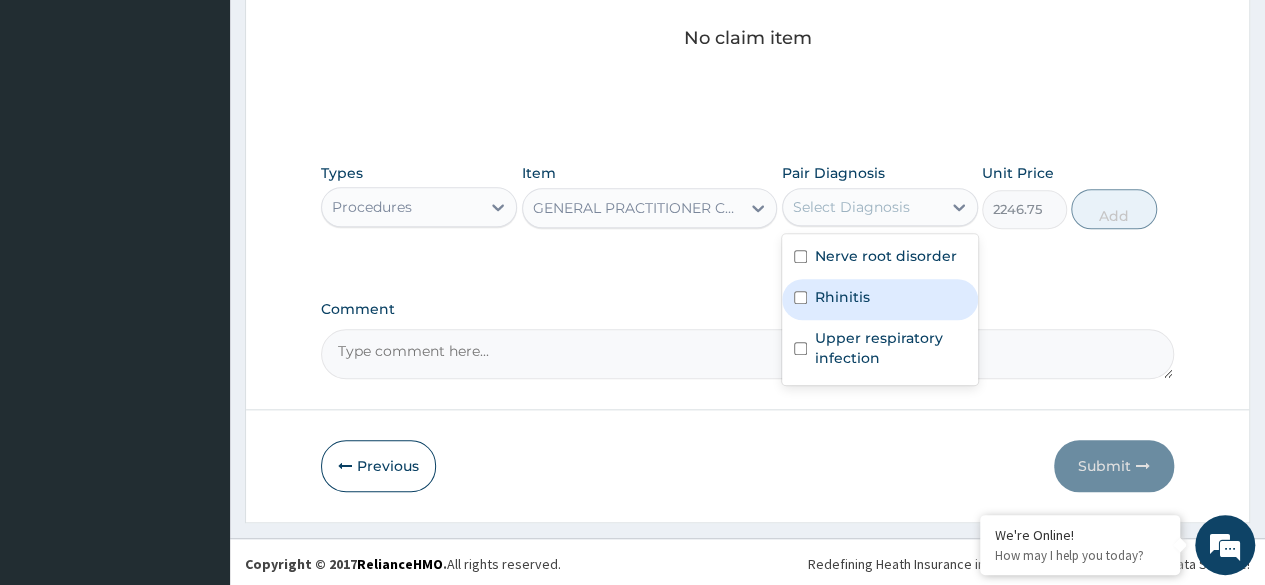 click on "Rhinitis" at bounding box center (880, 299) 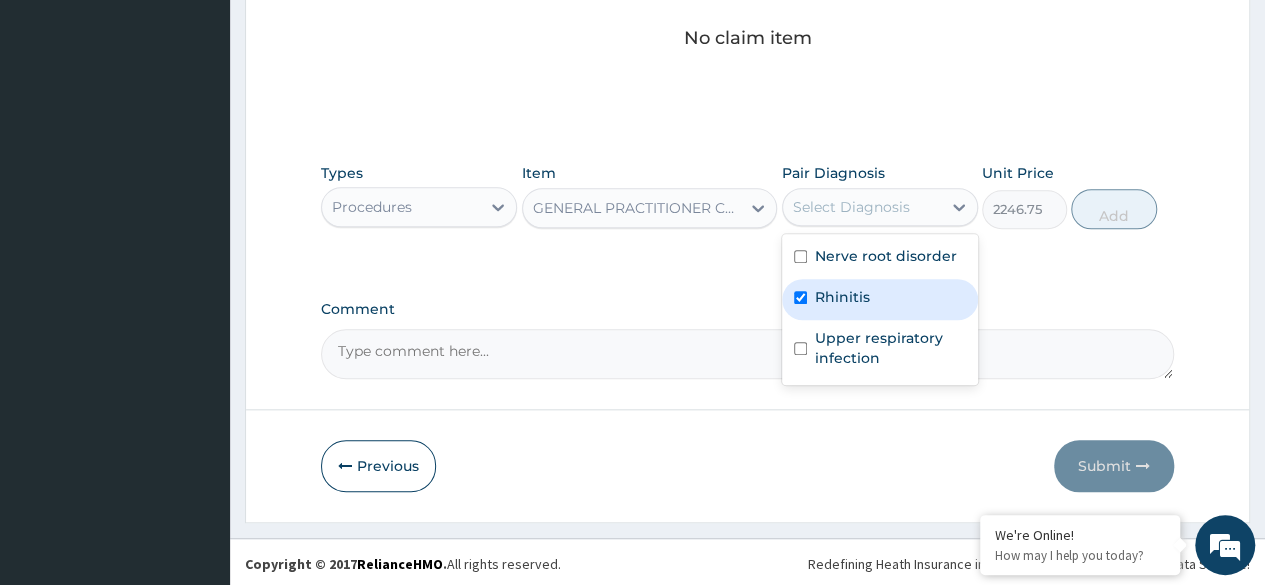 checkbox on "true" 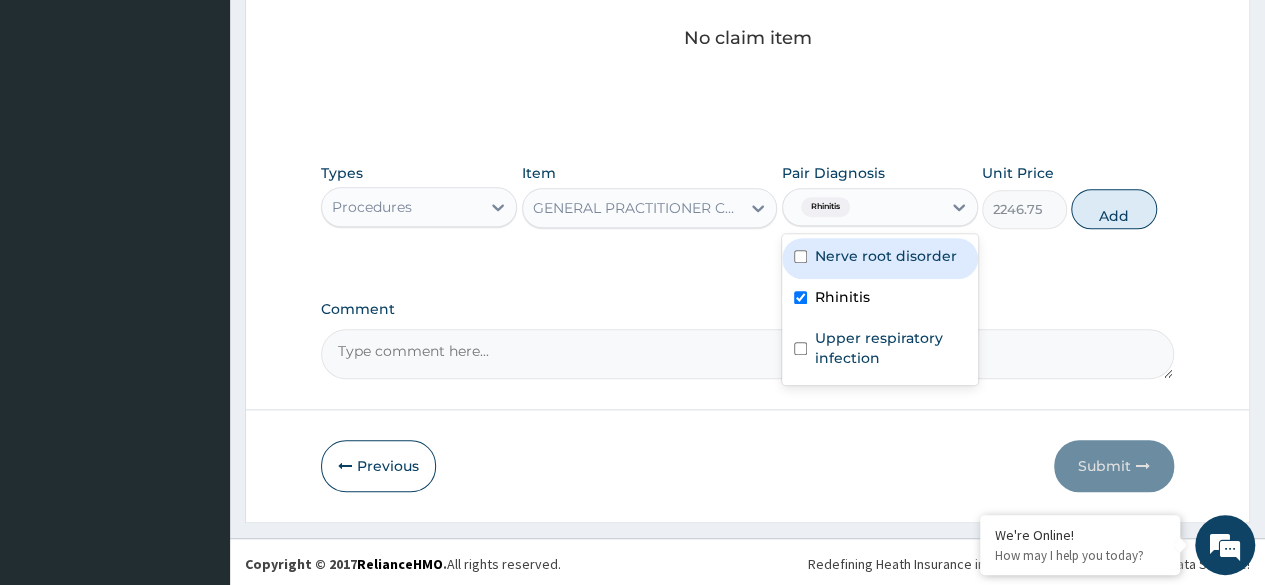 click on "Nerve root disorder" at bounding box center [880, 258] 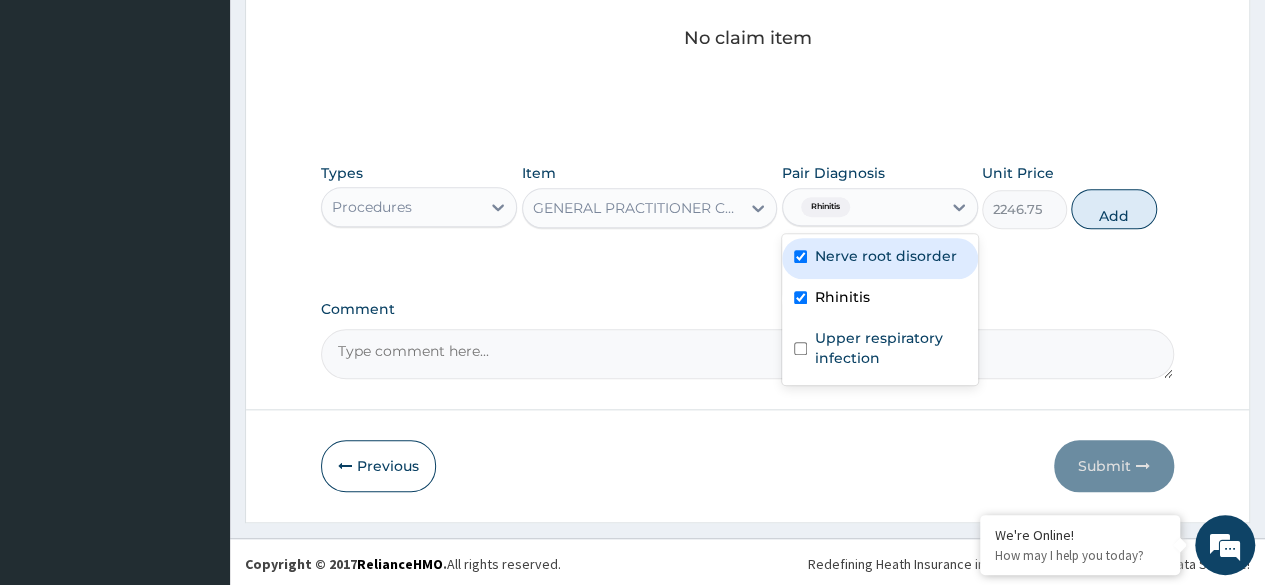 checkbox on "true" 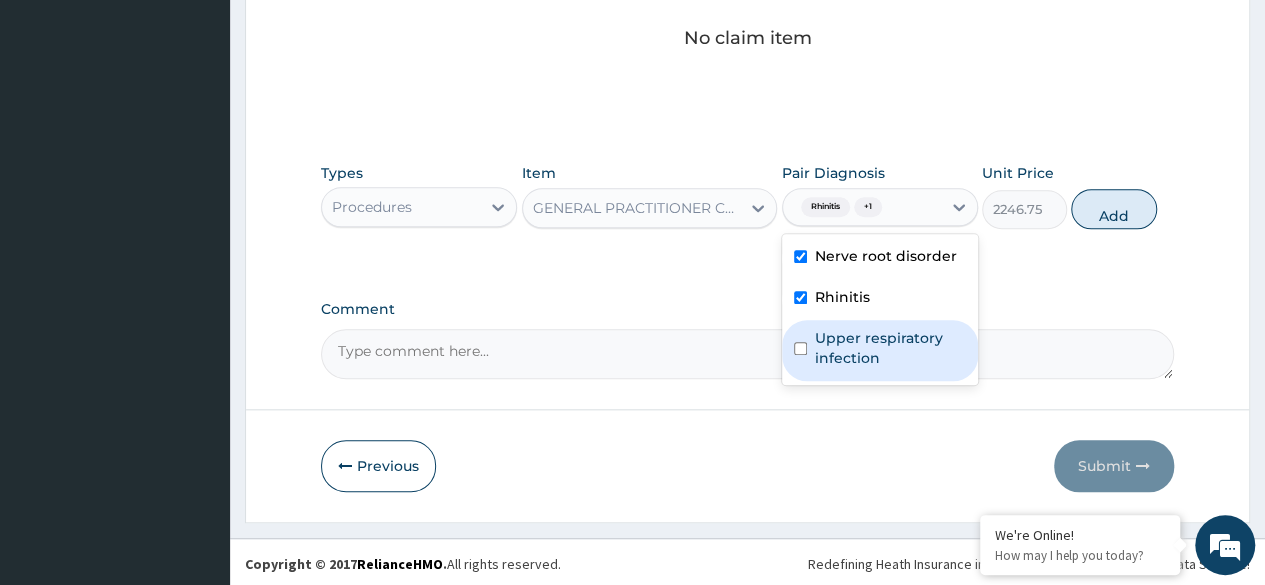 click on "Upper respiratory infection" at bounding box center [890, 348] 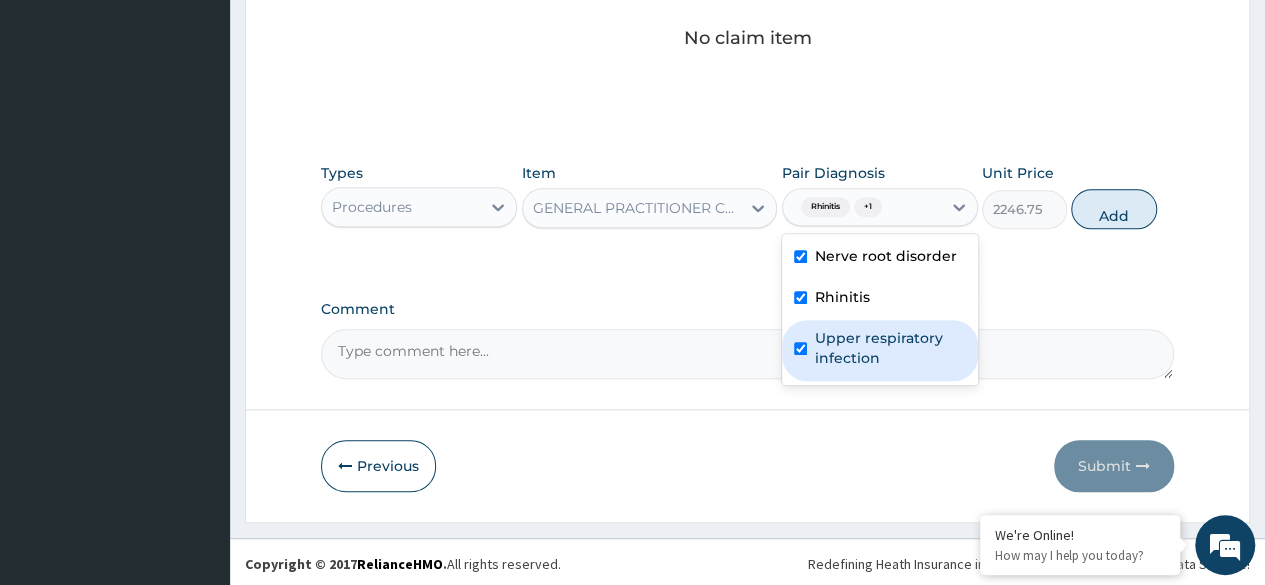 checkbox on "true" 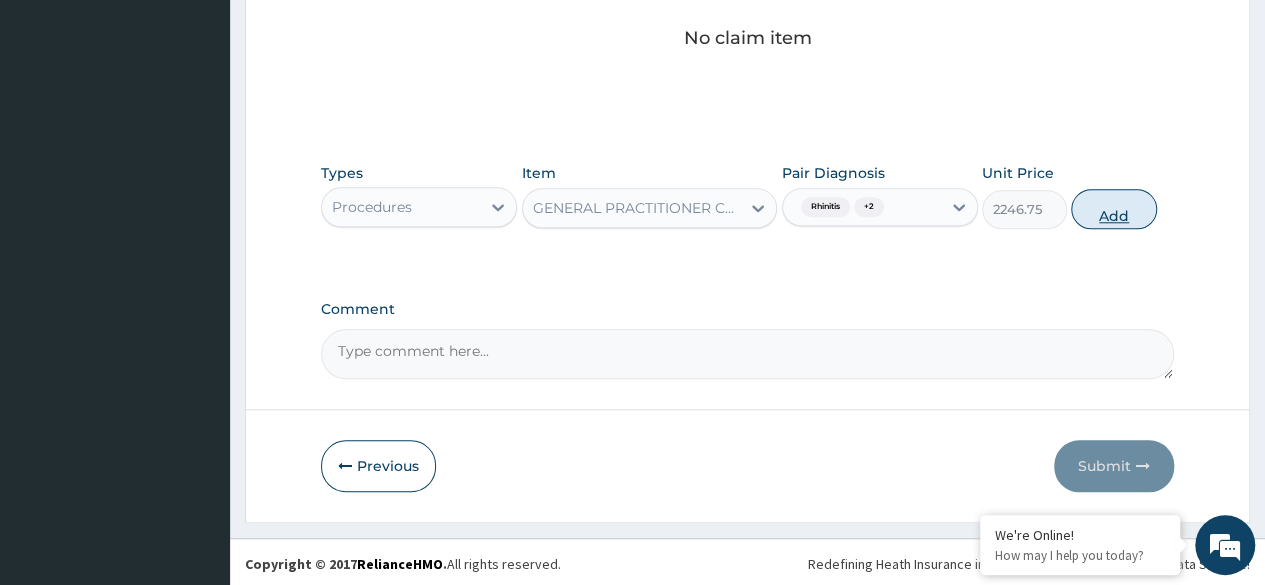 click on "Add" at bounding box center (1113, 209) 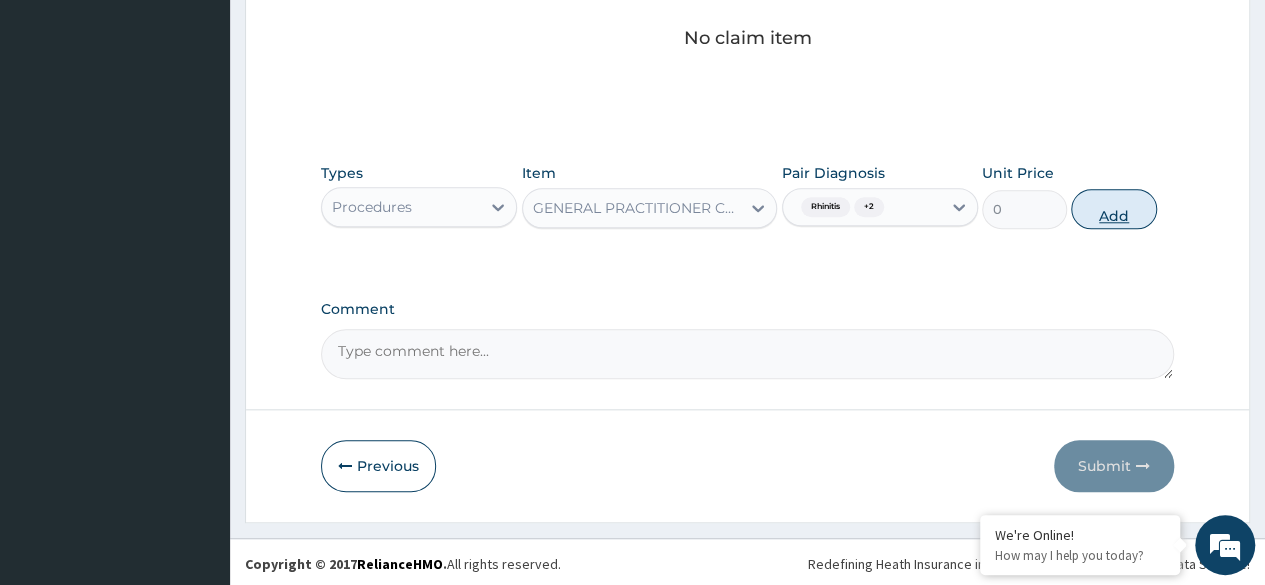 scroll, scrollTop: 784, scrollLeft: 0, axis: vertical 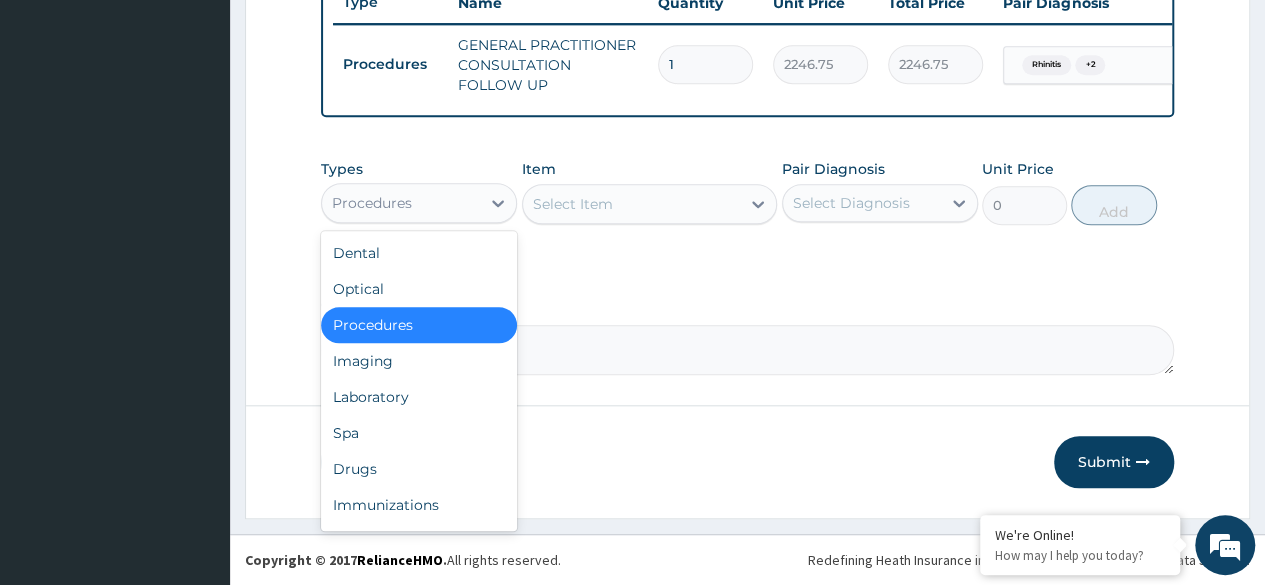 click on "Procedures" at bounding box center (401, 203) 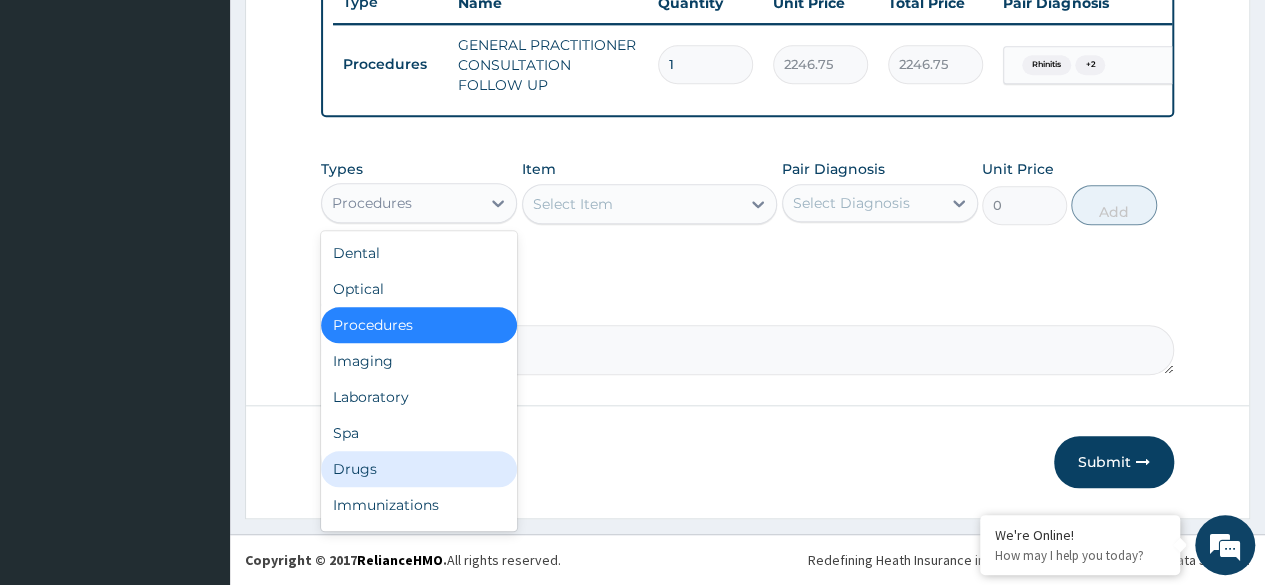 click on "Drugs" at bounding box center (419, 469) 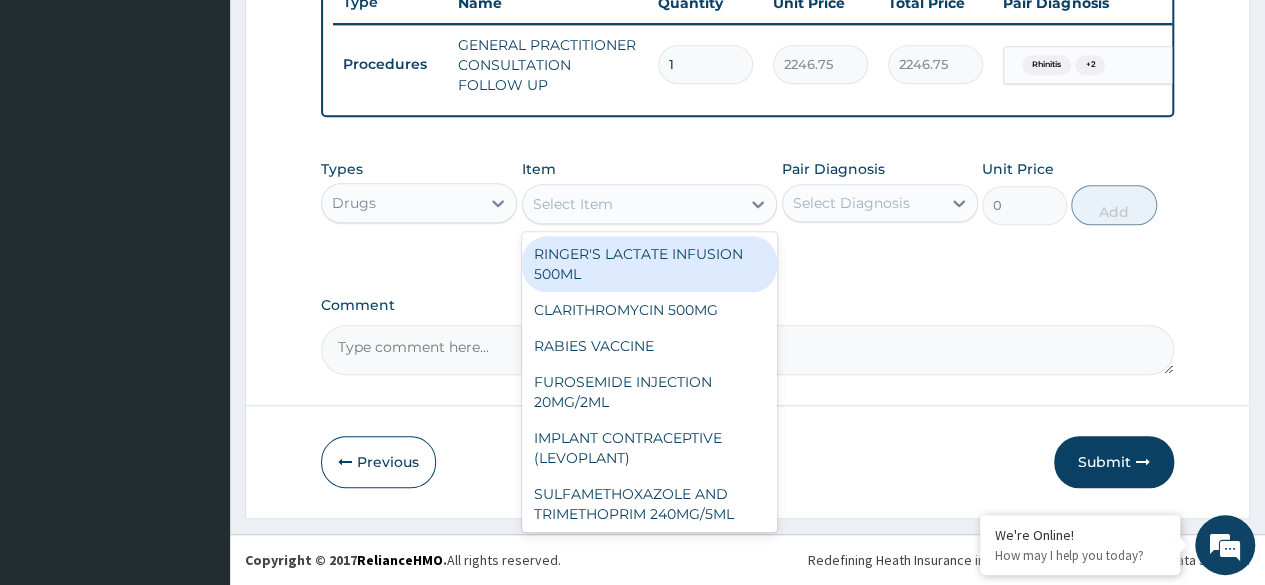 click on "Select Item" at bounding box center [632, 204] 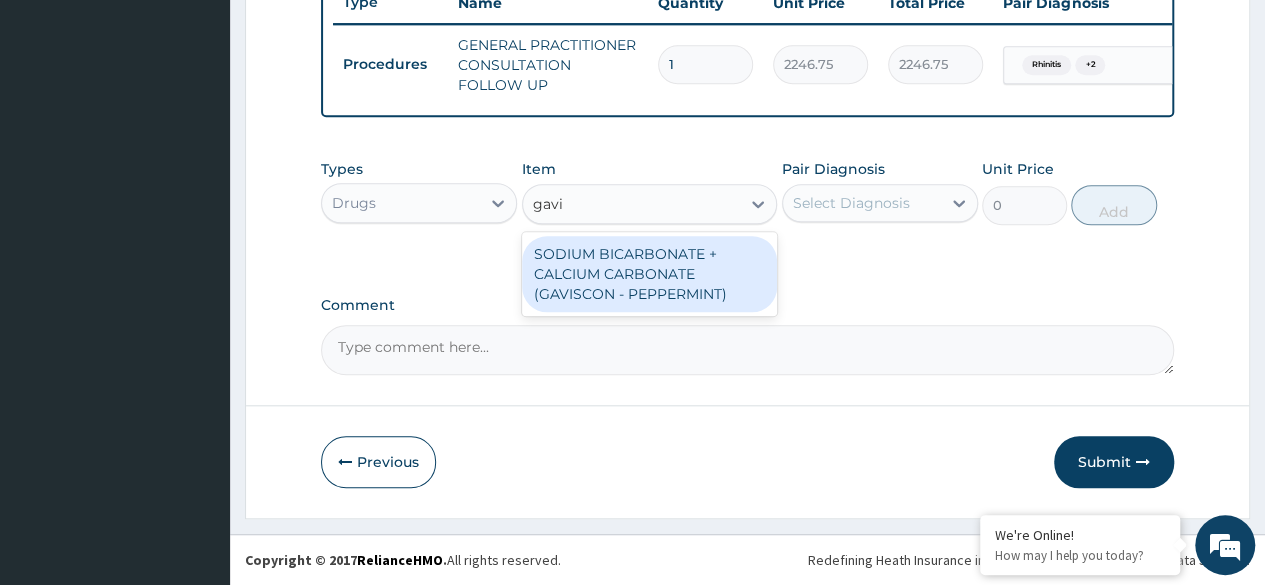 type on "gavis" 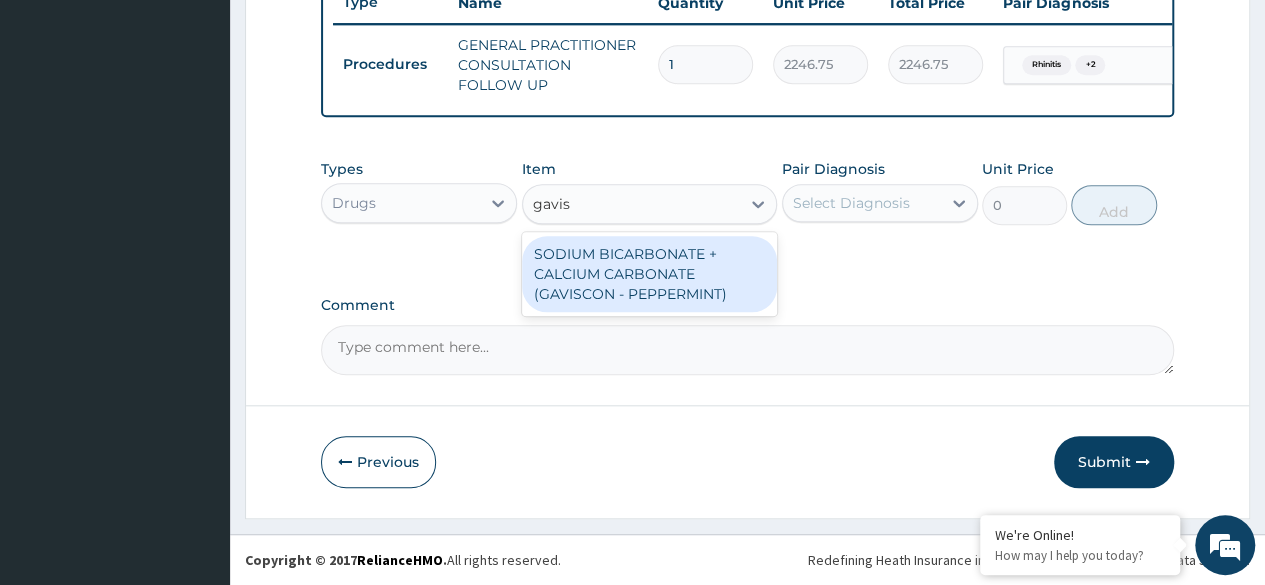click on "SODIUM BICARBONATE + CALCIUM CARBONATE (GAVISCON - PEPPERMINT)" at bounding box center [650, 274] 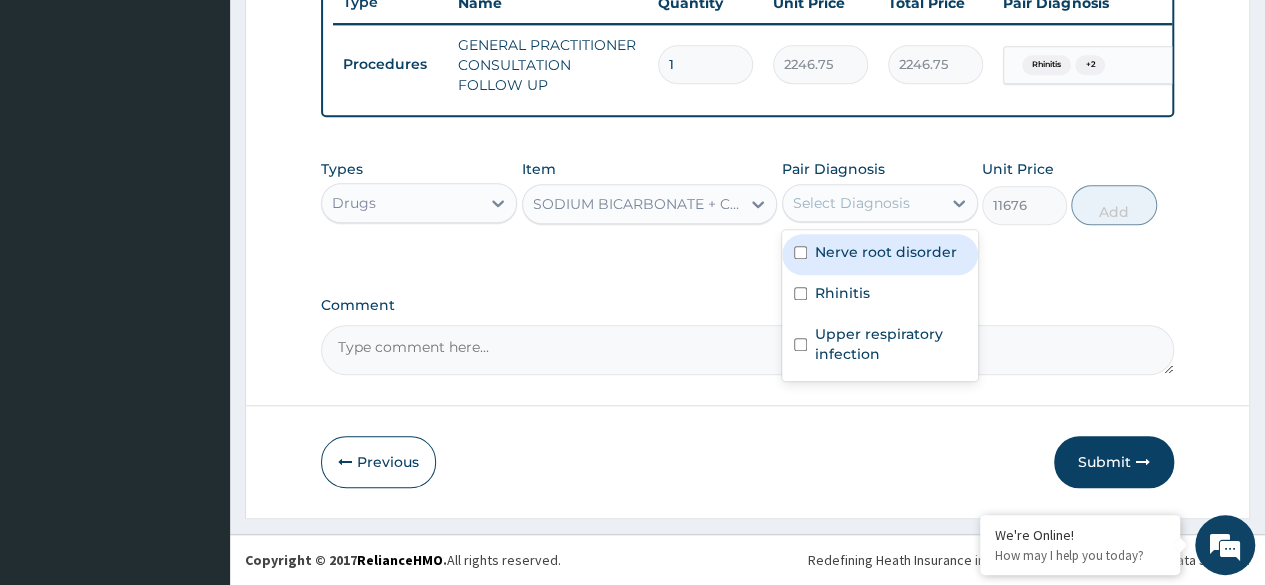 click on "Select Diagnosis" at bounding box center (851, 203) 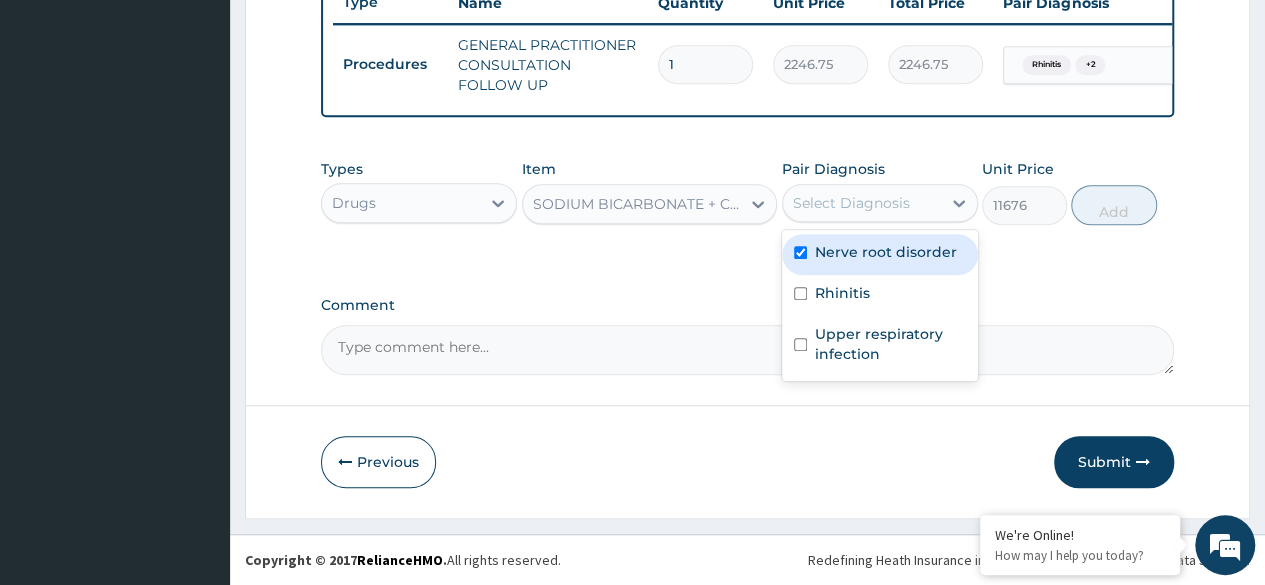 checkbox on "true" 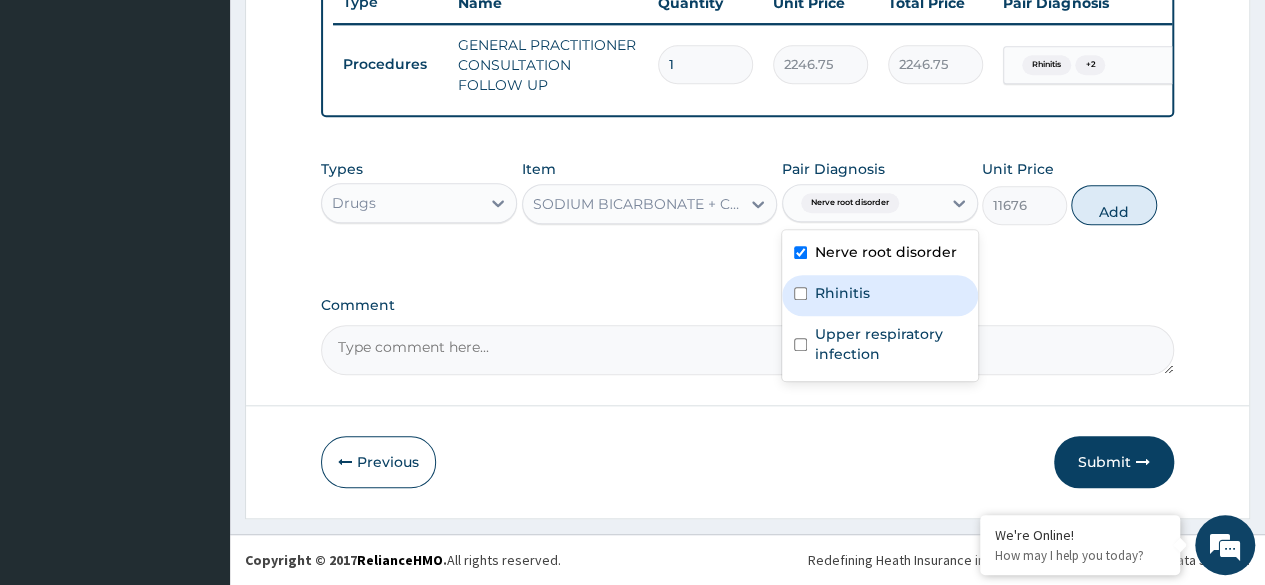 click on "Rhinitis" at bounding box center [880, 295] 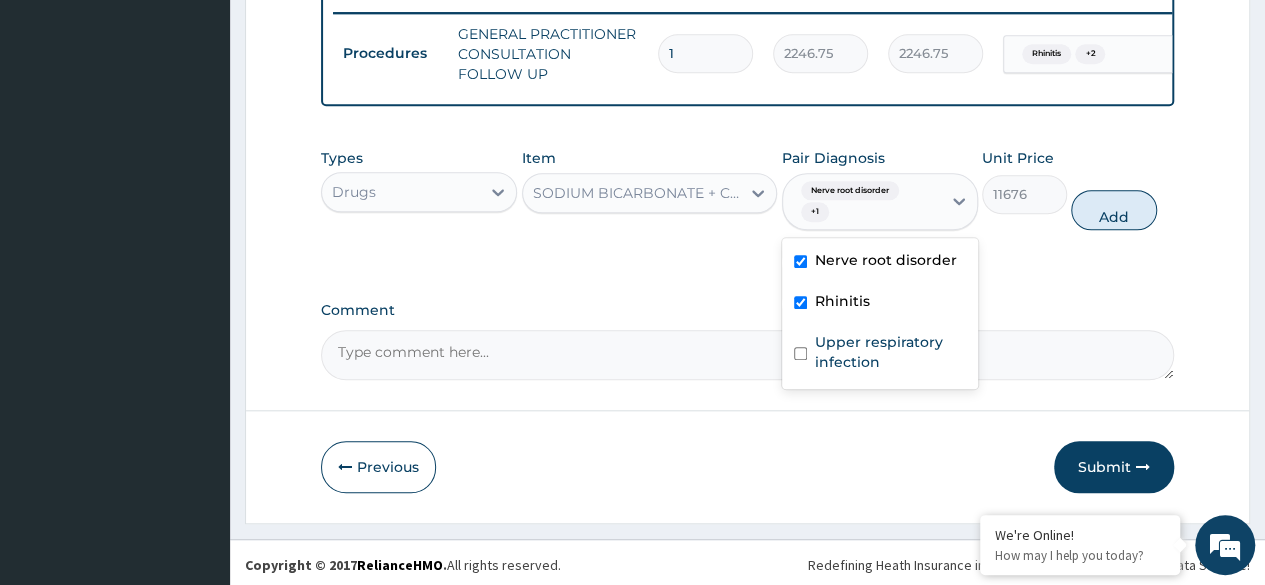 click on "Rhinitis" at bounding box center [880, 303] 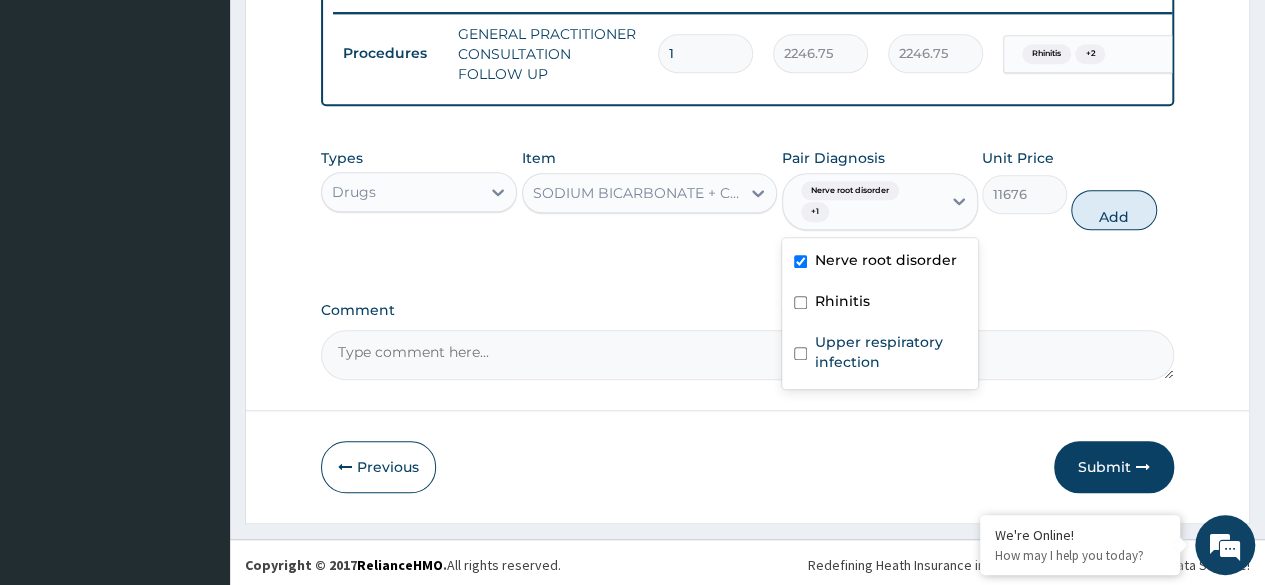 checkbox on "false" 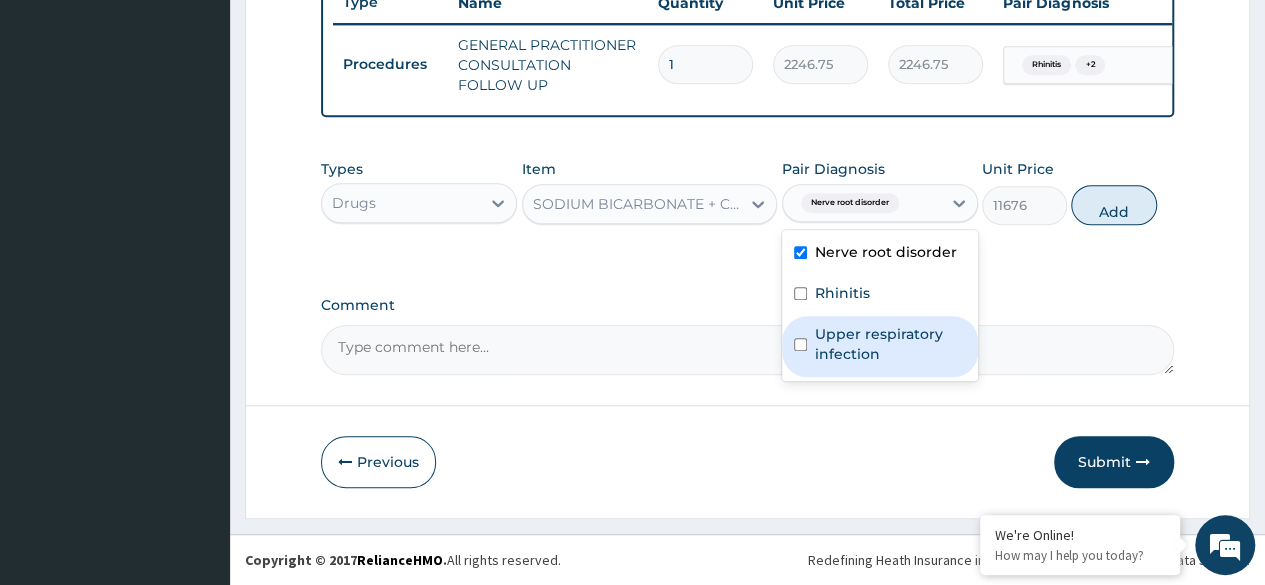 click on "Upper respiratory infection" at bounding box center (880, 346) 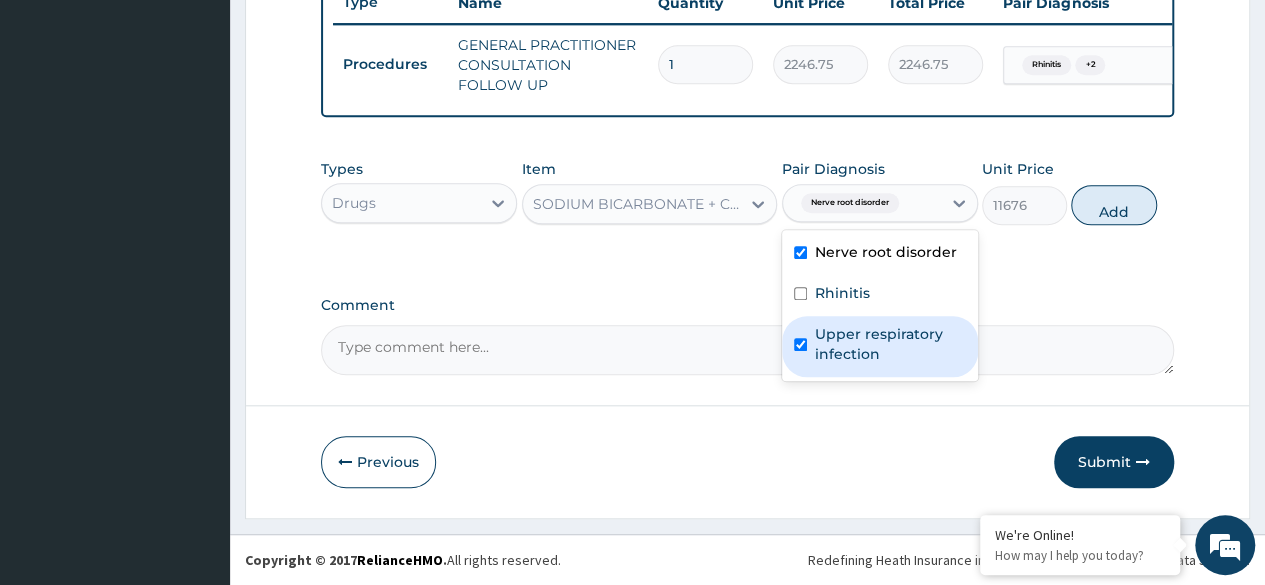 checkbox on "true" 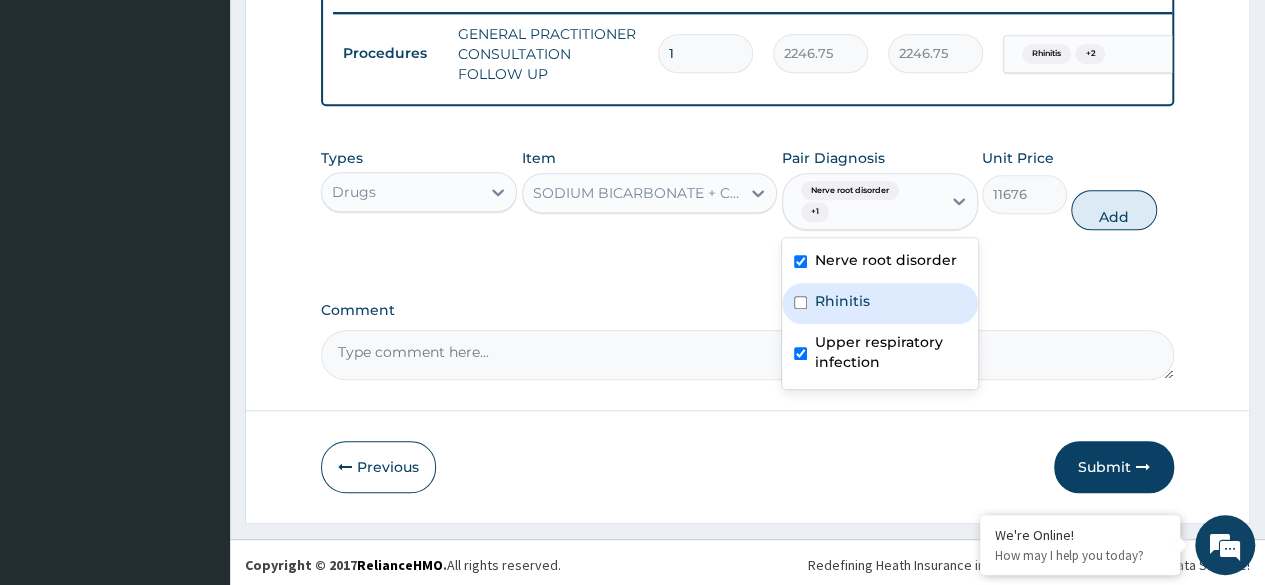 click on "Rhinitis" at bounding box center (880, 303) 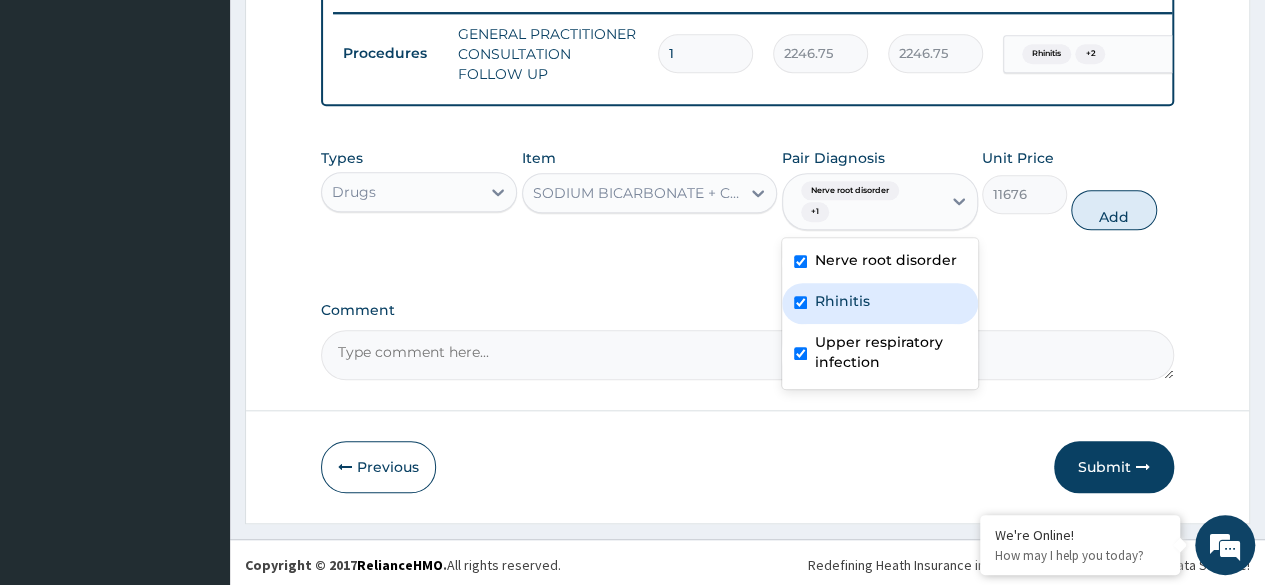 checkbox on "true" 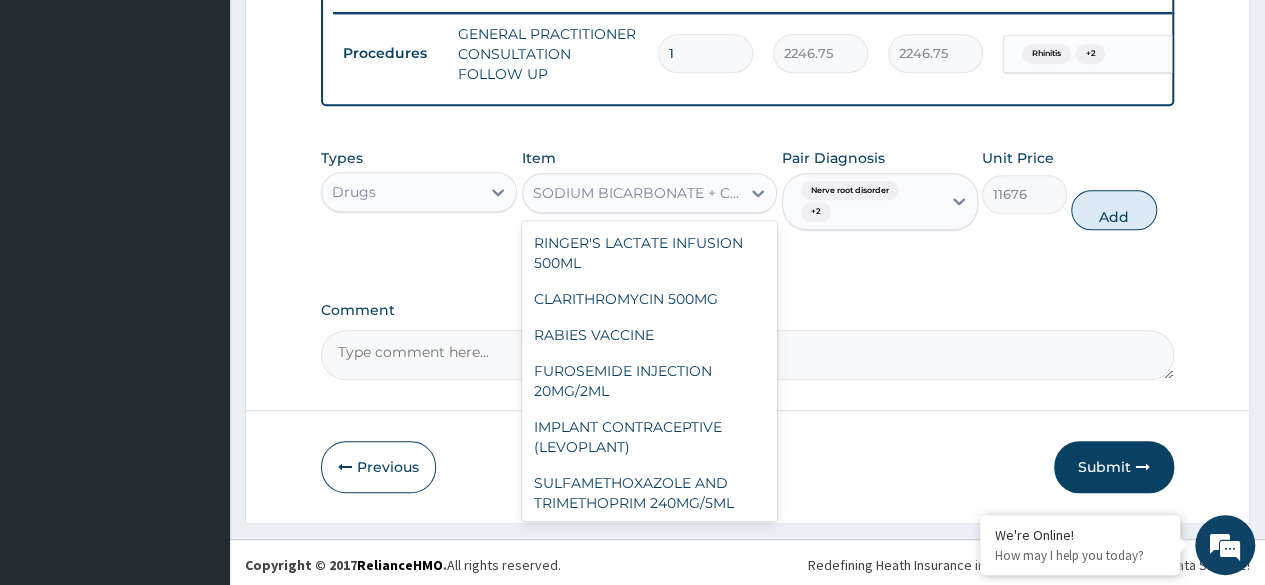 scroll, scrollTop: 16765, scrollLeft: 0, axis: vertical 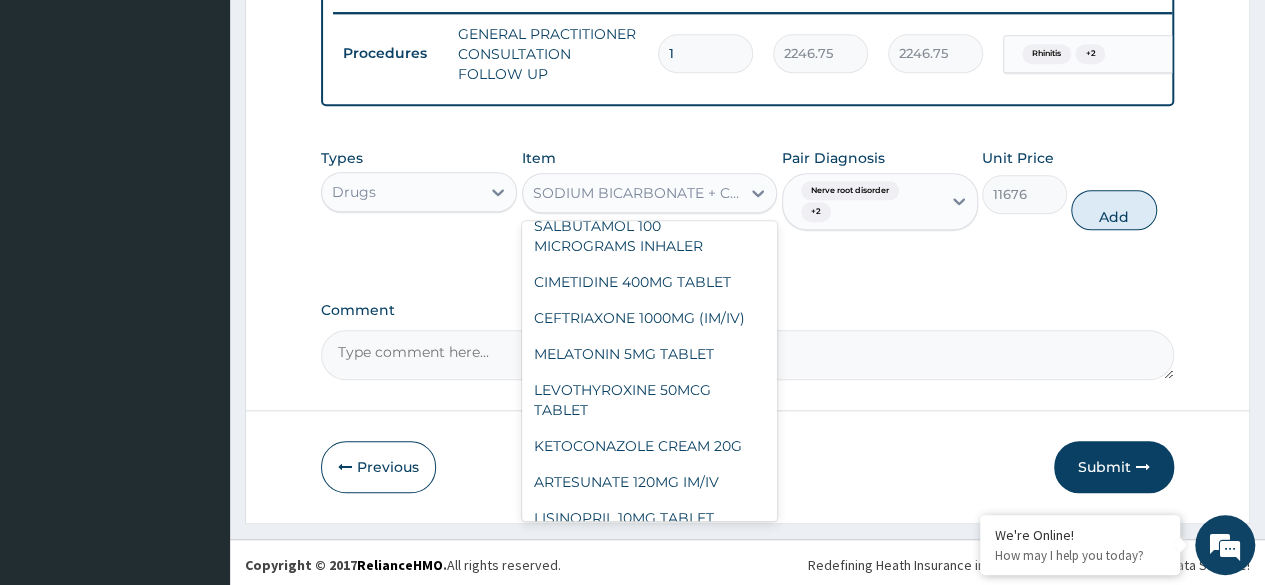 click on "SODIUM BICARBONATE + CALCIUM CARBONATE (GAVISCON - PEPPERMINT)" at bounding box center (638, 193) 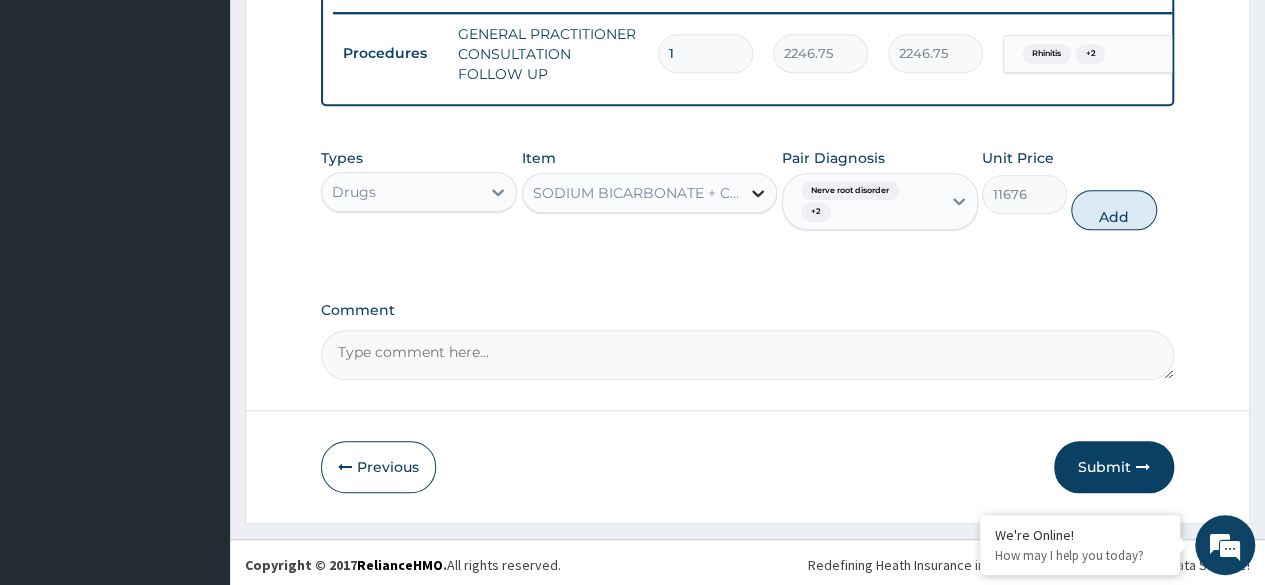 click at bounding box center (758, 193) 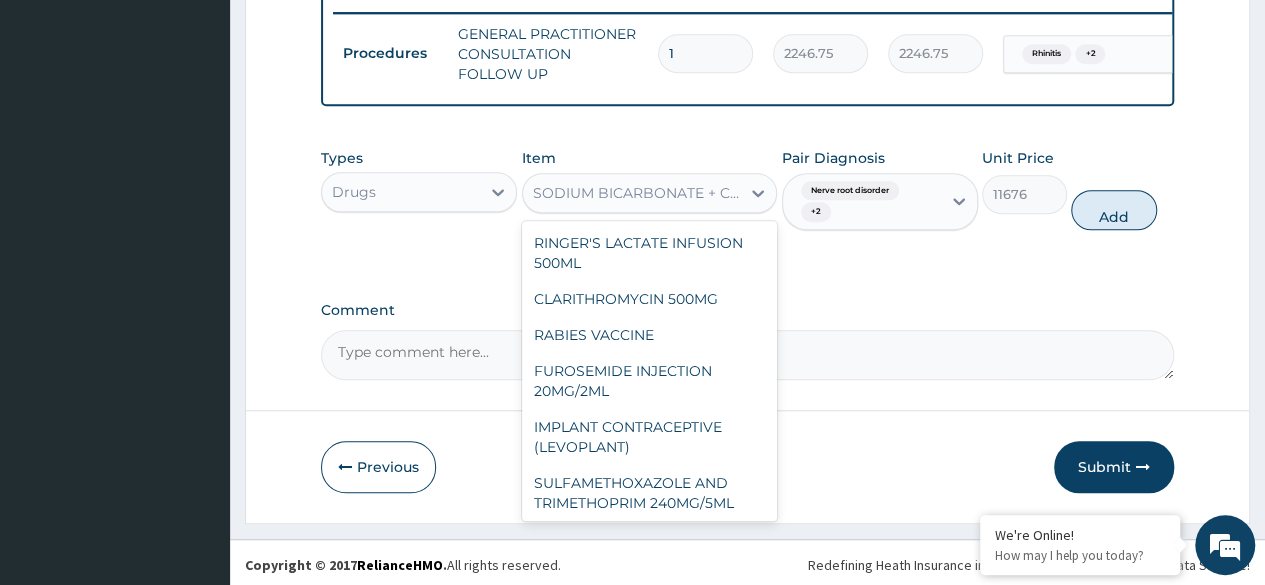 click on "SODIUM BICARBONATE + CALCIUM CARBONATE (GAVISCON - PEPPERMINT)" at bounding box center [638, 193] 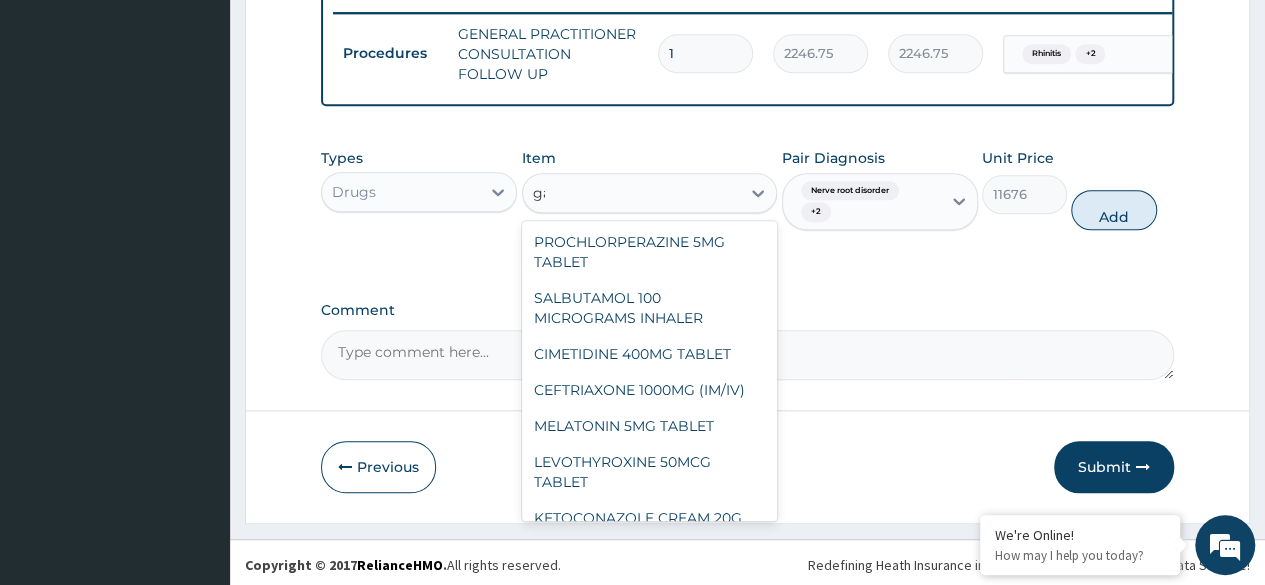 scroll, scrollTop: 0, scrollLeft: 0, axis: both 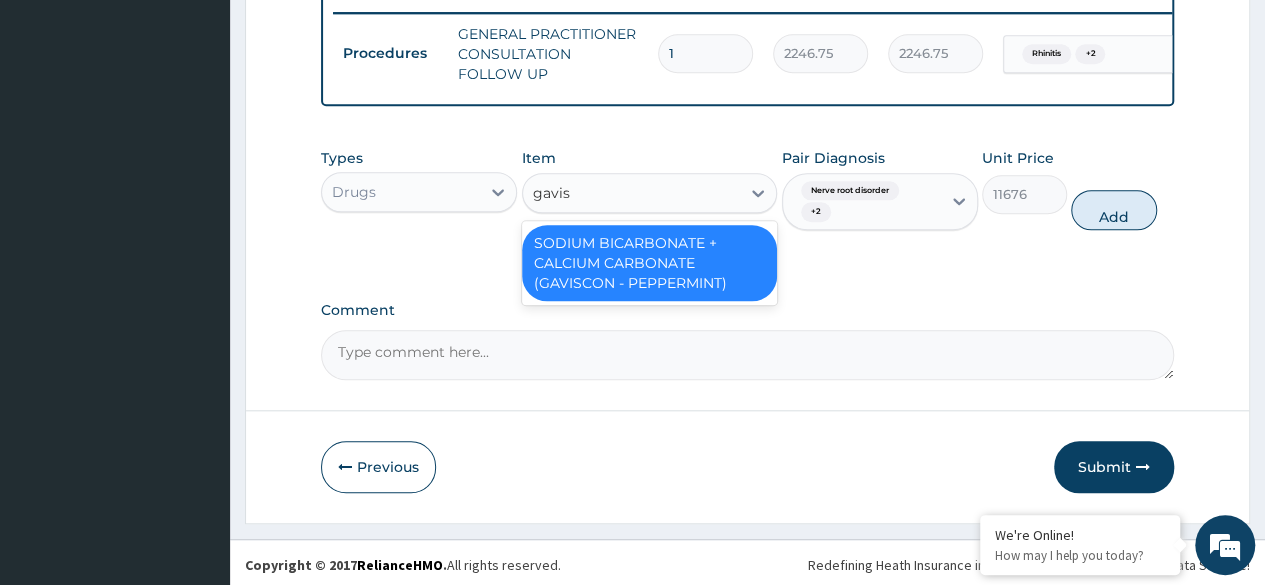 type on "gavisc" 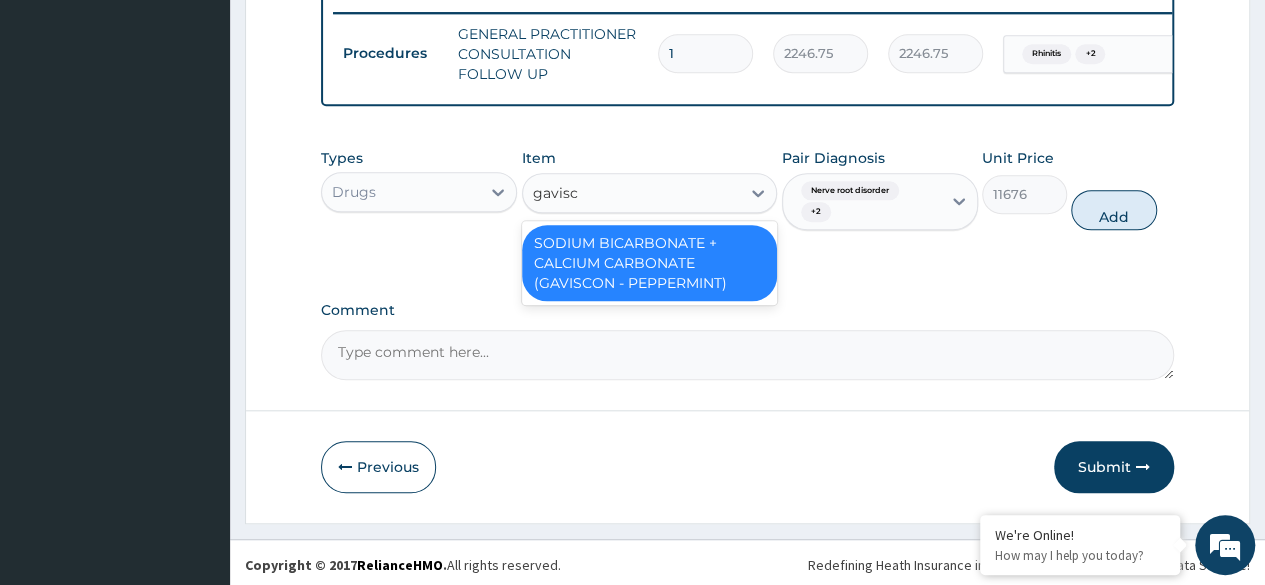 click on "SODIUM BICARBONATE + CALCIUM CARBONATE (GAVISCON - PEPPERMINT)" at bounding box center (650, 263) 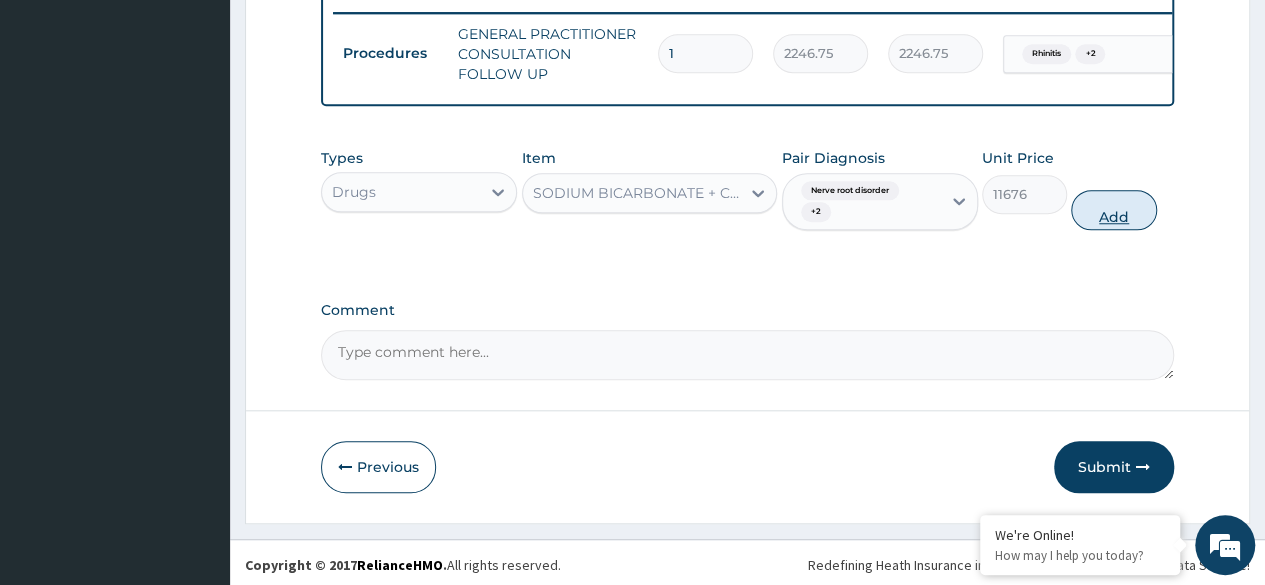 click on "Add" at bounding box center (1113, 210) 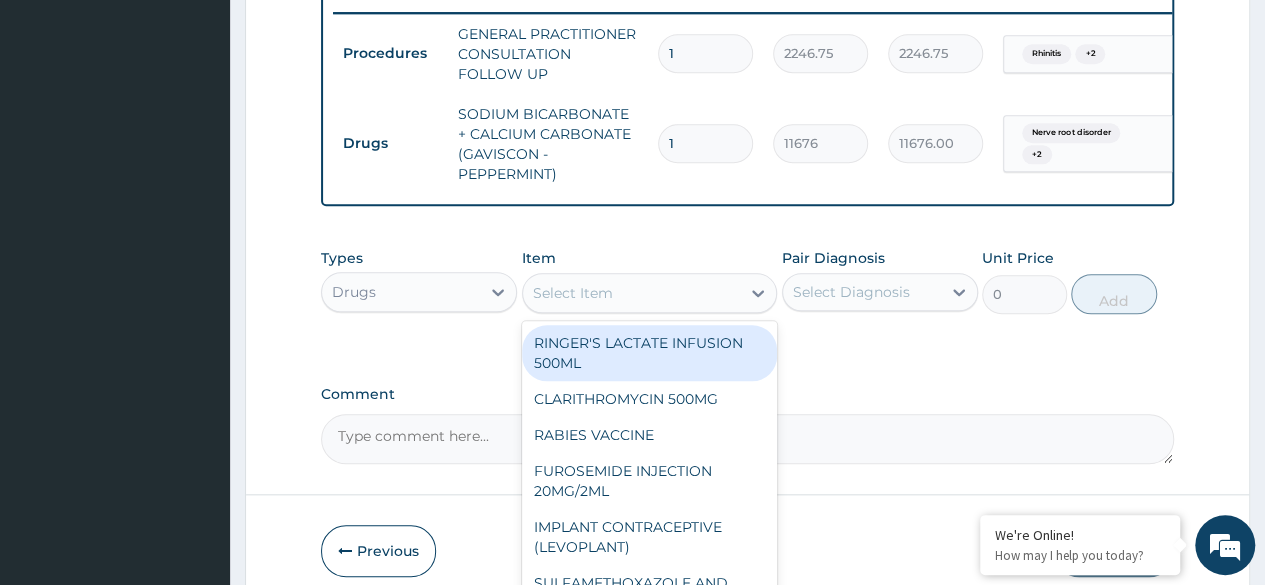 click on "Select Item" at bounding box center (573, 293) 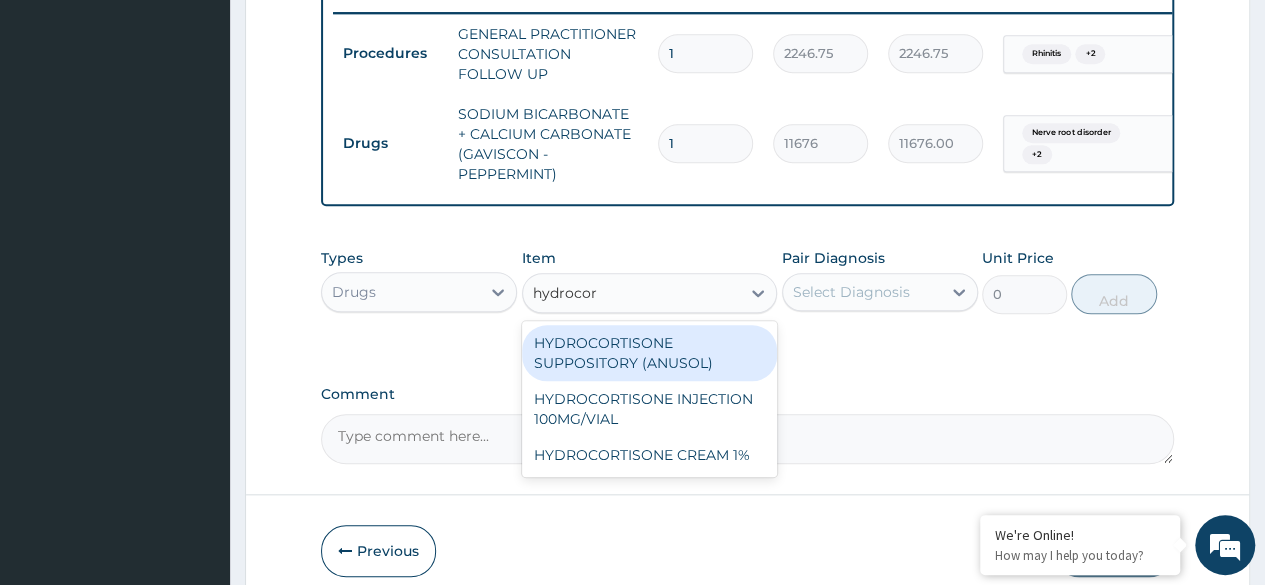 type on "hydrocort" 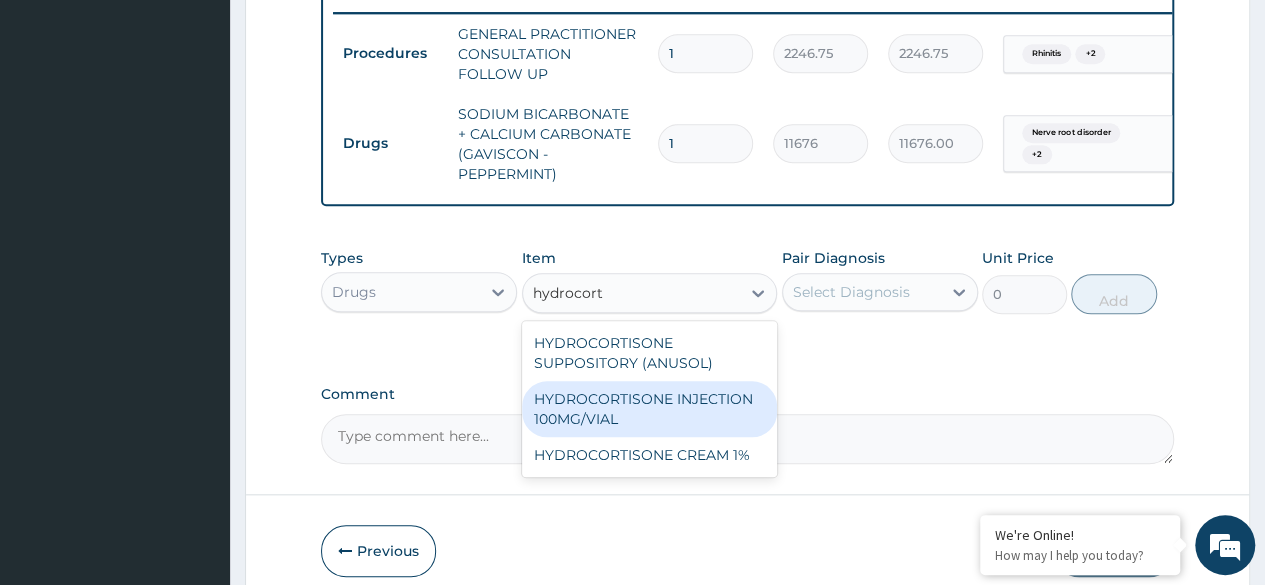 click on "HYDROCORTISONE INJECTION 100MG/VIAL" at bounding box center (650, 409) 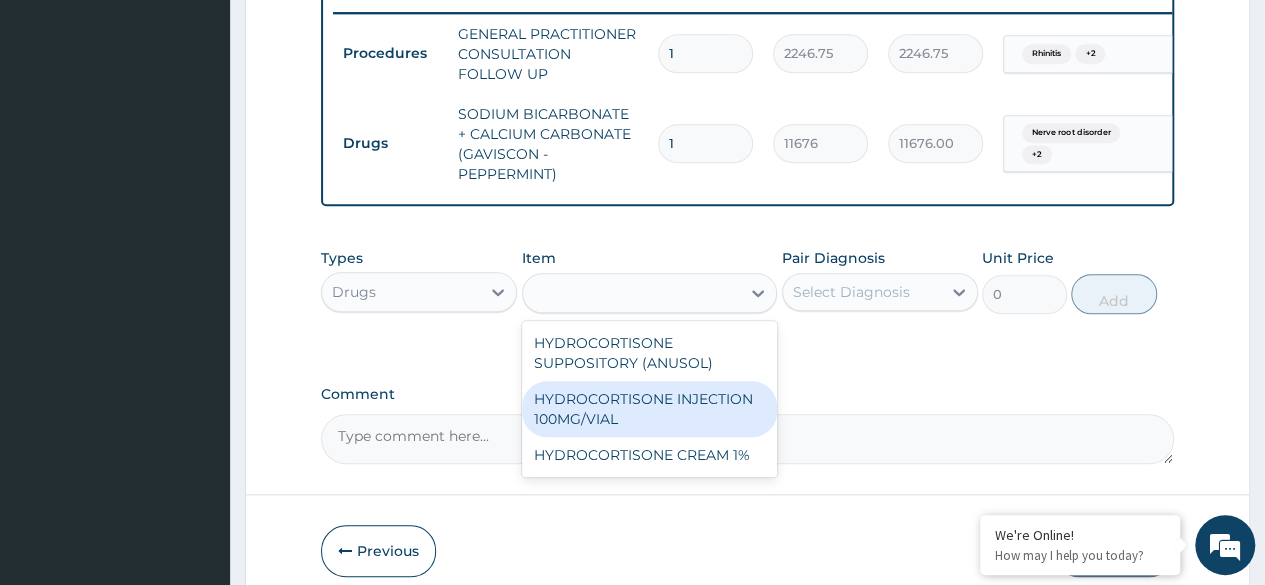 type on "517.5" 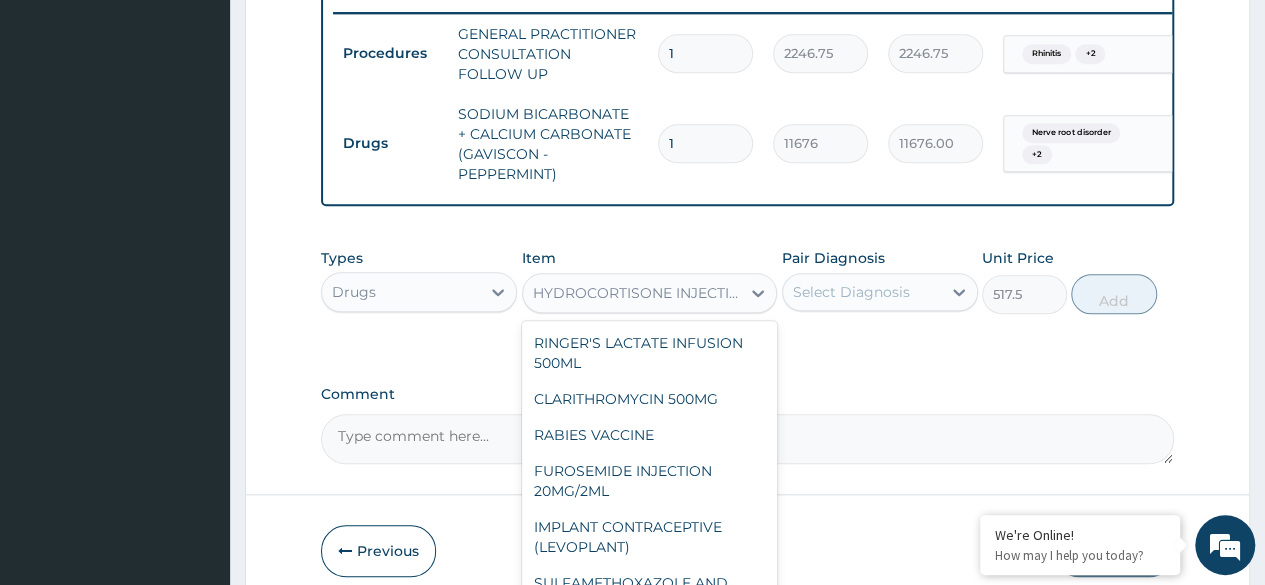scroll, scrollTop: 4654, scrollLeft: 0, axis: vertical 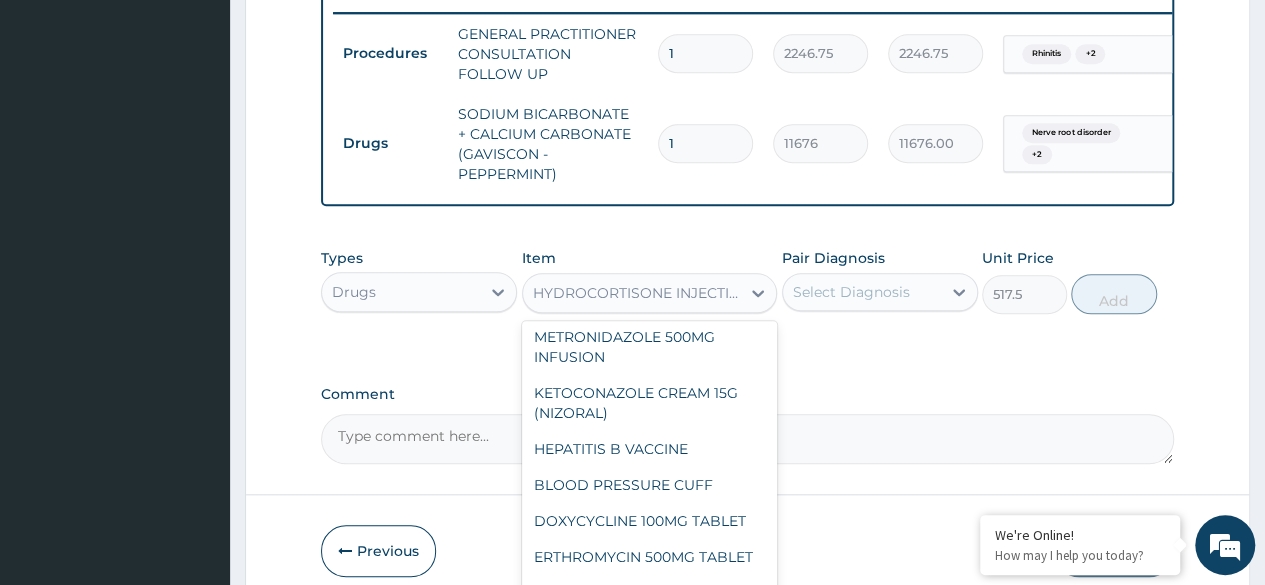 click on "HYDROCORTISONE INJECTION 100MG/VIAL" at bounding box center (638, 293) 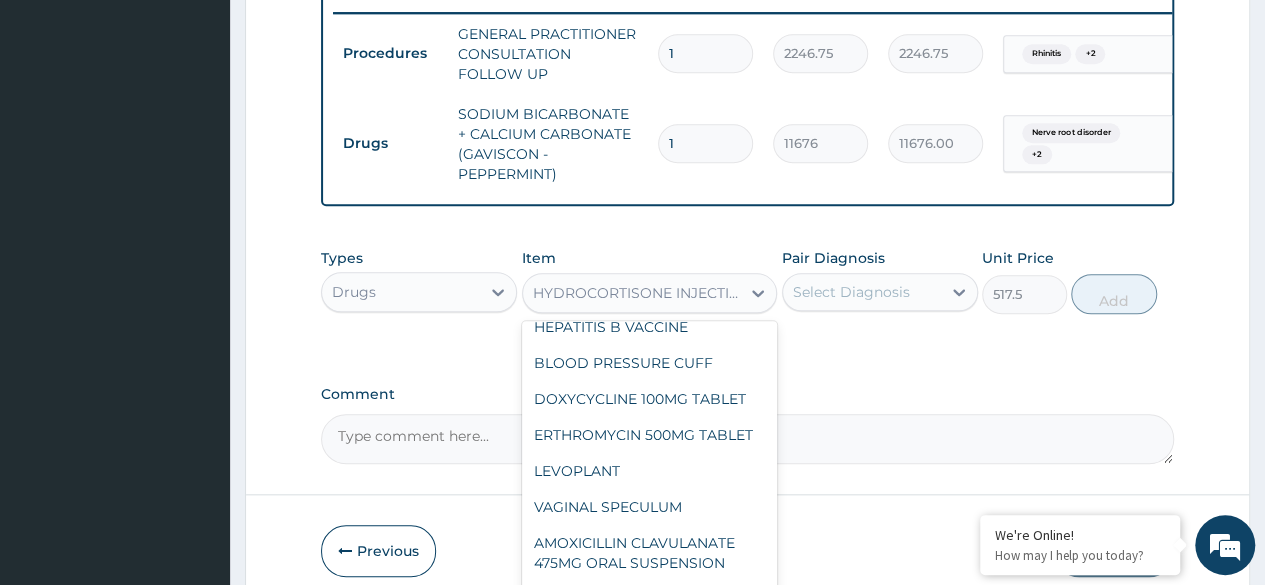 scroll, scrollTop: 4776, scrollLeft: 0, axis: vertical 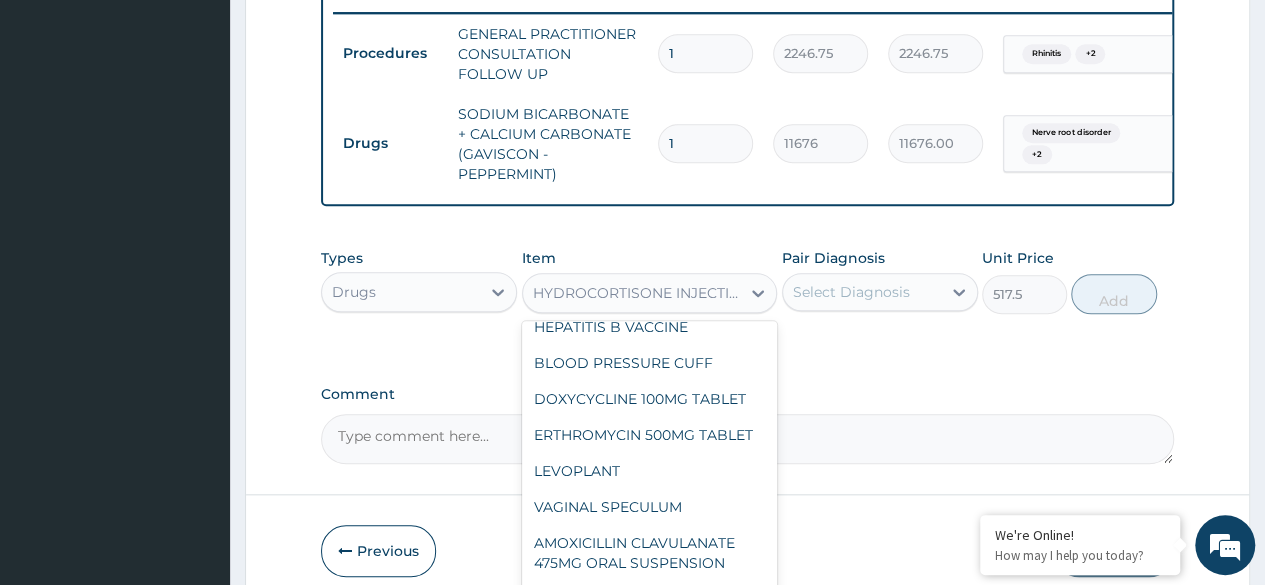 click on "HYDROCORTISONE INJECTION 100MG/VIAL" at bounding box center [650, 133] 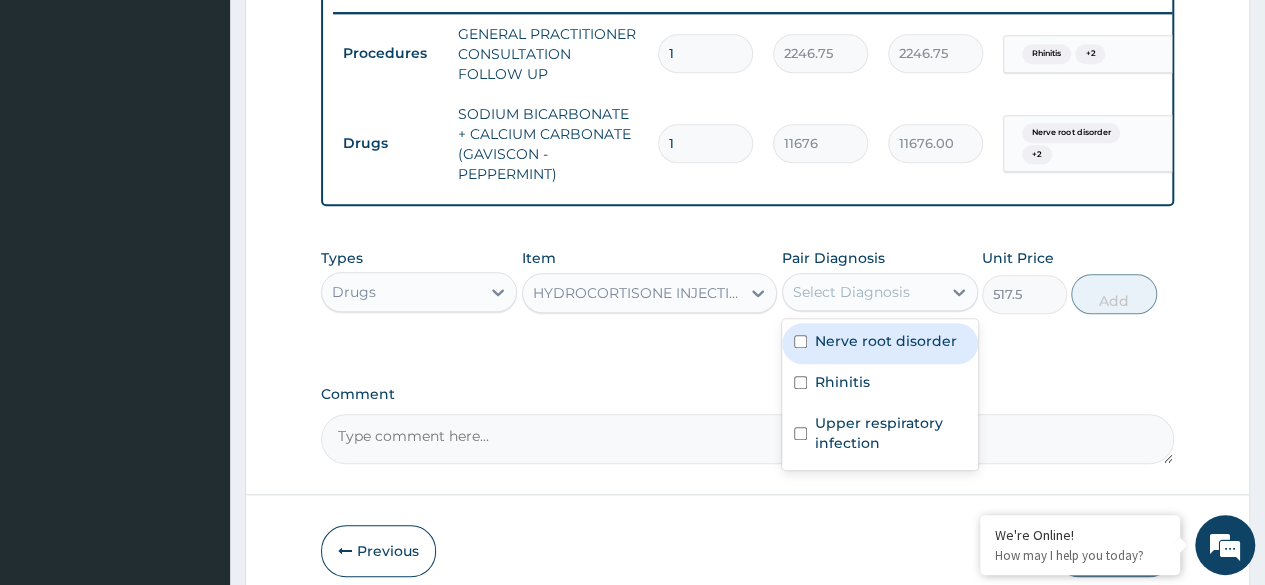 click on "Select Diagnosis" at bounding box center [851, 292] 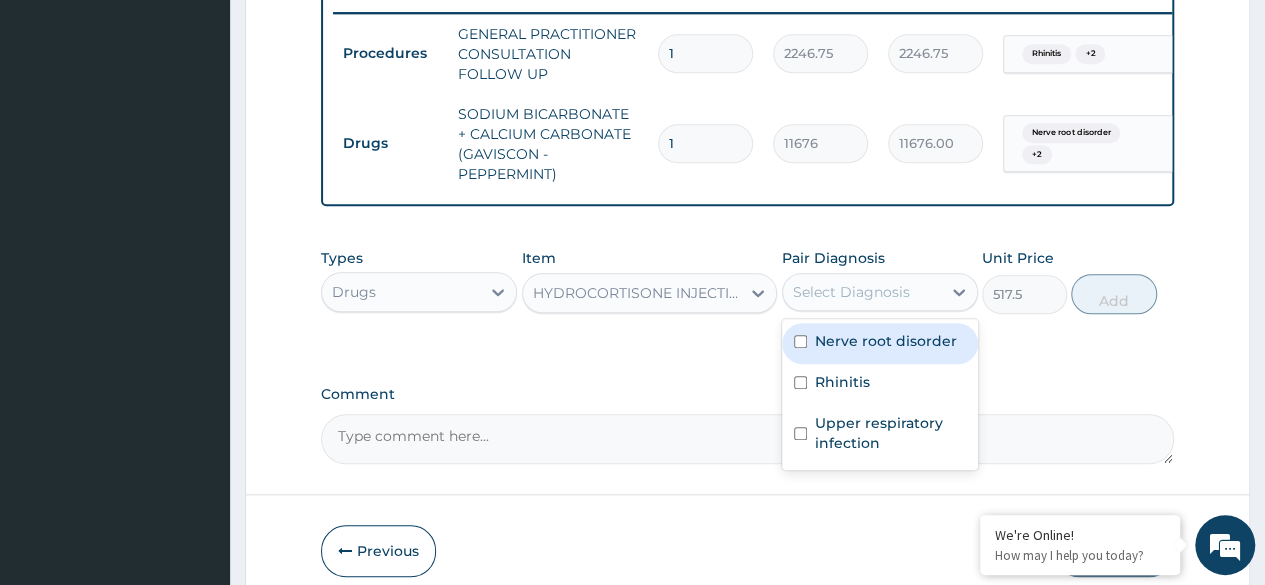 click on "Nerve root disorder" at bounding box center [886, 341] 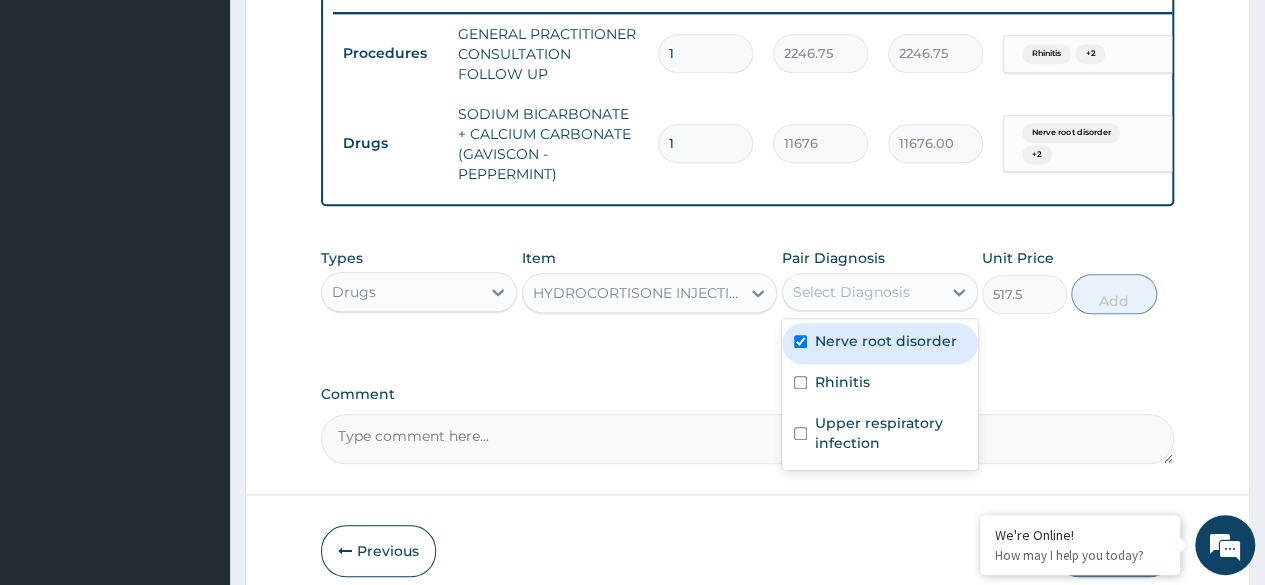 checkbox on "true" 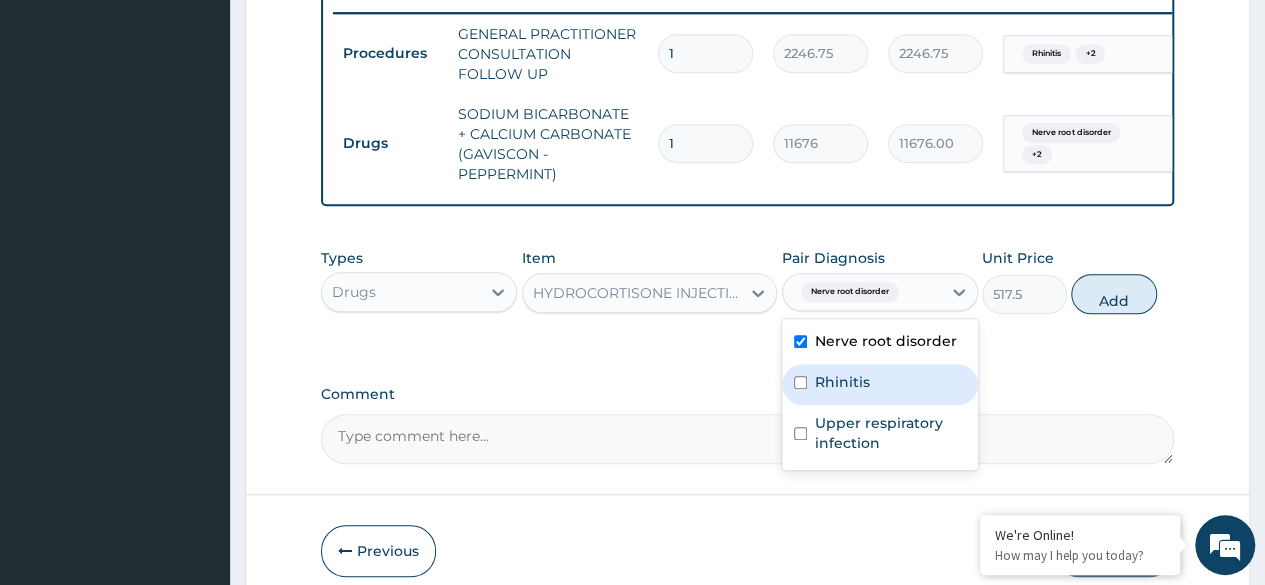click on "Rhinitis" at bounding box center [842, 382] 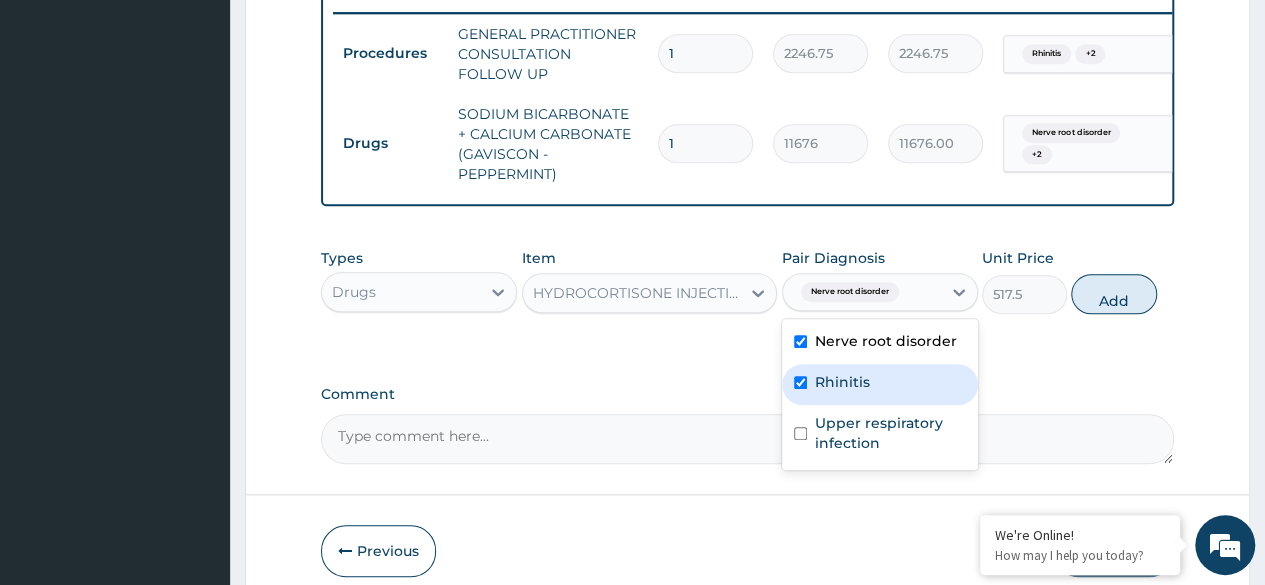 checkbox on "true" 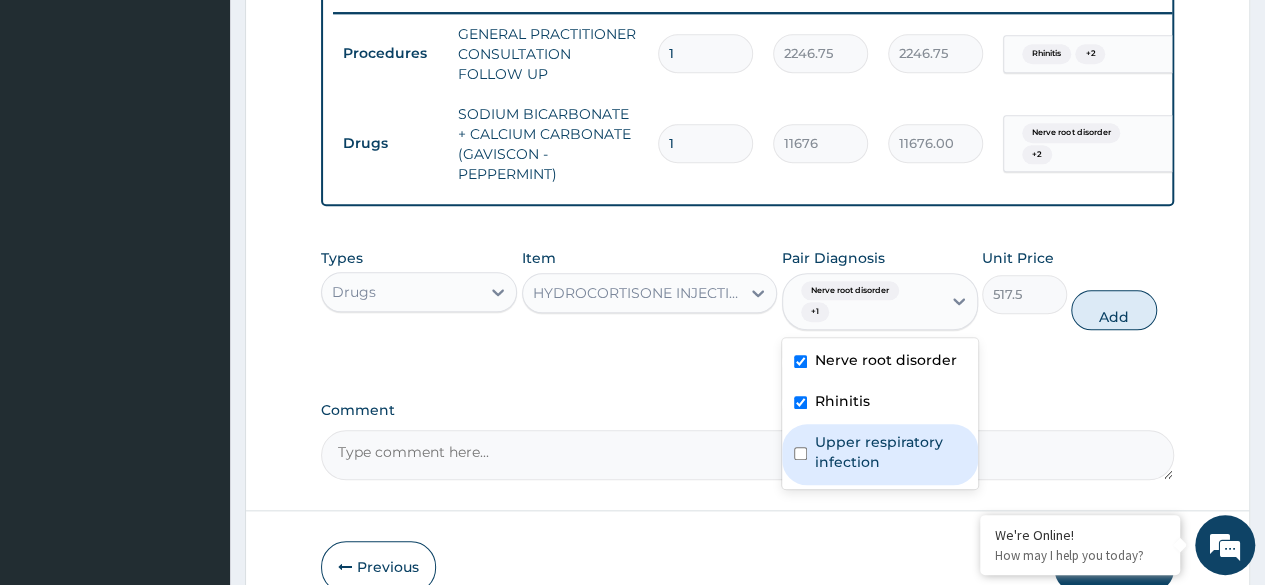 click on "Upper respiratory infection" at bounding box center [890, 452] 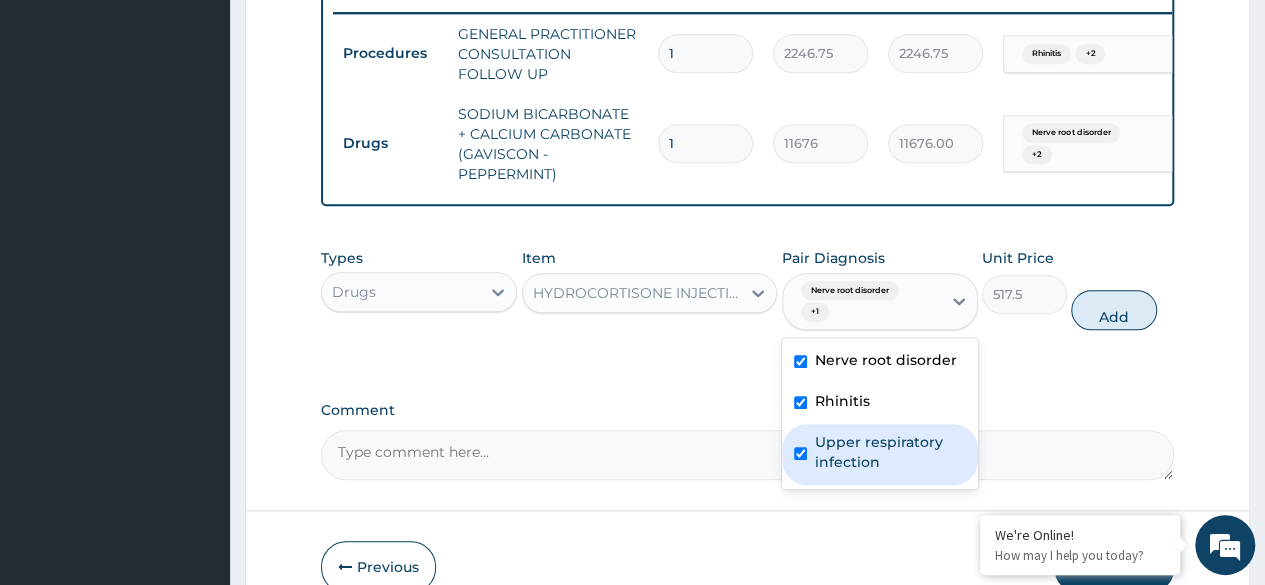 checkbox on "true" 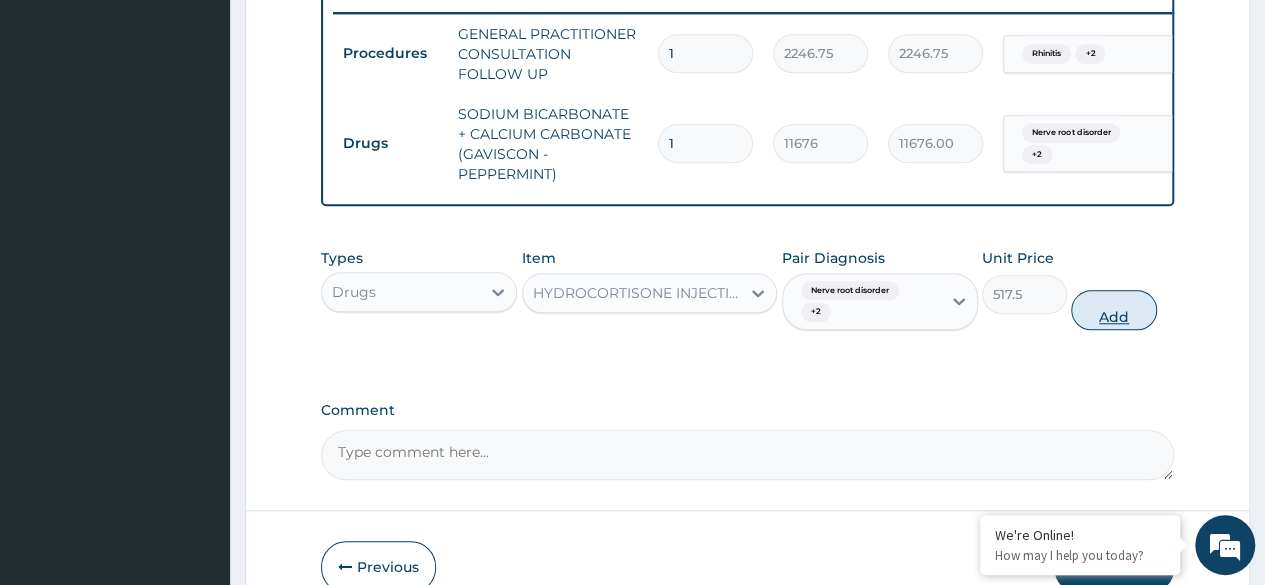click on "Add" at bounding box center (1113, 310) 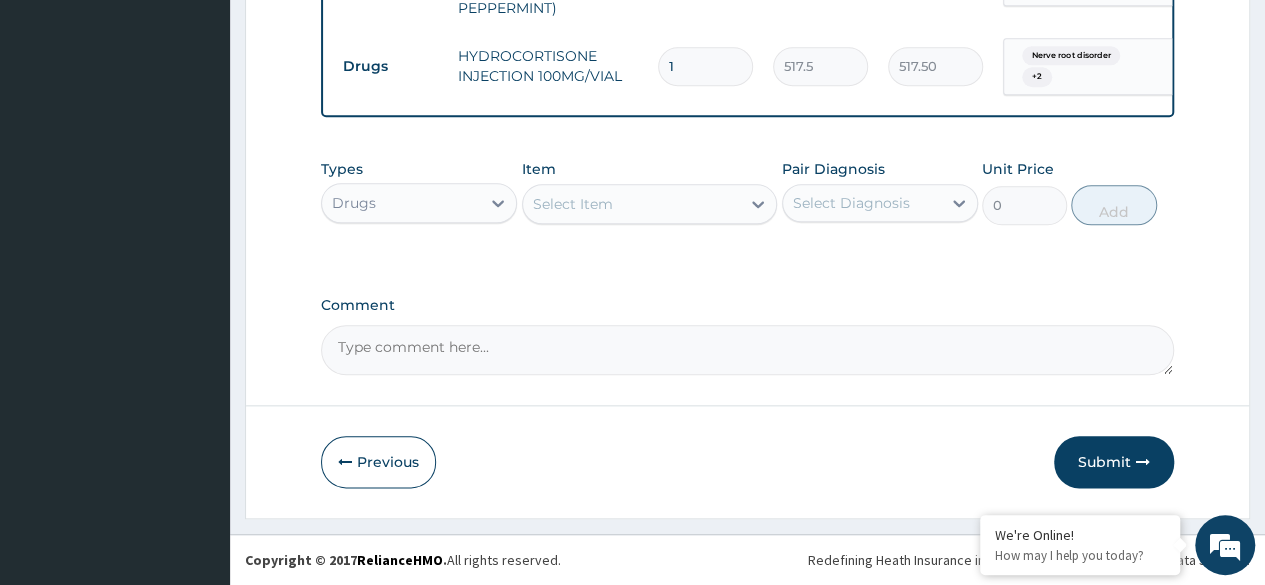 scroll, scrollTop: 952, scrollLeft: 0, axis: vertical 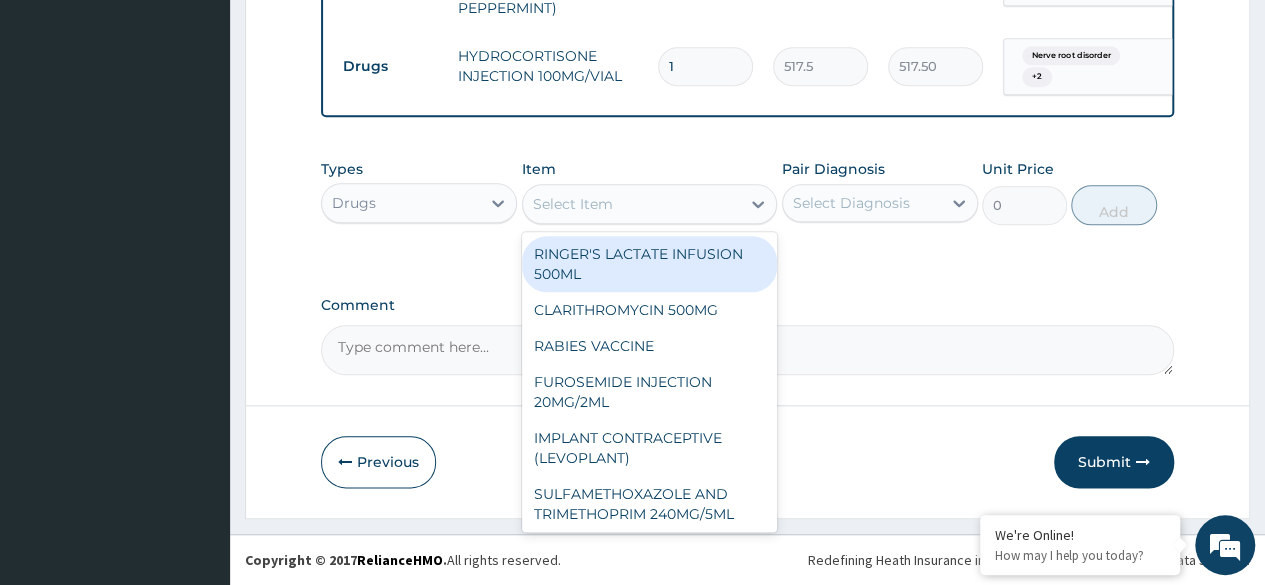 click on "Select Item" at bounding box center (573, 204) 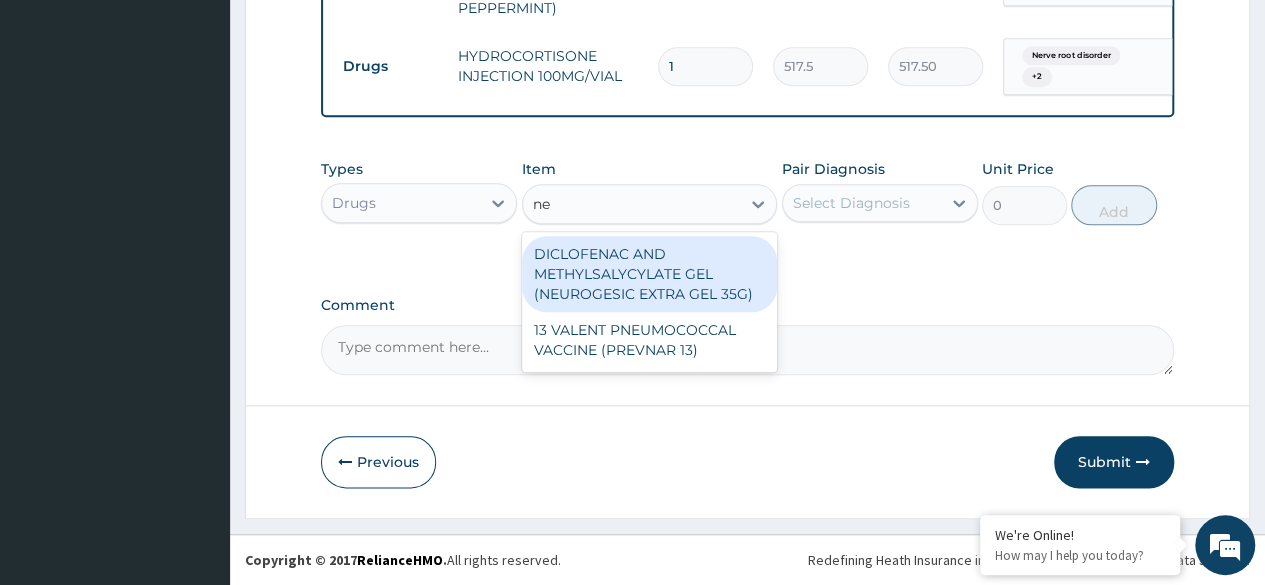 type on "n" 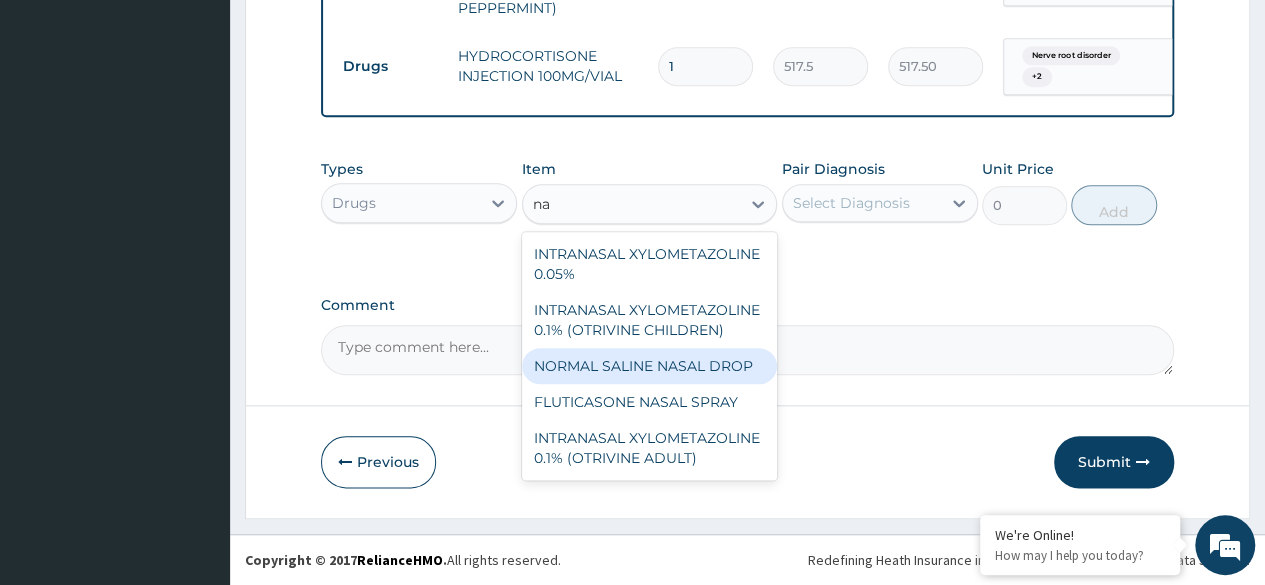 type on "n" 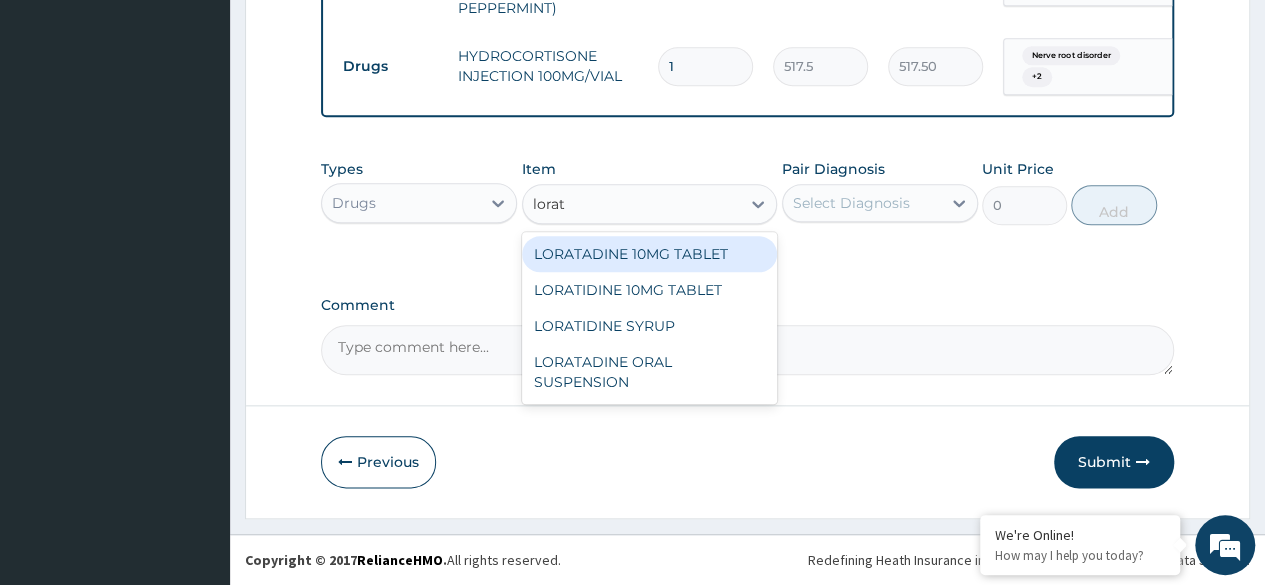 type on "lorati" 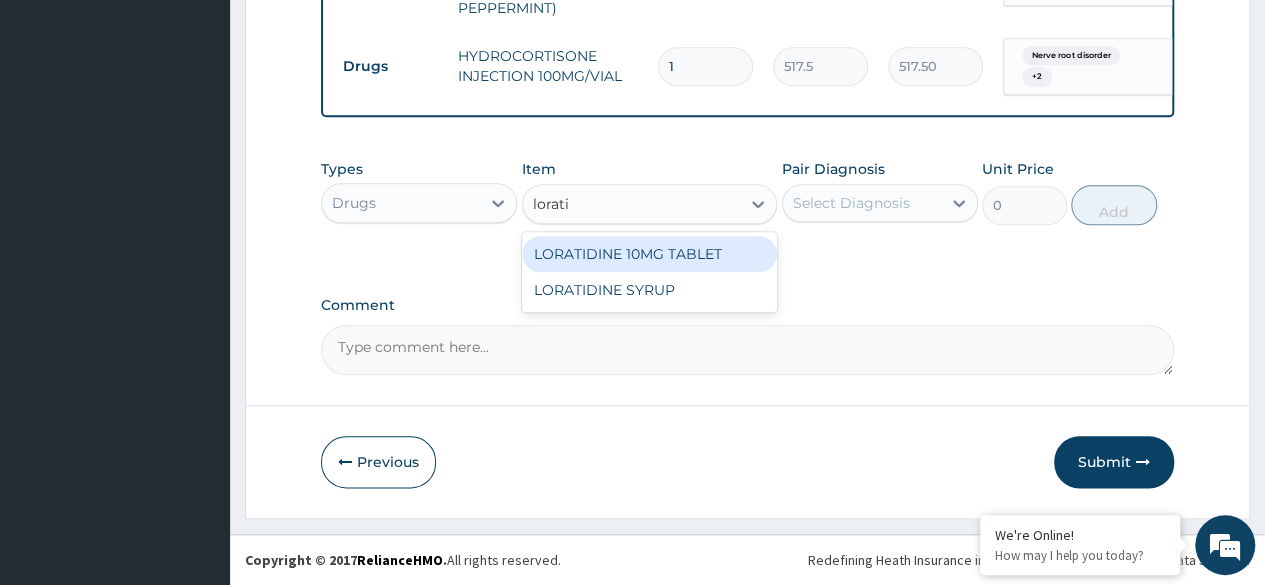 click on "LORATIDINE 10MG TABLET" at bounding box center [650, 254] 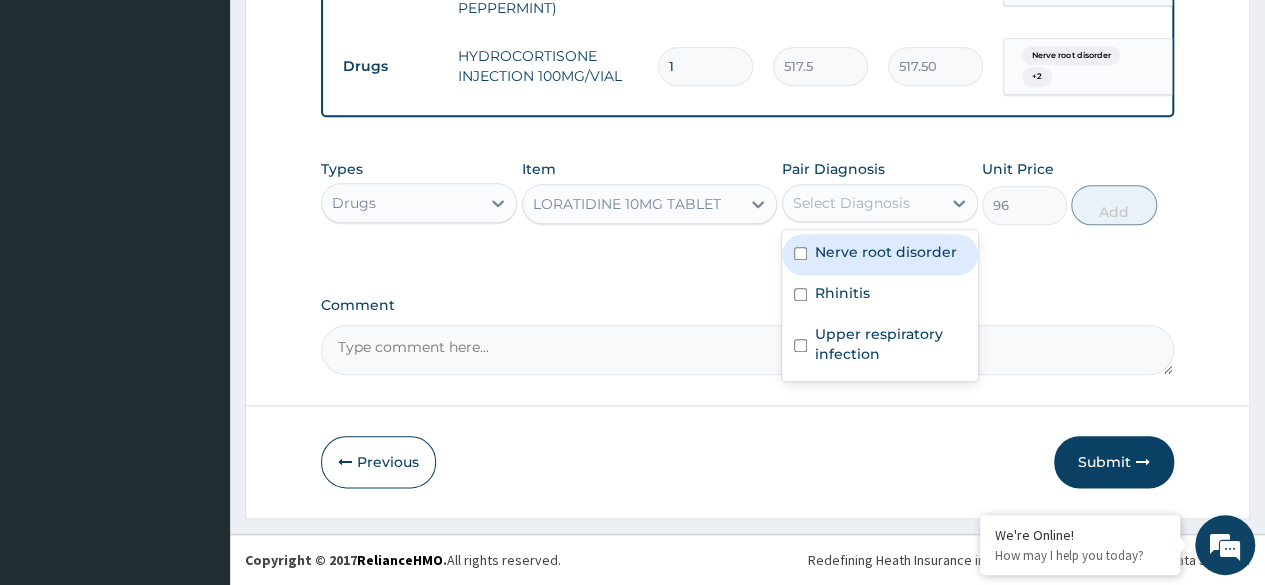 drag, startPoint x: 859, startPoint y: 219, endPoint x: 854, endPoint y: 284, distance: 65.192024 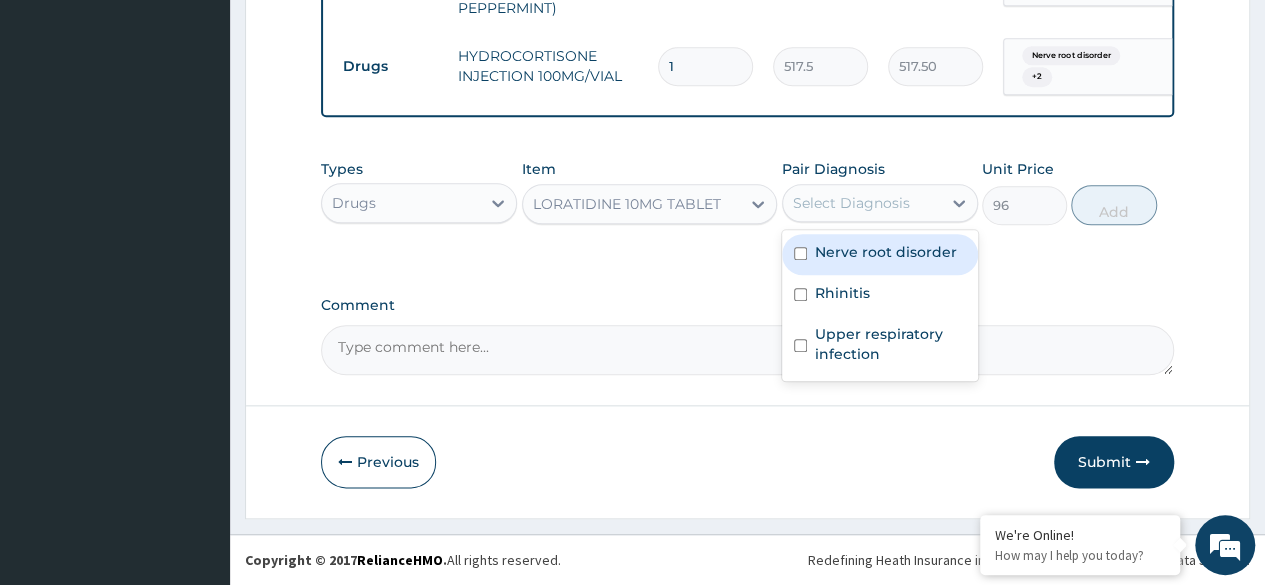 click on "option Upper respiratory infection, selected. option Nerve root disorder focused, 1 of 3. 3 results available. Use Up and Down to choose options, press Enter to select the currently focused option, press Escape to exit the menu, press Tab to select the option and exit the menu. Select Diagnosis Nerve root disorder Rhinitis Upper respiratory infection" at bounding box center [880, 203] 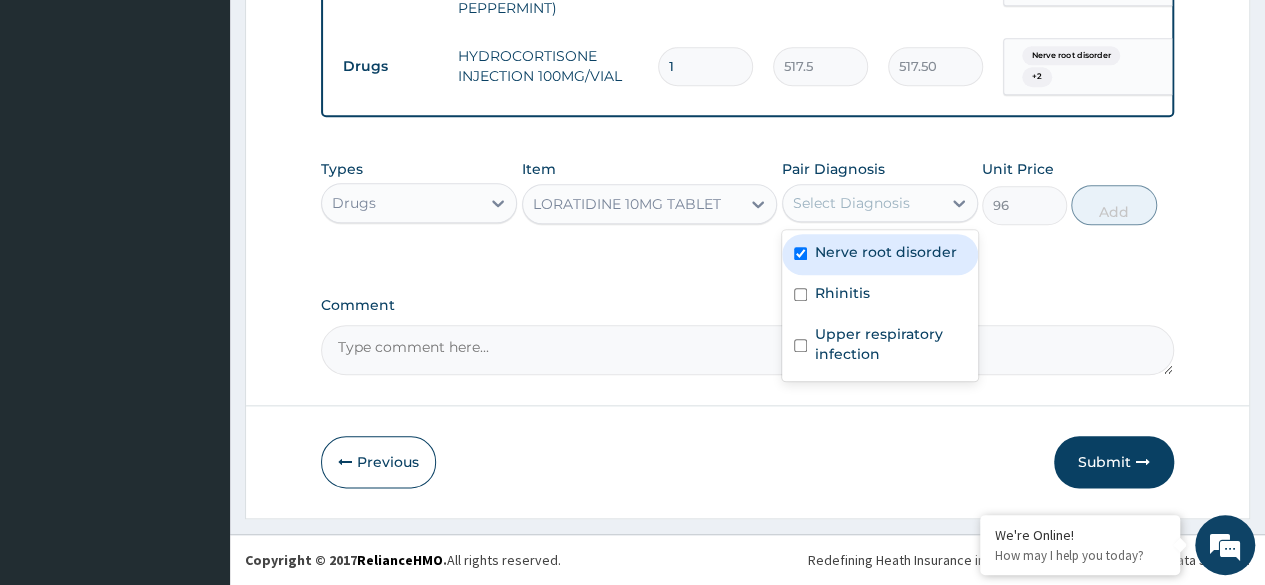 checkbox on "true" 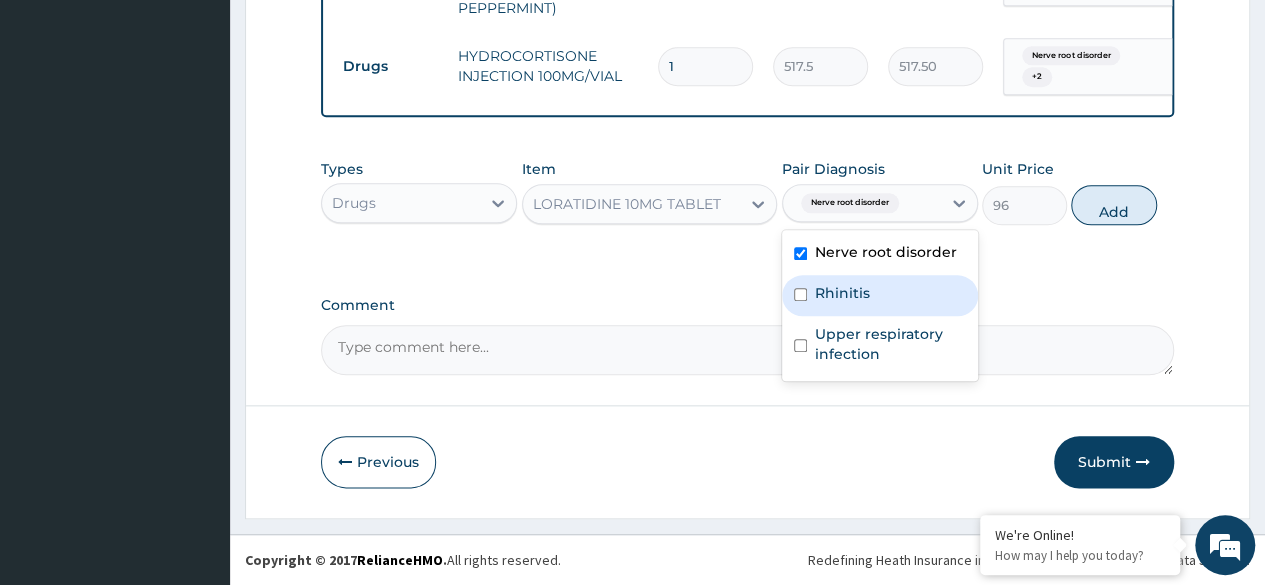 drag, startPoint x: 853, startPoint y: 289, endPoint x: 853, endPoint y: 363, distance: 74 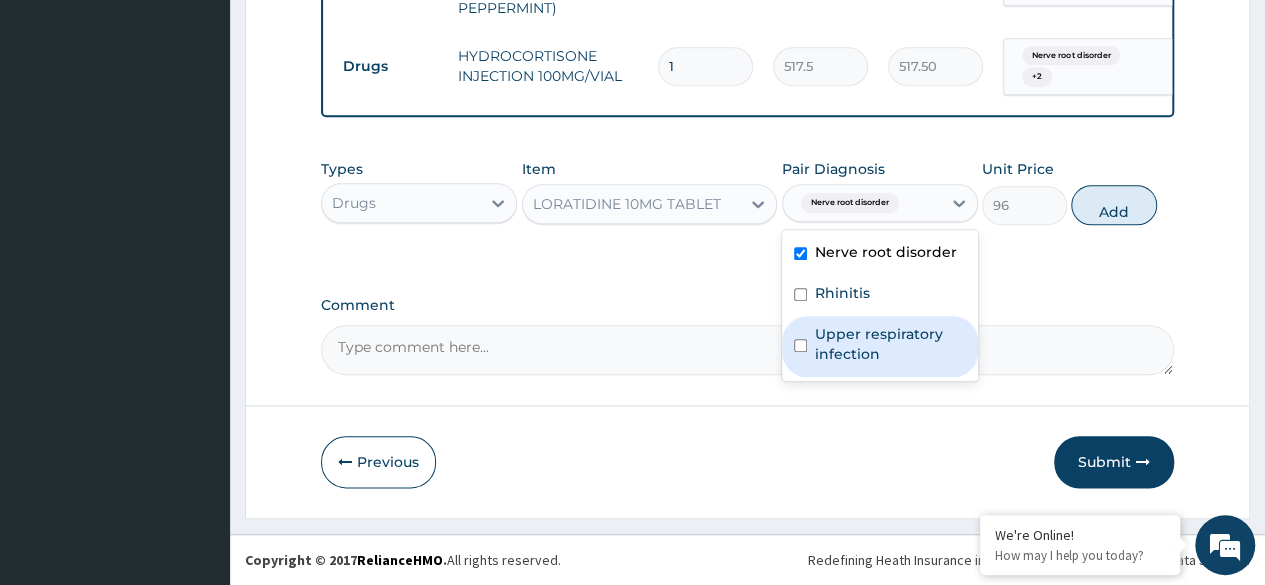 click on "Upper respiratory infection" at bounding box center [890, 344] 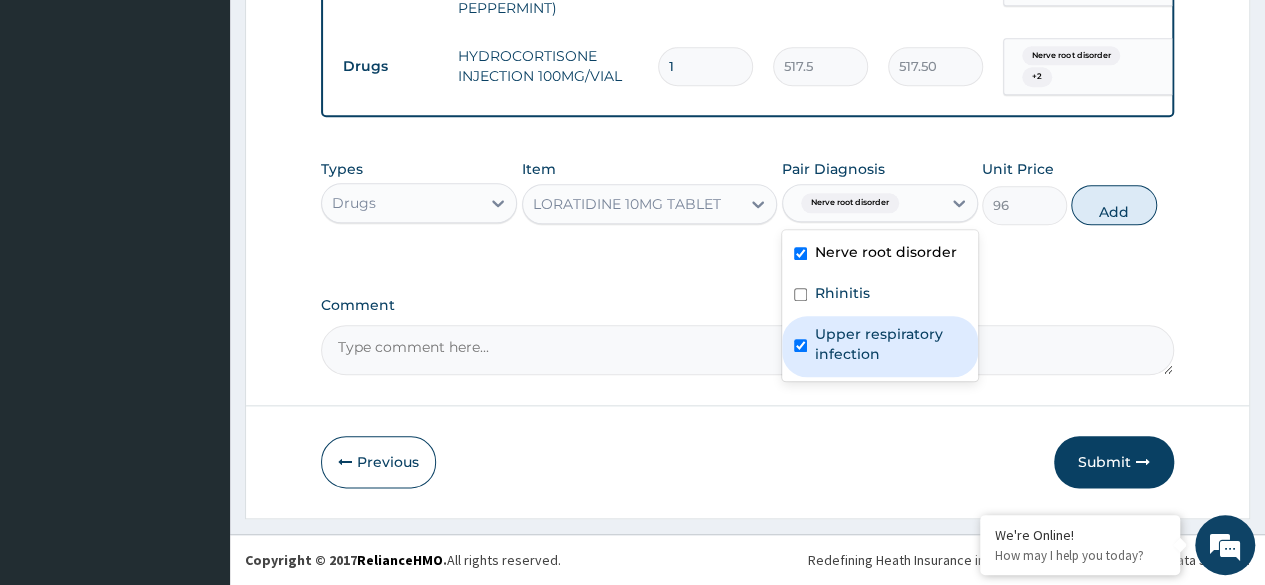 checkbox on "true" 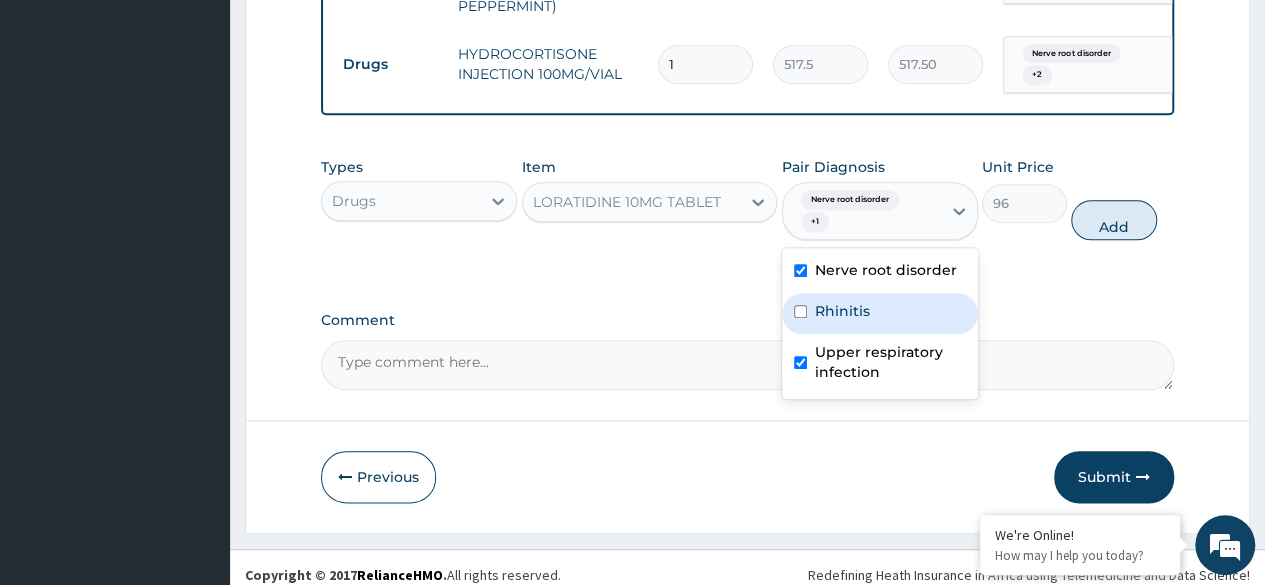 click on "Rhinitis" at bounding box center (880, 313) 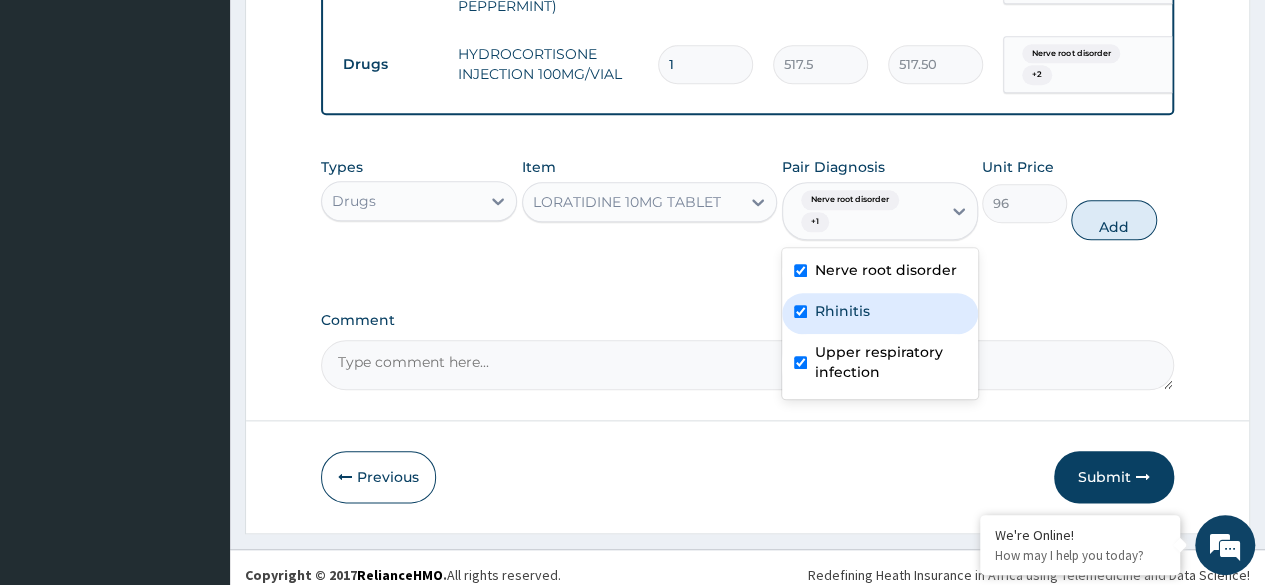 checkbox on "true" 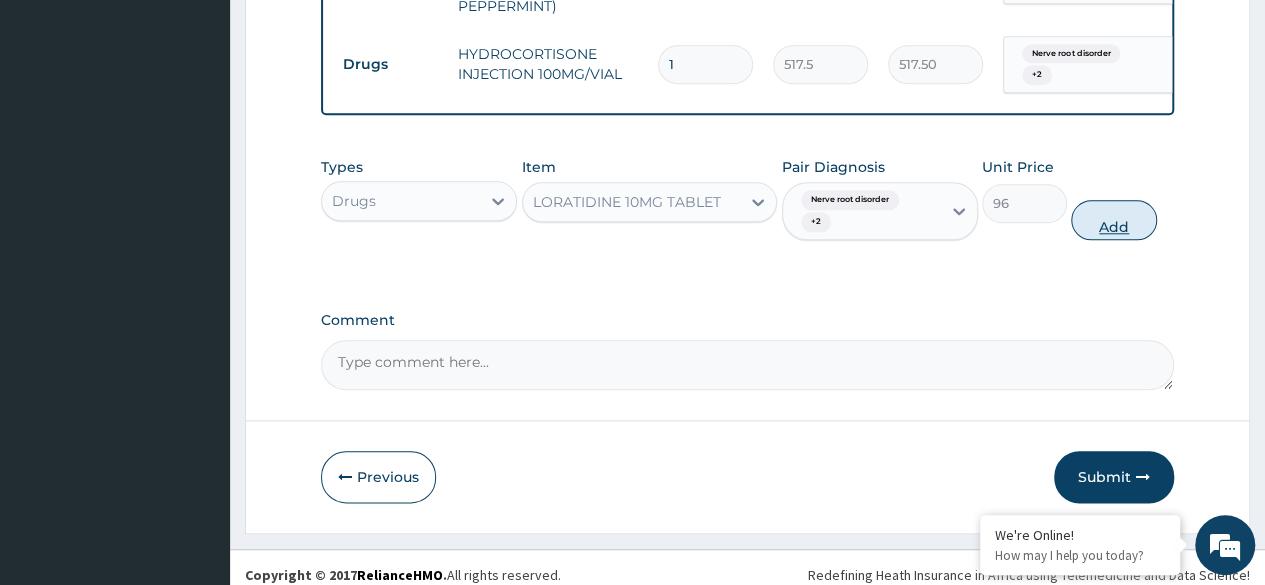click on "Add" at bounding box center (1113, 220) 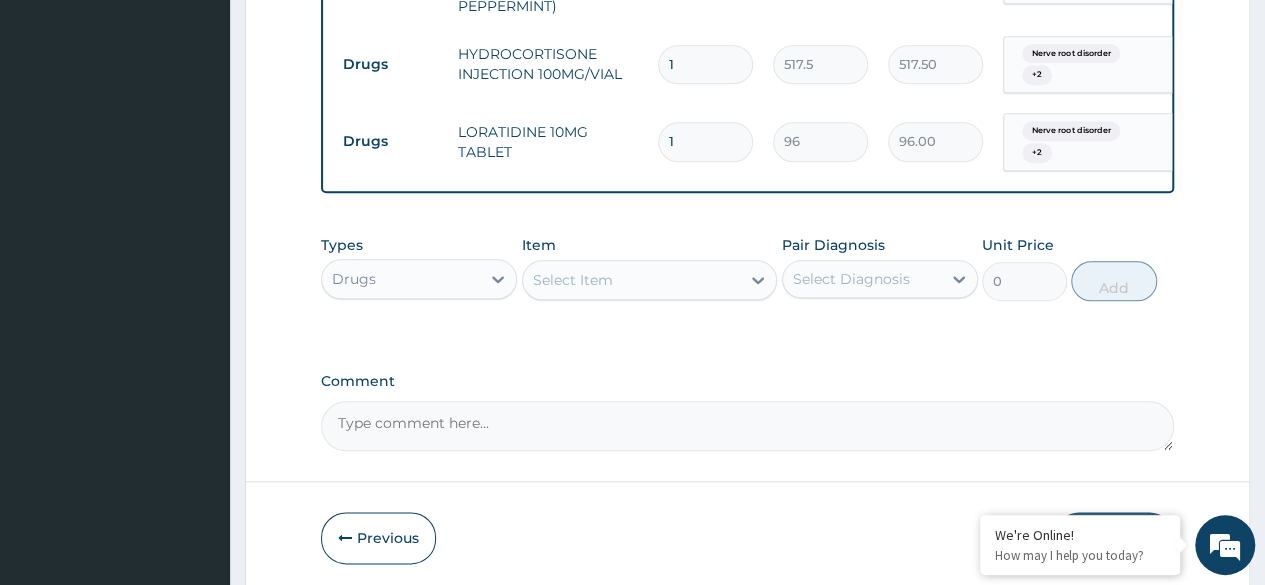 type 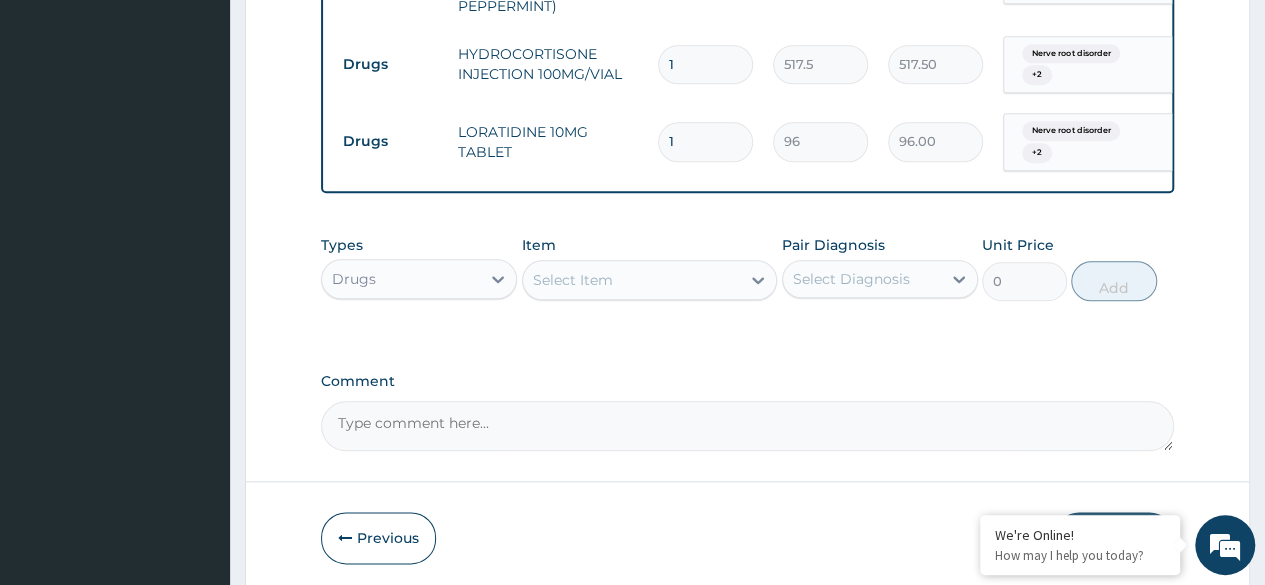 type on "0.00" 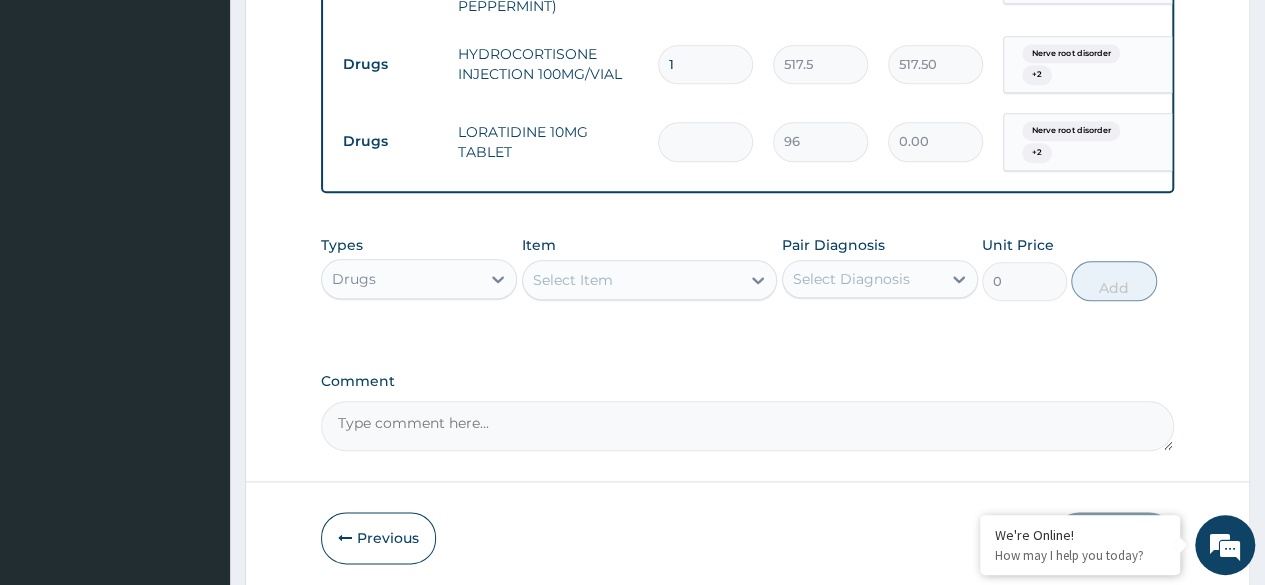type on "5" 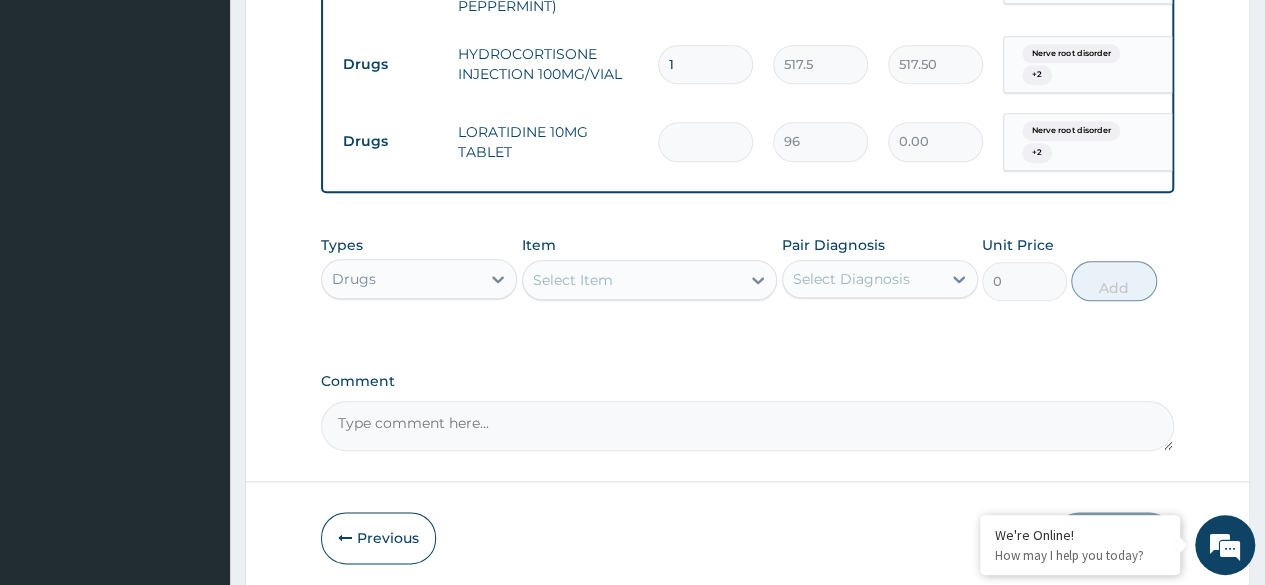 type on "480.00" 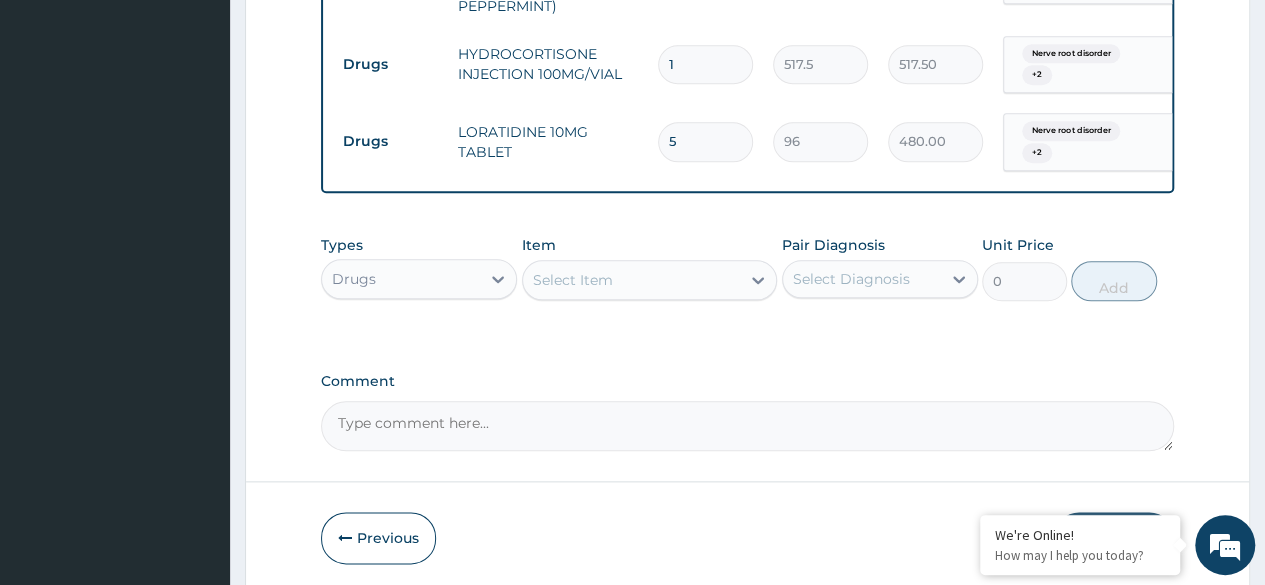 type on "5" 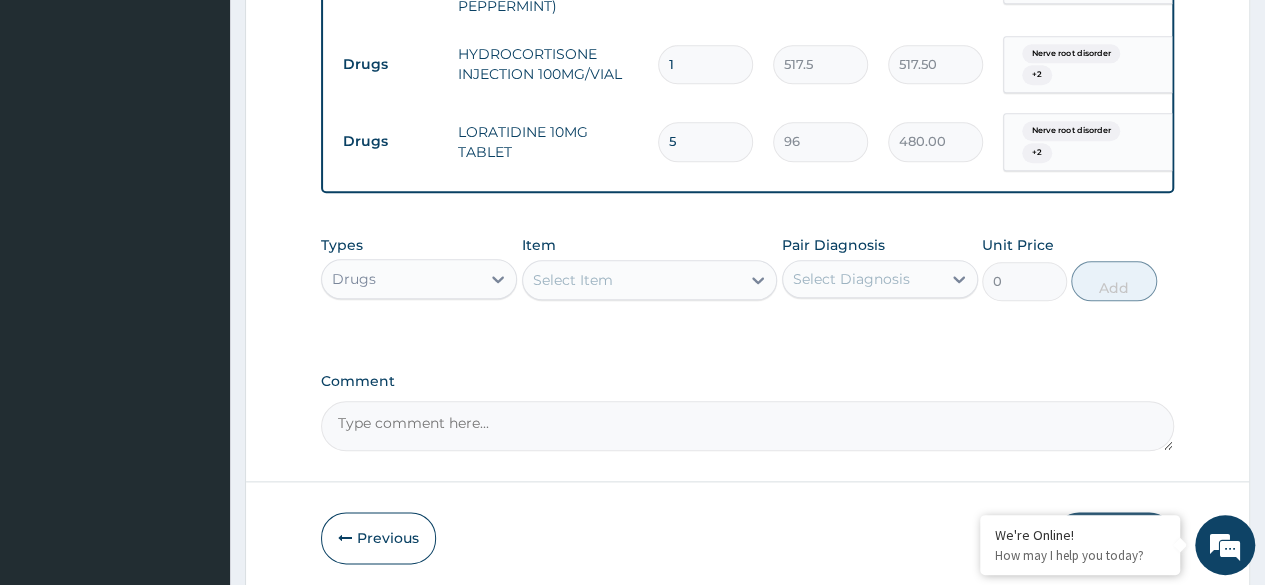 click on "Select Item" at bounding box center (632, 280) 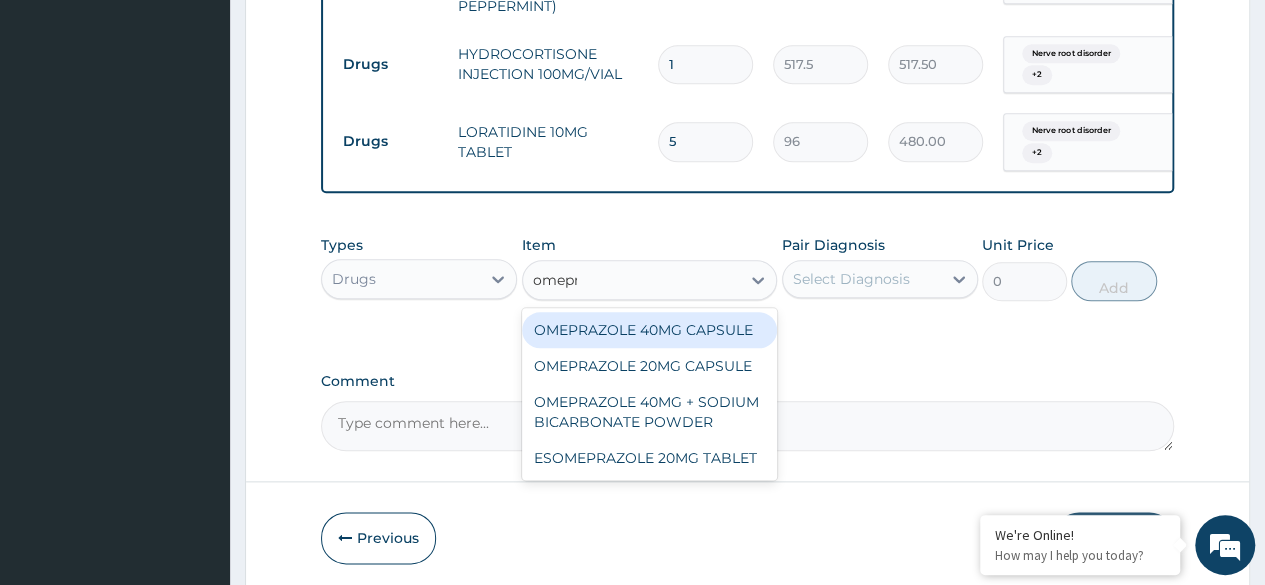 type on "omepra" 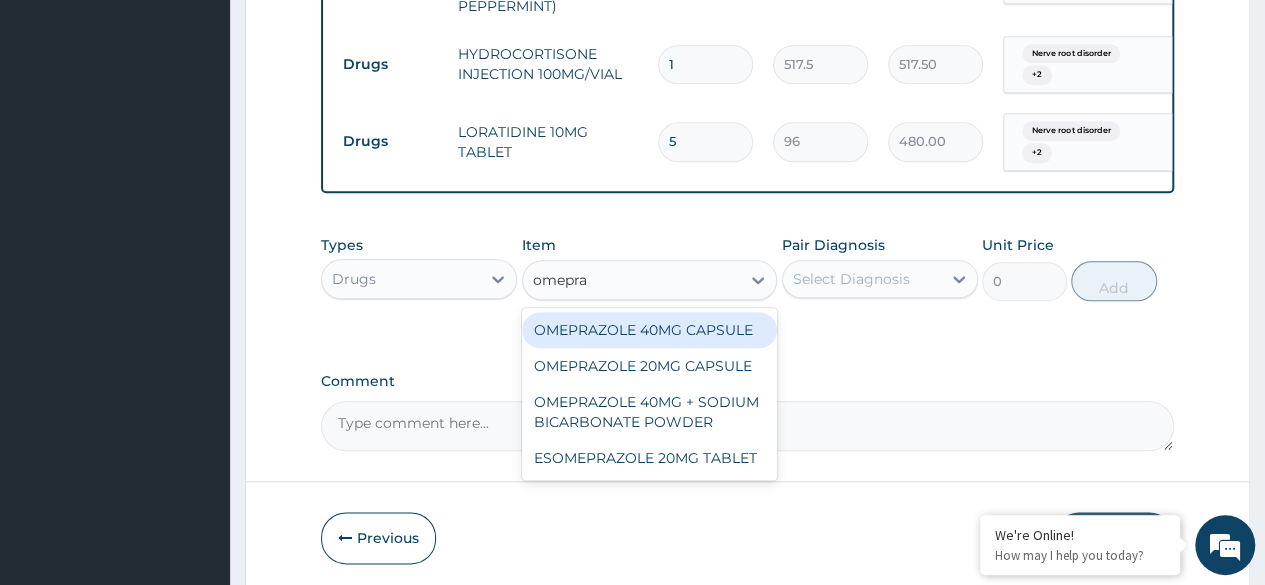 click on "OMEPRAZOLE 40MG CAPSULE" at bounding box center (650, 330) 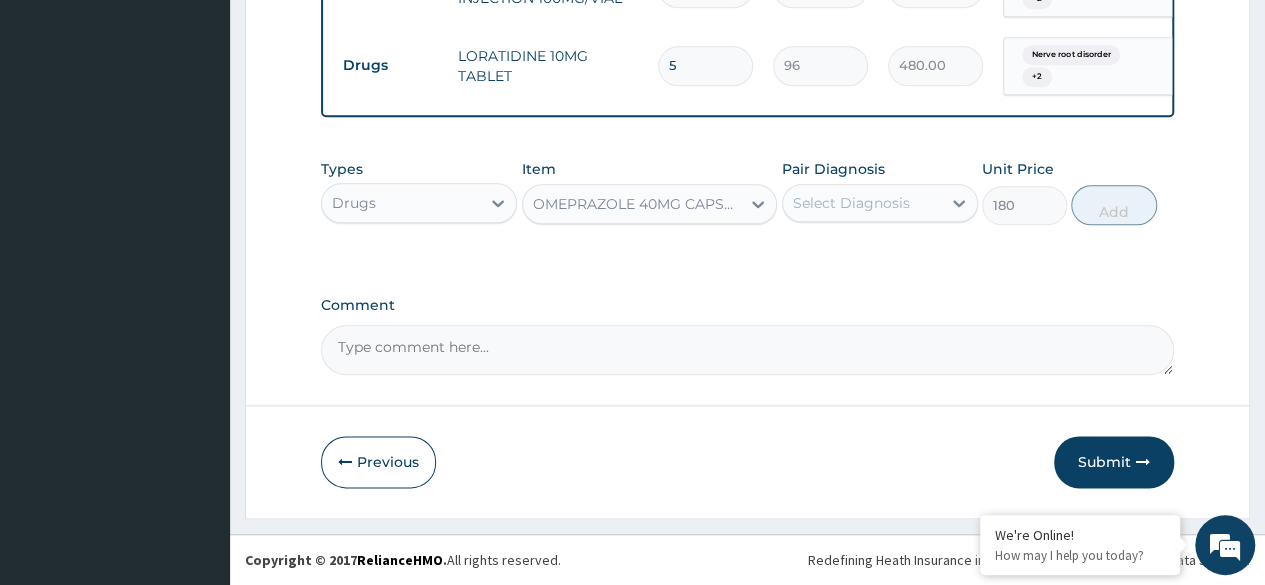scroll, scrollTop: 1030, scrollLeft: 0, axis: vertical 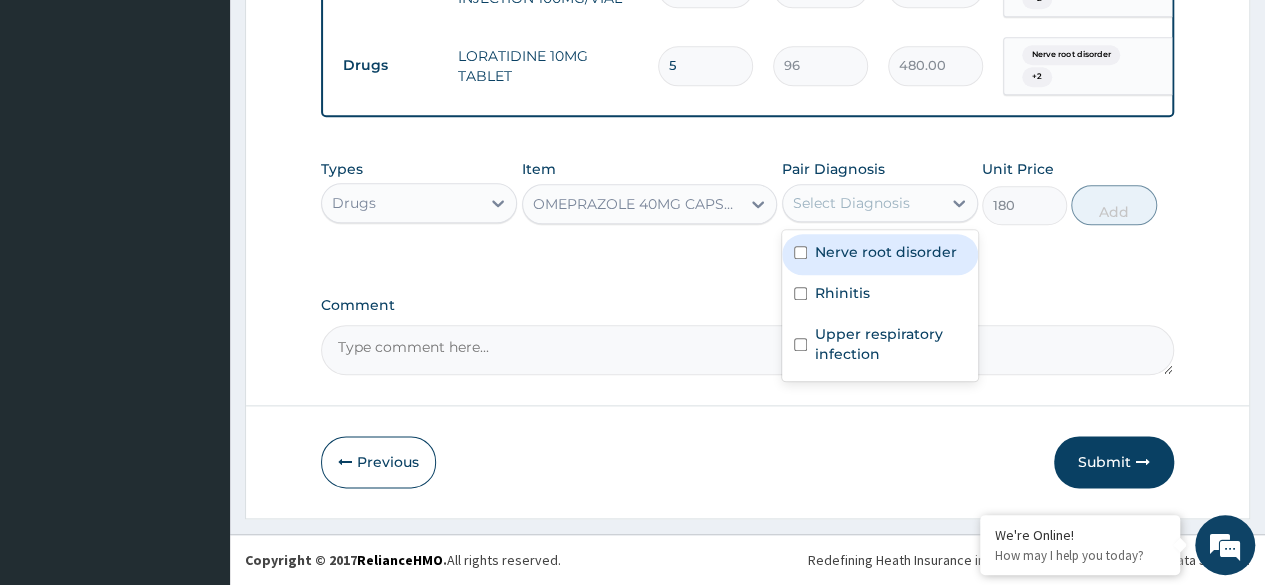 click on "Select Diagnosis" at bounding box center [851, 203] 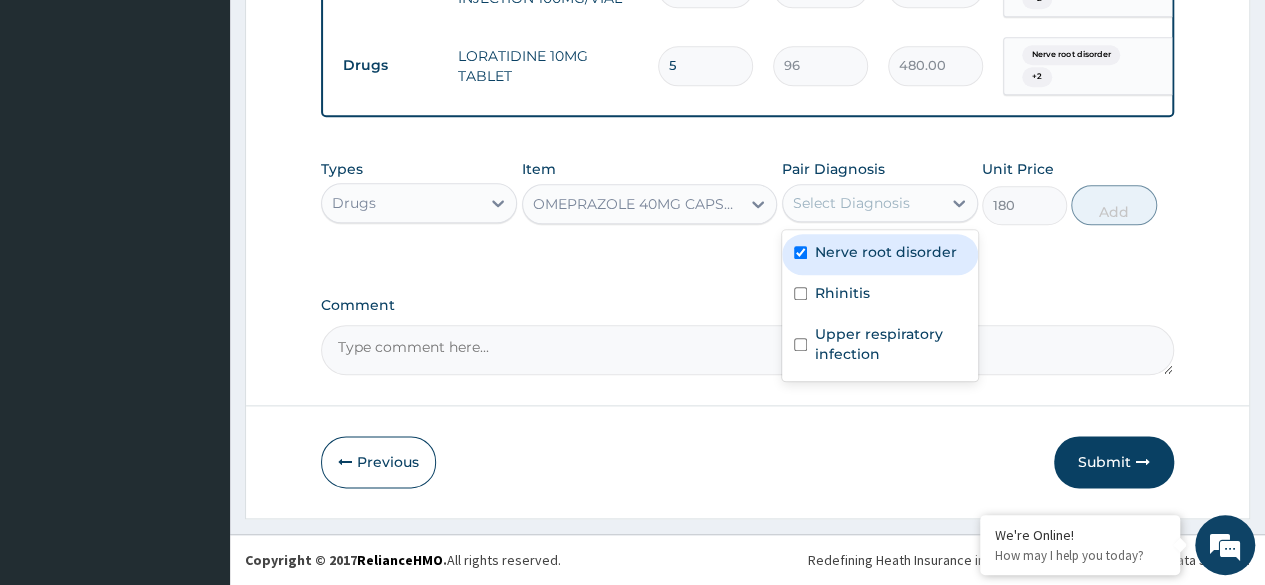 checkbox on "true" 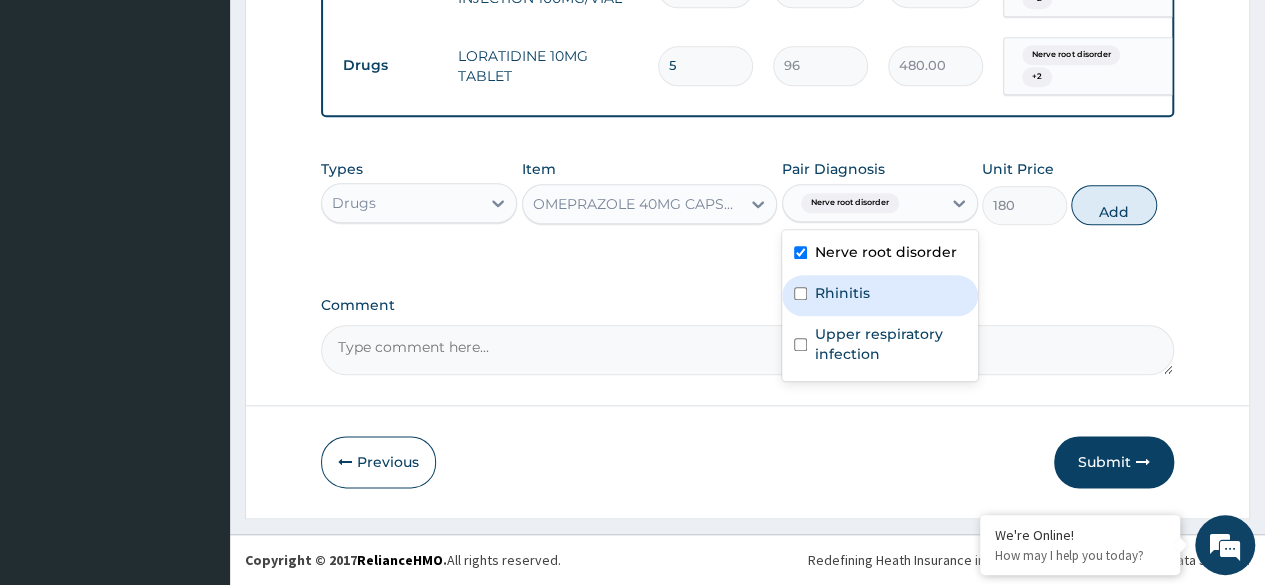 click on "Rhinitis" at bounding box center (880, 295) 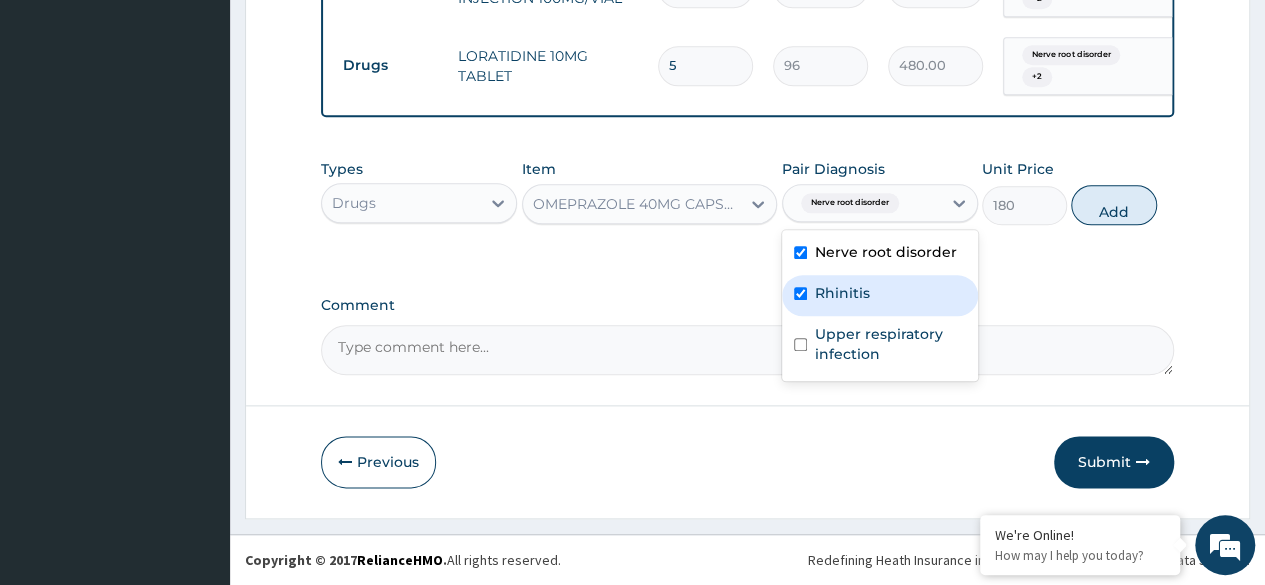 checkbox on "true" 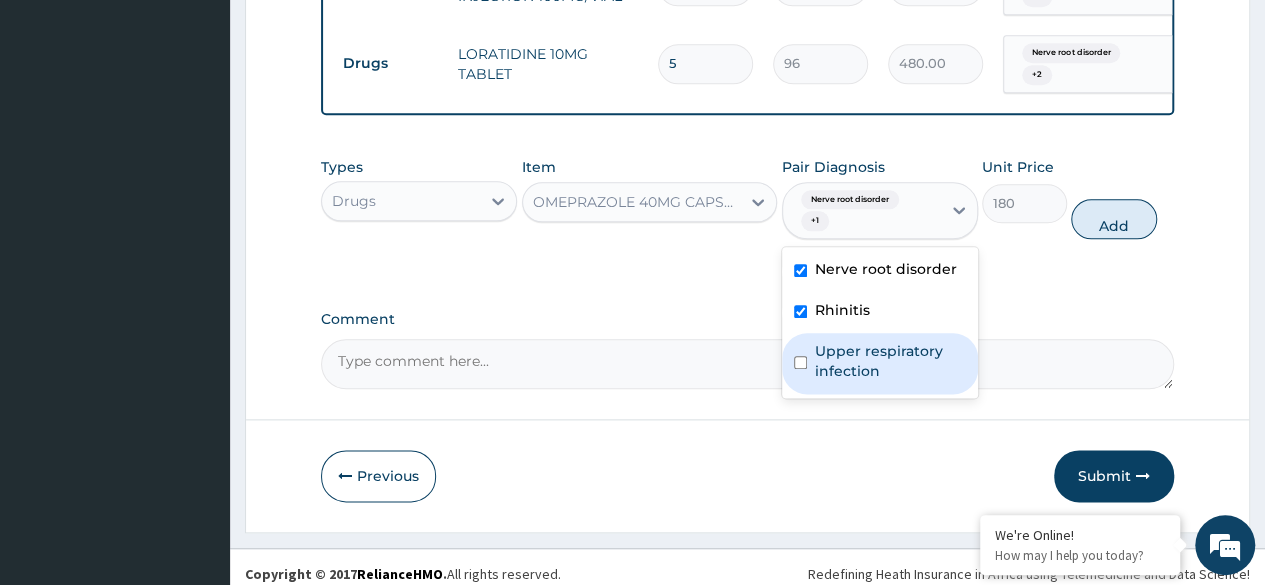 click on "Upper respiratory infection" at bounding box center (890, 361) 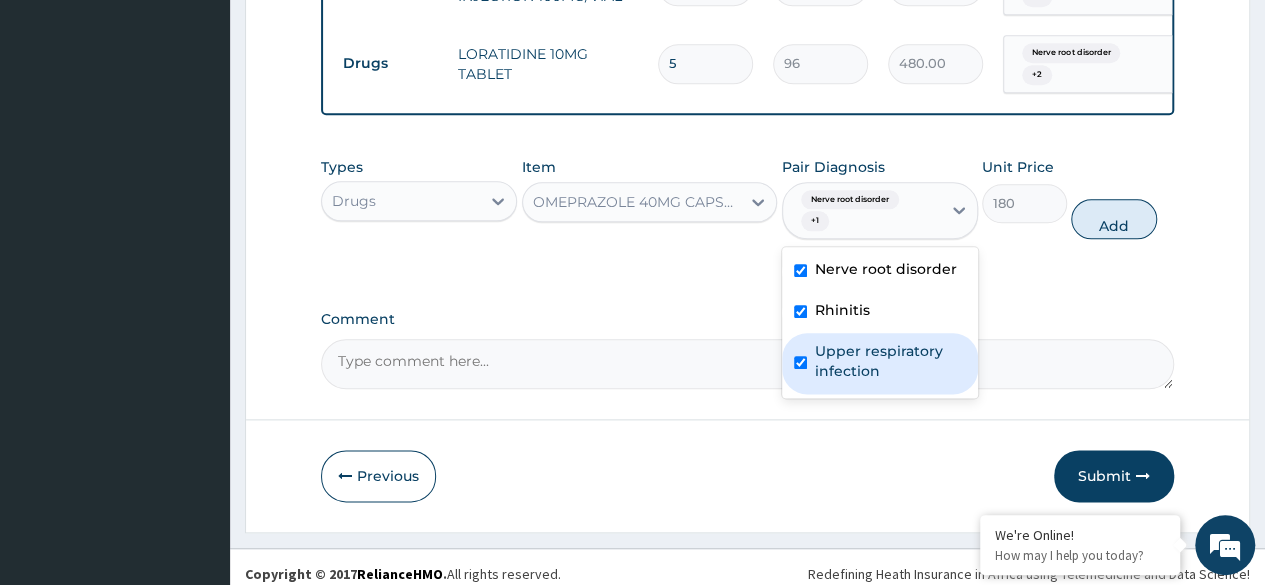 checkbox on "true" 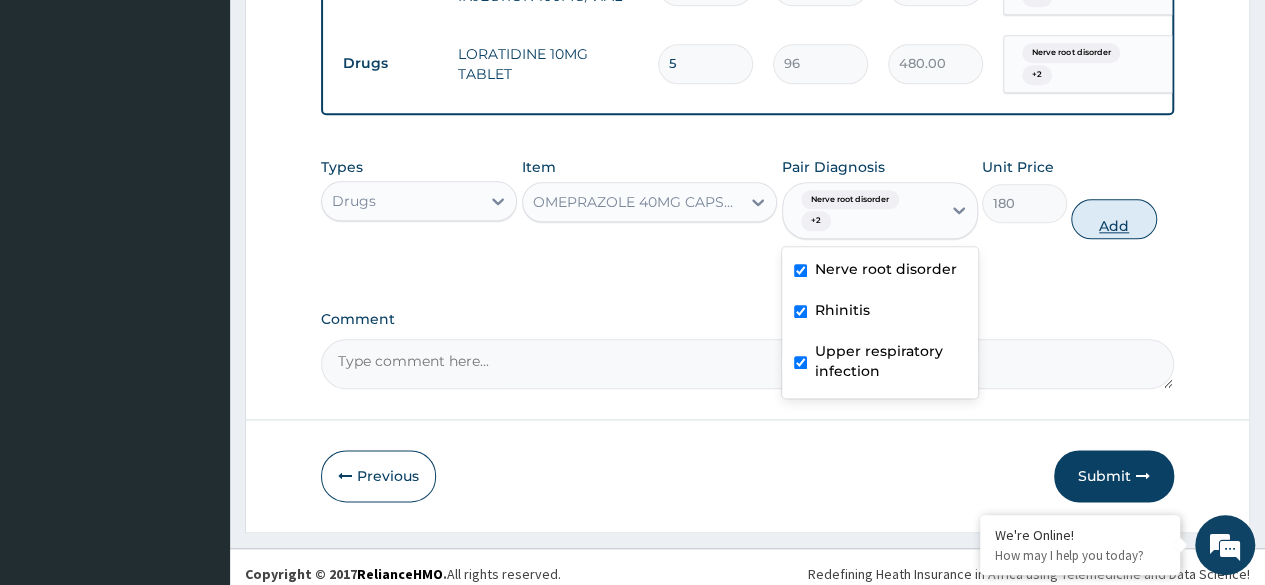click on "Add" at bounding box center [1113, 219] 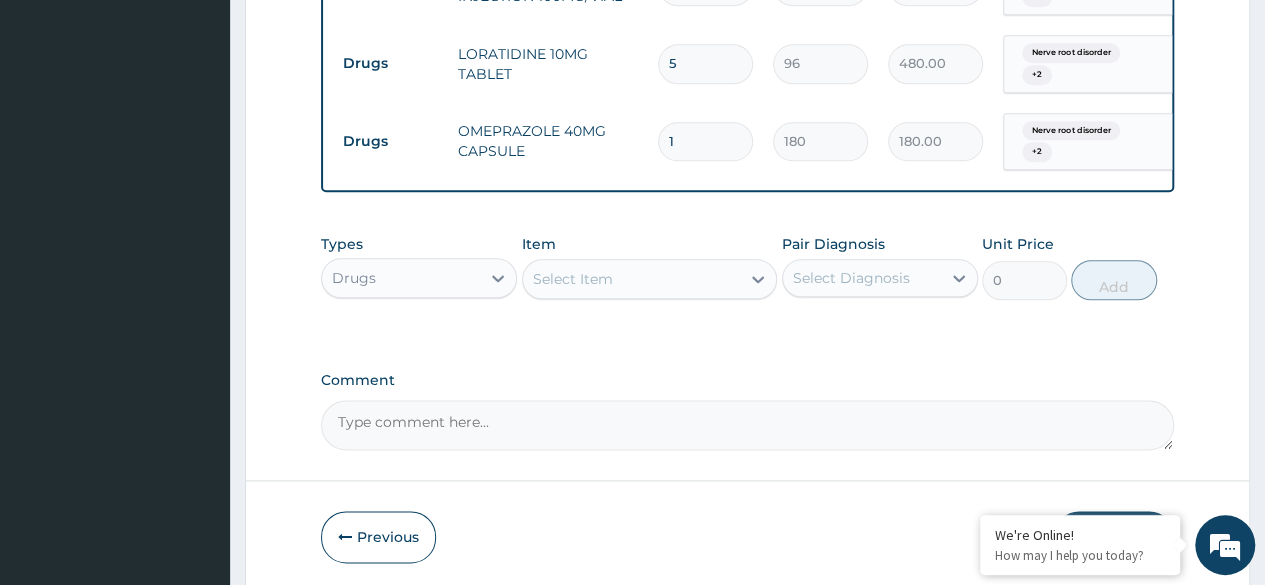type 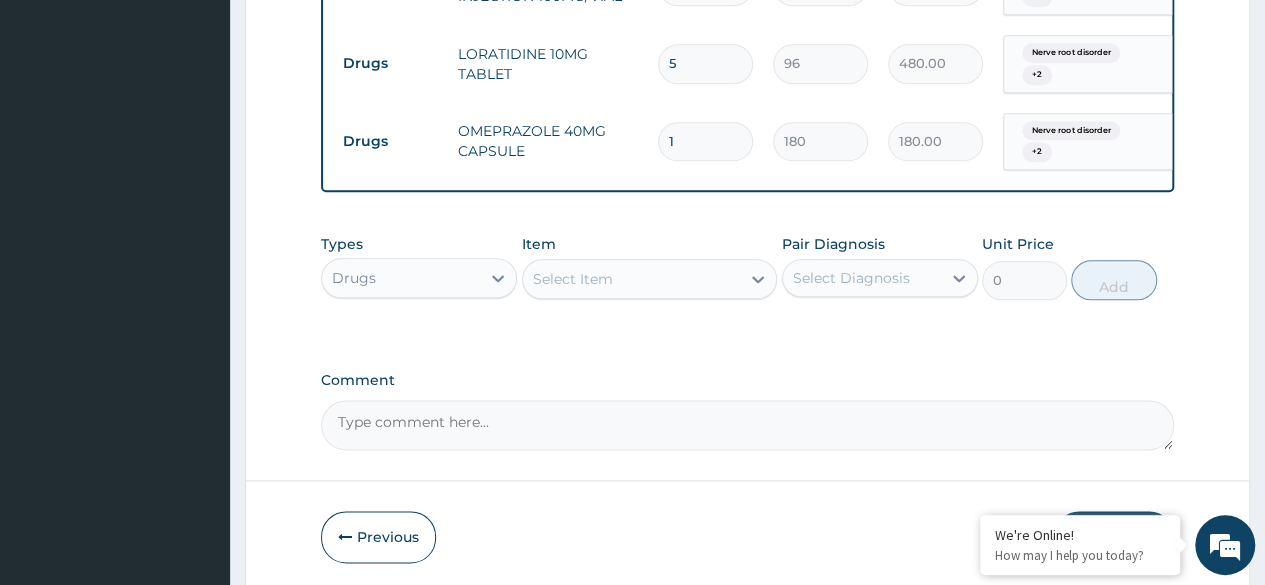 type on "0.00" 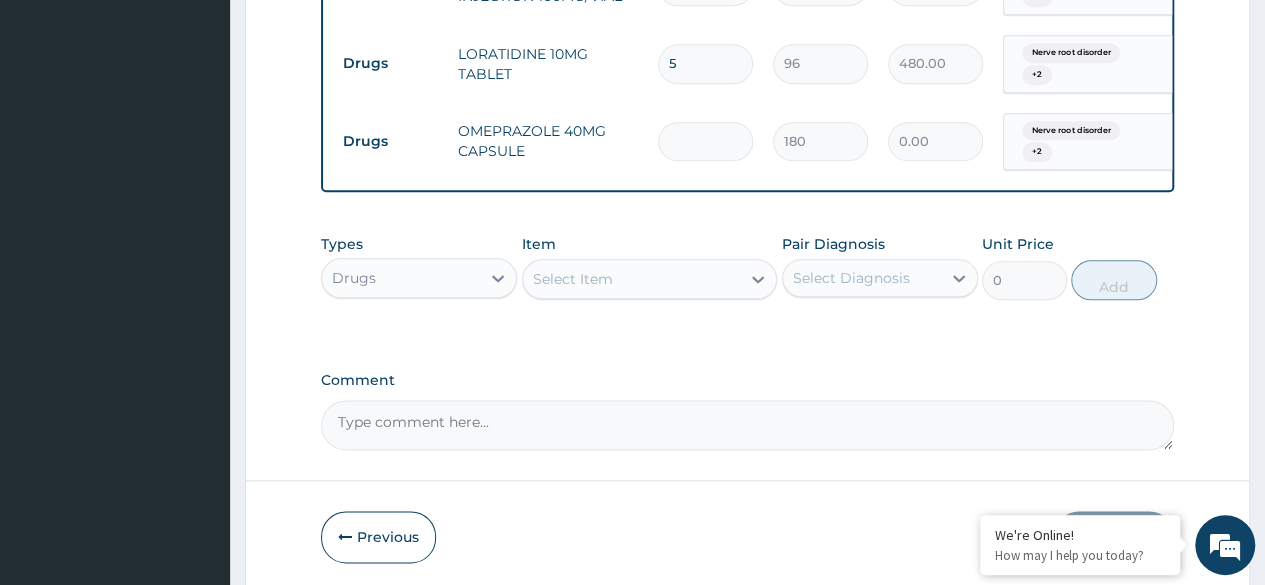 type on "7" 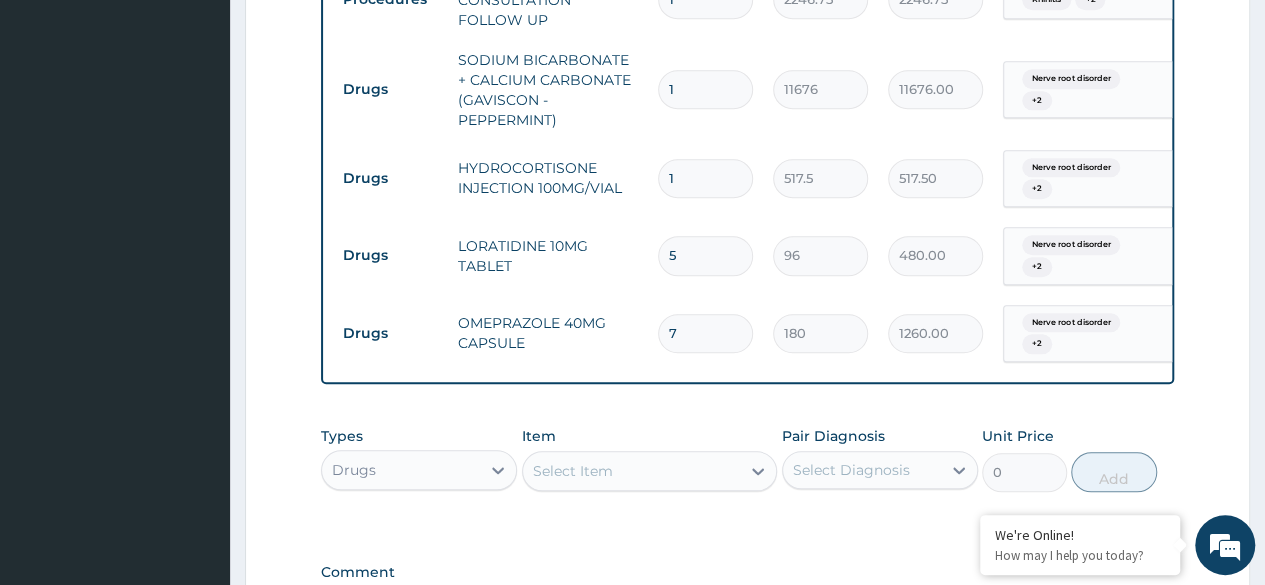 scroll, scrollTop: 846, scrollLeft: 0, axis: vertical 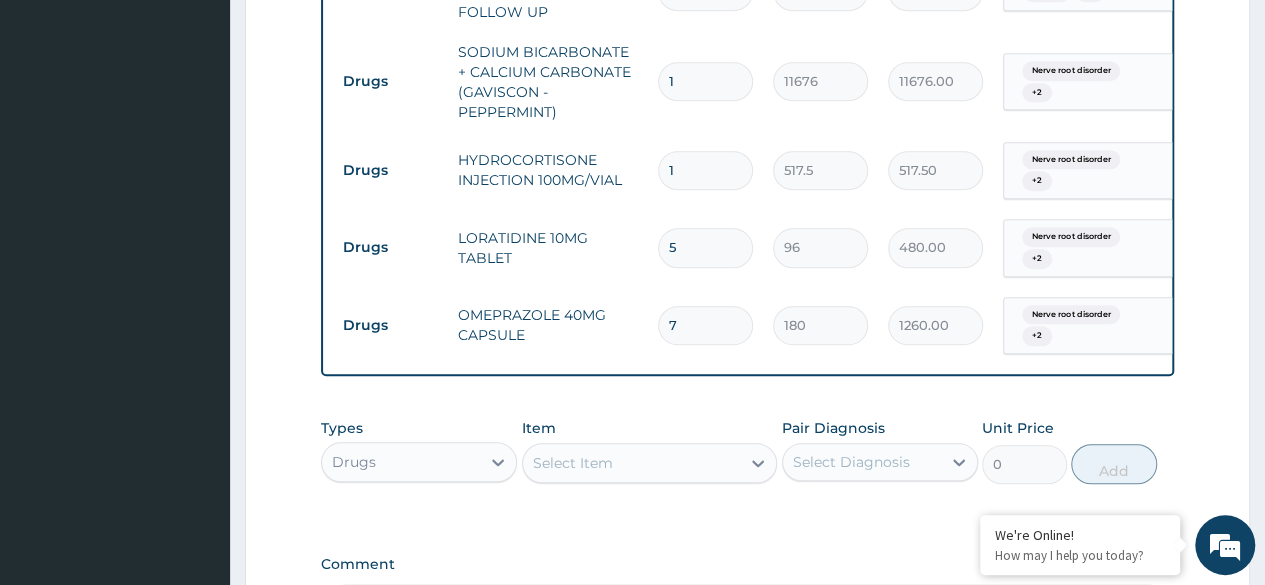 type on "7" 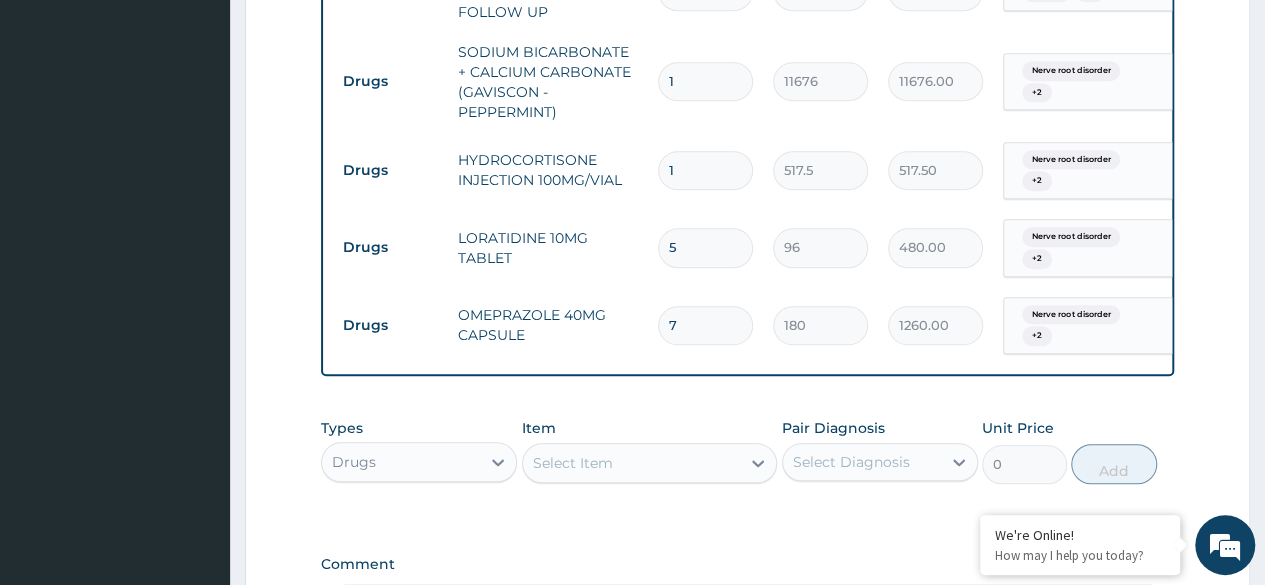 type on "0.00" 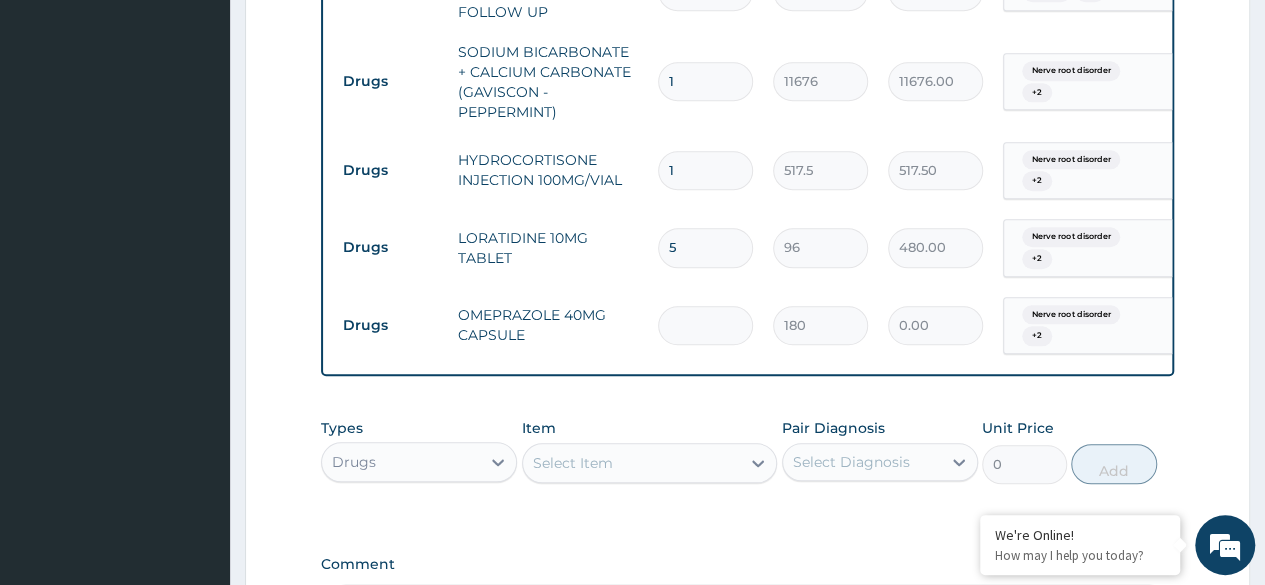 scroll, scrollTop: 0, scrollLeft: 150, axis: horizontal 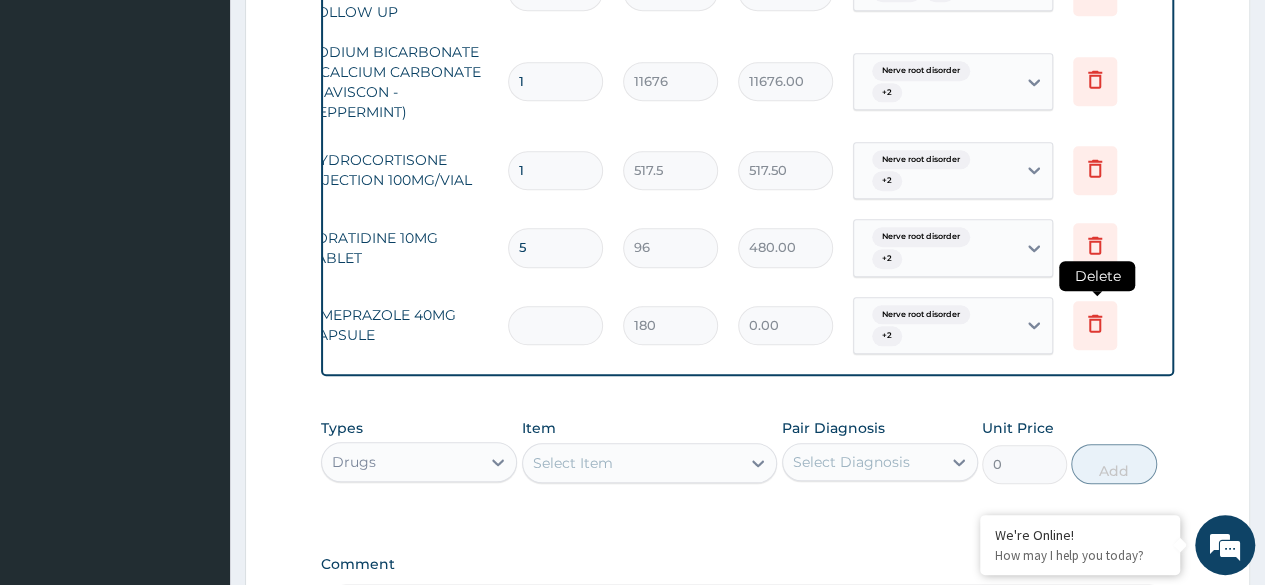 type 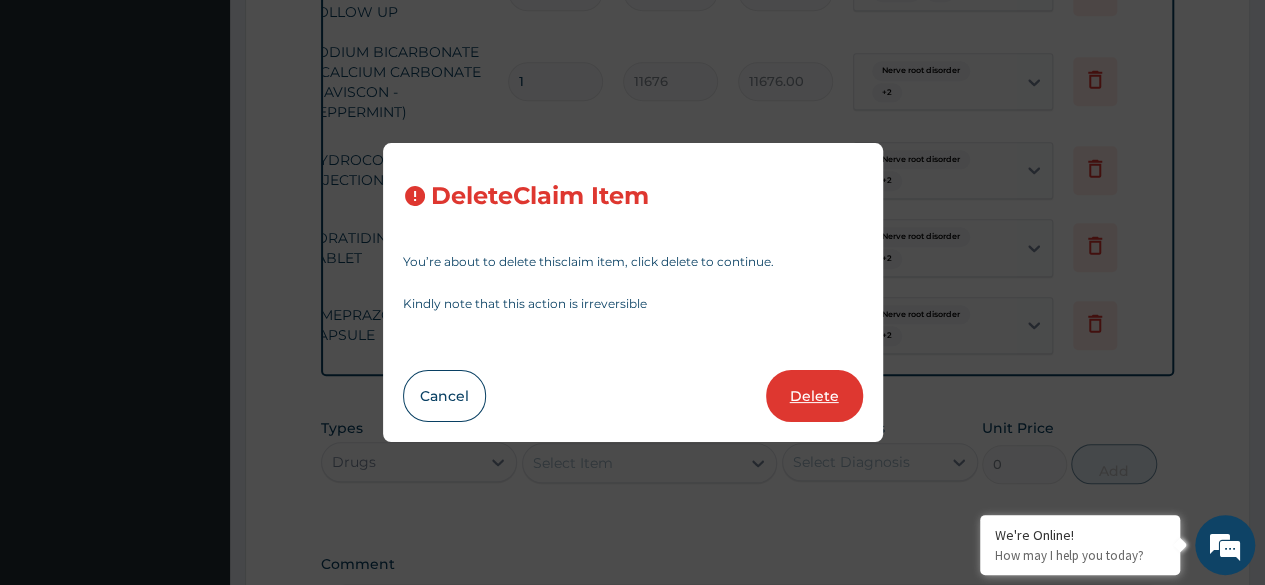 click on "Delete" at bounding box center (814, 396) 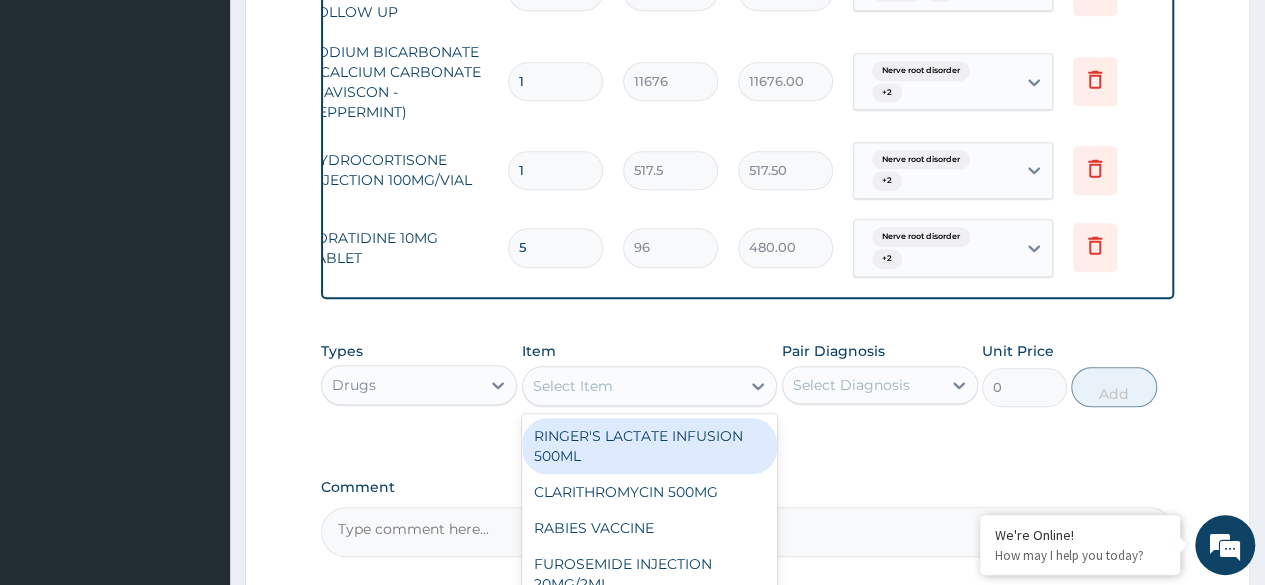 click on "Select Item" at bounding box center (632, 386) 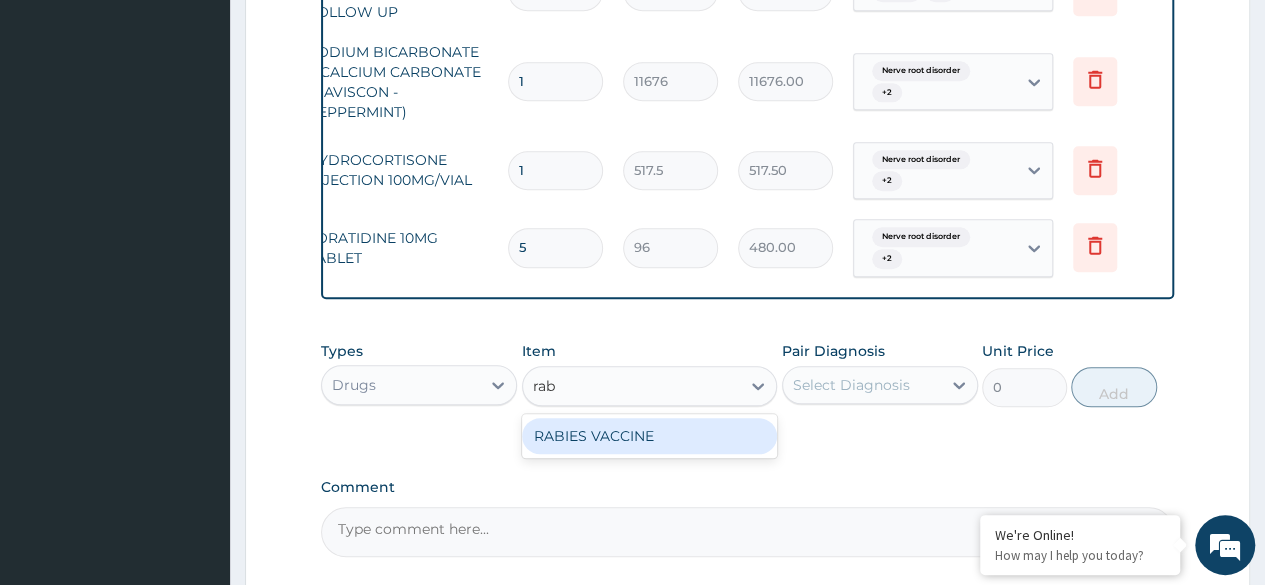 type on "ra" 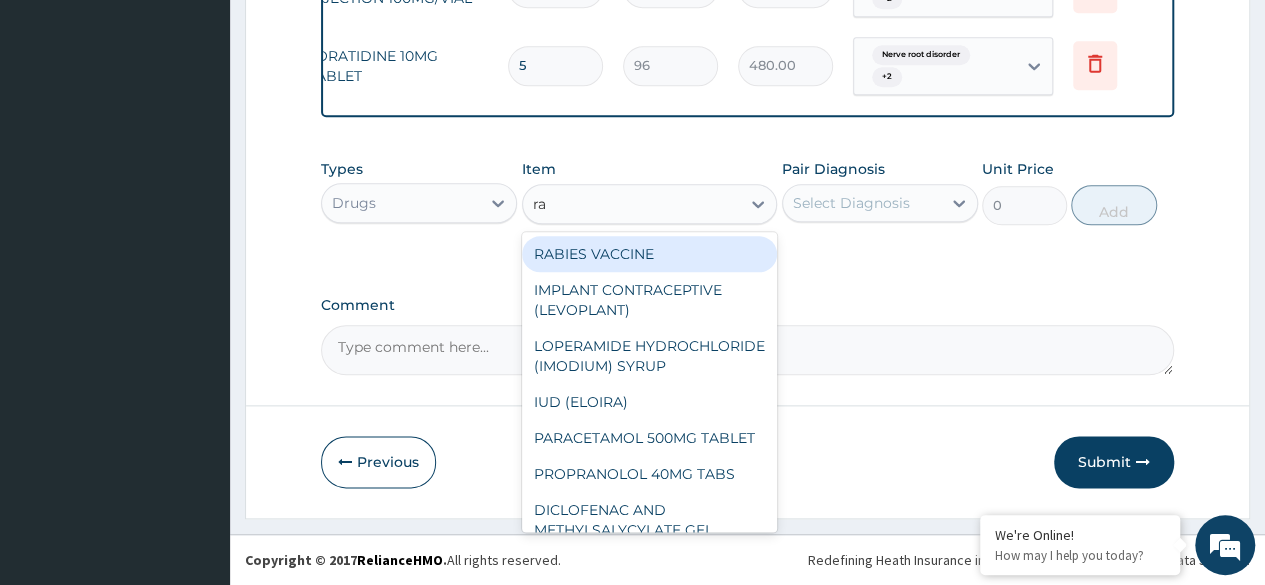 scroll, scrollTop: 1034, scrollLeft: 0, axis: vertical 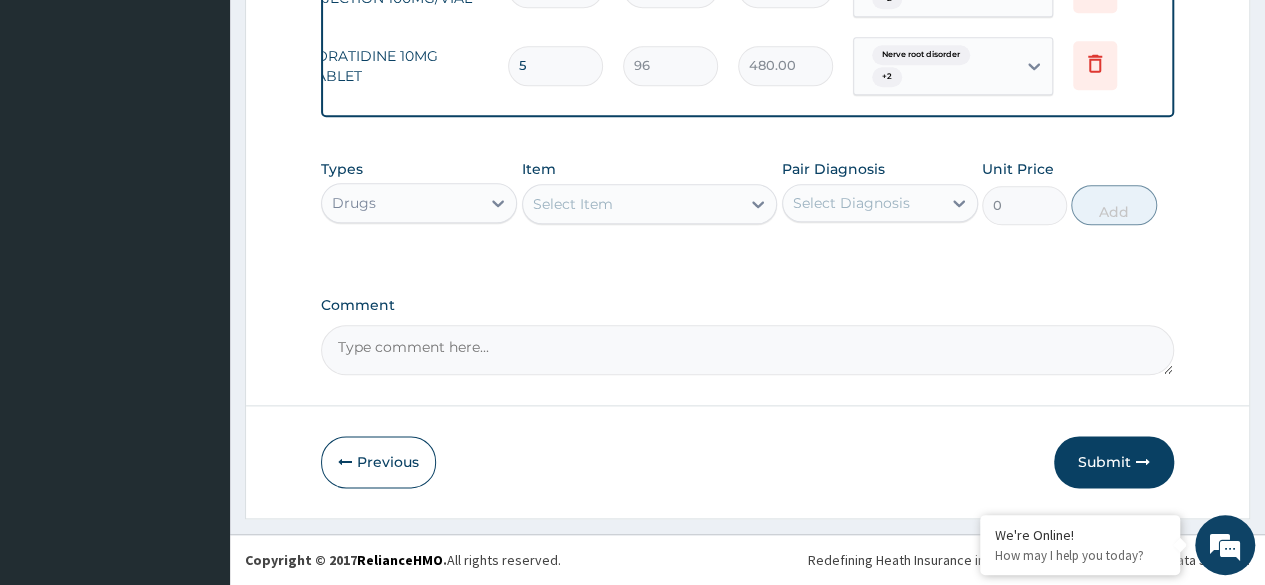 click on "Select Item" at bounding box center (632, 204) 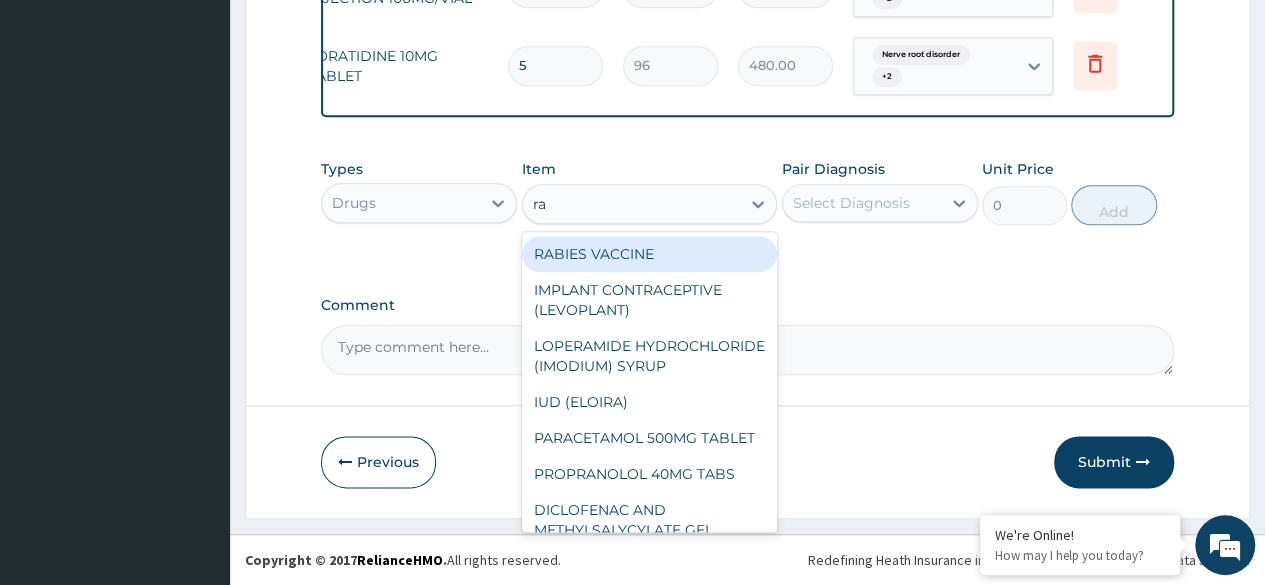 type on "r" 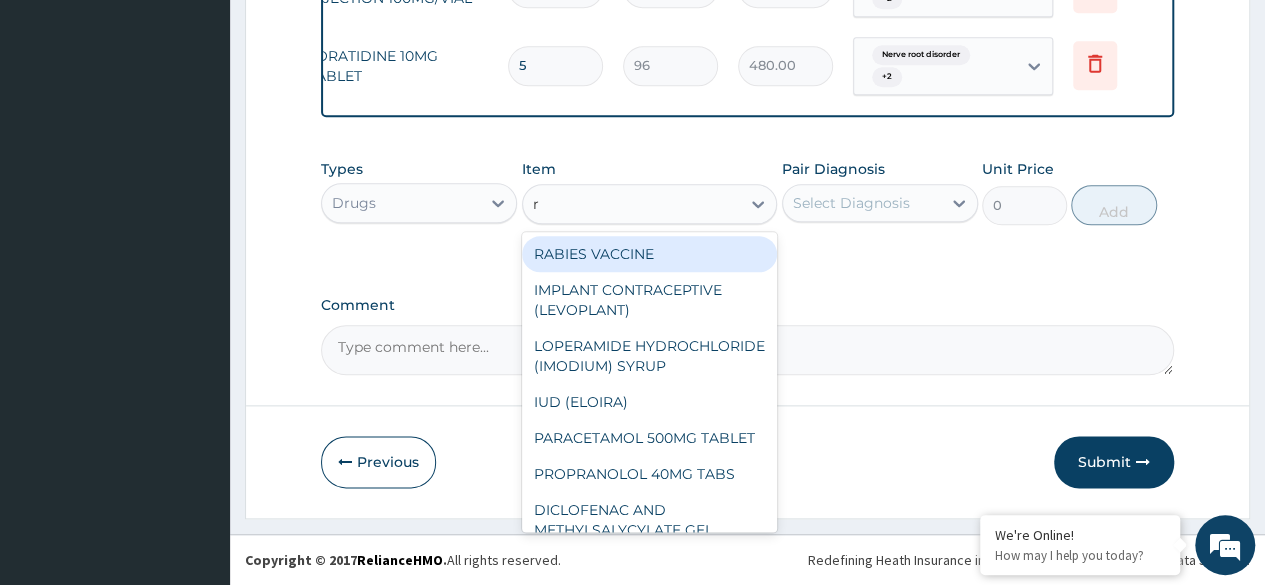 type 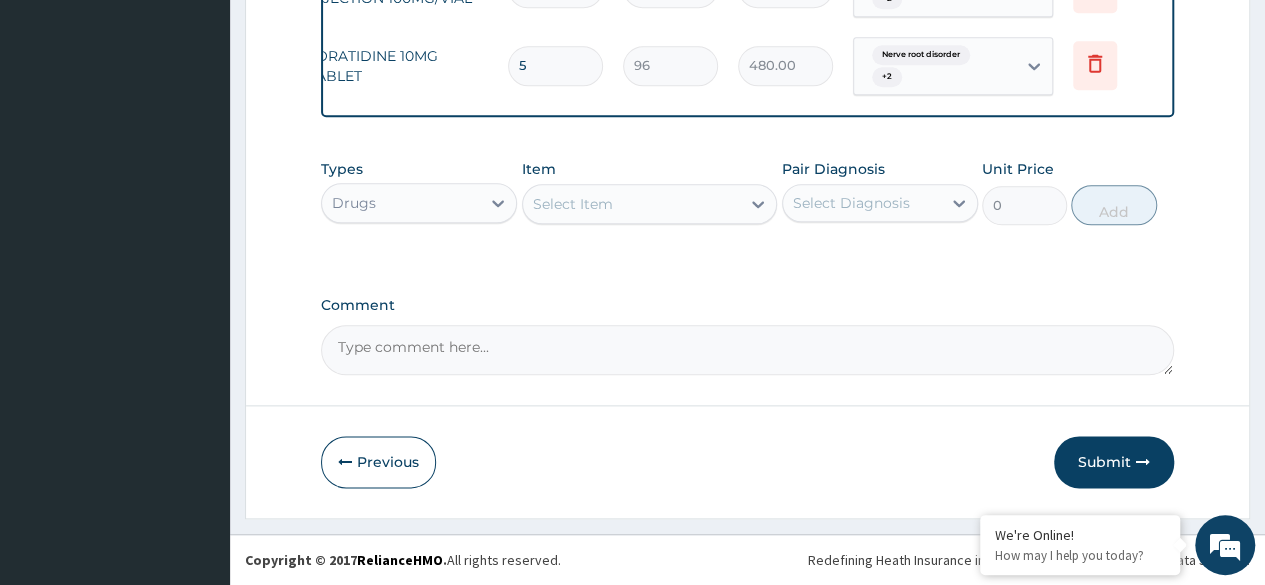 click on "PA Code / Prescription Code Enter Code(Secondary Care Only) Encounter Date 02-08-2025 Important Notice Please enter PA codes before entering items that are not attached to a PA code   All diagnoses entered must be linked to a claim item. Diagnosis & Claim Items that are visible but inactive cannot be edited because they were imported from an already approved PA code. Diagnosis Nerve root disorder Query Rhinitis Confirmed Upper respiratory infection Confirmed NB: All diagnosis must be linked to a claim item Claim Items Type Name Quantity Unit Price Total Price Pair Diagnosis Actions Procedures GENERAL PRACTITIONER CONSULTATION FOLLOW UP 1 2246.75 2246.75 Rhinitis  + 2 Delete Drugs SODIUM BICARBONATE + CALCIUM CARBONATE (GAVISCON - PEPPERMINT) 1 11676 11676.00 Nerve root disorder  + 2 Delete Drugs HYDROCORTISONE INJECTION 100MG/VIAL 1 517.5 517.50 Nerve root disorder  + 2 Delete Drugs LORATIDINE 10MG TABLET 5 96 480.00 Nerve root disorder  + 2 Delete Types Drugs Item Select Item Pair Diagnosis Select Diagnosis" at bounding box center [747, -231] 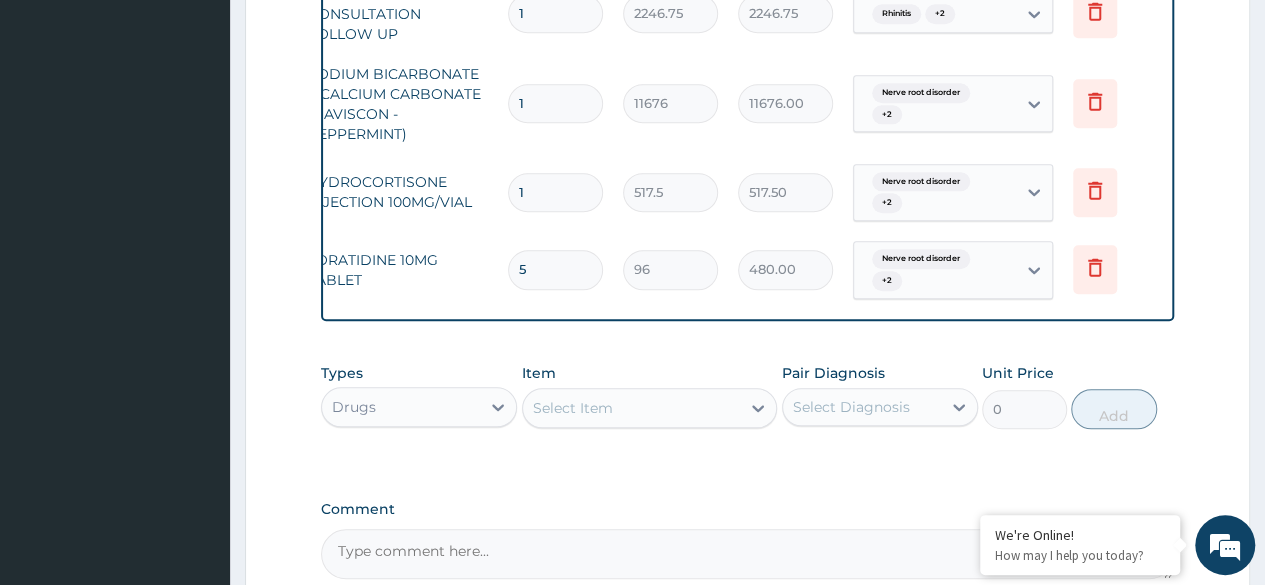 scroll, scrollTop: 824, scrollLeft: 0, axis: vertical 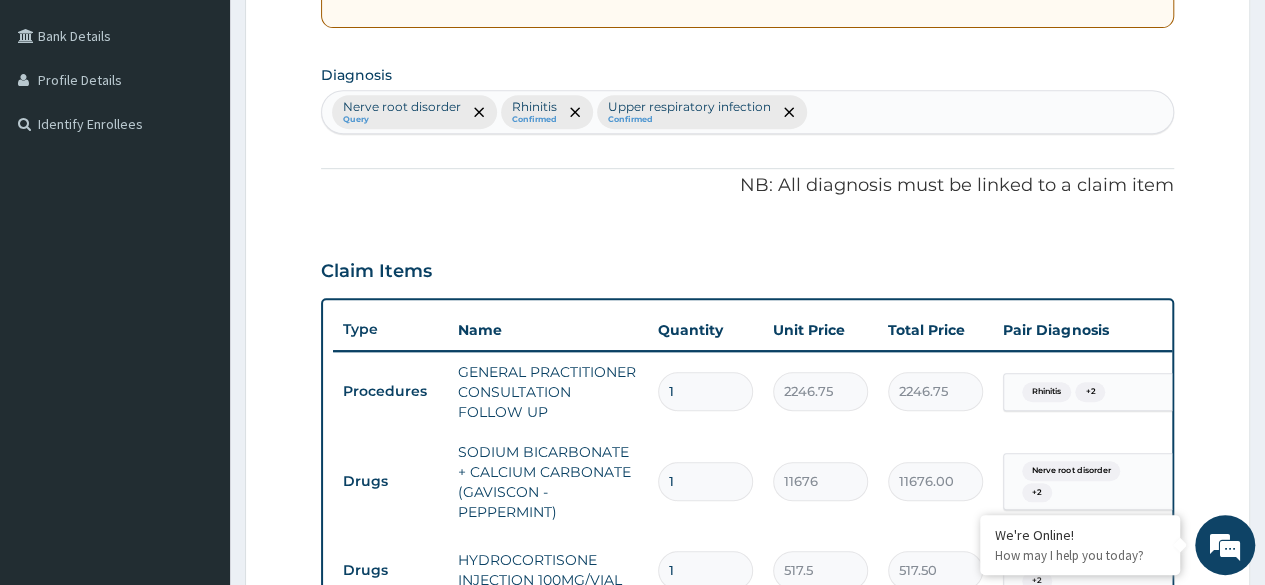 click on "Nerve root disorder Query Rhinitis Confirmed Upper respiratory infection Confirmed" at bounding box center [747, 112] 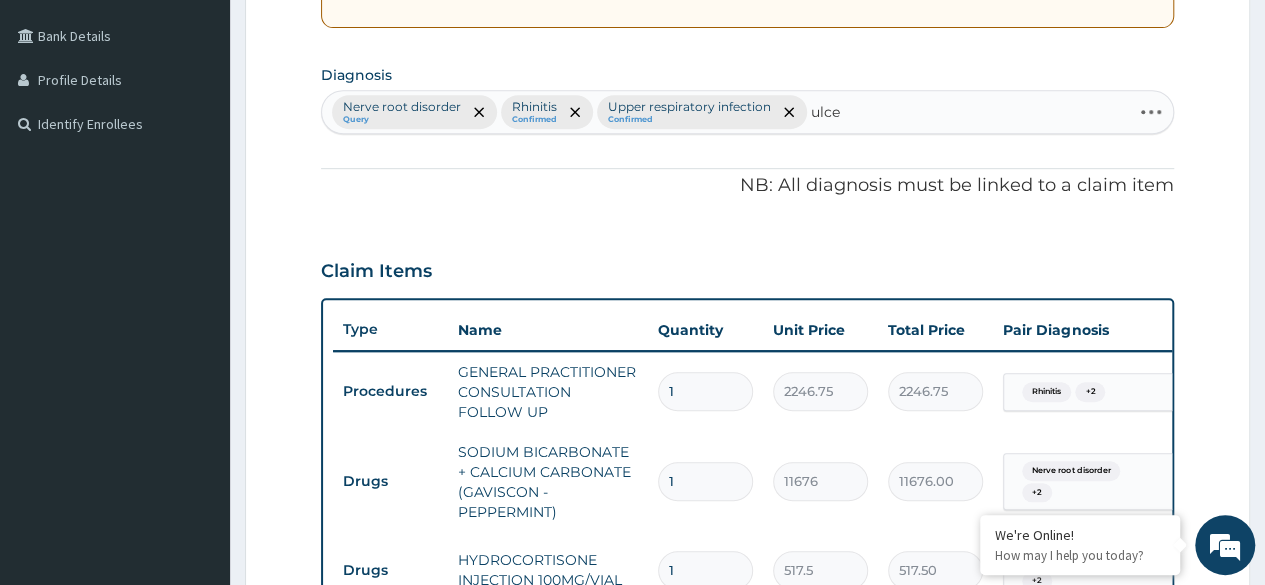 type on "ulcer" 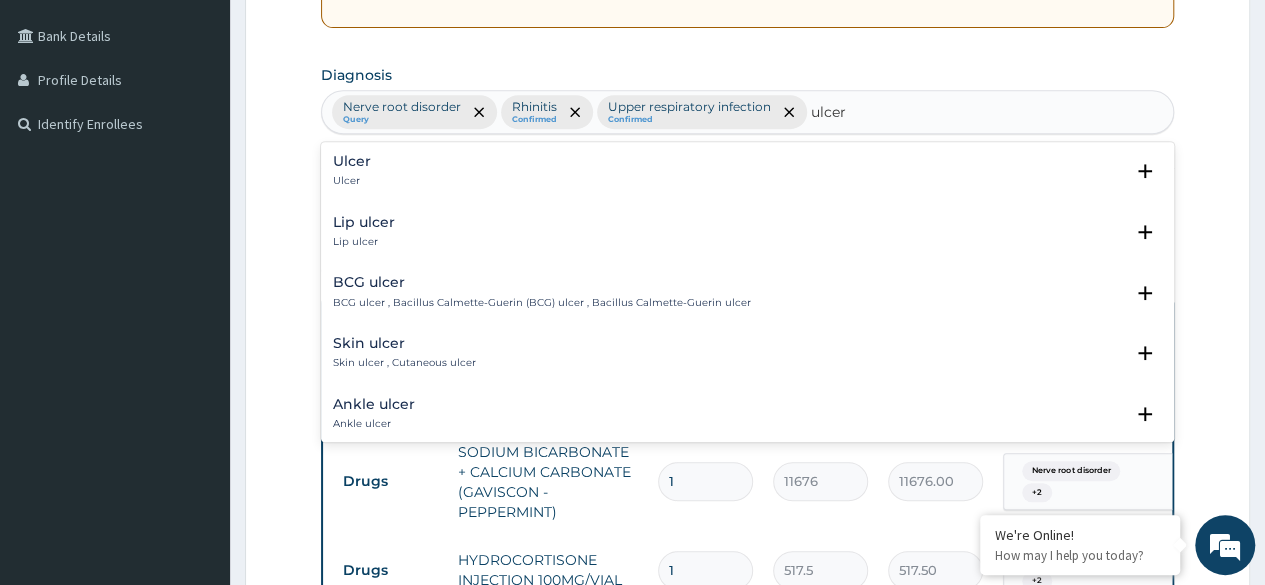 click on "Ulcer Ulcer" at bounding box center [747, 171] 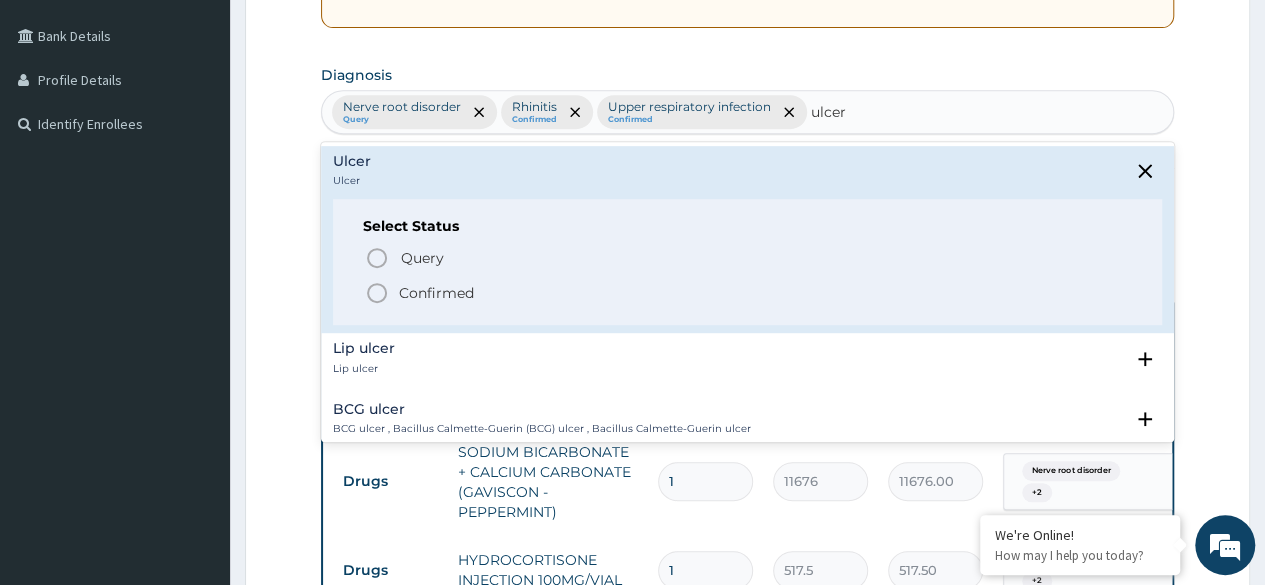 click on "Confirmed" at bounding box center [436, 293] 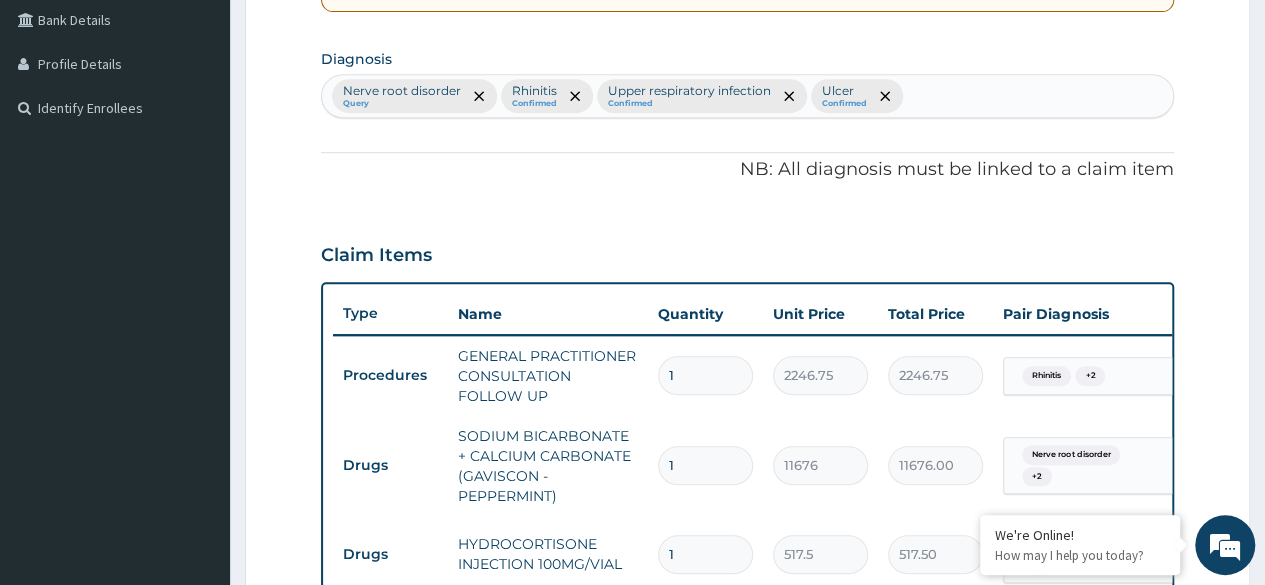 scroll, scrollTop: 460, scrollLeft: 0, axis: vertical 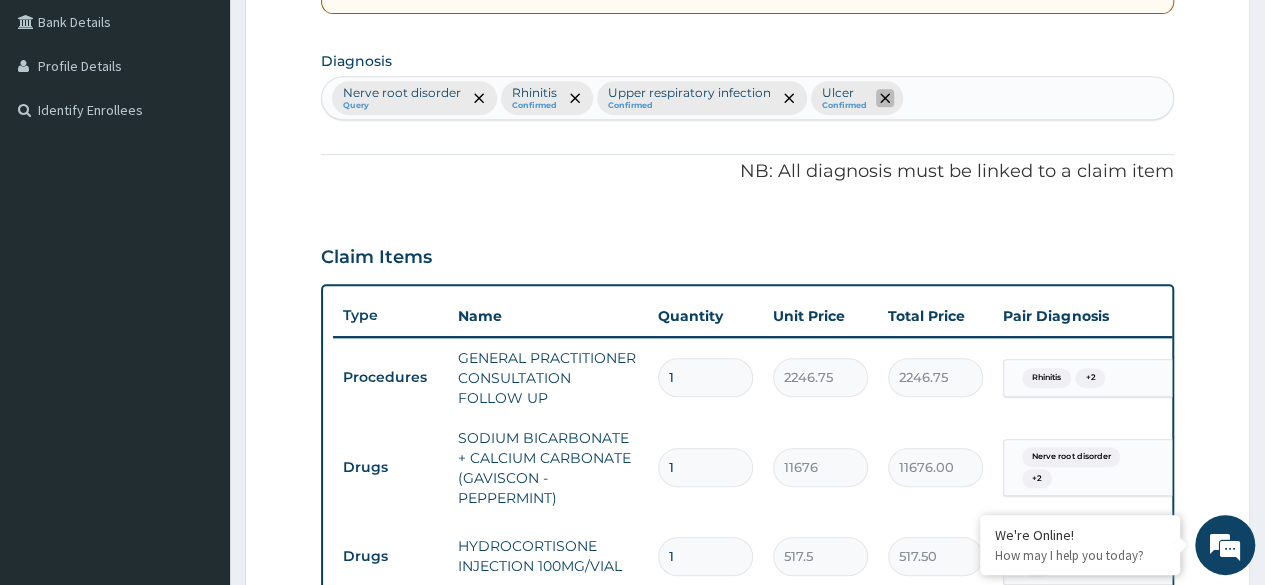 click 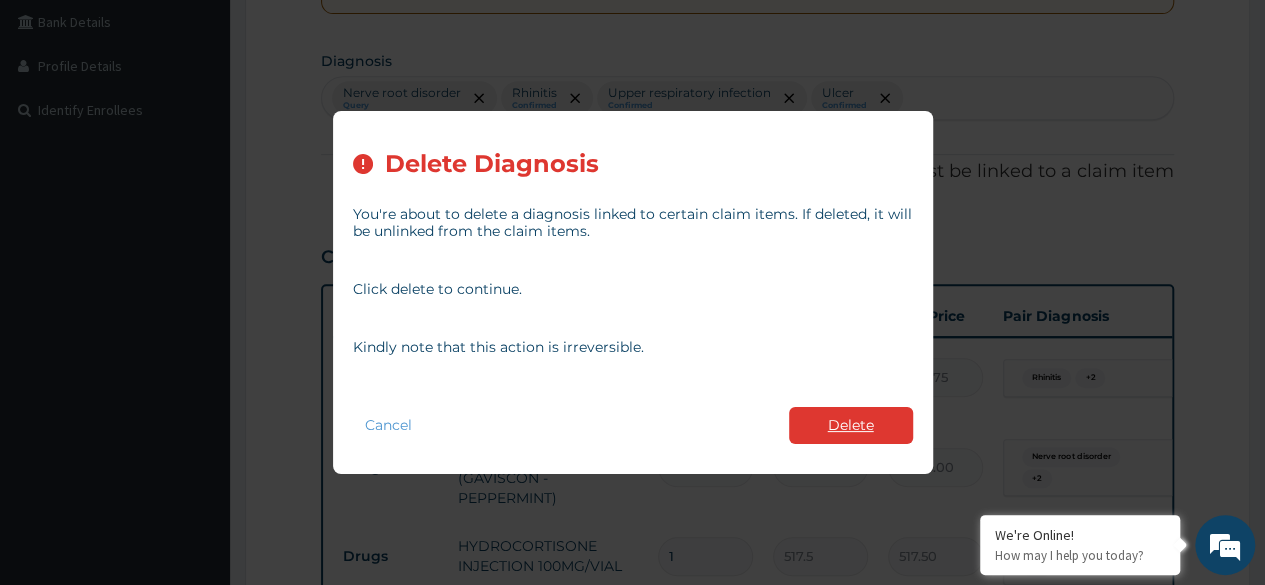 click on "Delete" at bounding box center [851, 425] 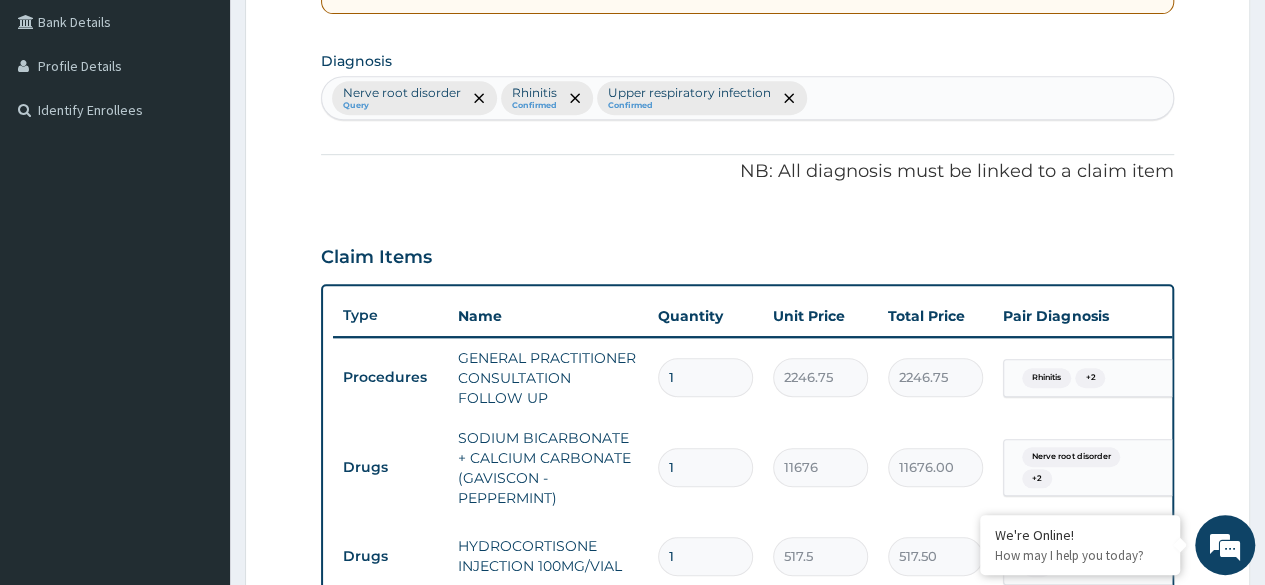 scroll, scrollTop: 1038, scrollLeft: 0, axis: vertical 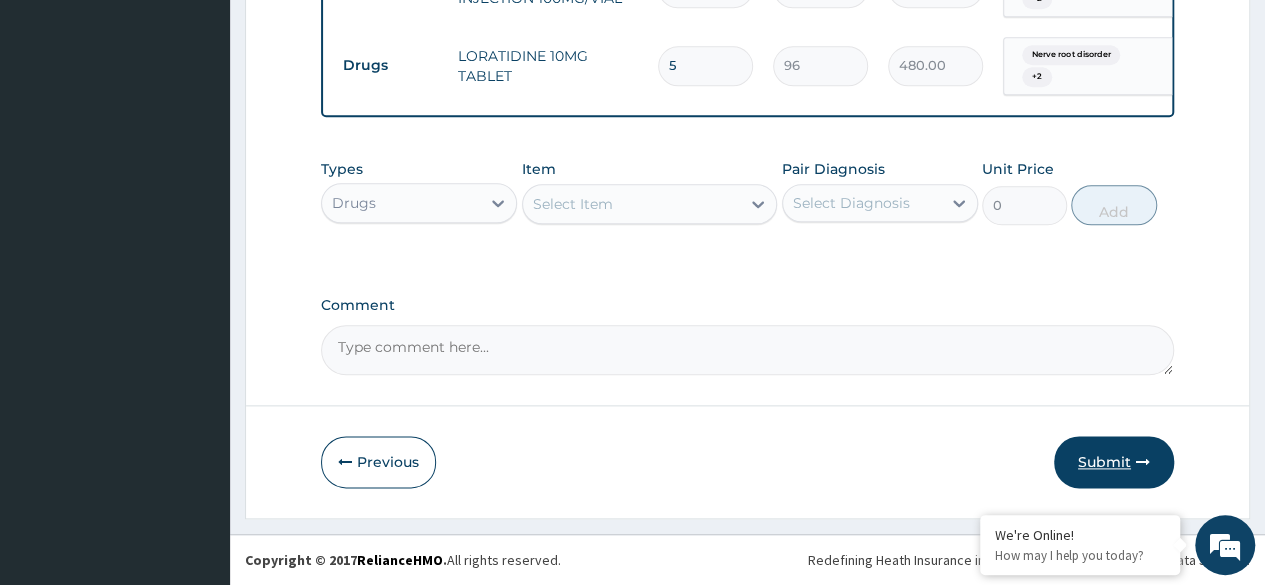 click on "Submit" at bounding box center [1114, 462] 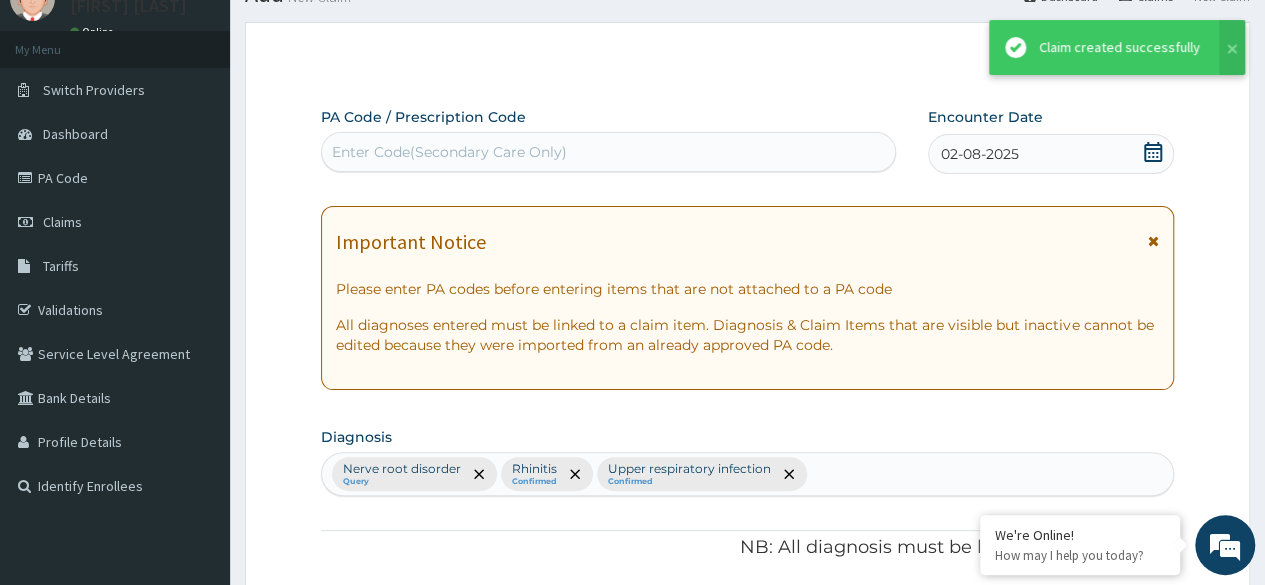 scroll, scrollTop: 1038, scrollLeft: 0, axis: vertical 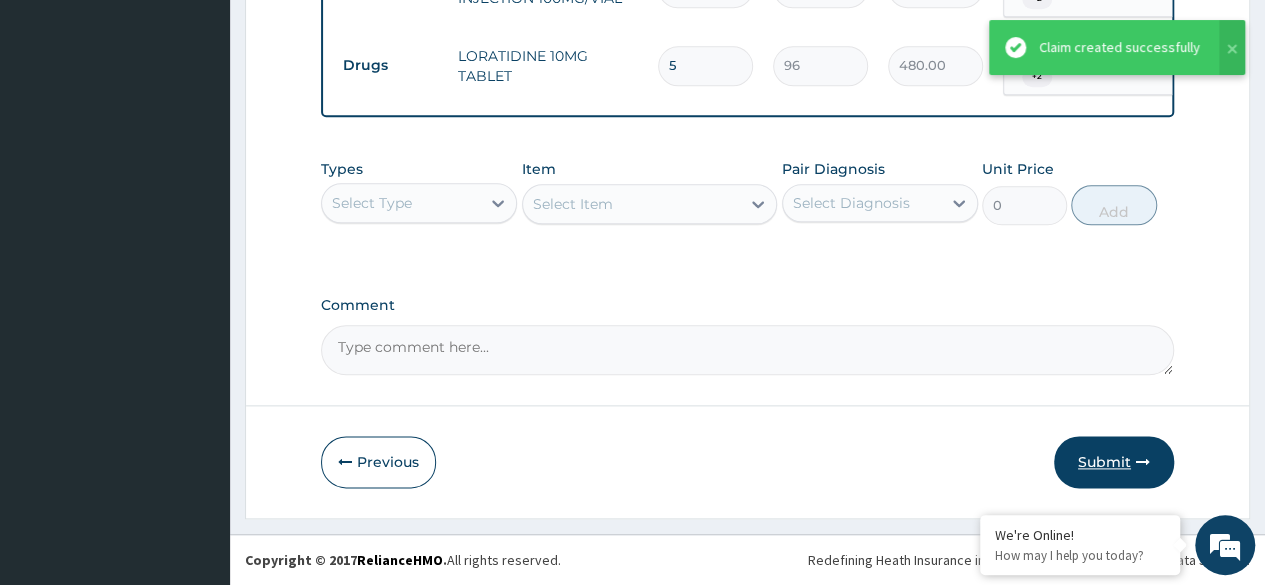 click on "Submit" at bounding box center [1114, 462] 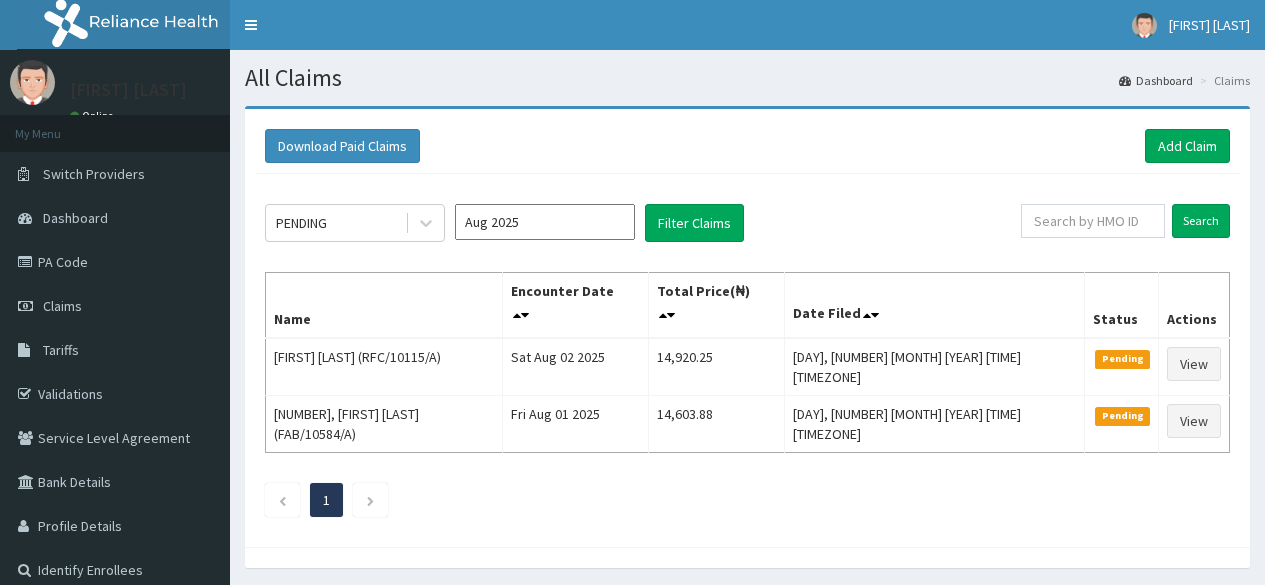 scroll, scrollTop: 0, scrollLeft: 0, axis: both 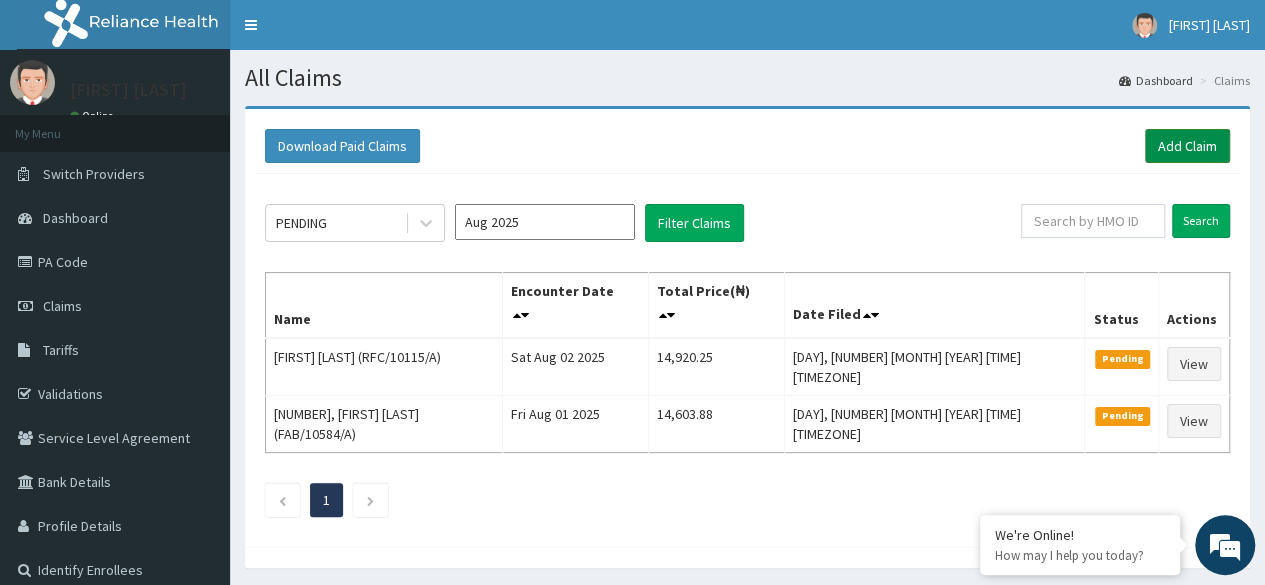 click on "Add Claim" at bounding box center [1187, 146] 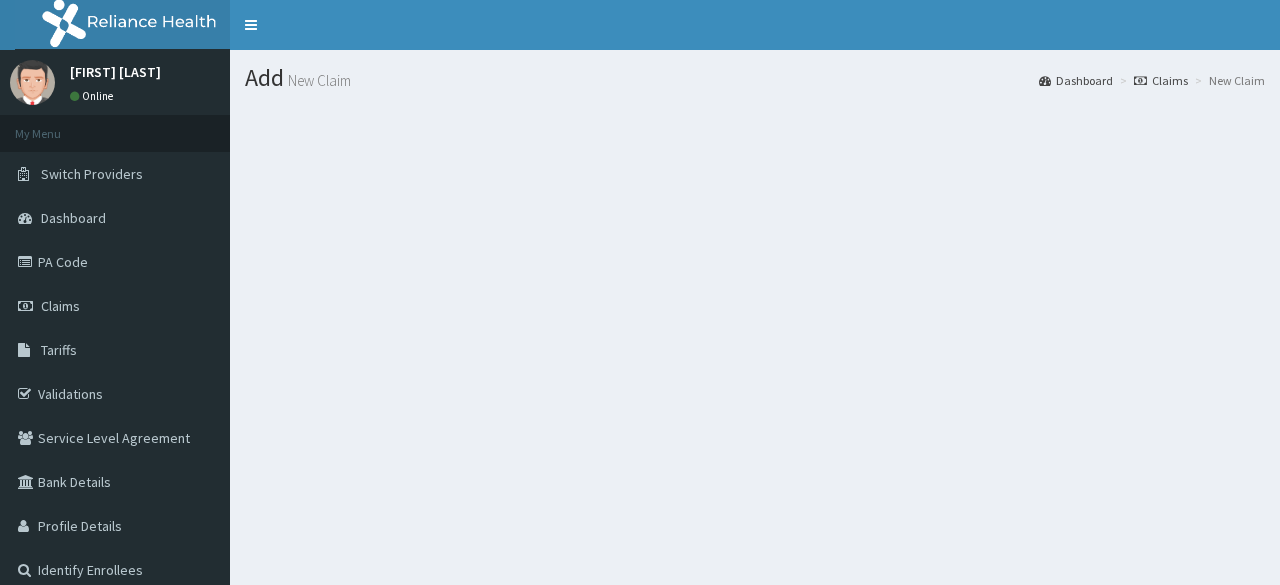 scroll, scrollTop: 0, scrollLeft: 0, axis: both 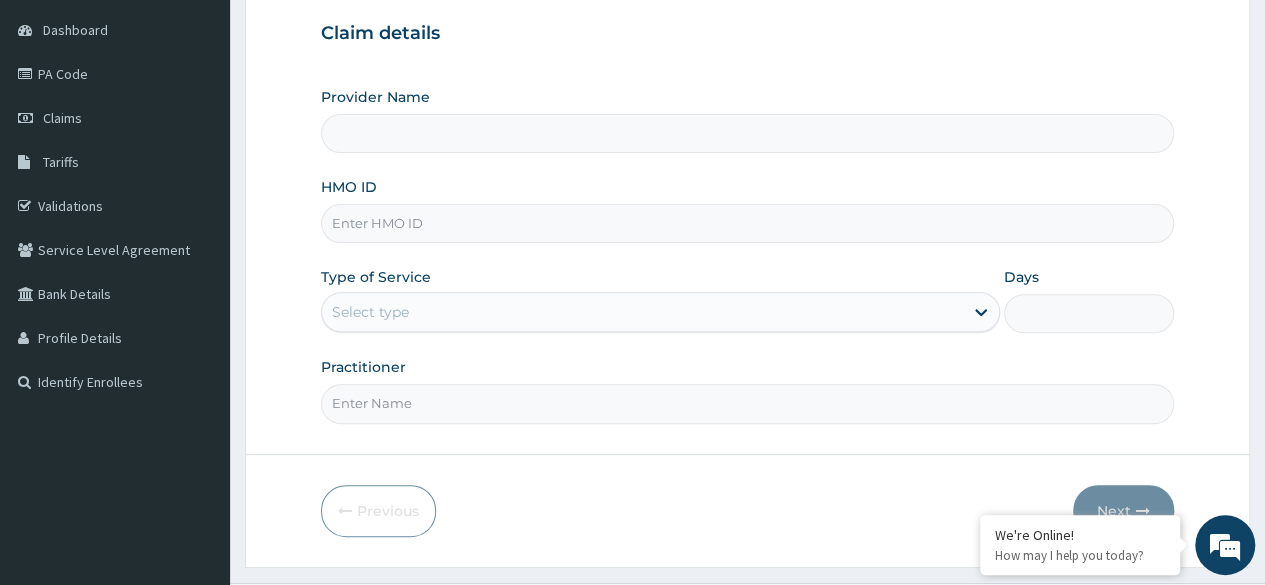 type on "Reliance Family Clinics  (RFC)- Ejigbo" 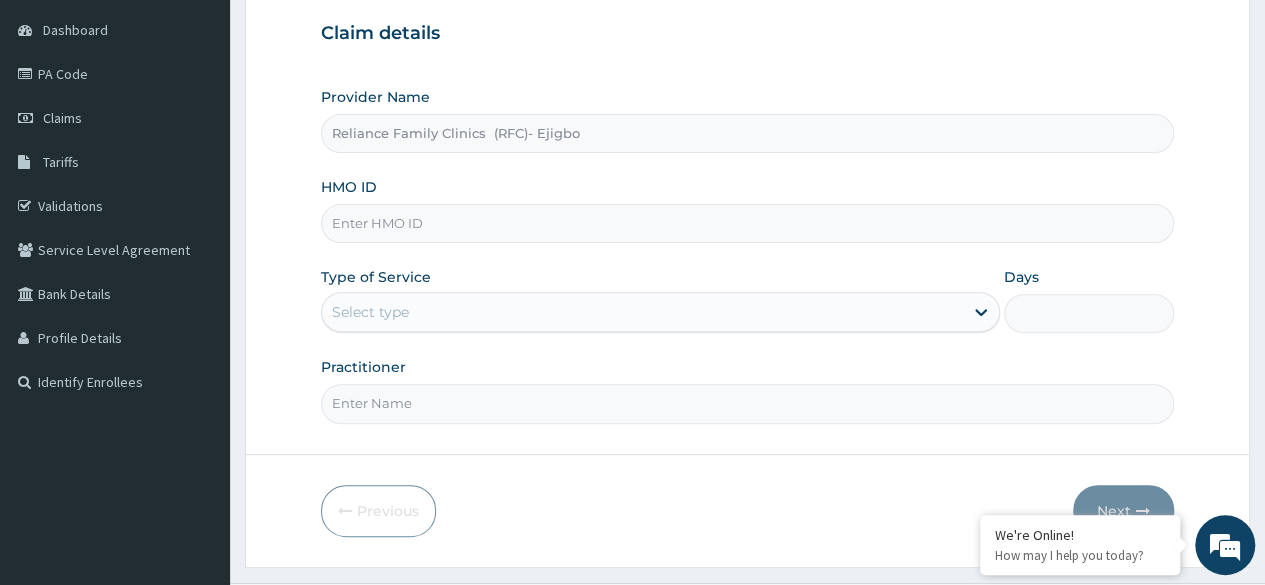 click on "HMO ID" at bounding box center [747, 210] 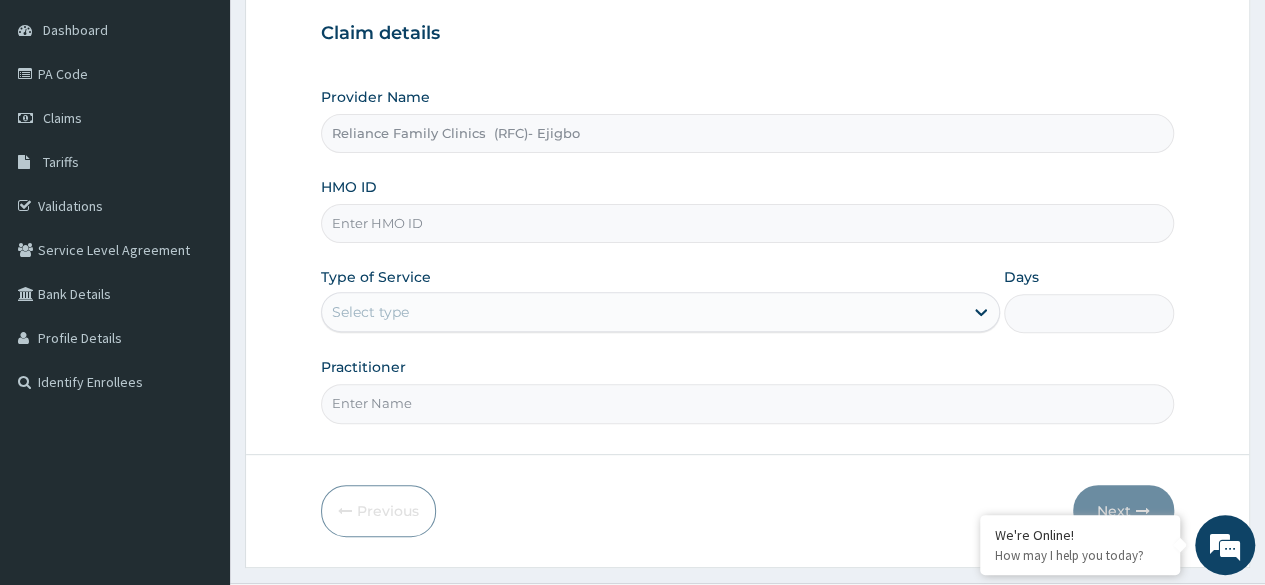 click on "HMO ID" at bounding box center (747, 223) 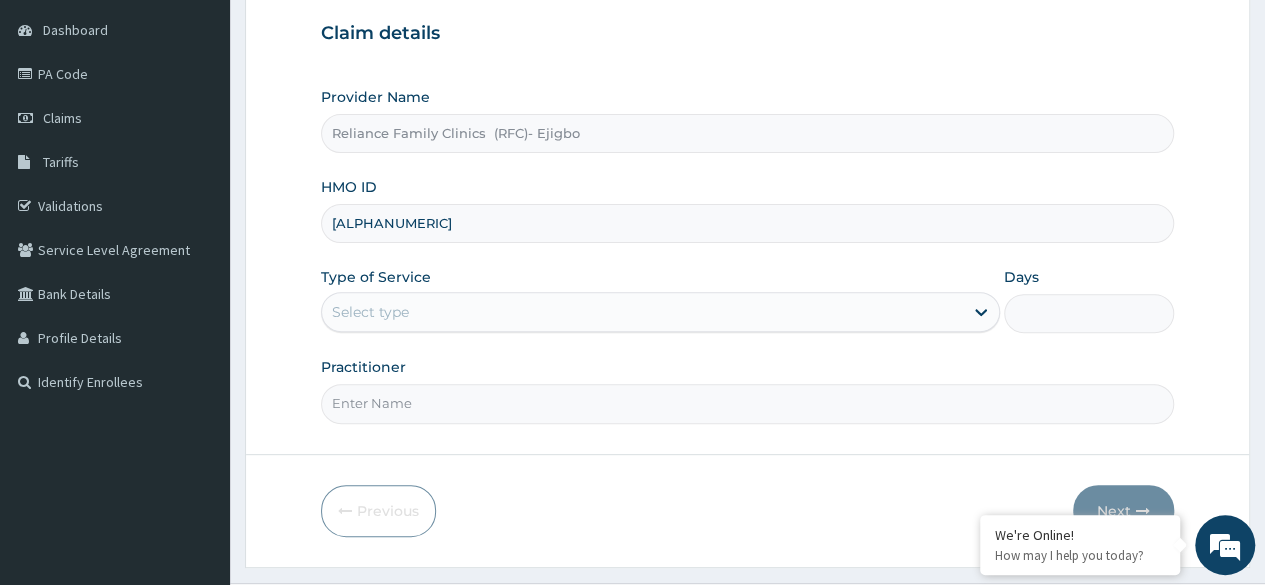 type on "FAB/10584/B" 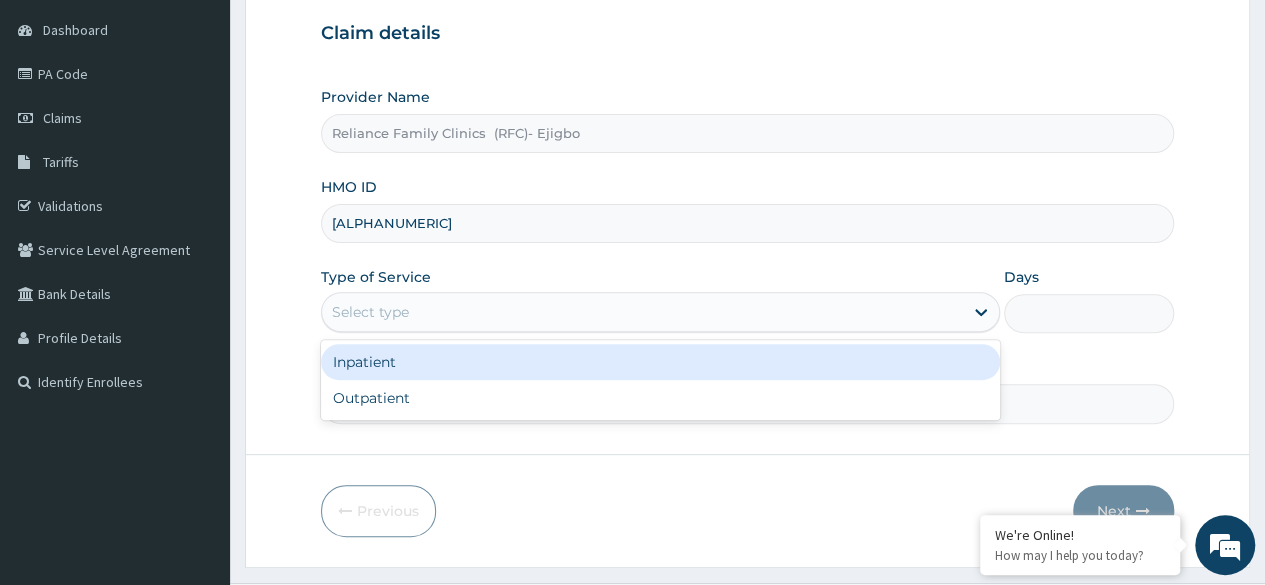 click on "Select type" at bounding box center [660, 312] 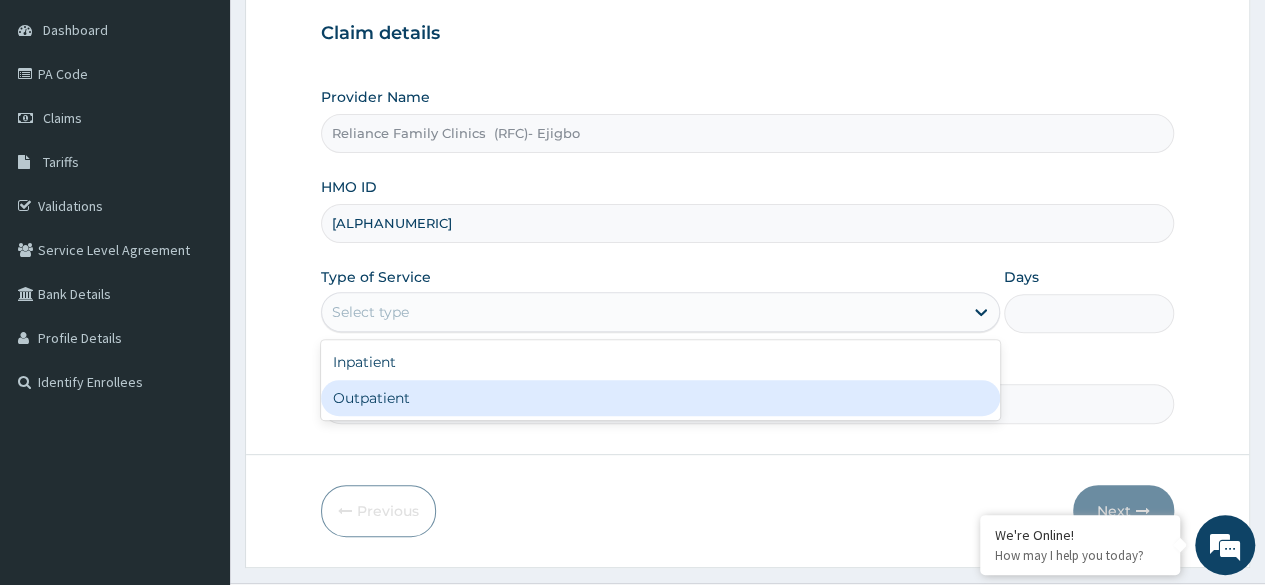 click on "Inpatient Outpatient" at bounding box center [660, 380] 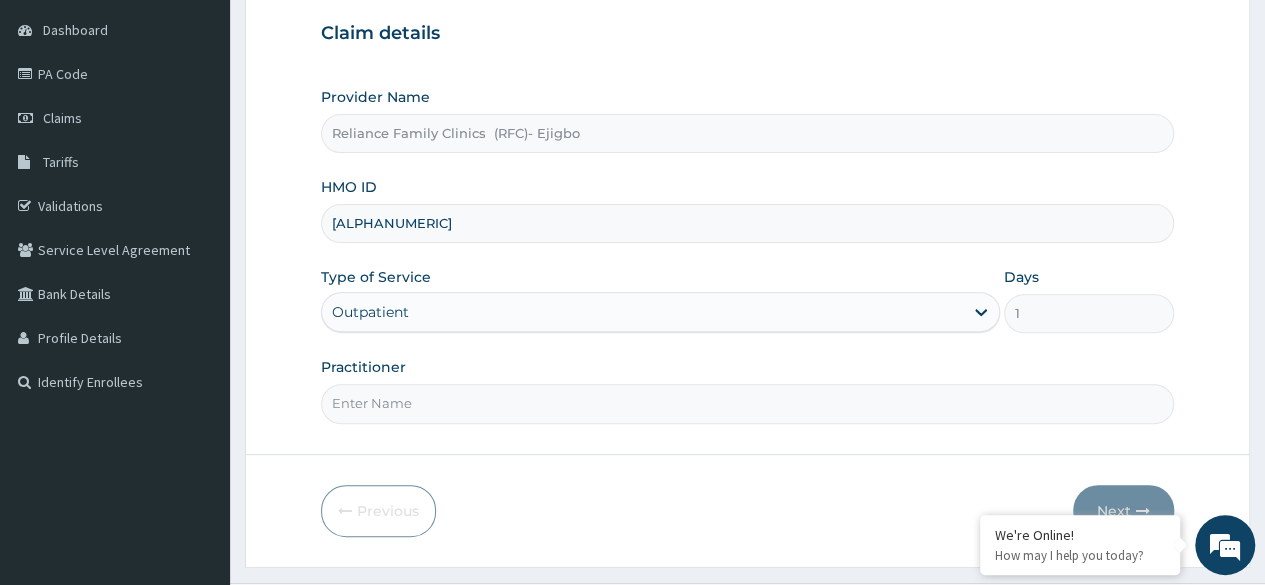 click on "Practitioner" at bounding box center [747, 403] 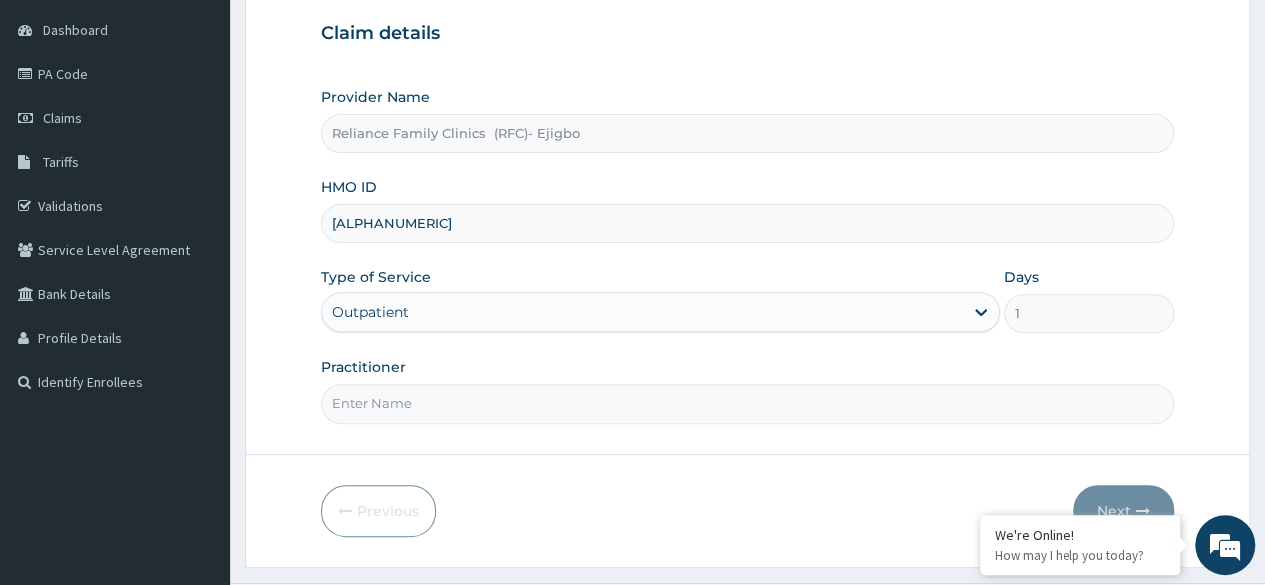 scroll, scrollTop: 0, scrollLeft: 0, axis: both 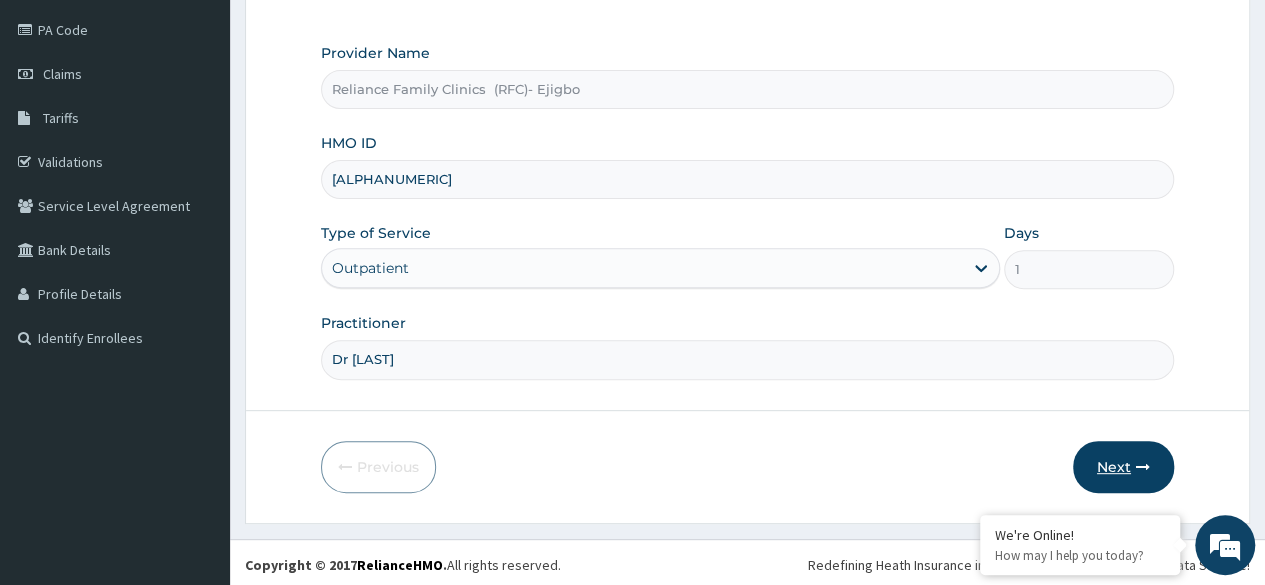 type on "Dr Chiazom" 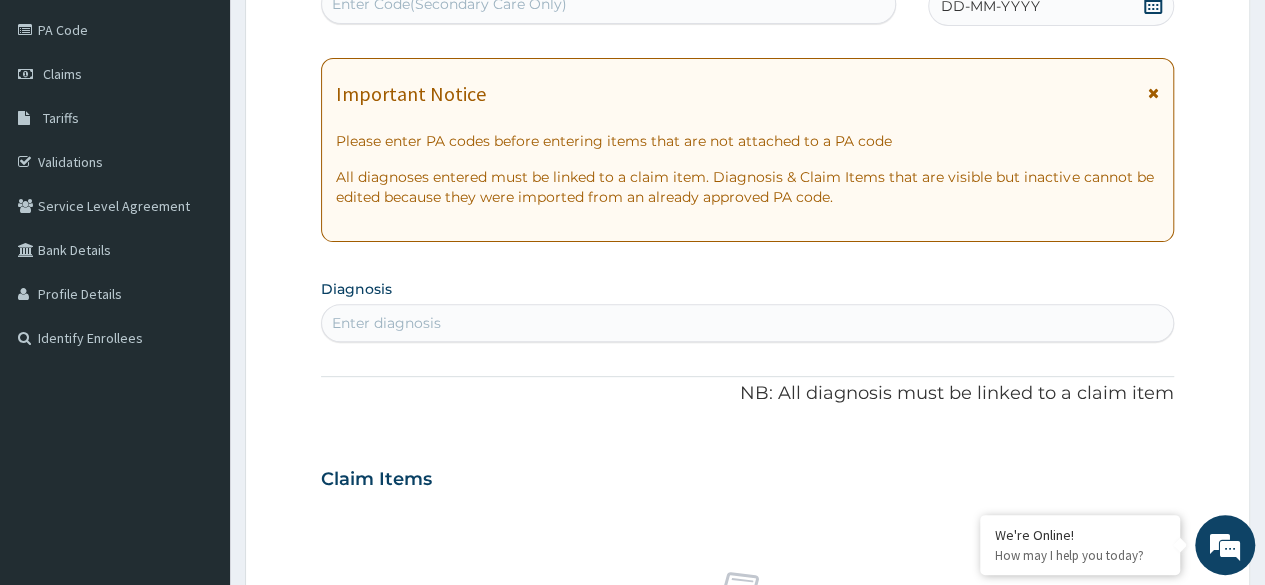 click on "DD-MM-YYYY" at bounding box center (1051, 6) 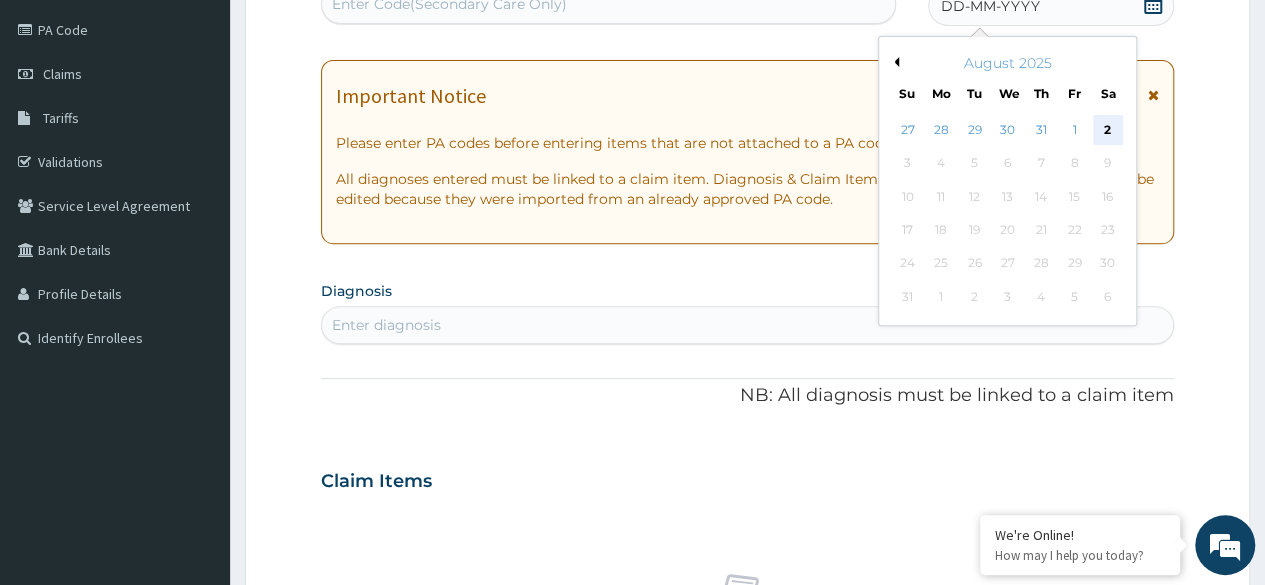 click on "2" at bounding box center [1107, 130] 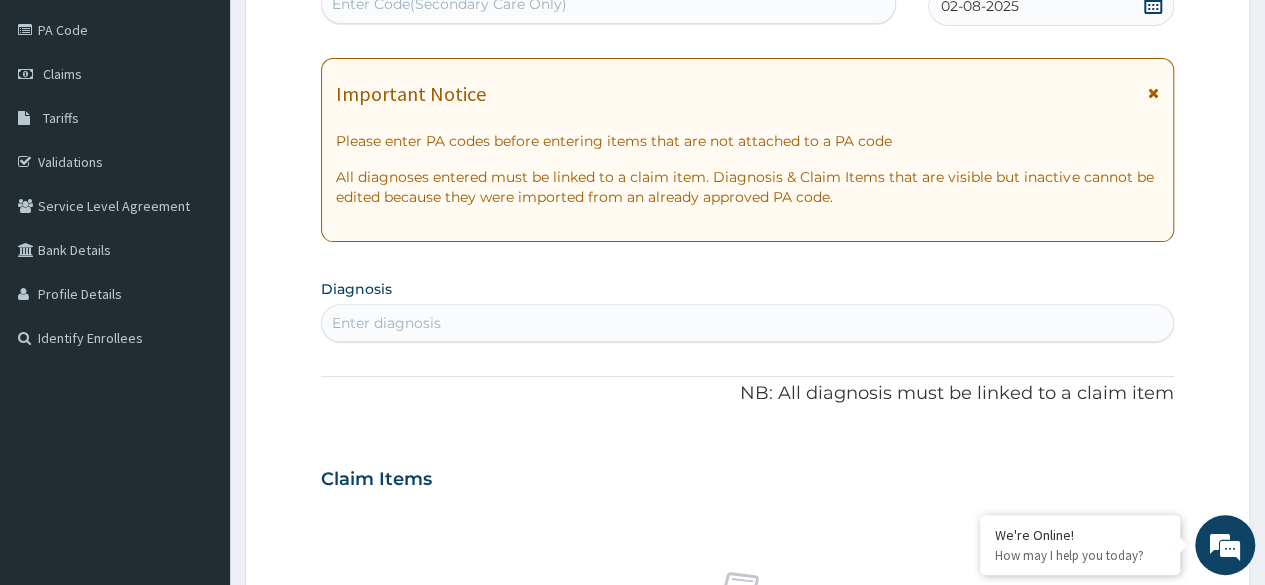 click on "Enter diagnosis" at bounding box center (747, 323) 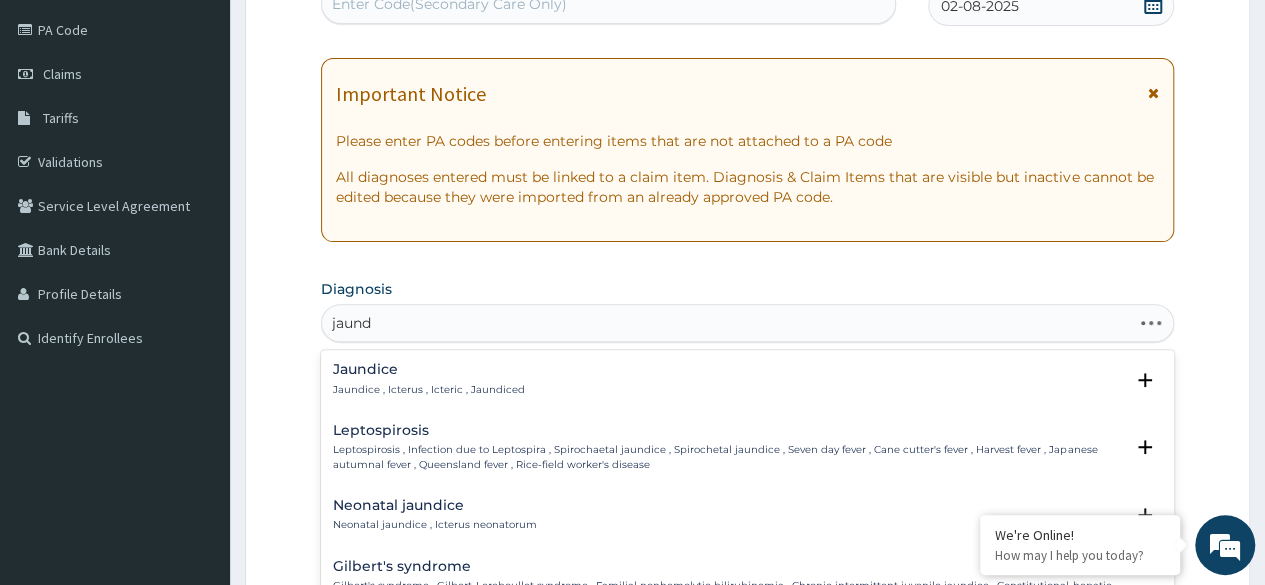 type on "jaundi" 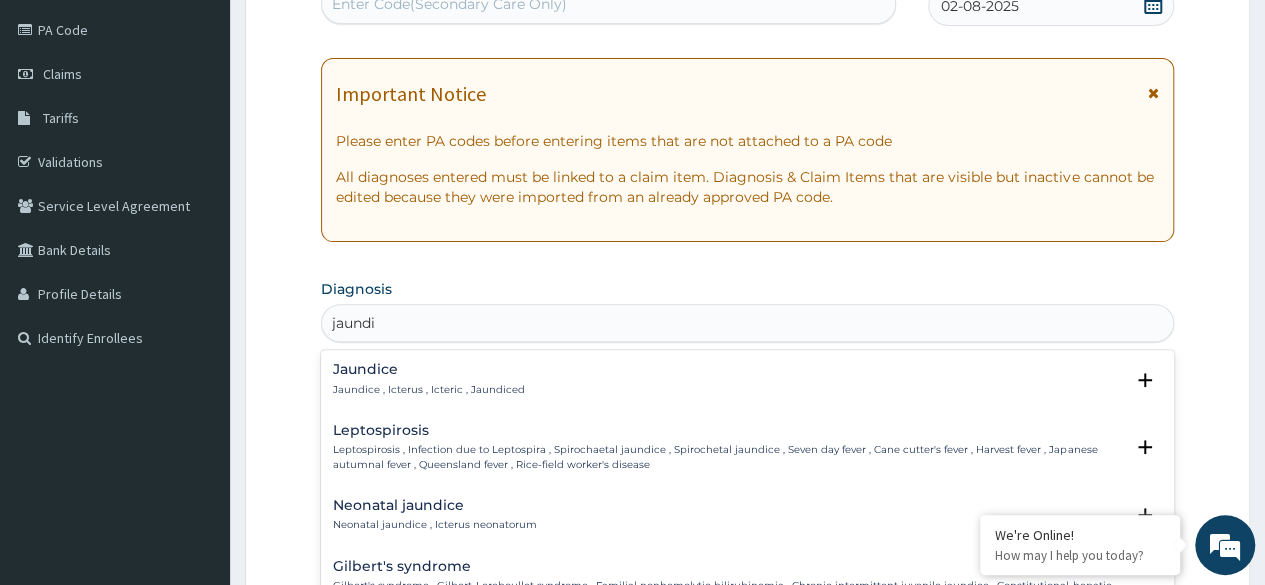 click on "Jaundice Jaundice , Icterus , Icteric , Jaundiced" at bounding box center [429, 379] 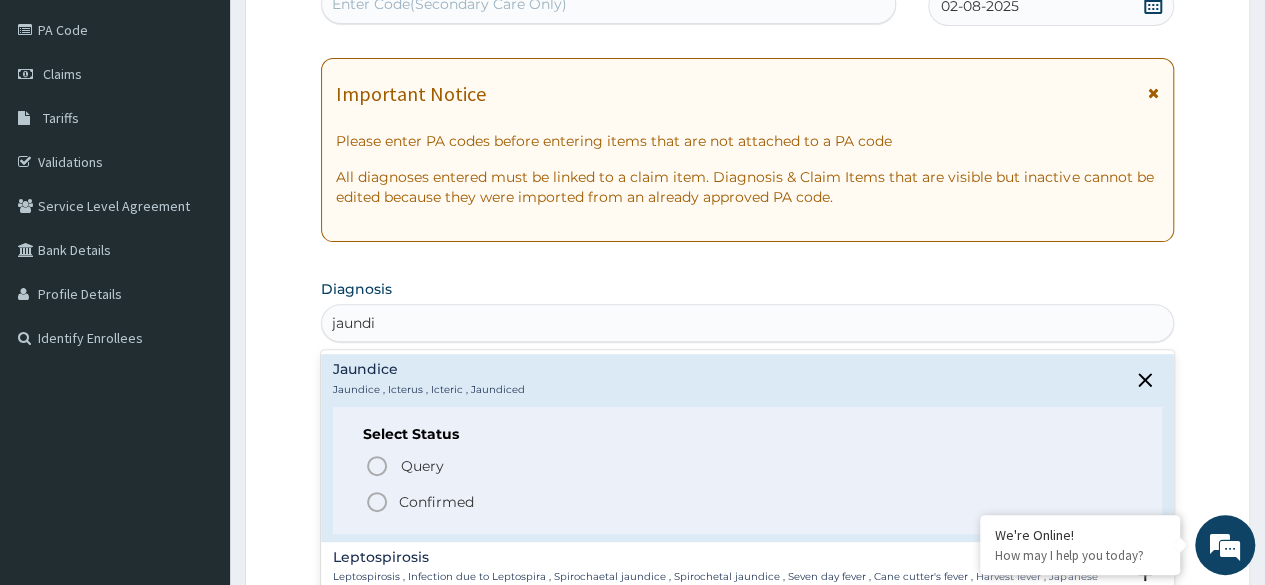 click on "Confirmed" at bounding box center [436, 502] 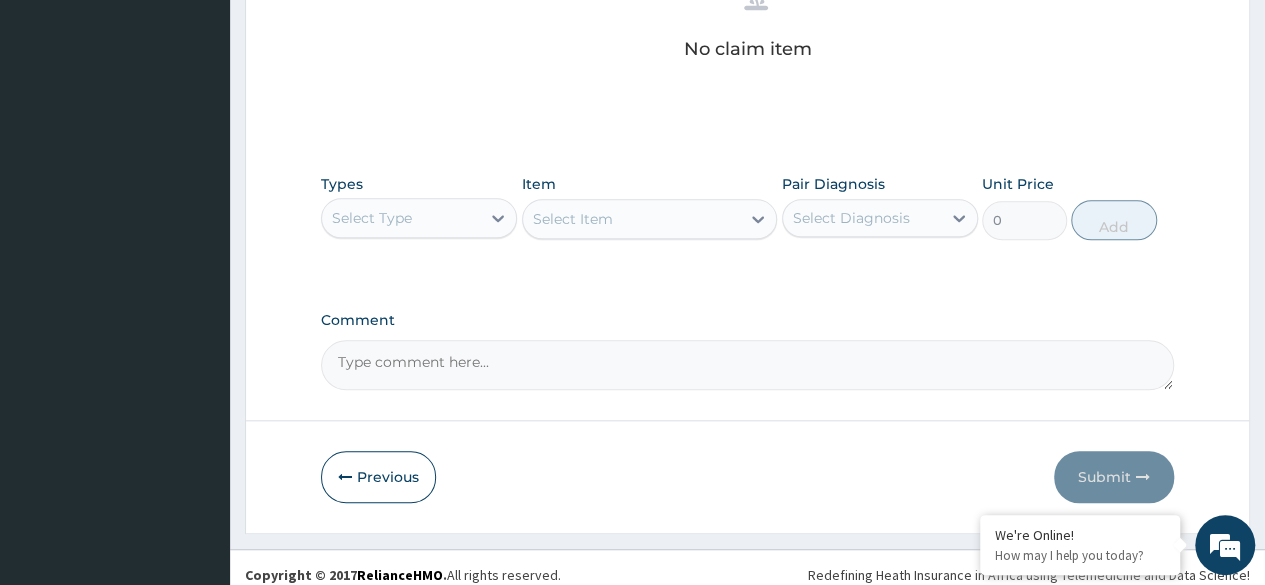 scroll, scrollTop: 842, scrollLeft: 0, axis: vertical 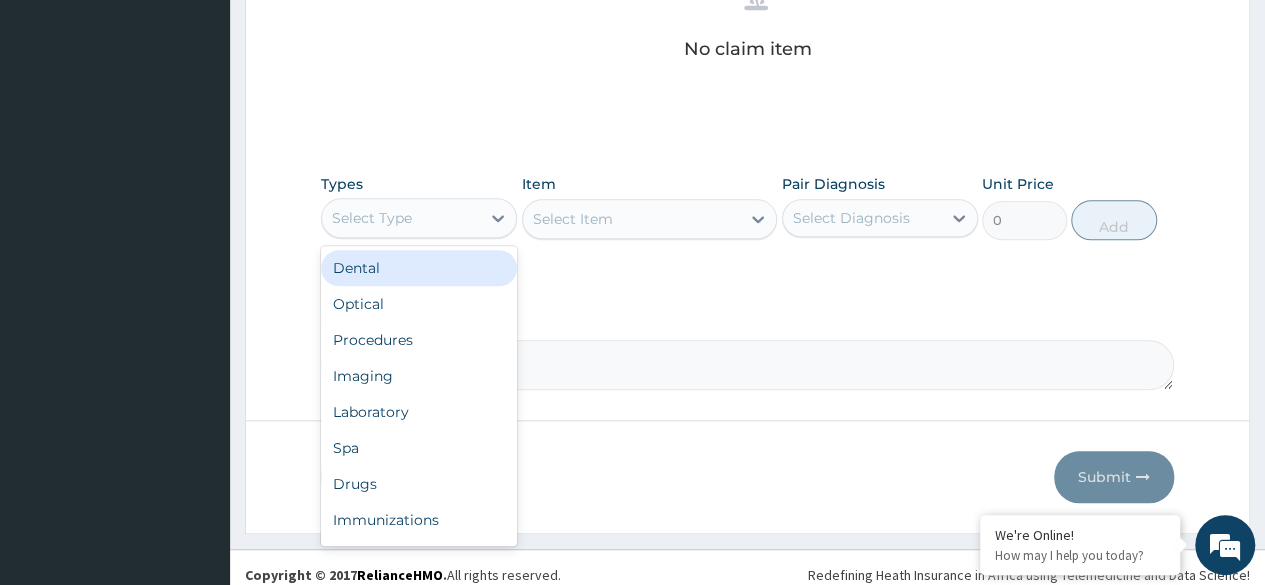 click on "Select Type" at bounding box center [401, 218] 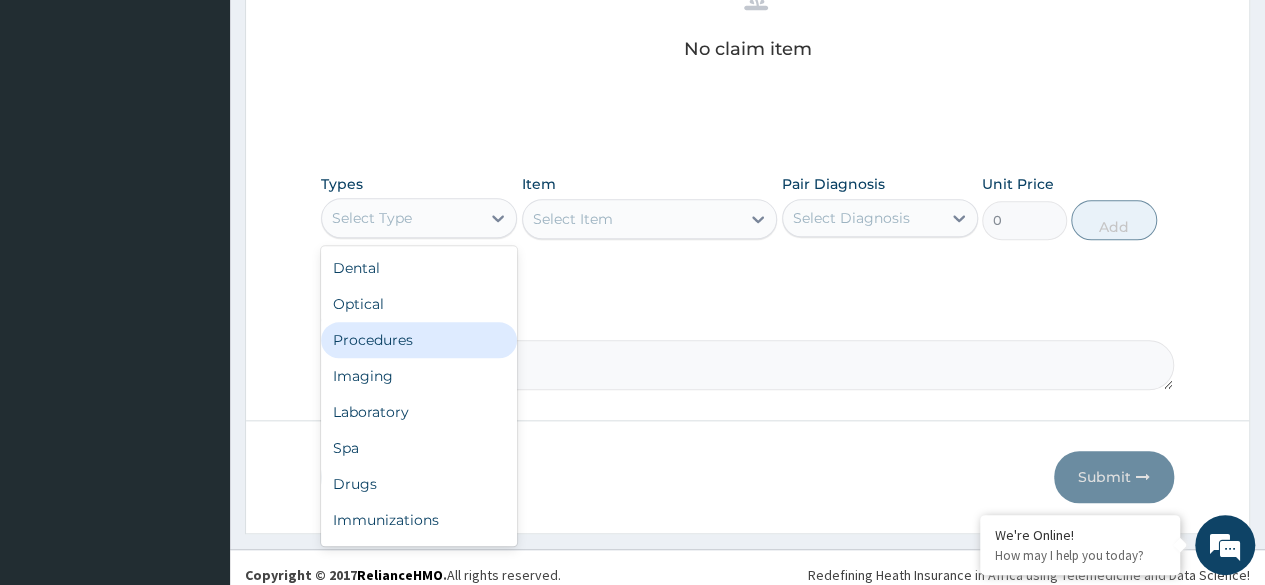 click on "Procedures" at bounding box center [419, 340] 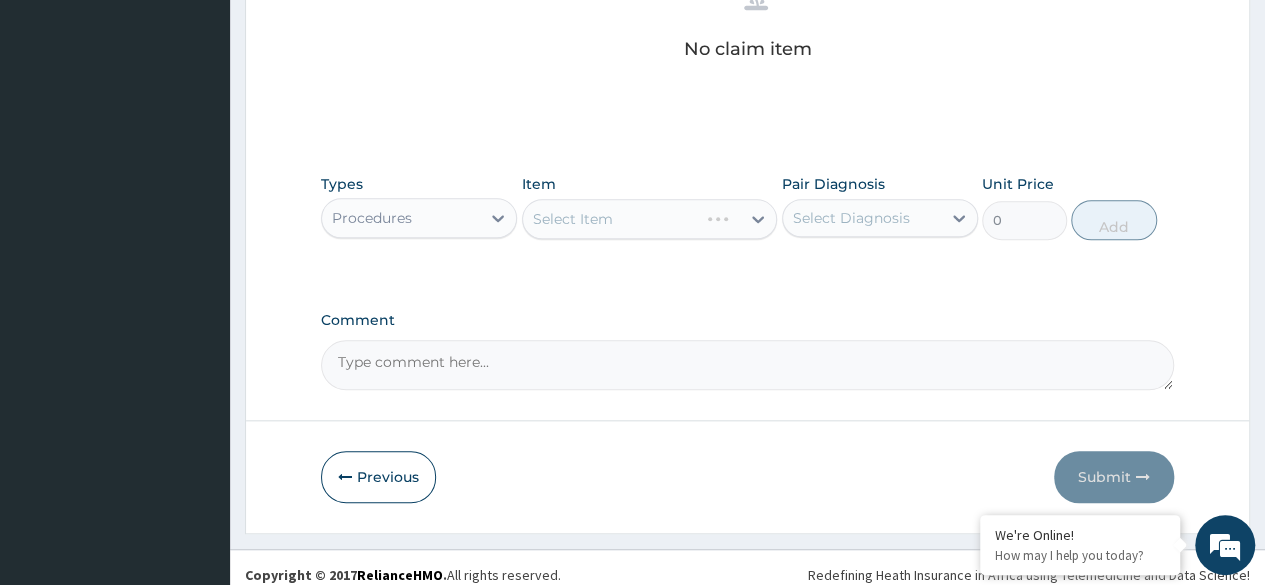 scroll, scrollTop: 853, scrollLeft: 0, axis: vertical 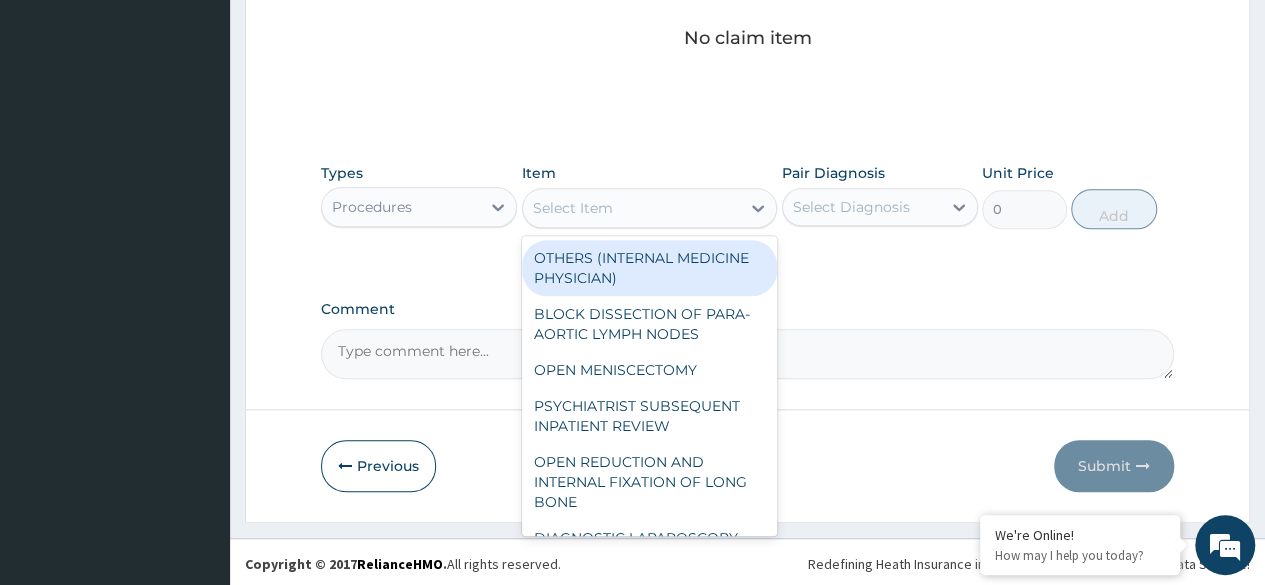 click on "Select Item" at bounding box center [632, 208] 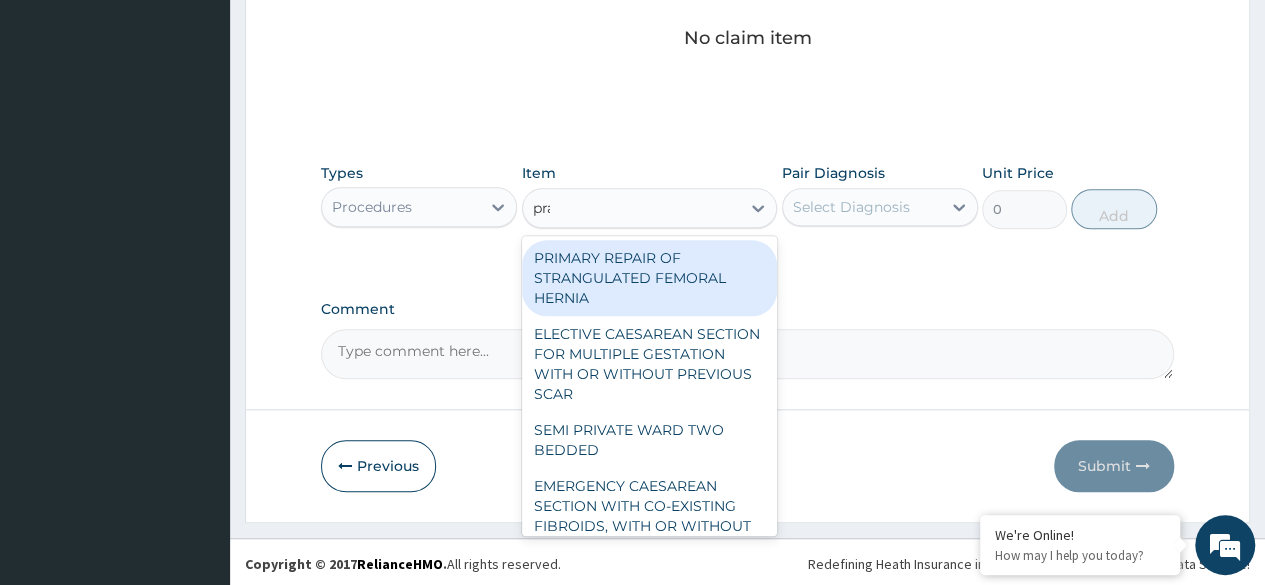 type on "prac" 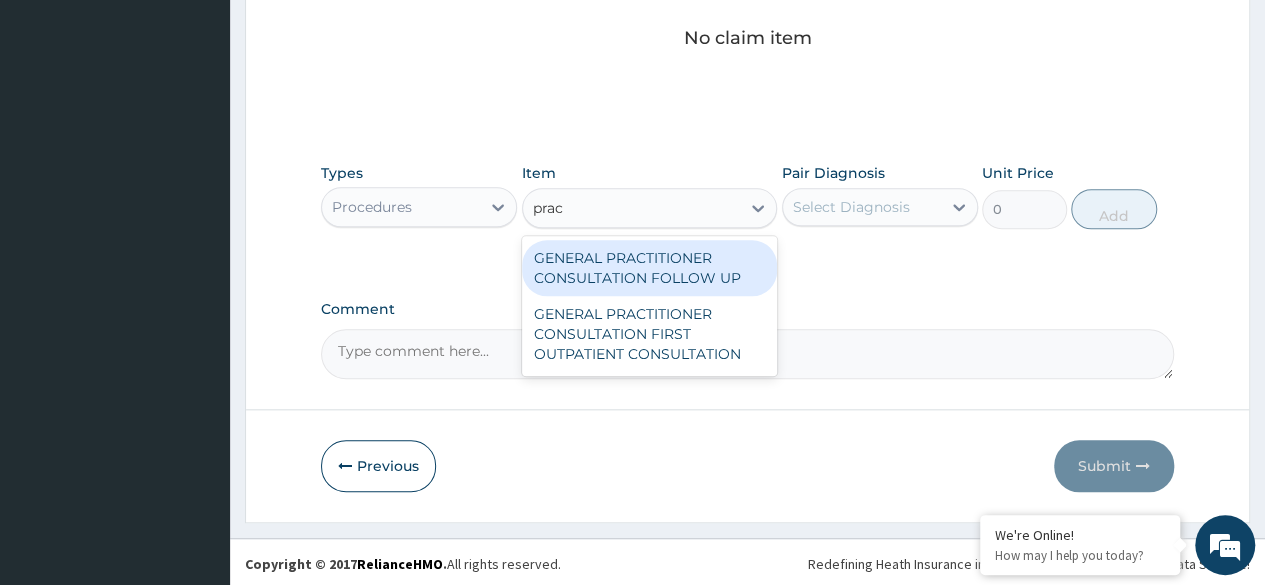 click on "GENERAL PRACTITIONER CONSULTATION FOLLOW UP" at bounding box center [650, 268] 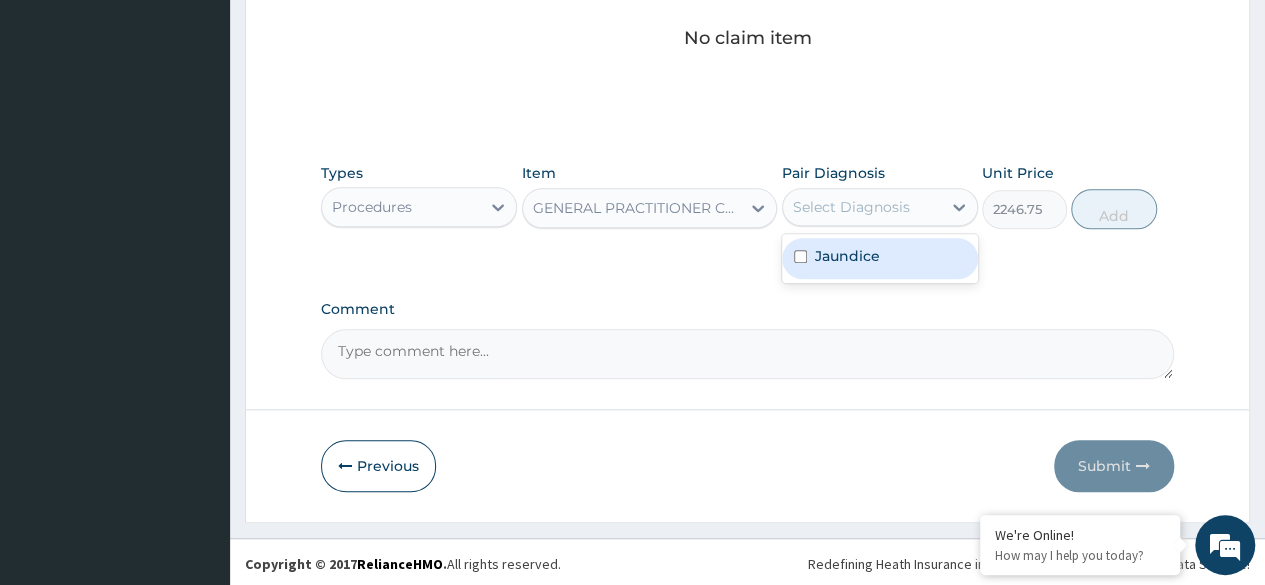 click on "Select Diagnosis" at bounding box center (851, 207) 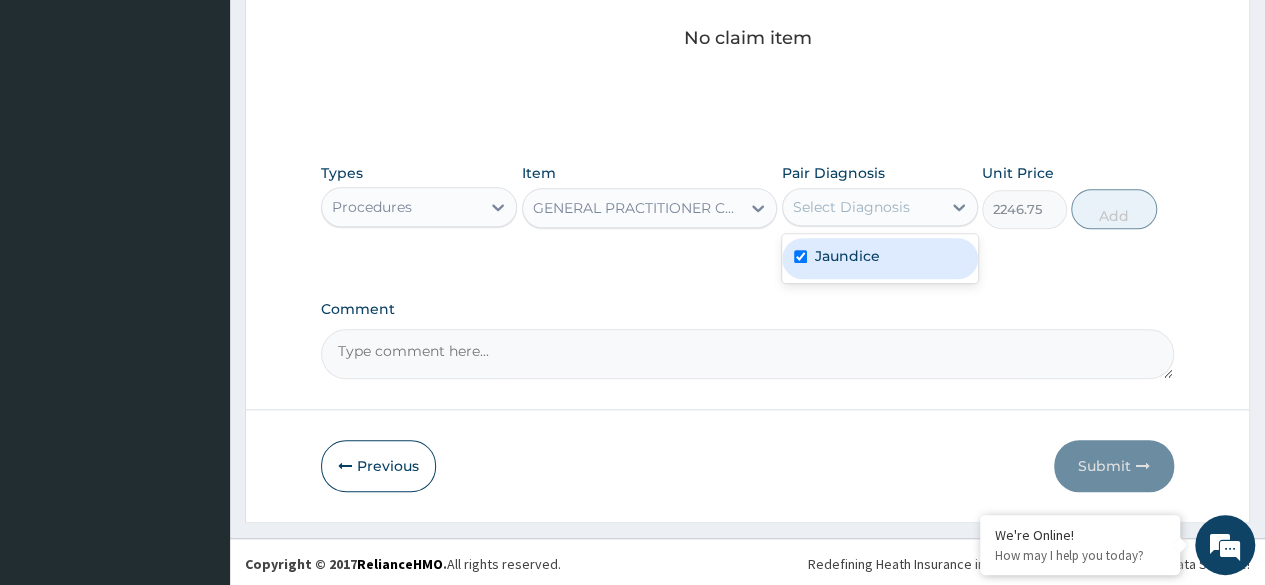 checkbox on "true" 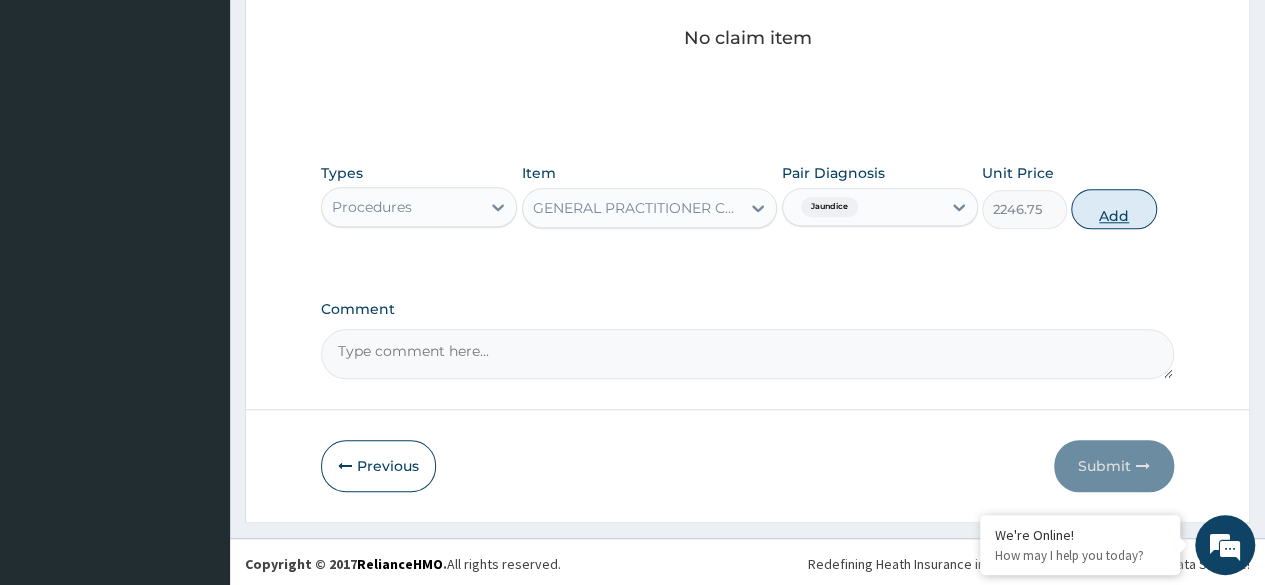 click on "Add" at bounding box center [1113, 209] 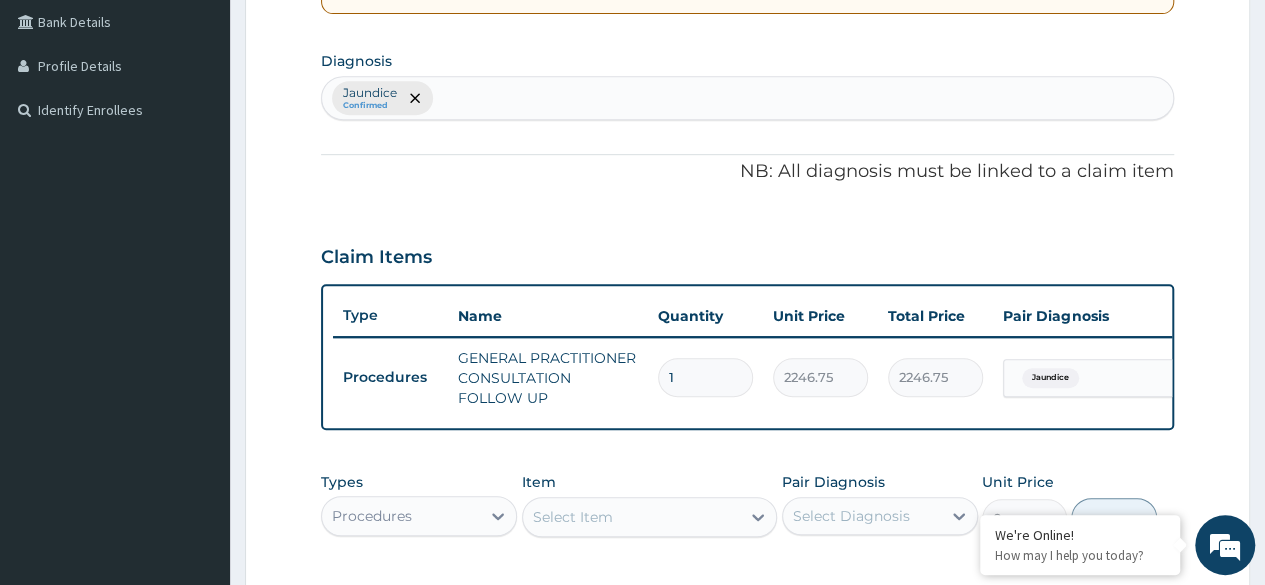 scroll, scrollTop: 784, scrollLeft: 0, axis: vertical 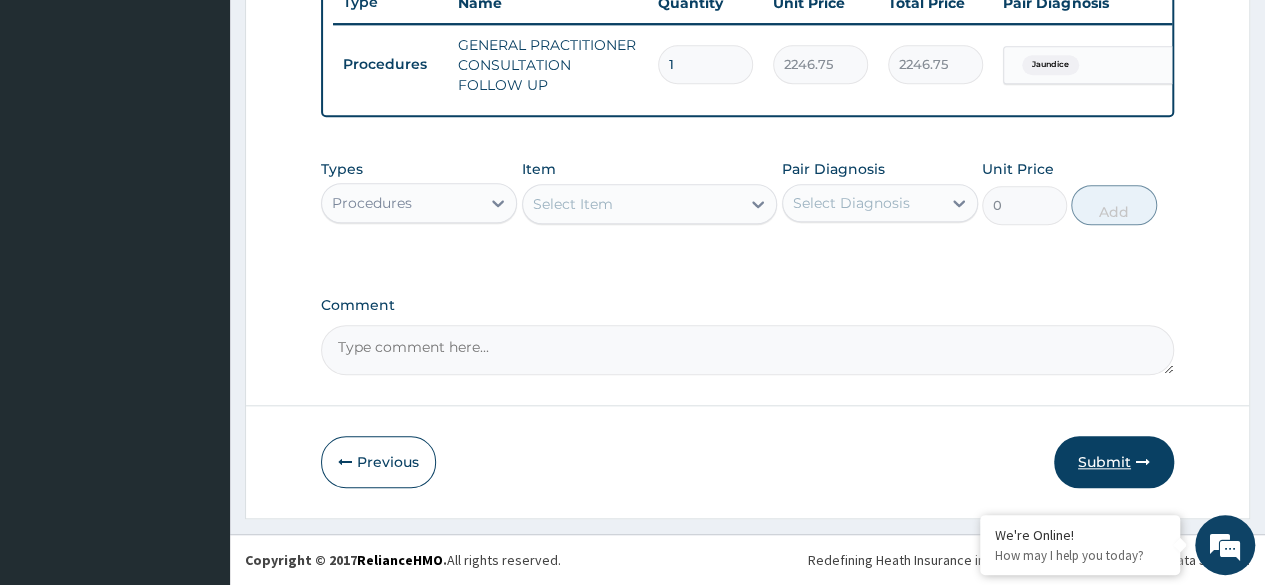 click on "Submit" at bounding box center [1114, 462] 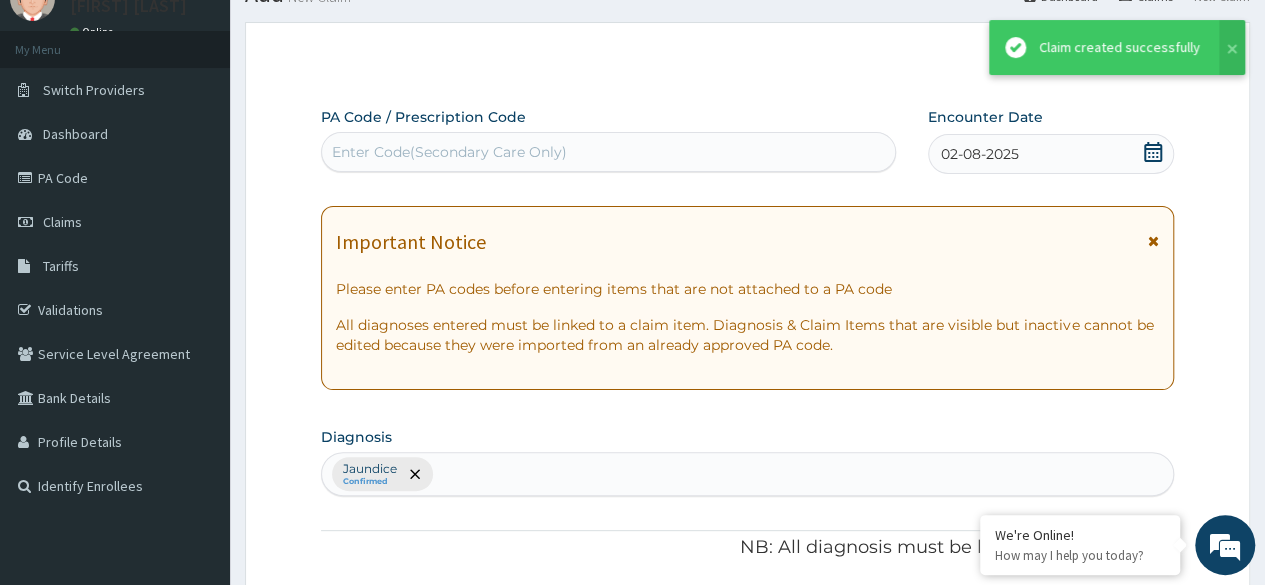 scroll, scrollTop: 784, scrollLeft: 0, axis: vertical 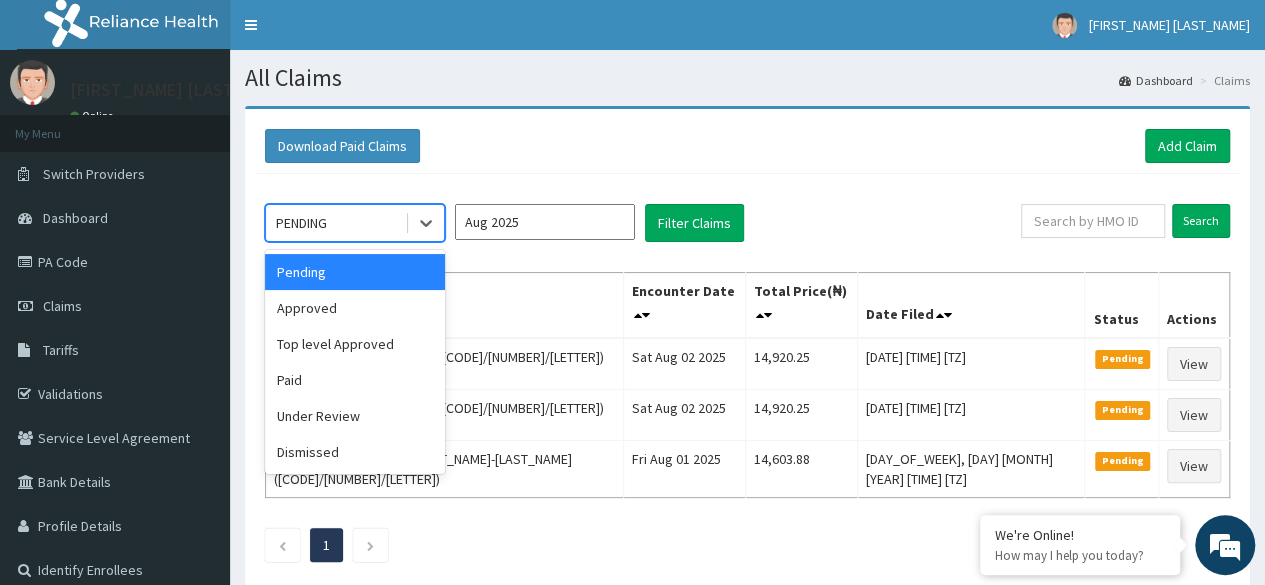 click on "PENDING" at bounding box center [335, 223] 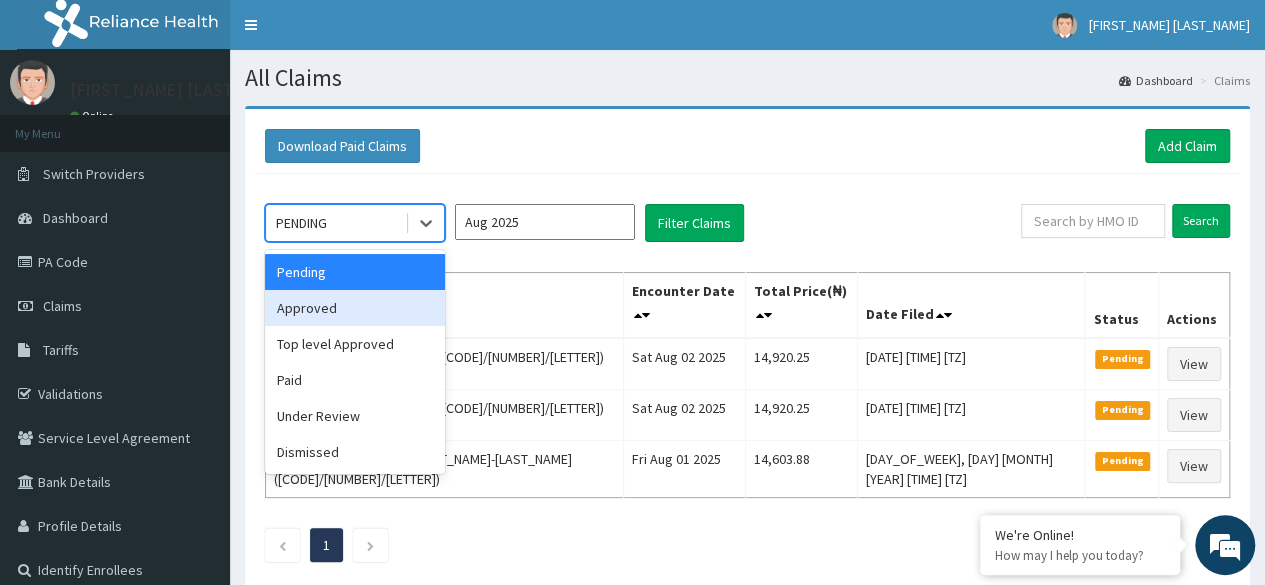 click on "Approved" at bounding box center [355, 308] 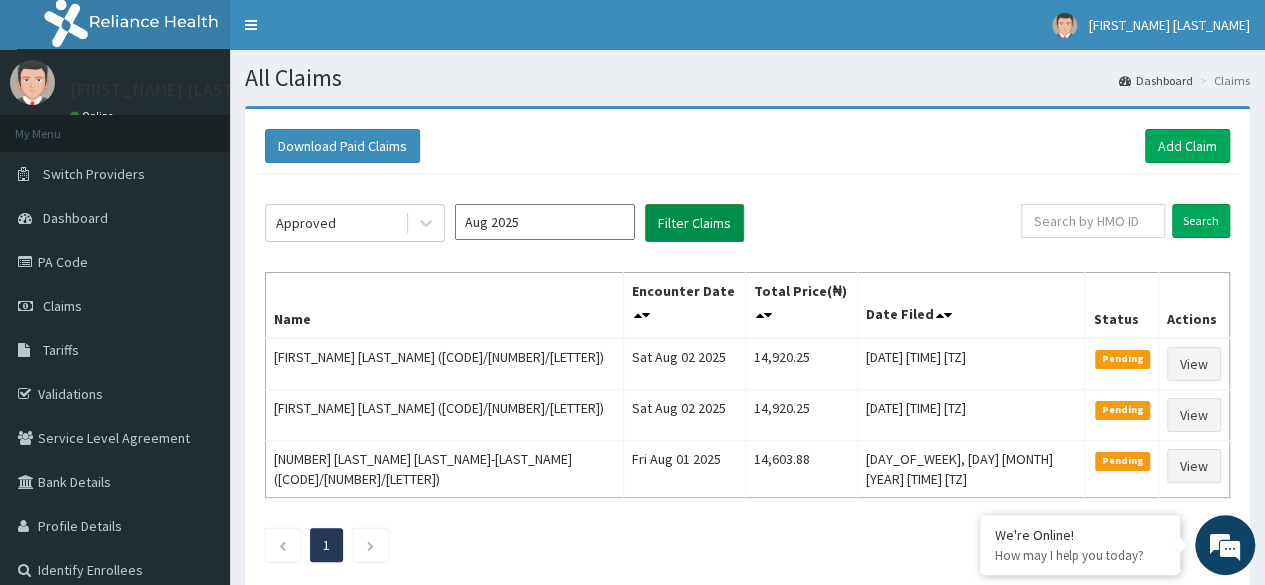 scroll, scrollTop: 0, scrollLeft: 0, axis: both 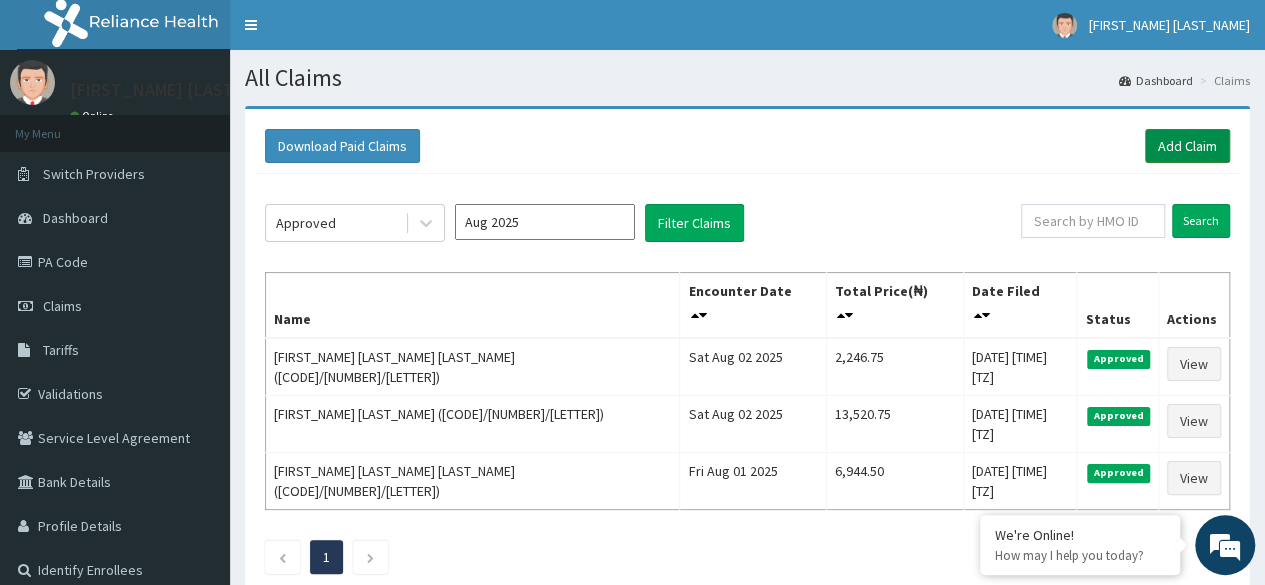 click on "Add Claim" at bounding box center (1187, 146) 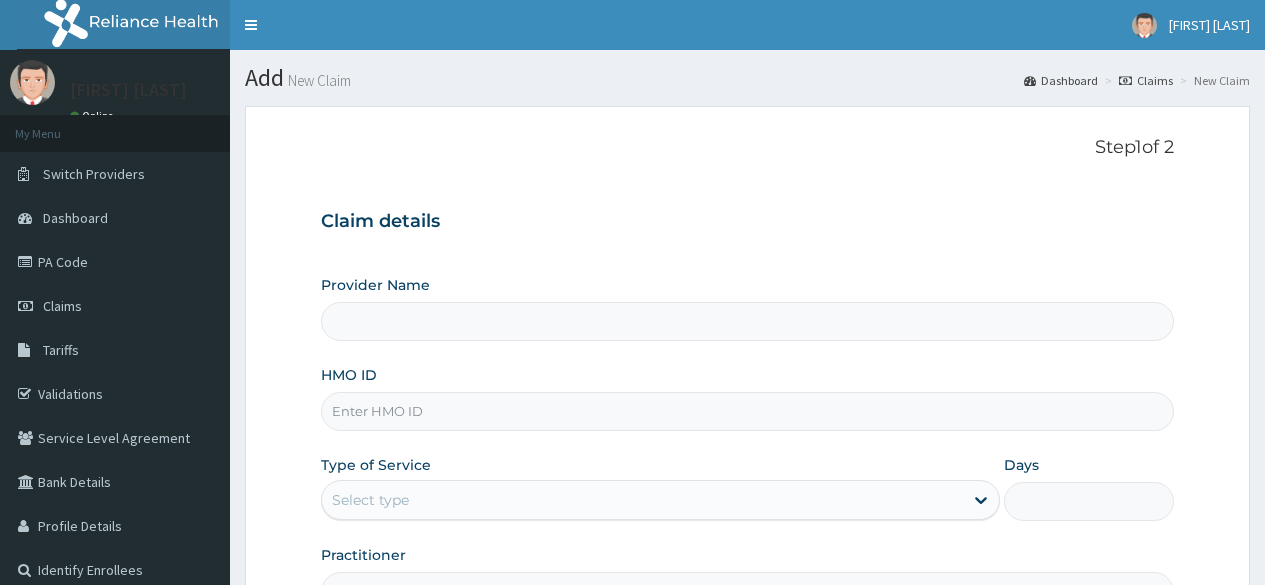 scroll, scrollTop: 0, scrollLeft: 0, axis: both 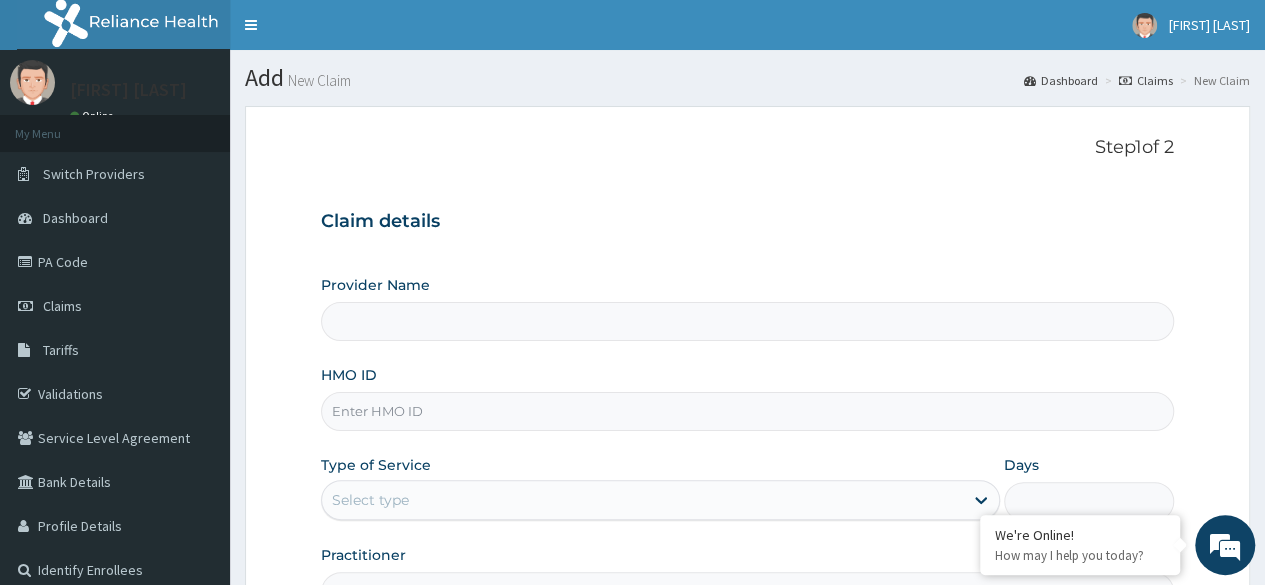 type on "Reliance Family Clinics  (RFC)- Ejigbo" 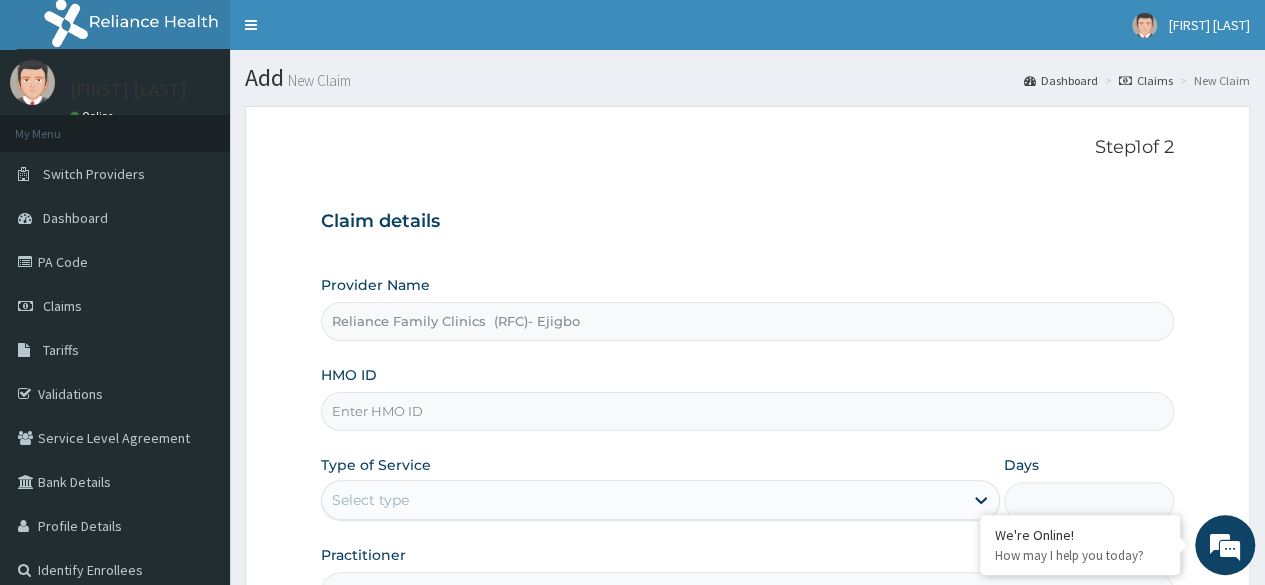 scroll, scrollTop: 0, scrollLeft: 0, axis: both 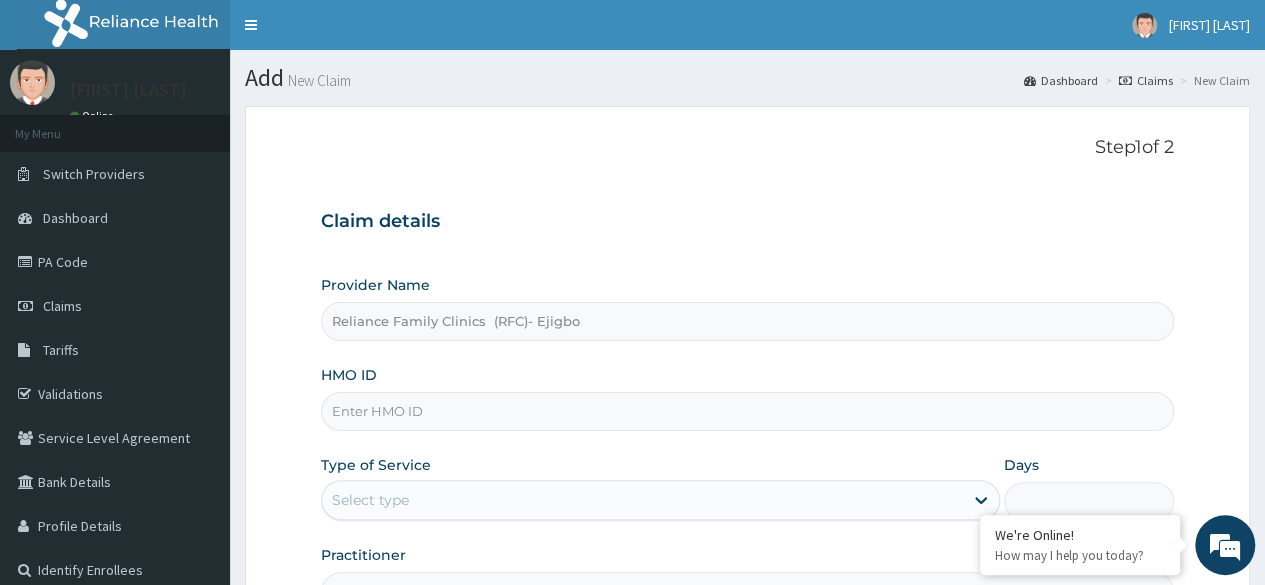 click on "HMO ID" at bounding box center [747, 411] 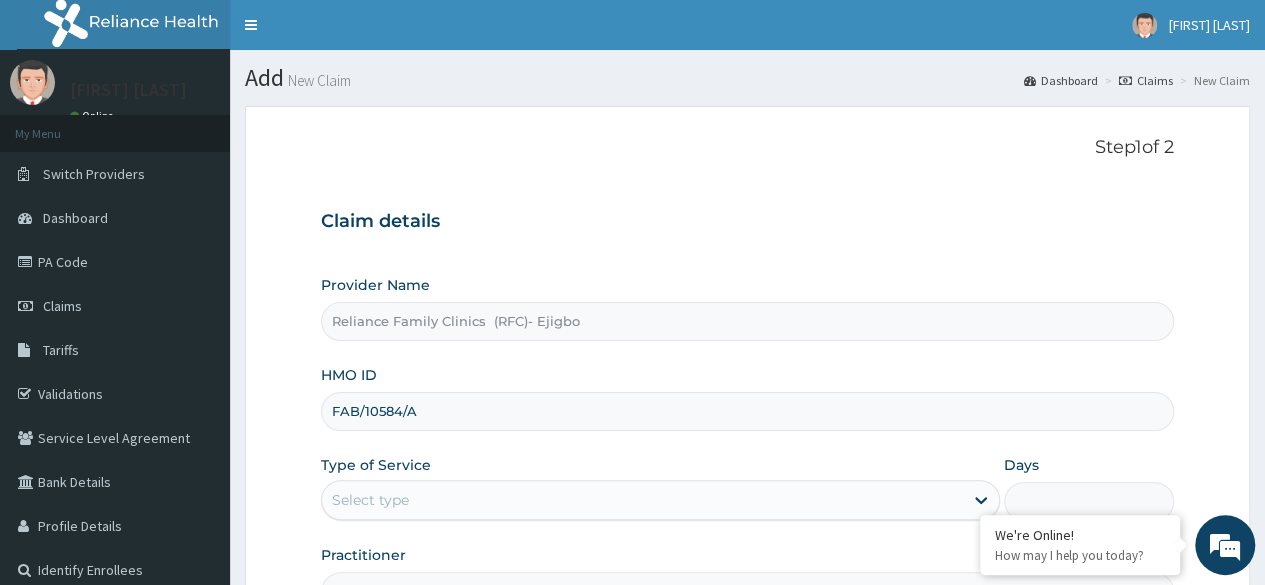 scroll, scrollTop: 232, scrollLeft: 0, axis: vertical 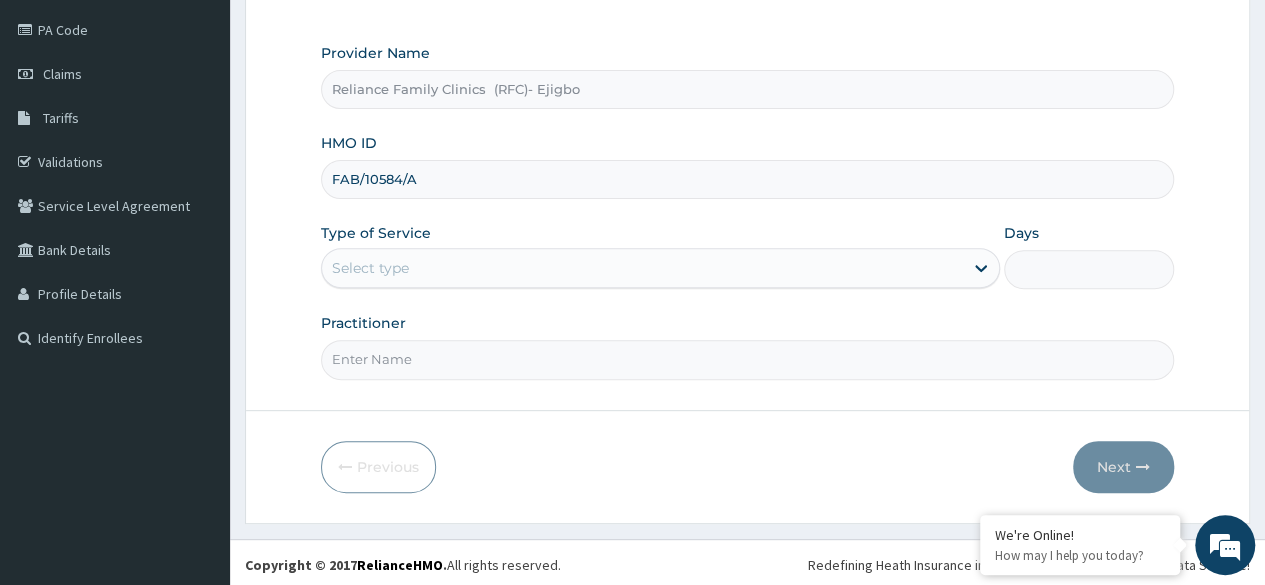 type on "FAB/10584/A" 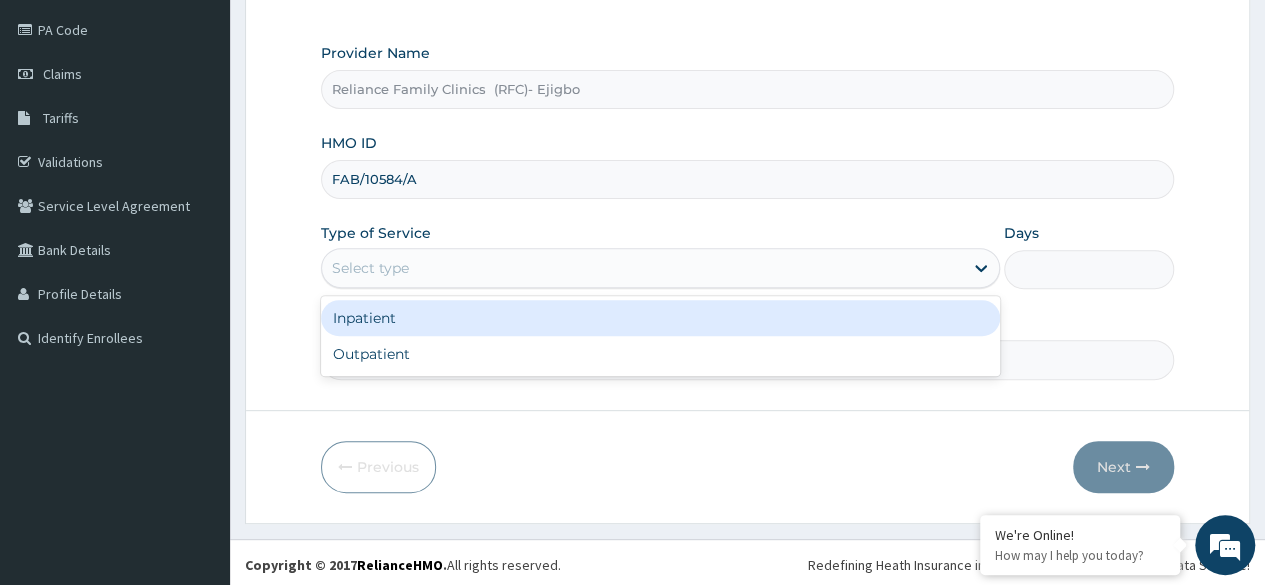 click on "Select type" at bounding box center [642, 268] 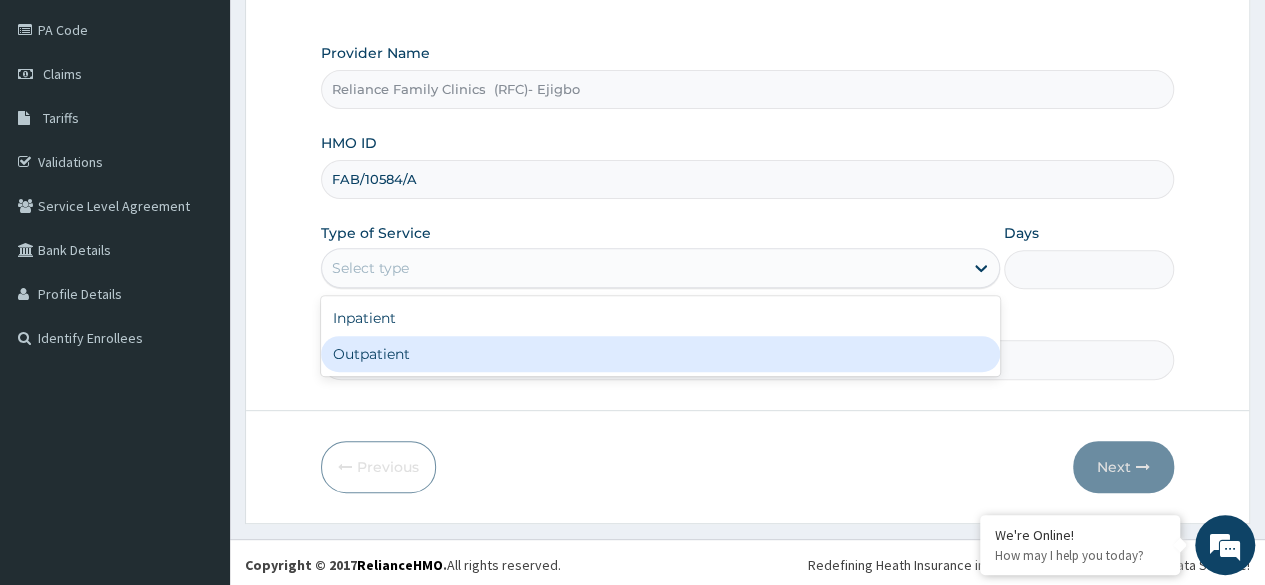 click on "Outpatient" at bounding box center (660, 354) 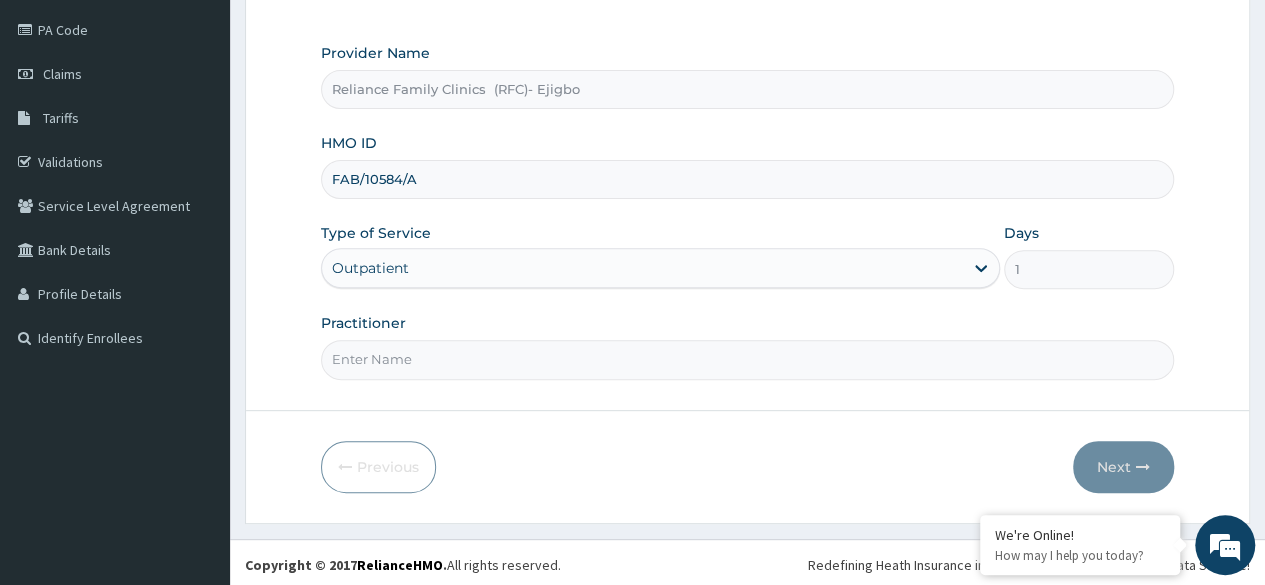 click on "Practitioner" at bounding box center (747, 359) 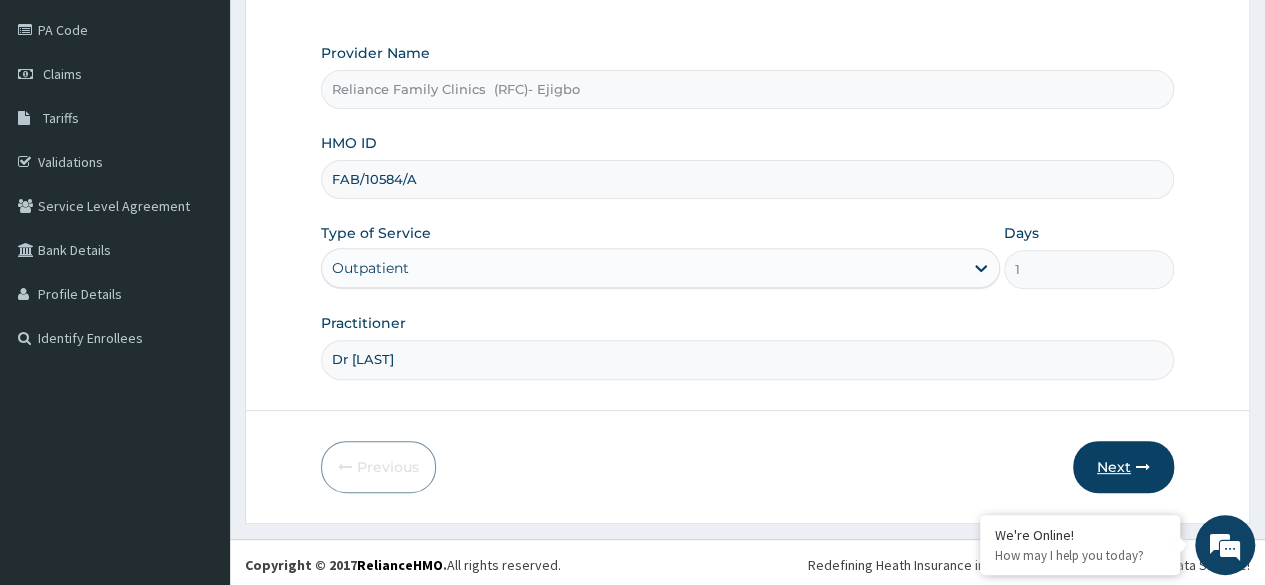 type on "Dr Chiazom" 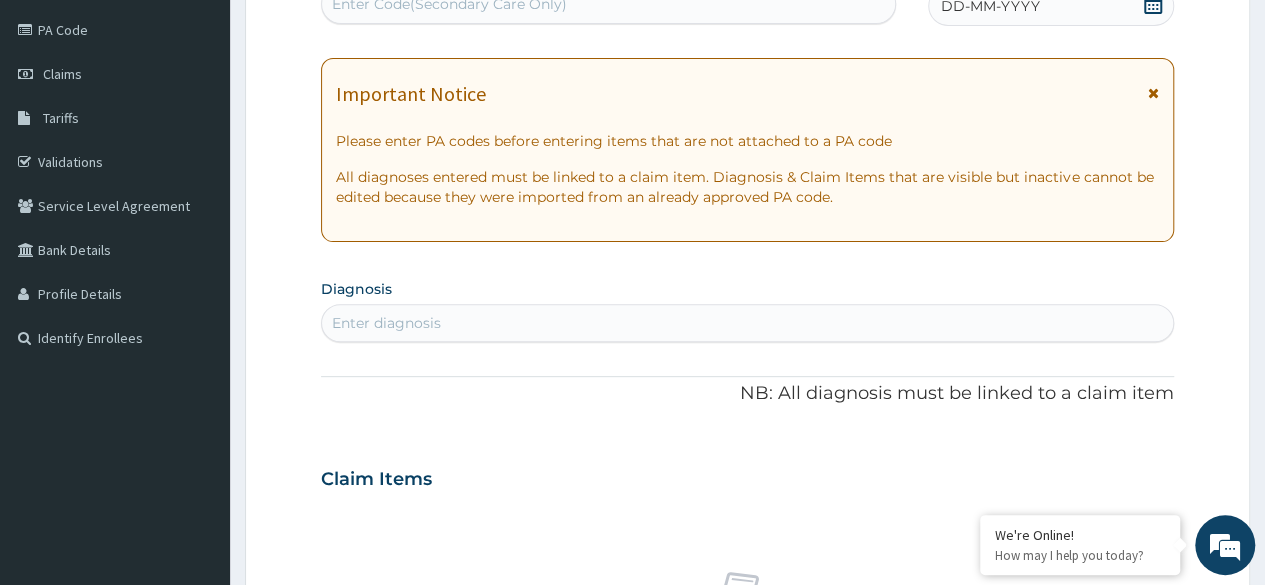 click 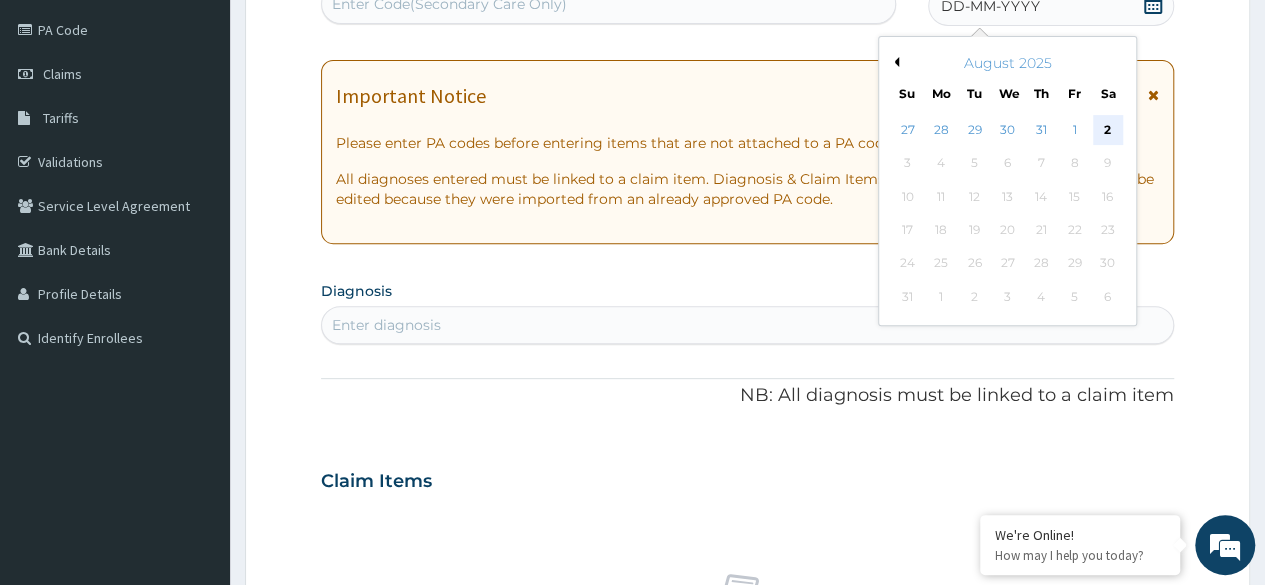 click on "2" at bounding box center [1107, 130] 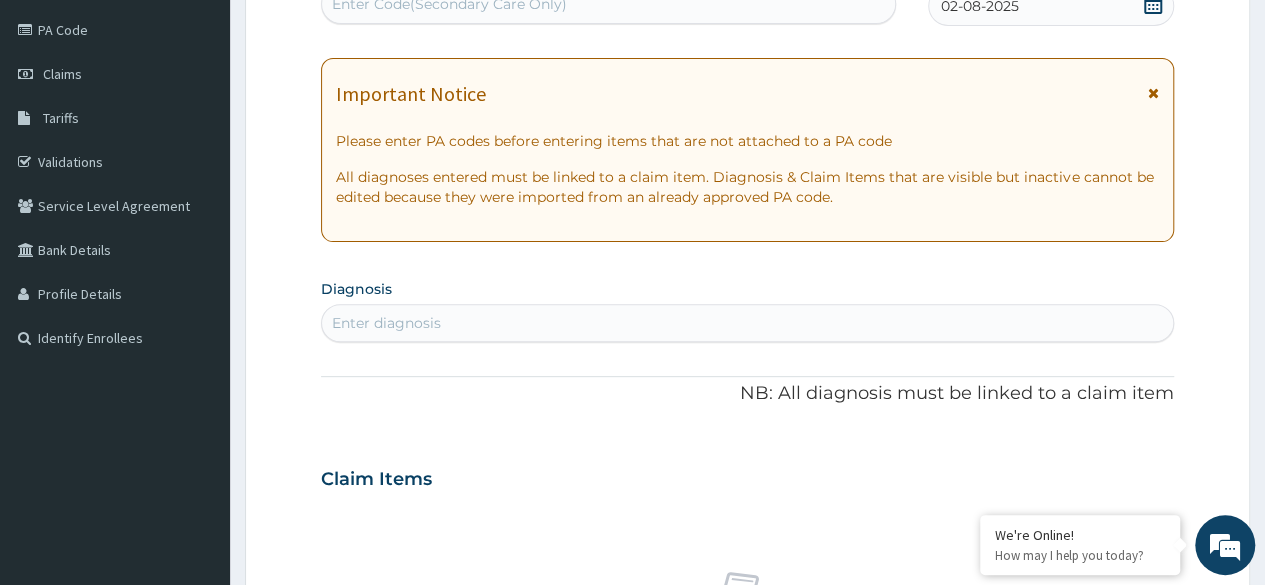 click on "Enter diagnosis" at bounding box center (747, 323) 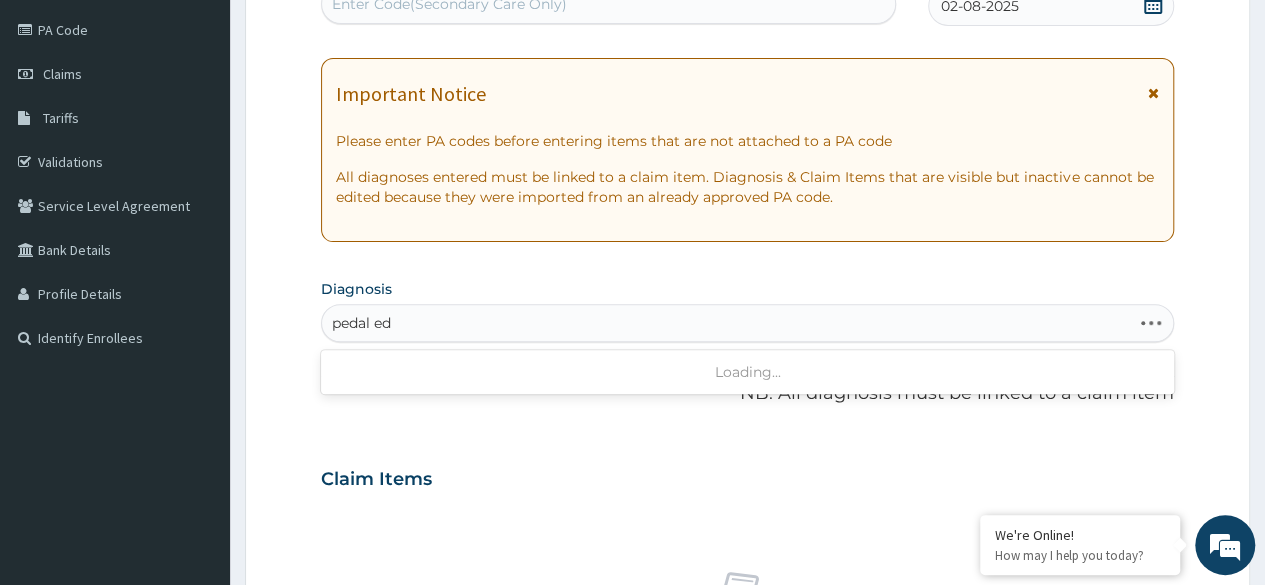 type on "pedal ede" 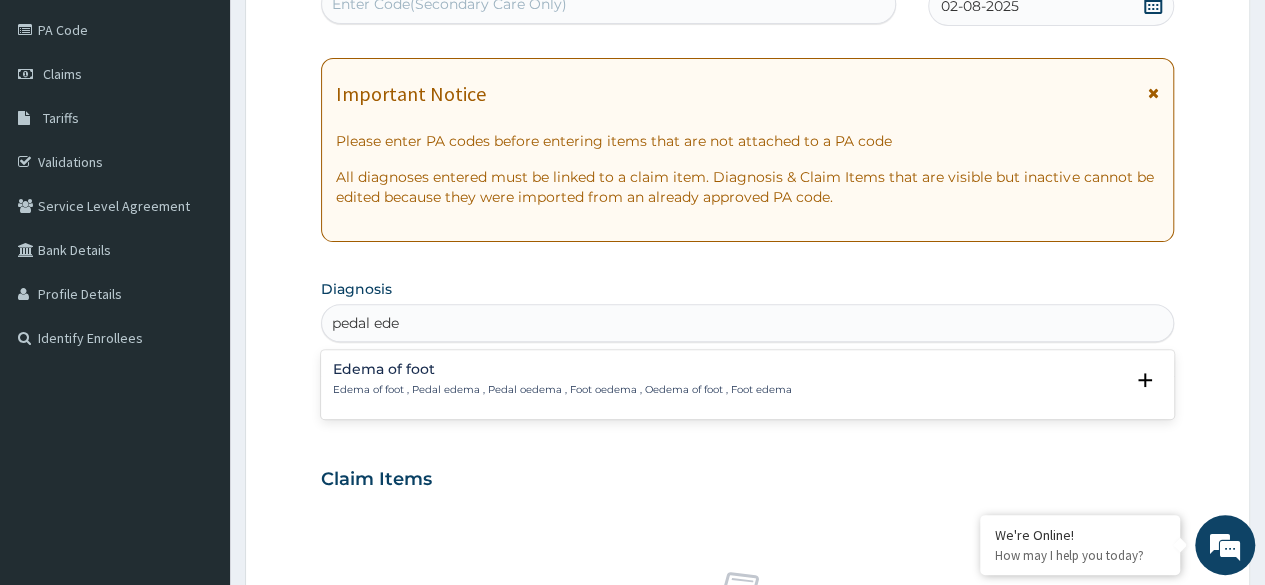 click on "Edema of foot Edema of foot , Pedal edema , Pedal oedema , Foot oedema , Oedema of foot , Foot edema" at bounding box center [562, 379] 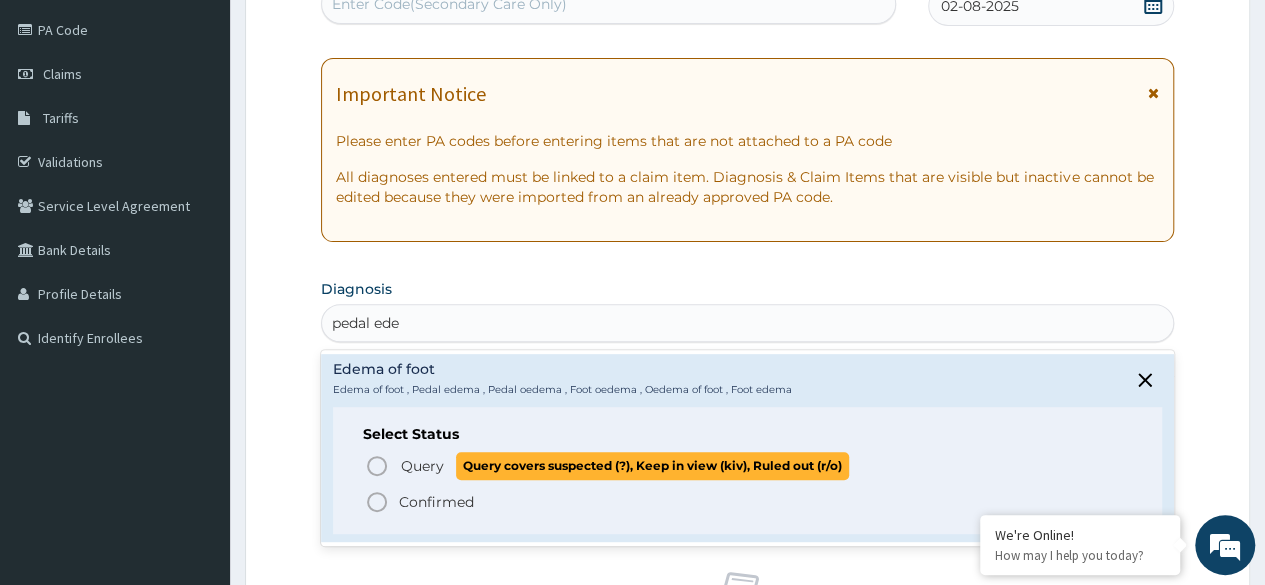 click on "Query" at bounding box center [422, 466] 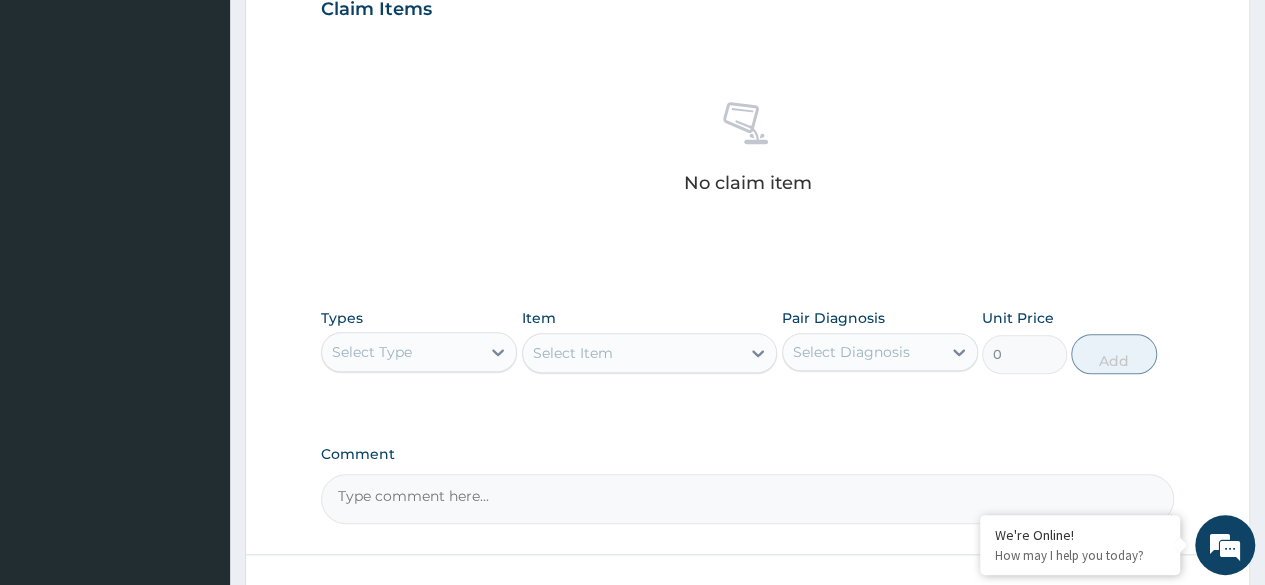 scroll, scrollTop: 710, scrollLeft: 0, axis: vertical 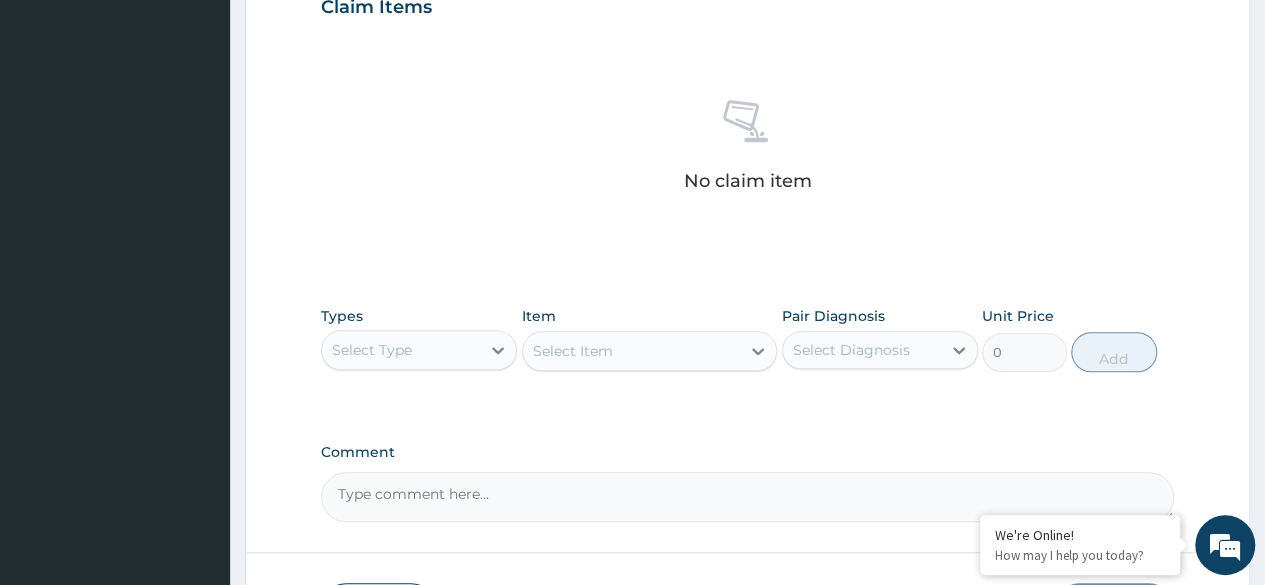 click on "Types Select Type" at bounding box center (419, 339) 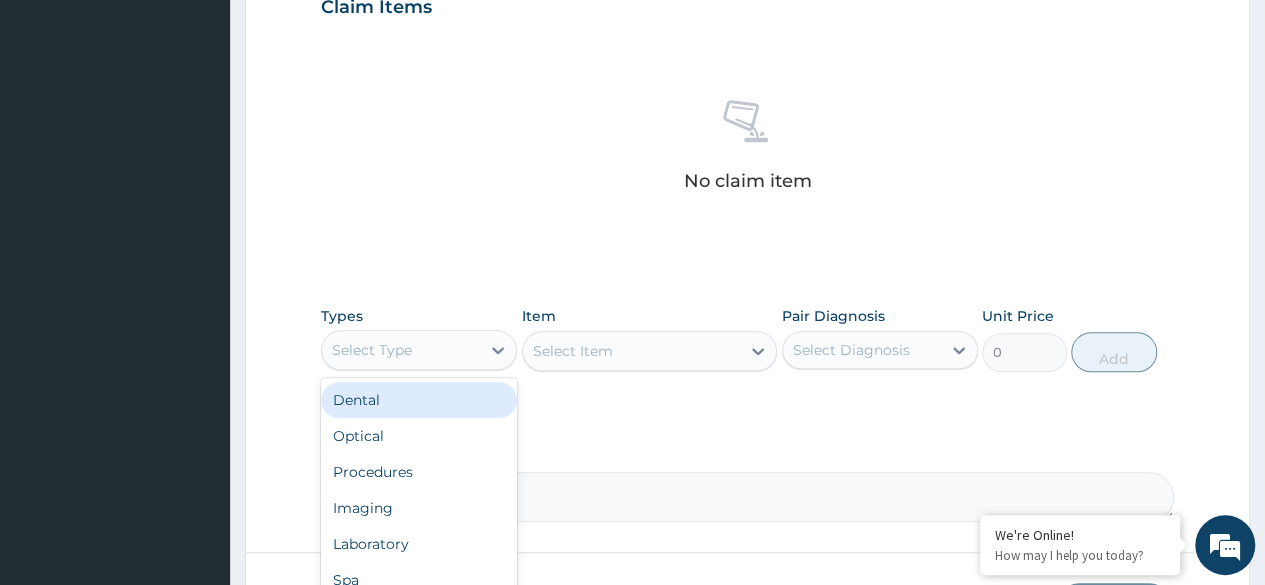 click on "Select Type" at bounding box center [401, 350] 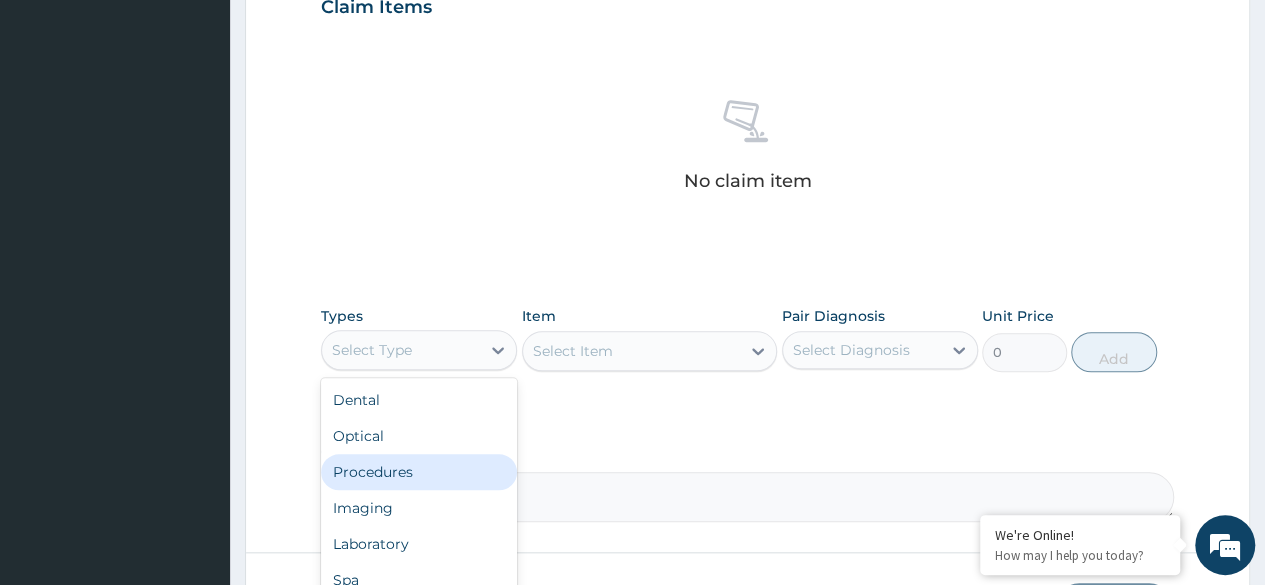 click on "Procedures" at bounding box center [419, 472] 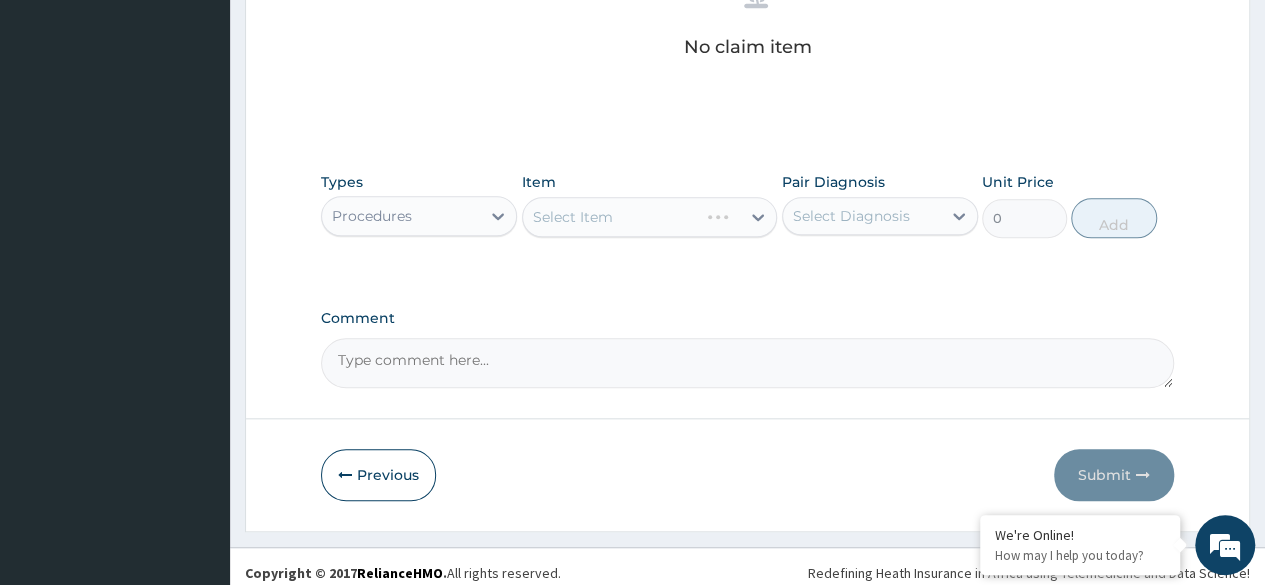 scroll, scrollTop: 853, scrollLeft: 0, axis: vertical 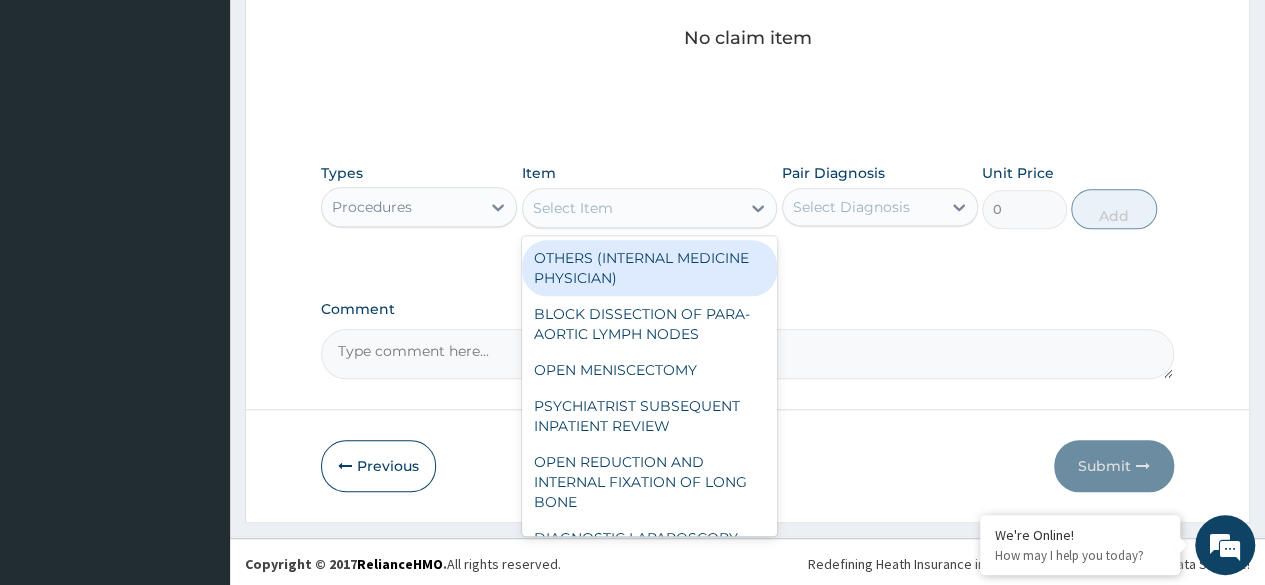 click on "Select Item" at bounding box center [632, 208] 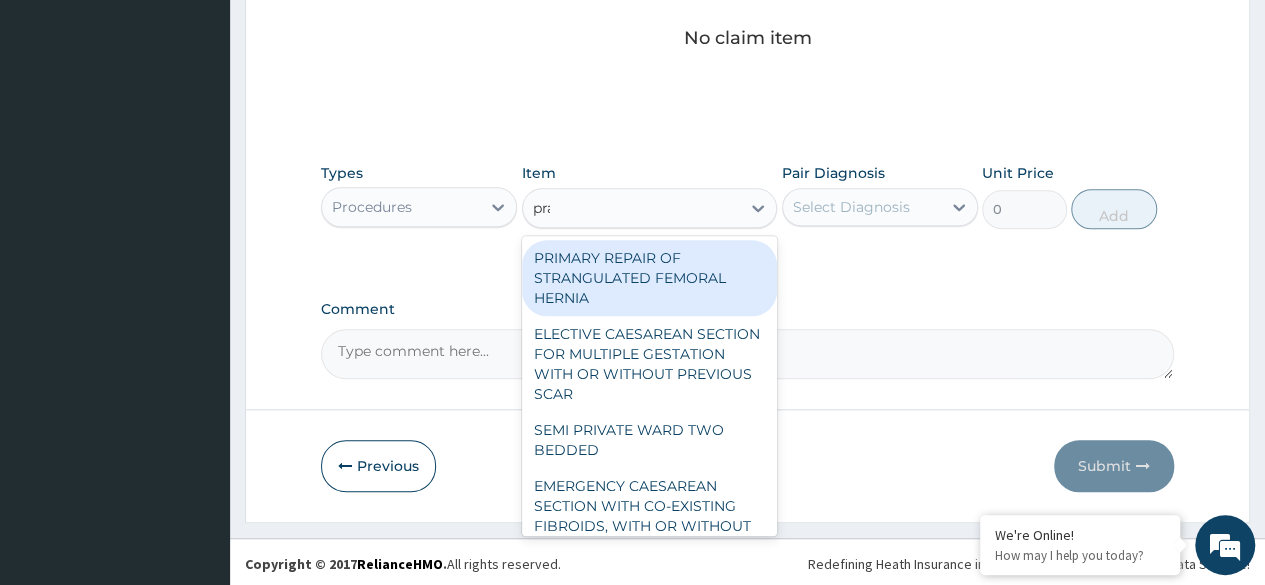 type on "prac" 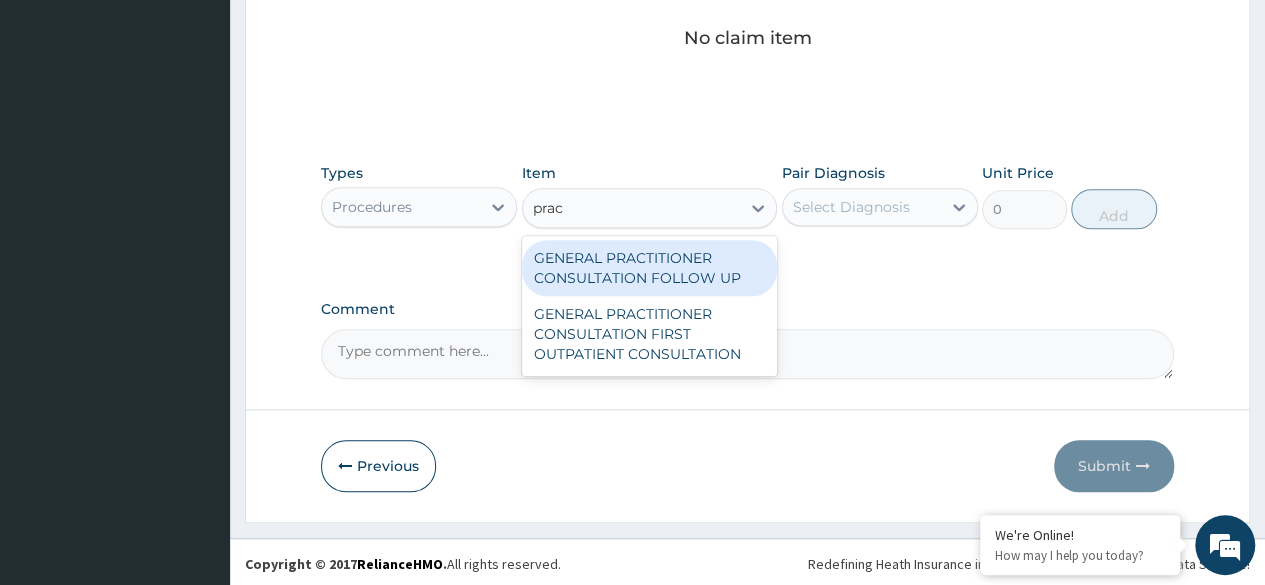 click on "GENERAL PRACTITIONER CONSULTATION FOLLOW UP" at bounding box center (650, 268) 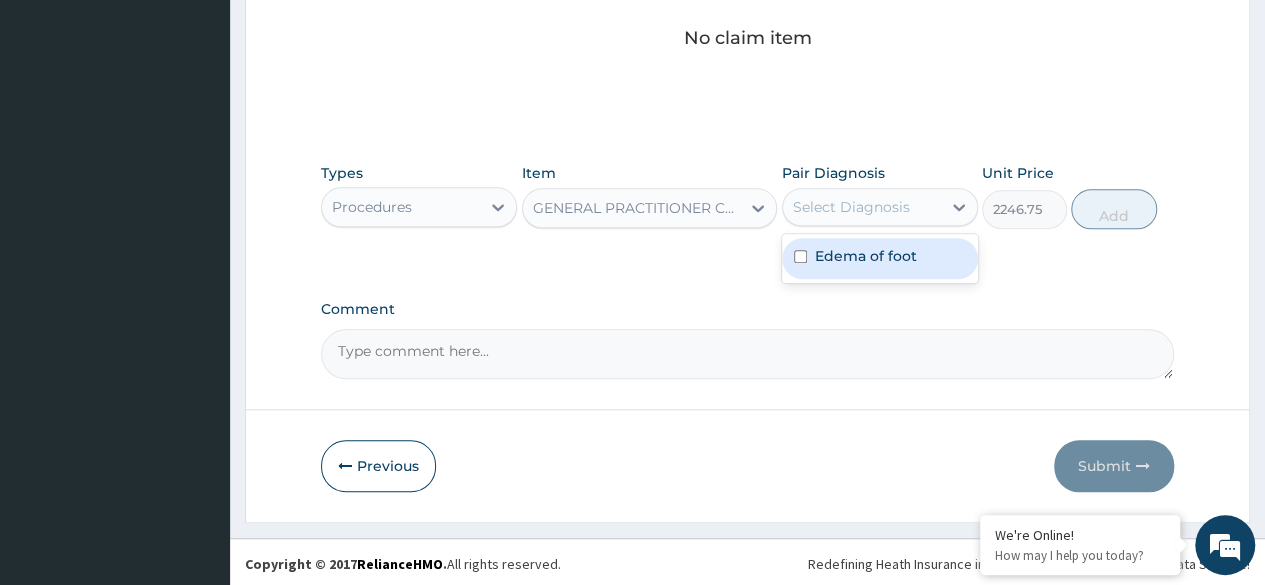 click on "Select Diagnosis" at bounding box center (851, 207) 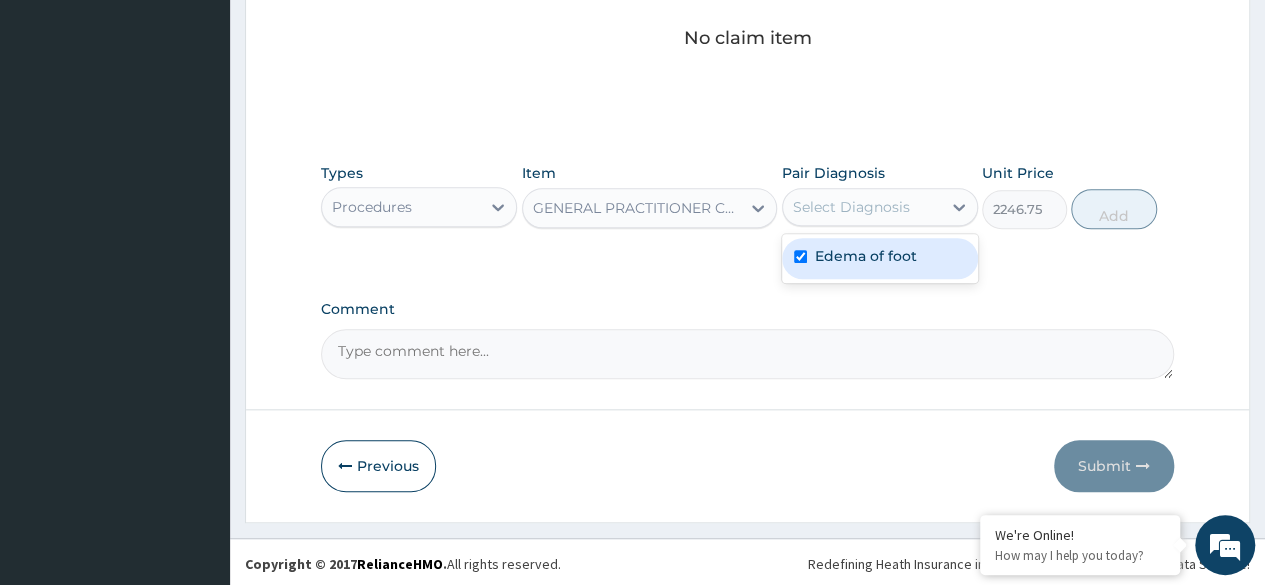 checkbox on "true" 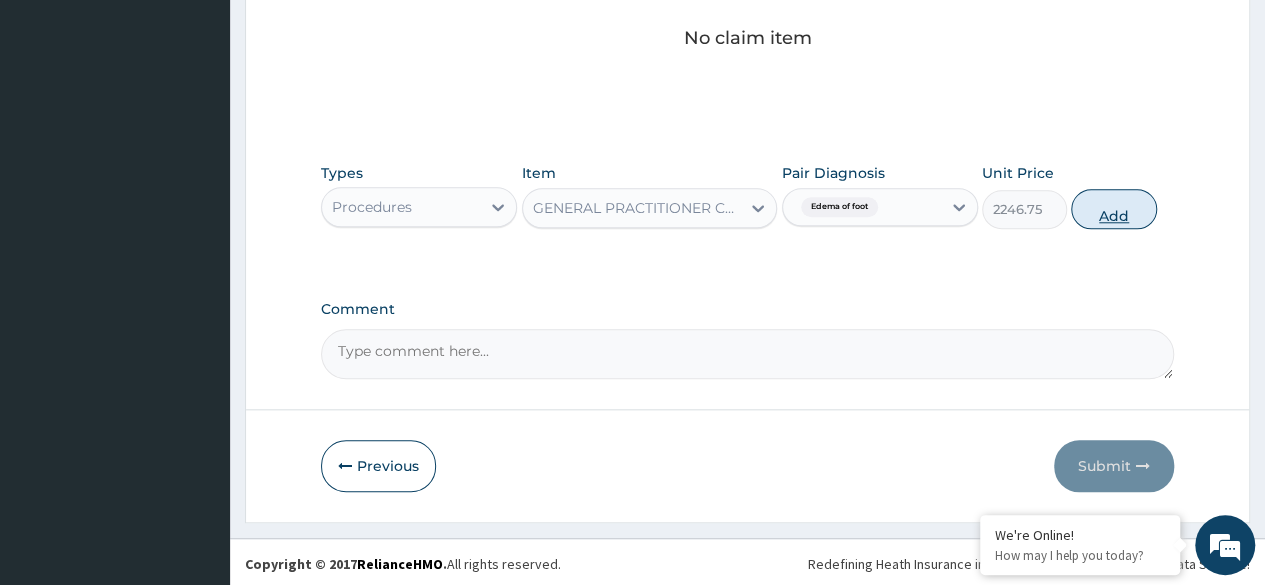 click on "Add" at bounding box center [1113, 209] 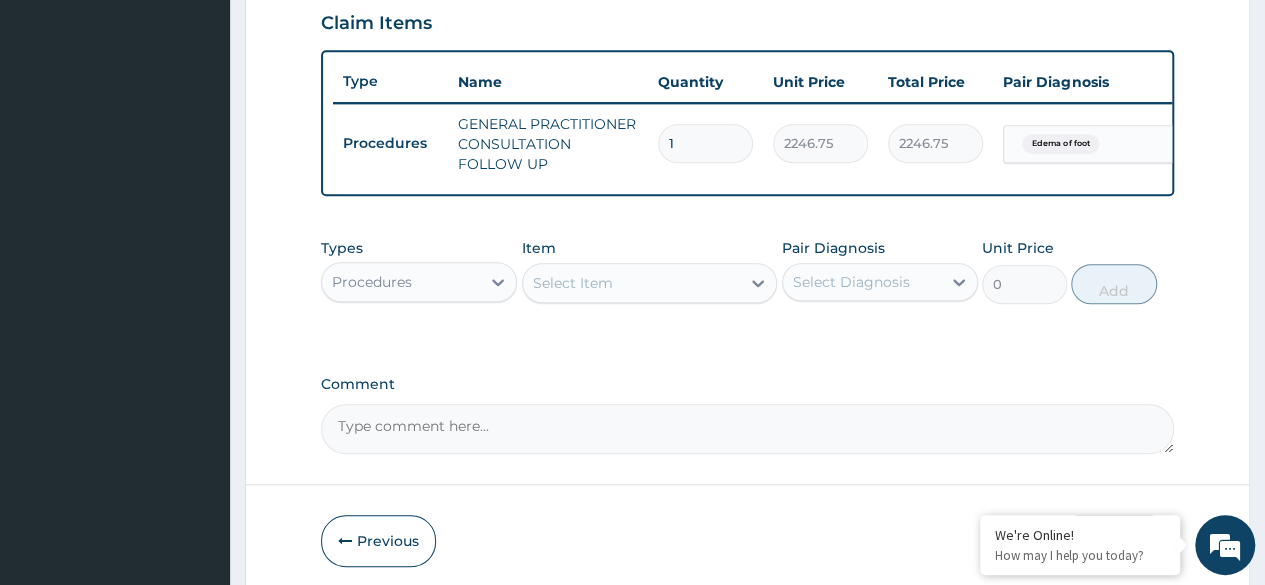 scroll, scrollTop: 784, scrollLeft: 0, axis: vertical 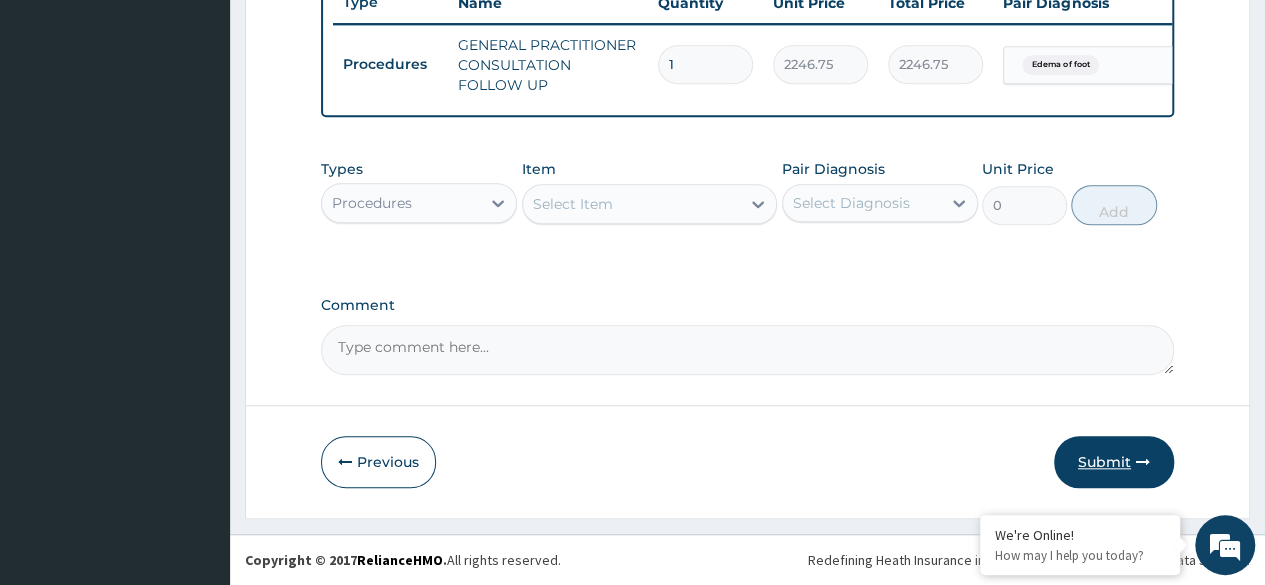click on "Submit" at bounding box center (1114, 462) 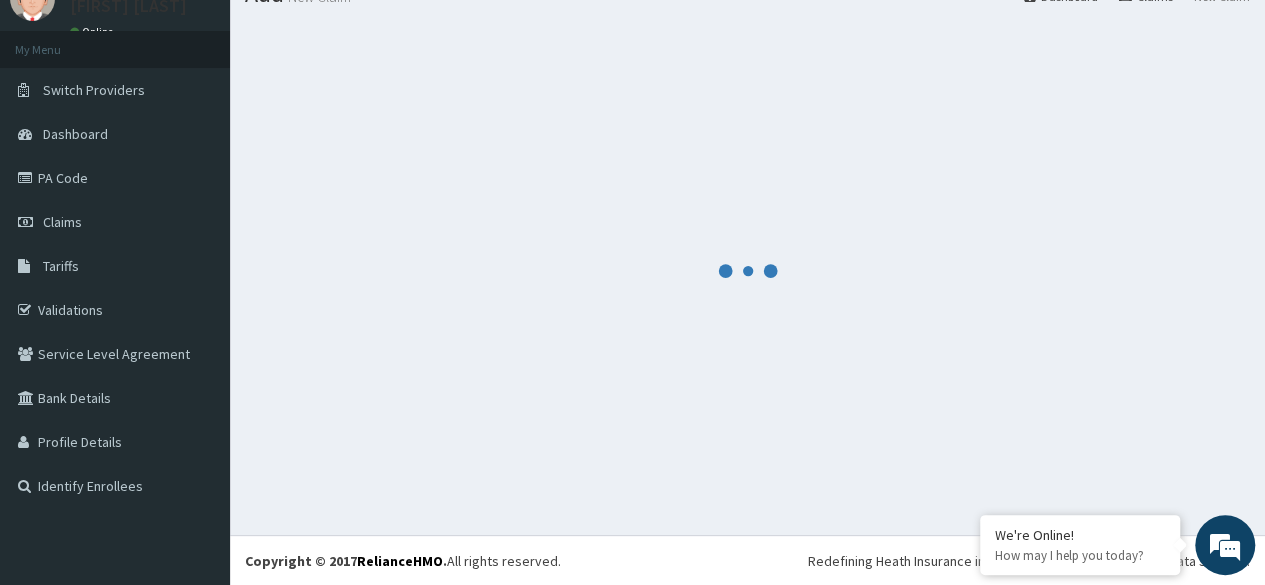 scroll, scrollTop: 784, scrollLeft: 0, axis: vertical 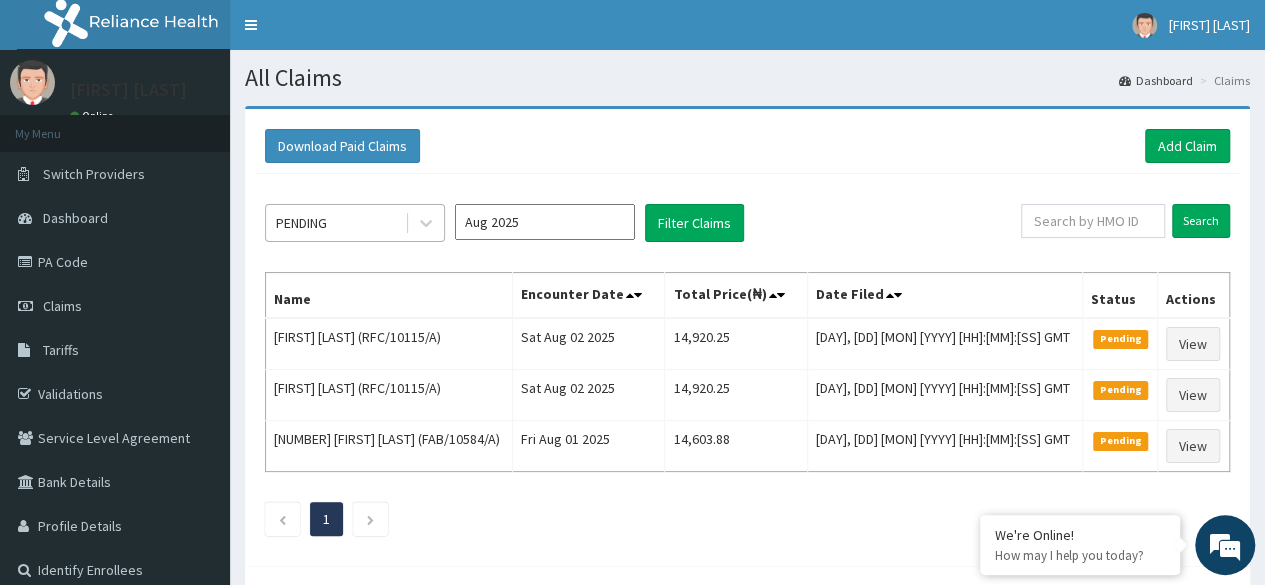 click on "PENDING" at bounding box center (335, 223) 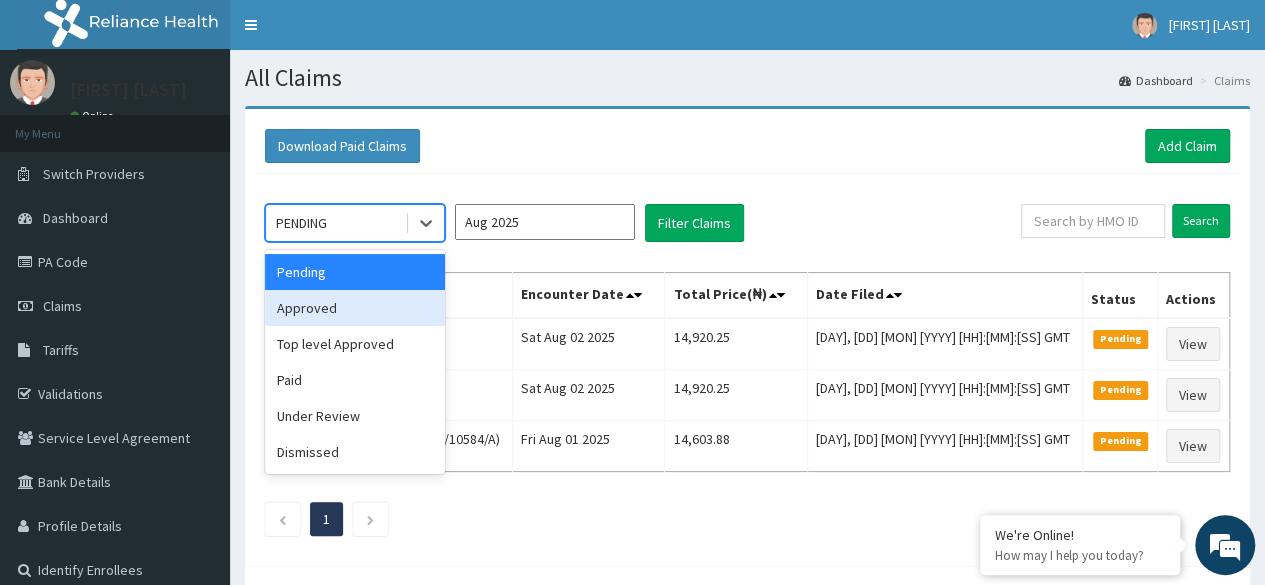 click on "Approved" at bounding box center [355, 308] 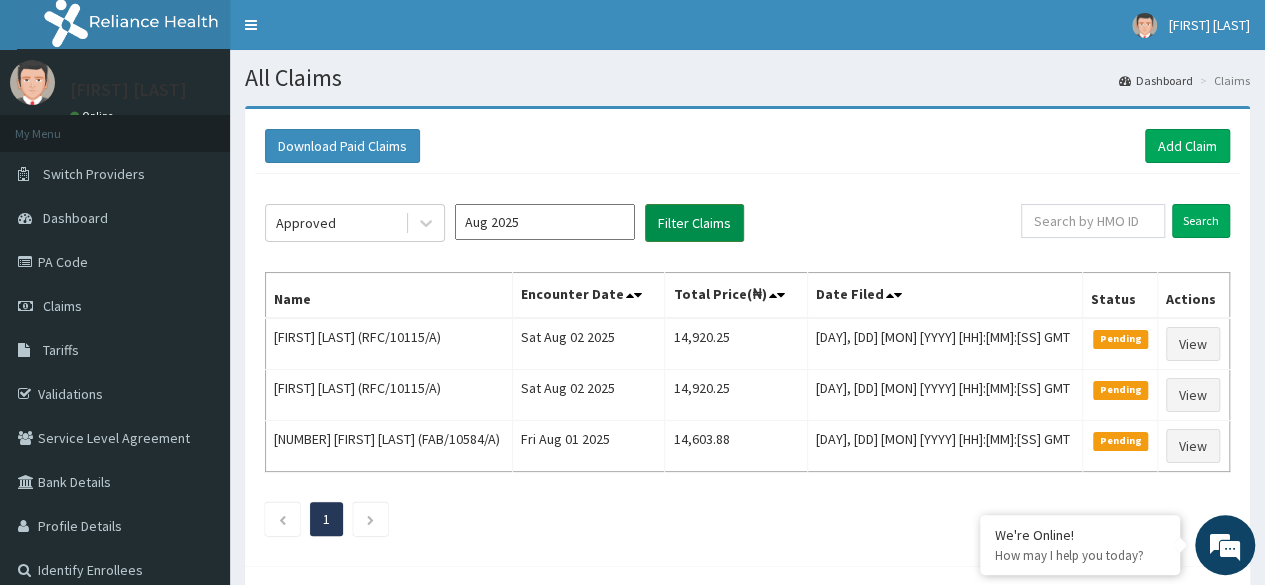 click on "Filter Claims" at bounding box center (694, 223) 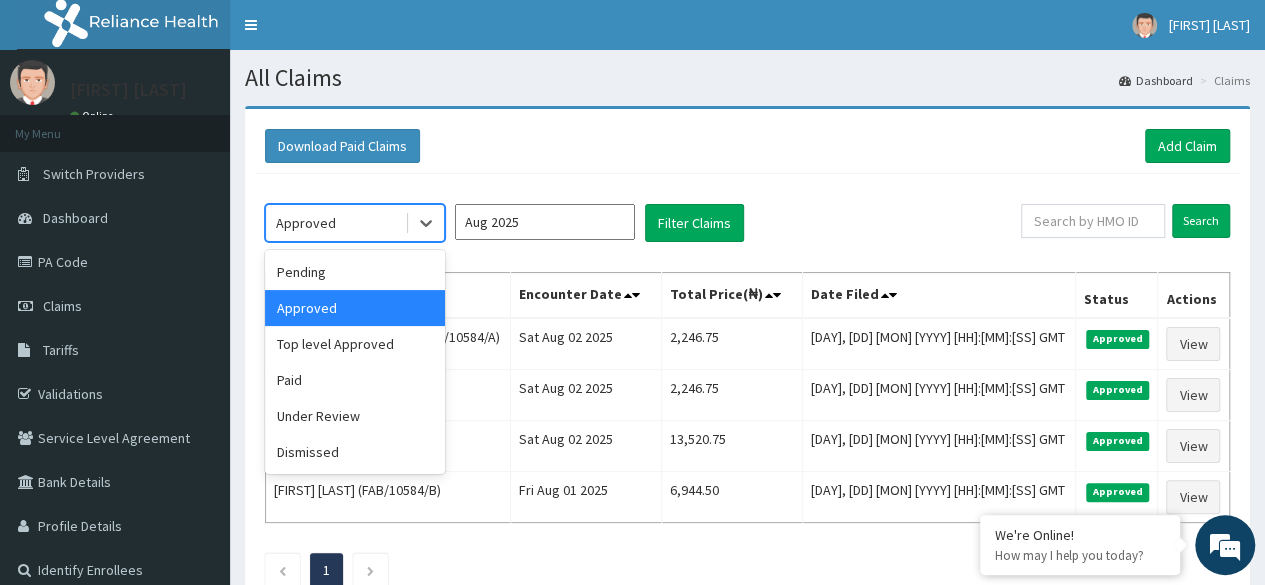 click on "Approved" at bounding box center [306, 223] 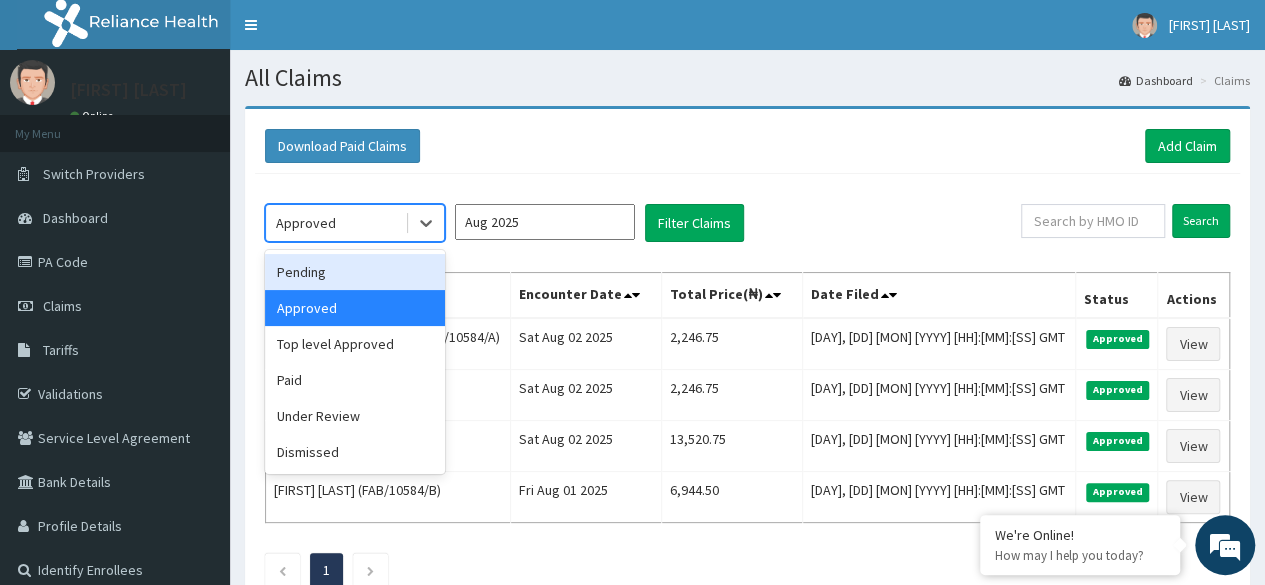 click on "Pending" at bounding box center (355, 272) 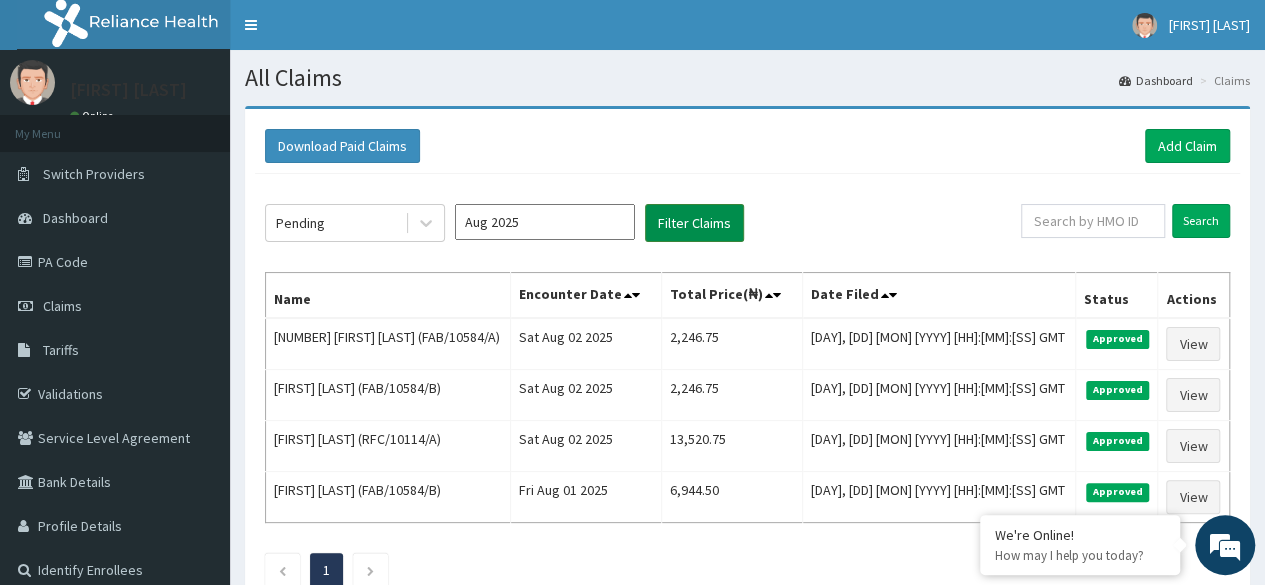 click on "Filter Claims" at bounding box center [694, 223] 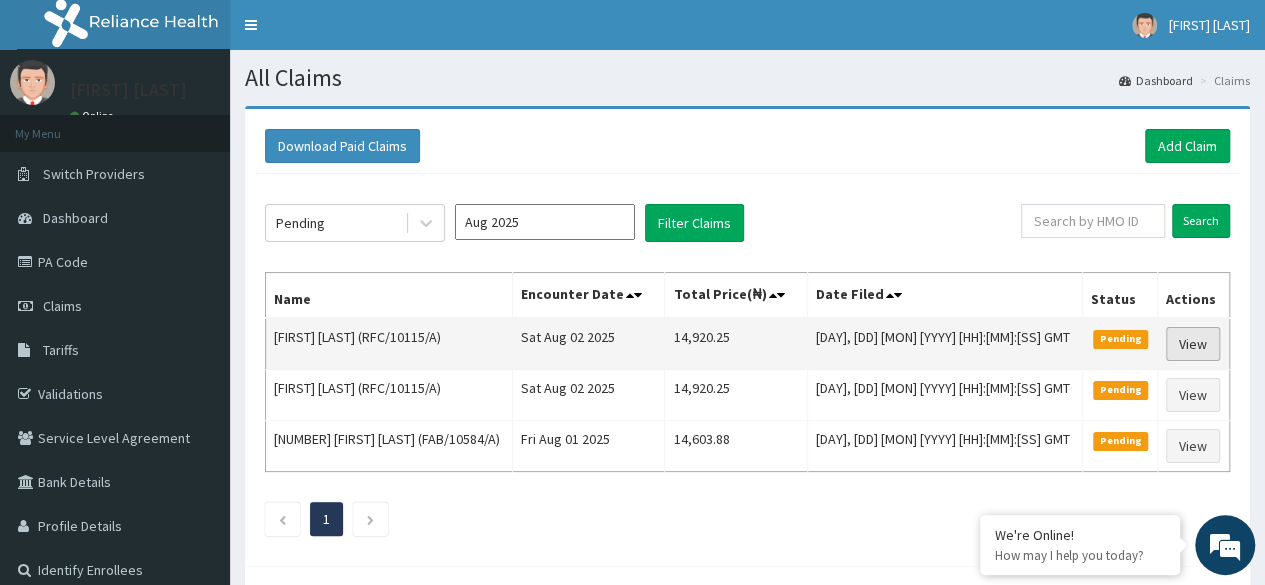 click on "View" at bounding box center (1193, 344) 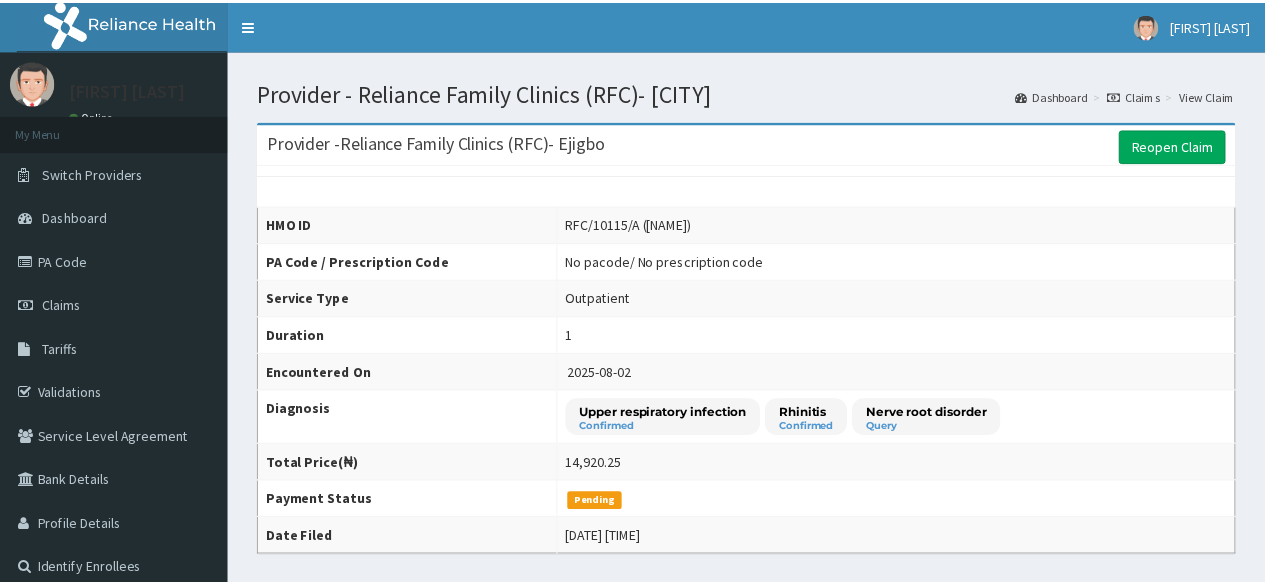 scroll, scrollTop: 0, scrollLeft: 0, axis: both 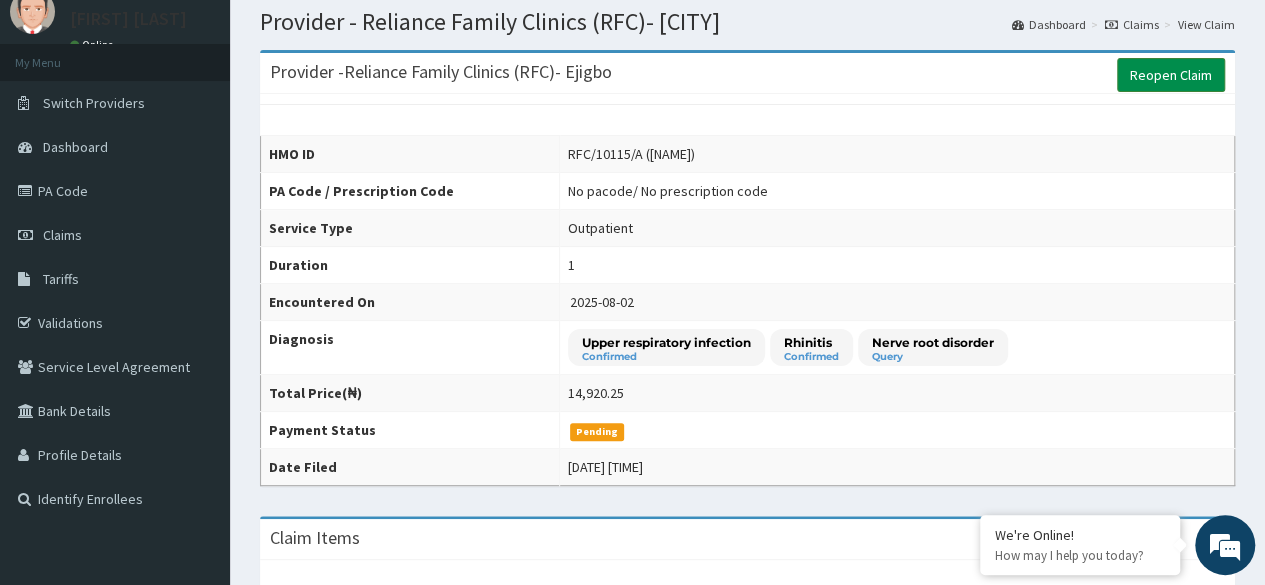 click on "Reopen Claim" at bounding box center [1171, 75] 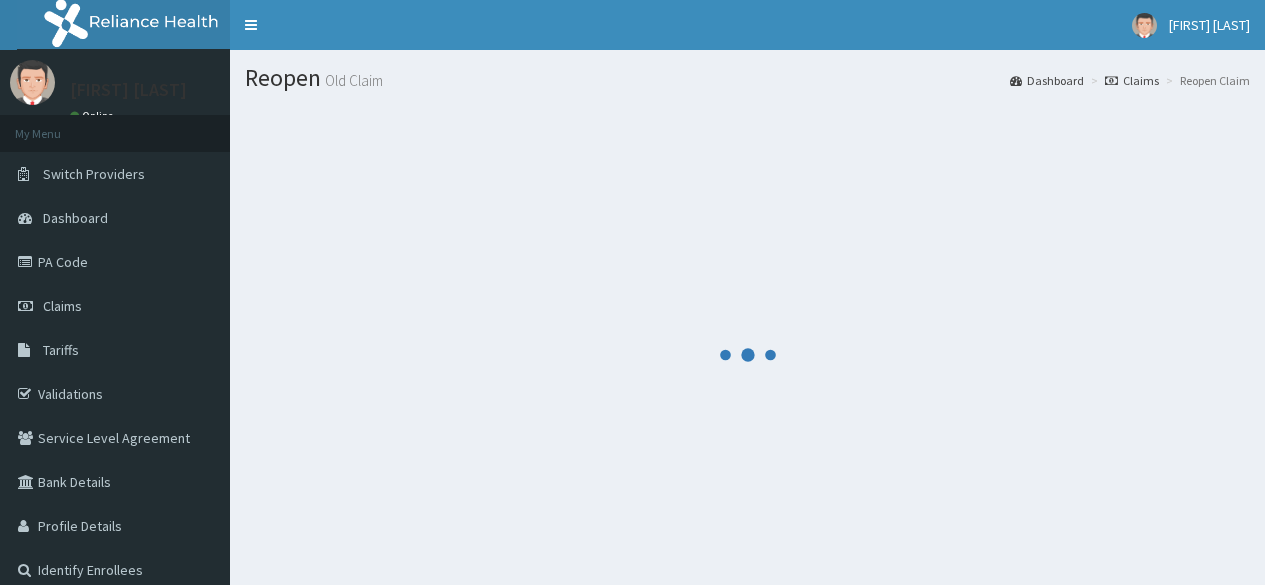scroll, scrollTop: 0, scrollLeft: 0, axis: both 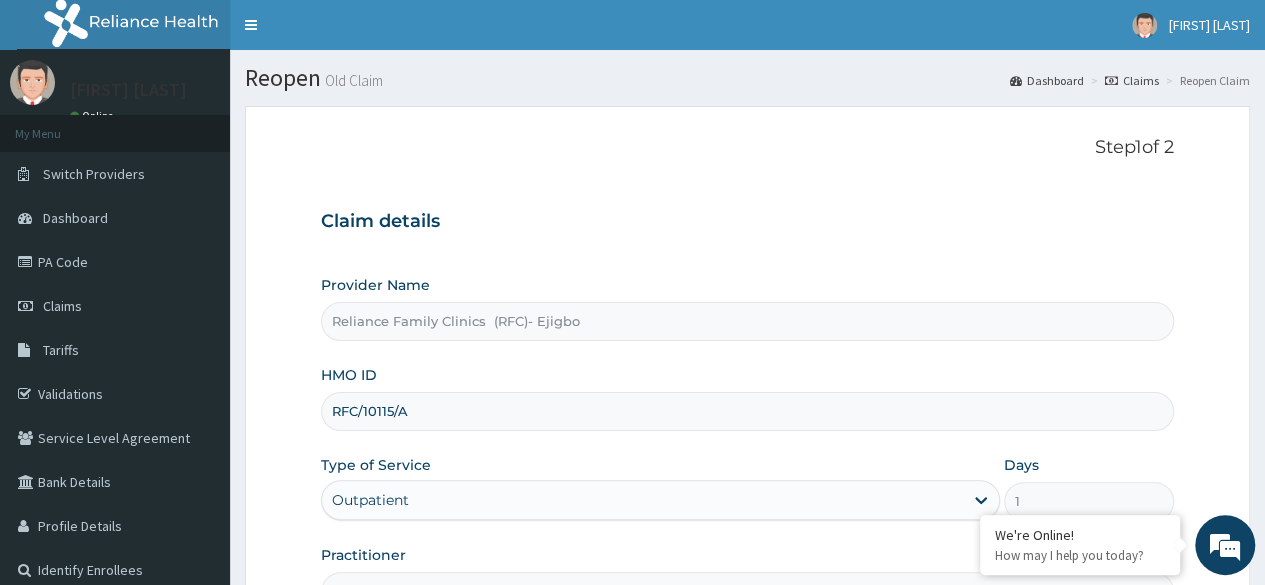 click on "Claims" at bounding box center (1132, 80) 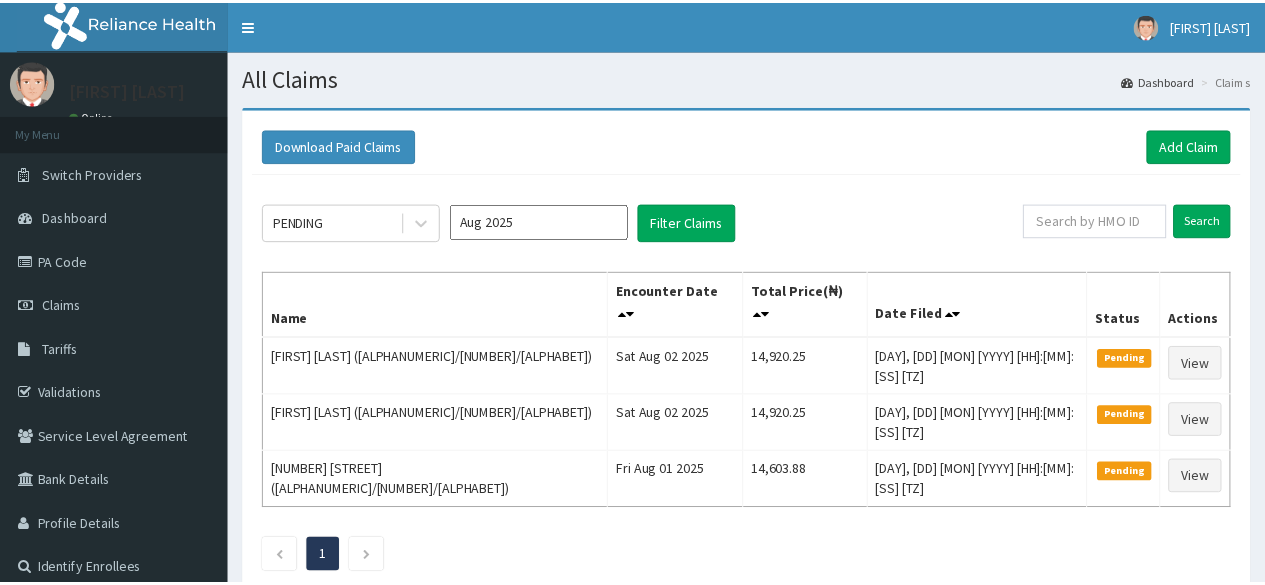 scroll, scrollTop: 0, scrollLeft: 0, axis: both 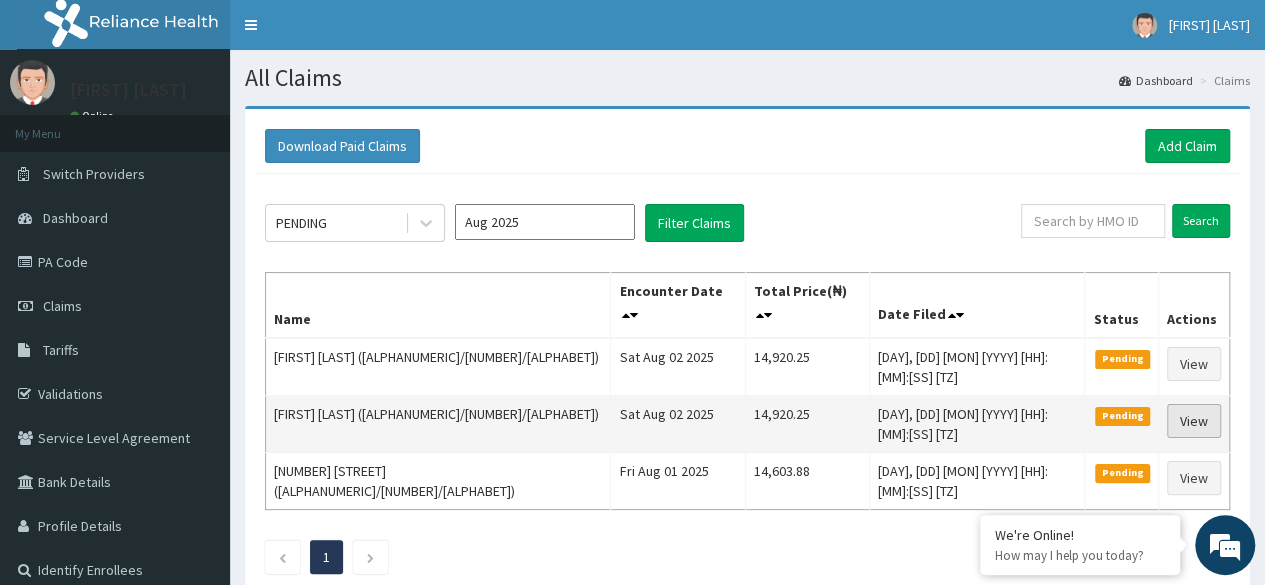 click on "View" at bounding box center [1194, 421] 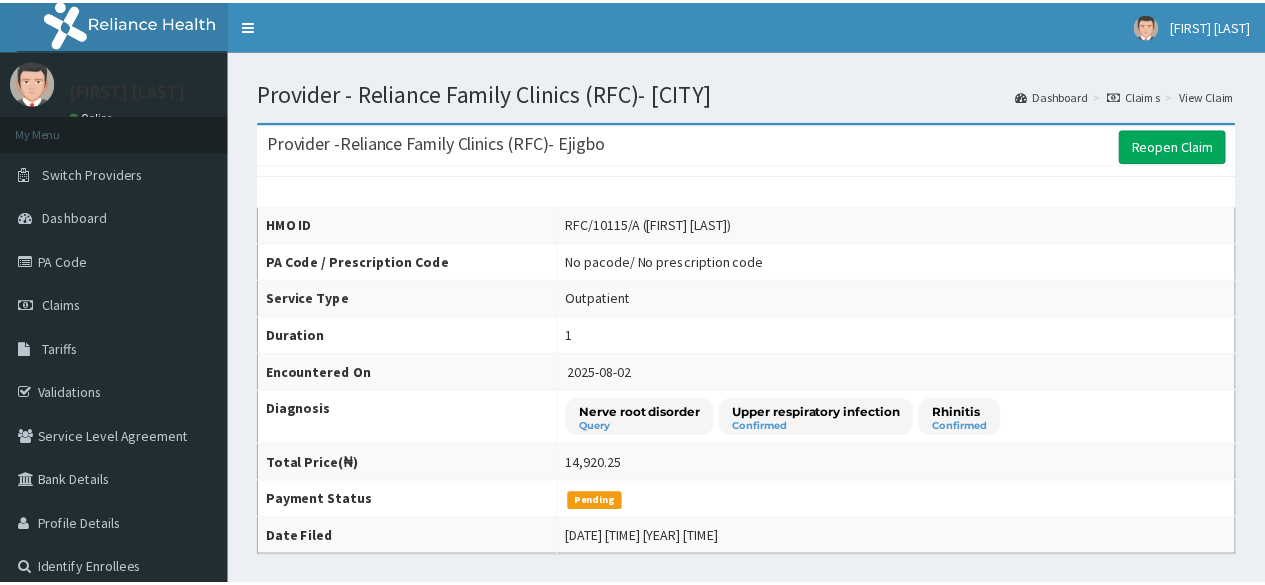 scroll, scrollTop: 0, scrollLeft: 0, axis: both 